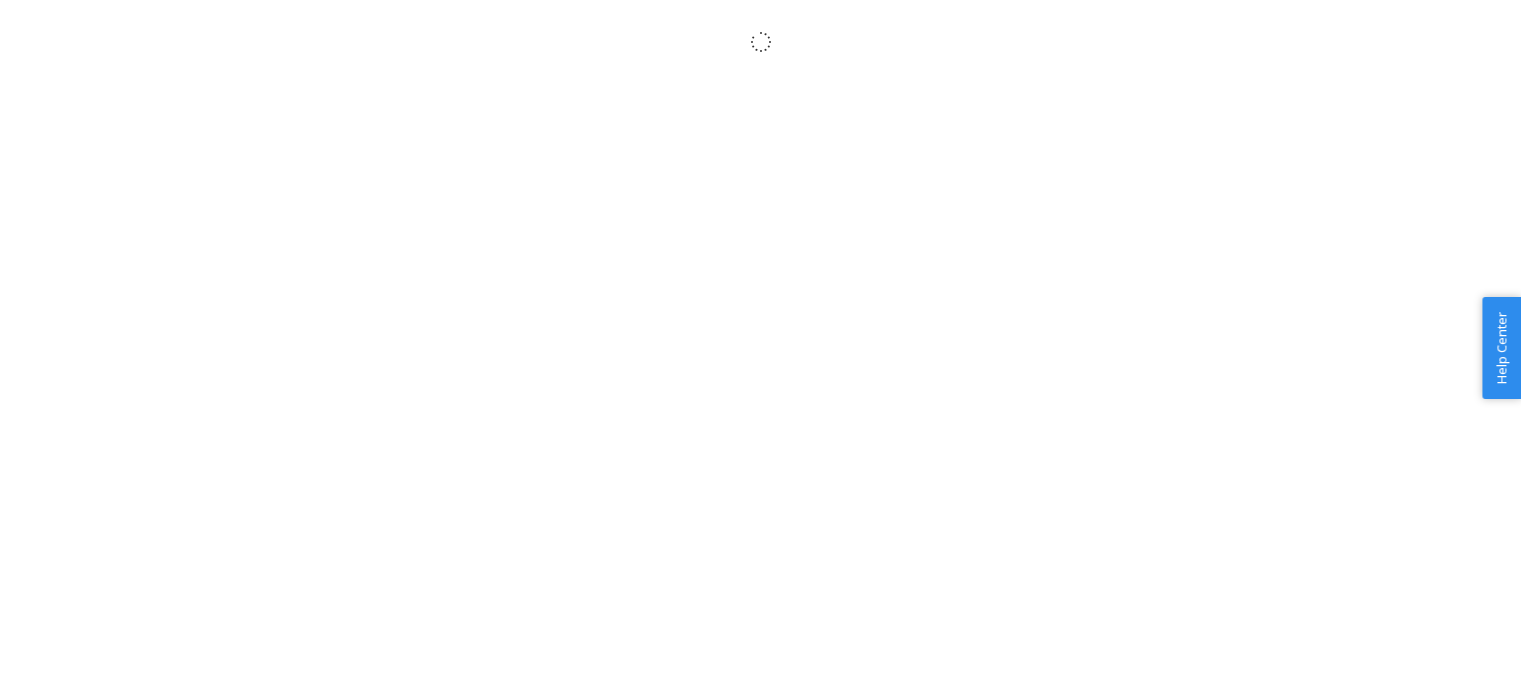 scroll, scrollTop: 0, scrollLeft: 0, axis: both 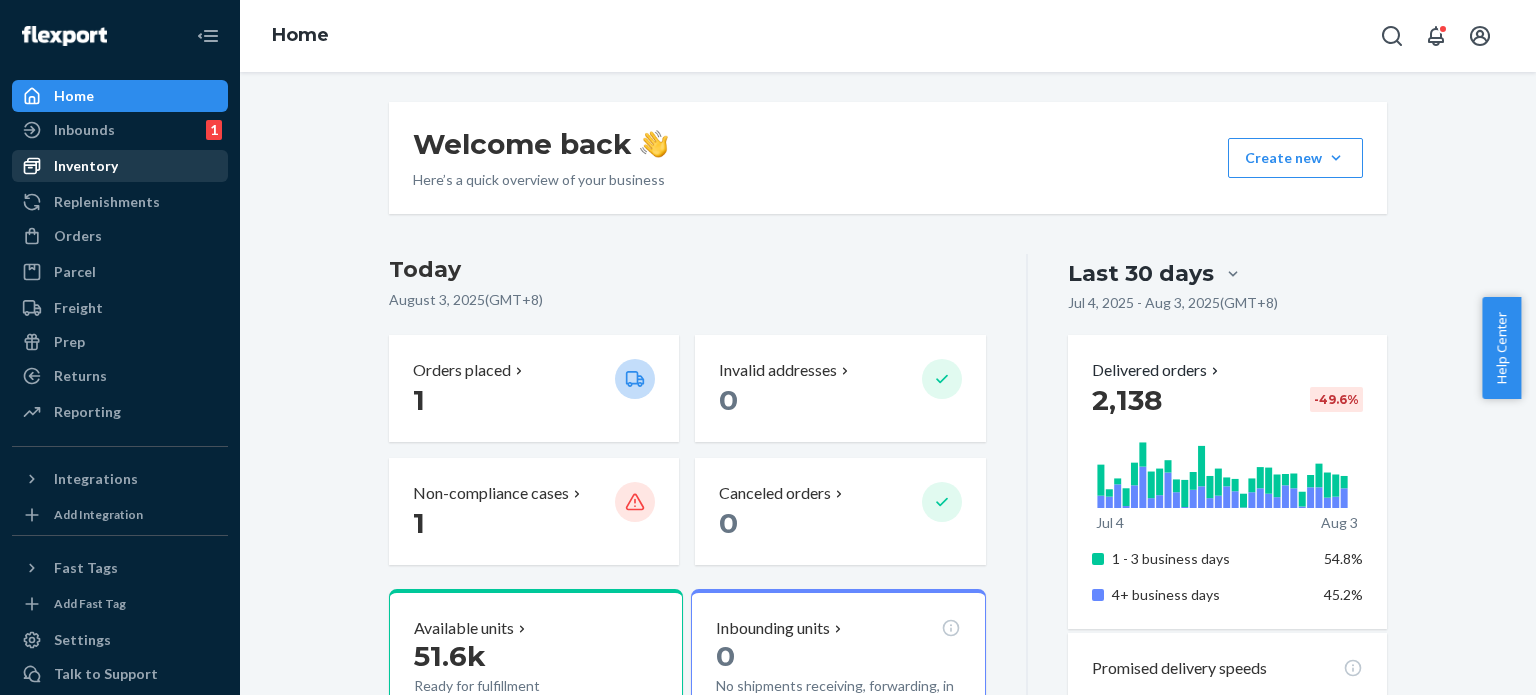 click on "Inventory" at bounding box center (120, 166) 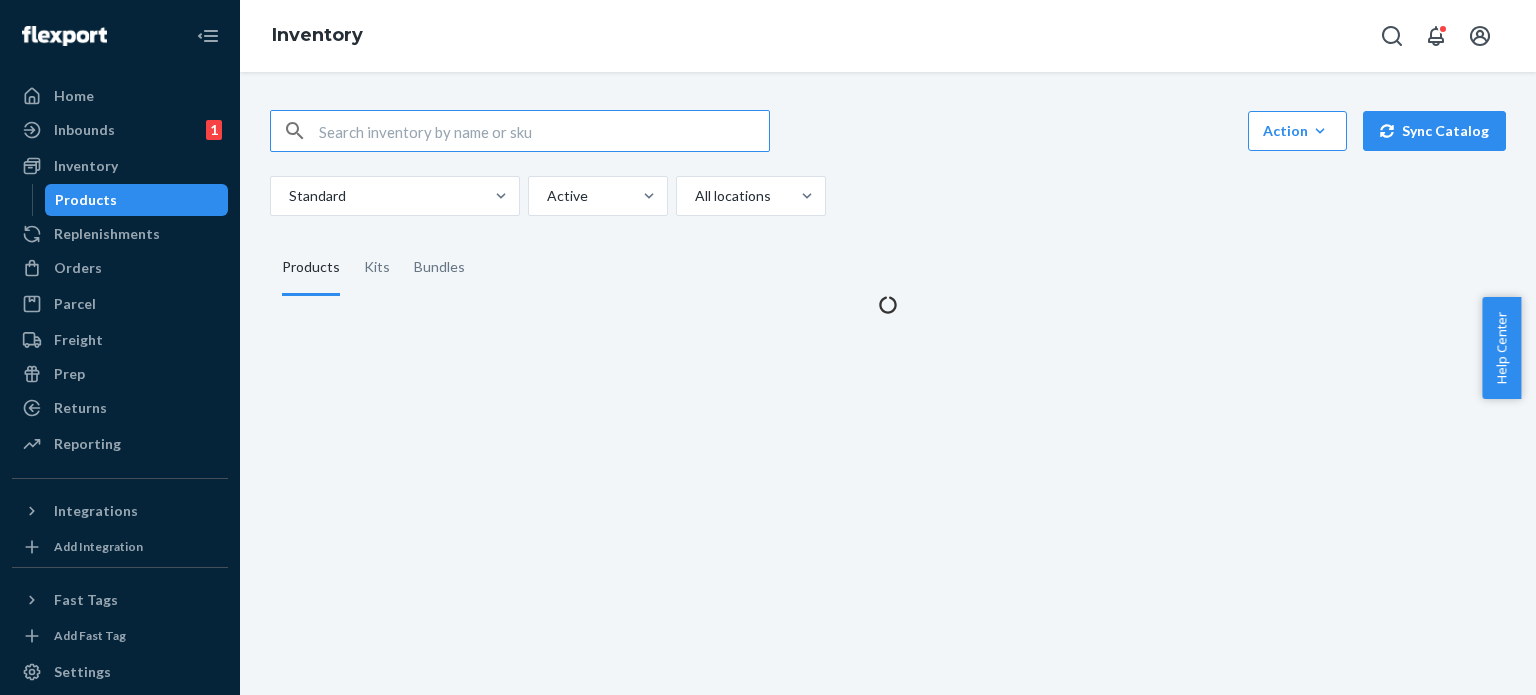 click at bounding box center [544, 131] 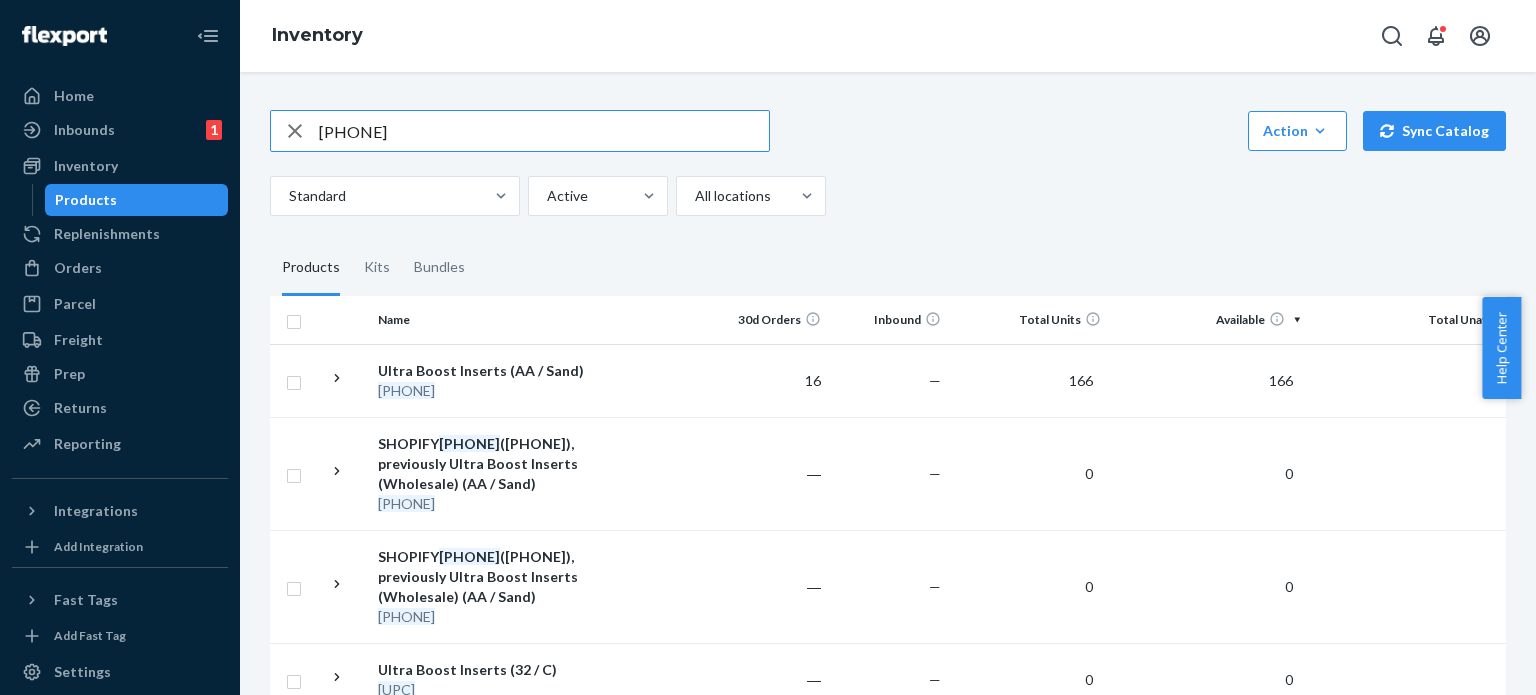 click on "[PHONE]" at bounding box center [544, 131] 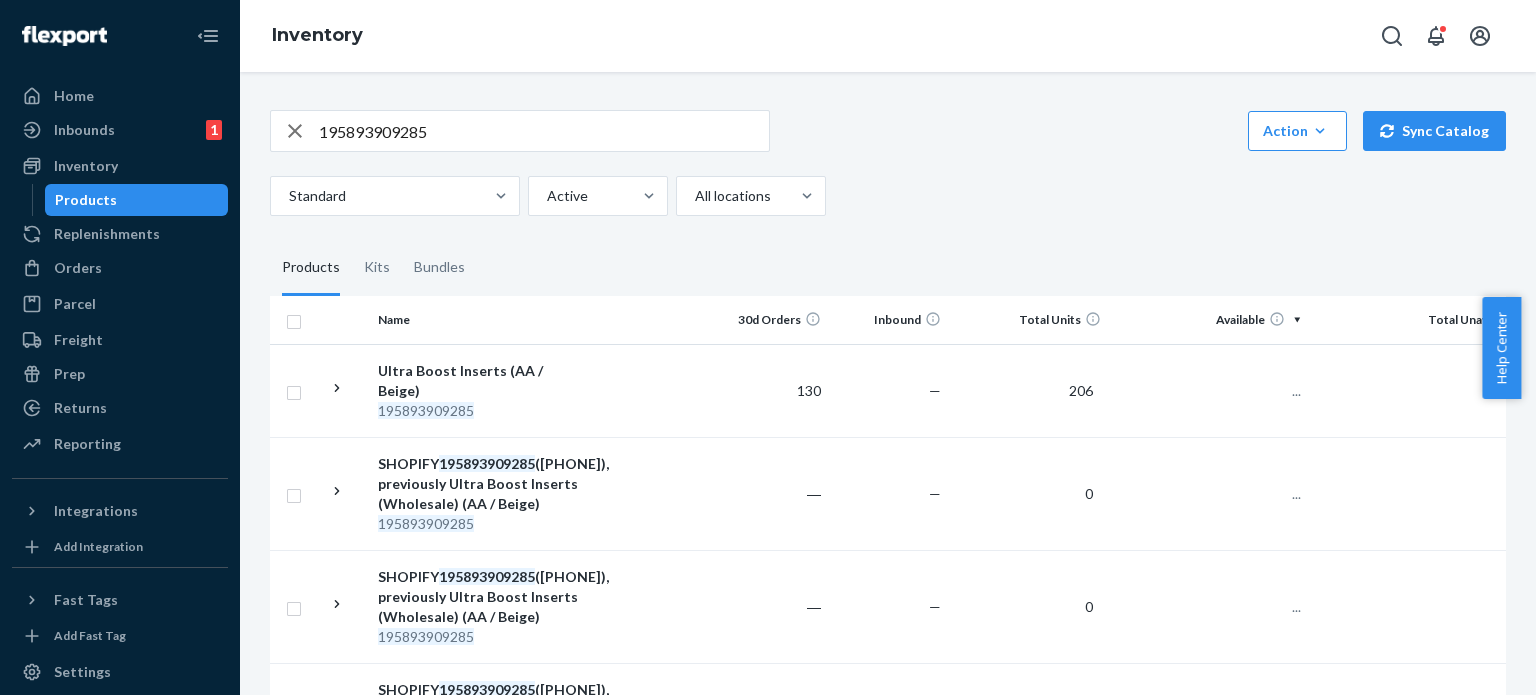 click on "195893909285" at bounding box center [544, 131] 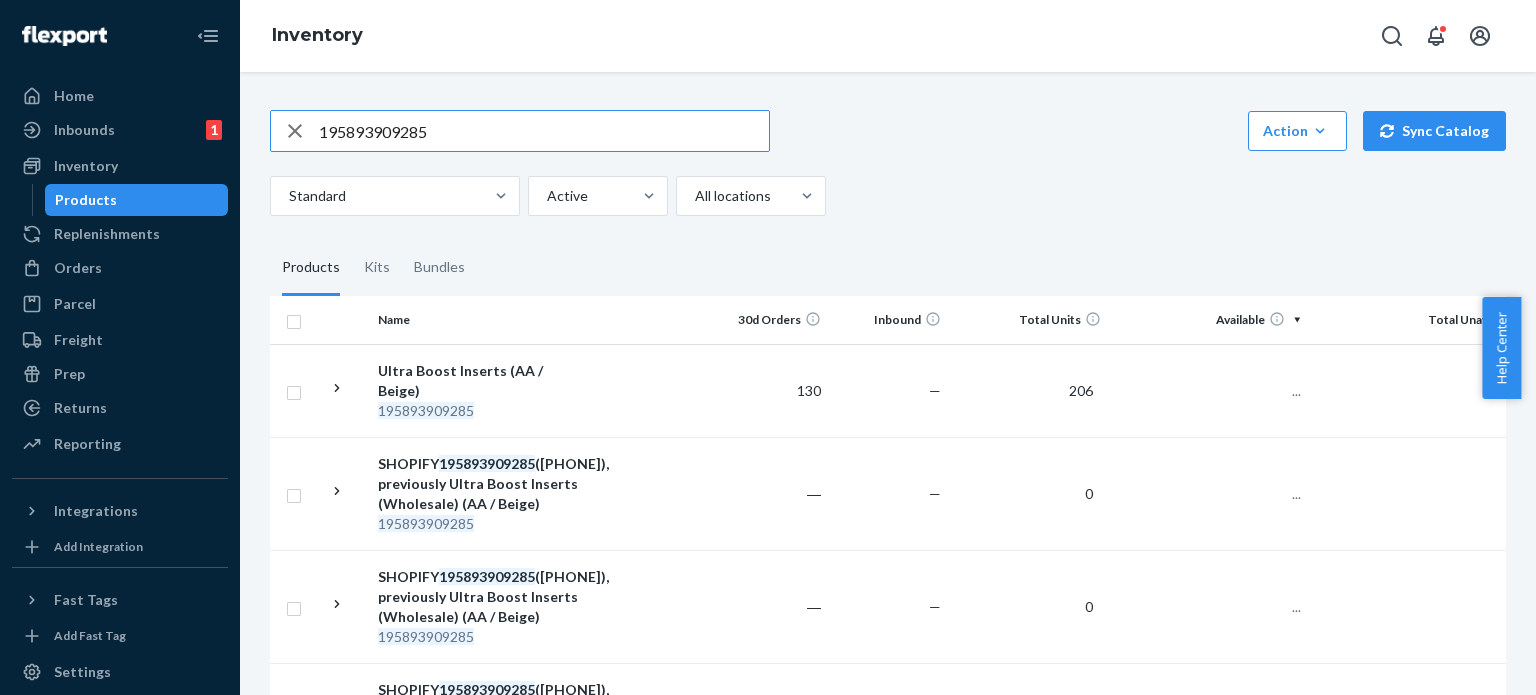 click on "195893909285" at bounding box center (544, 131) 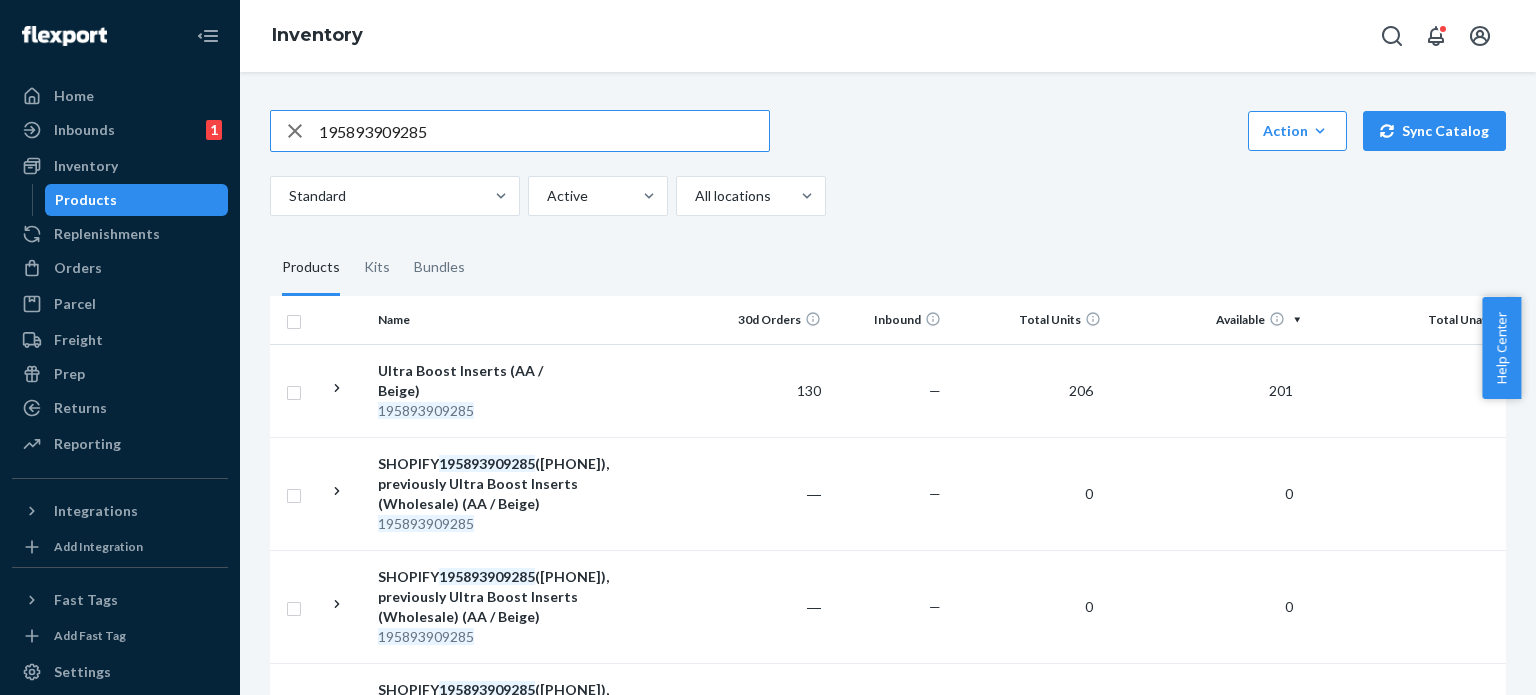paste on "88639" 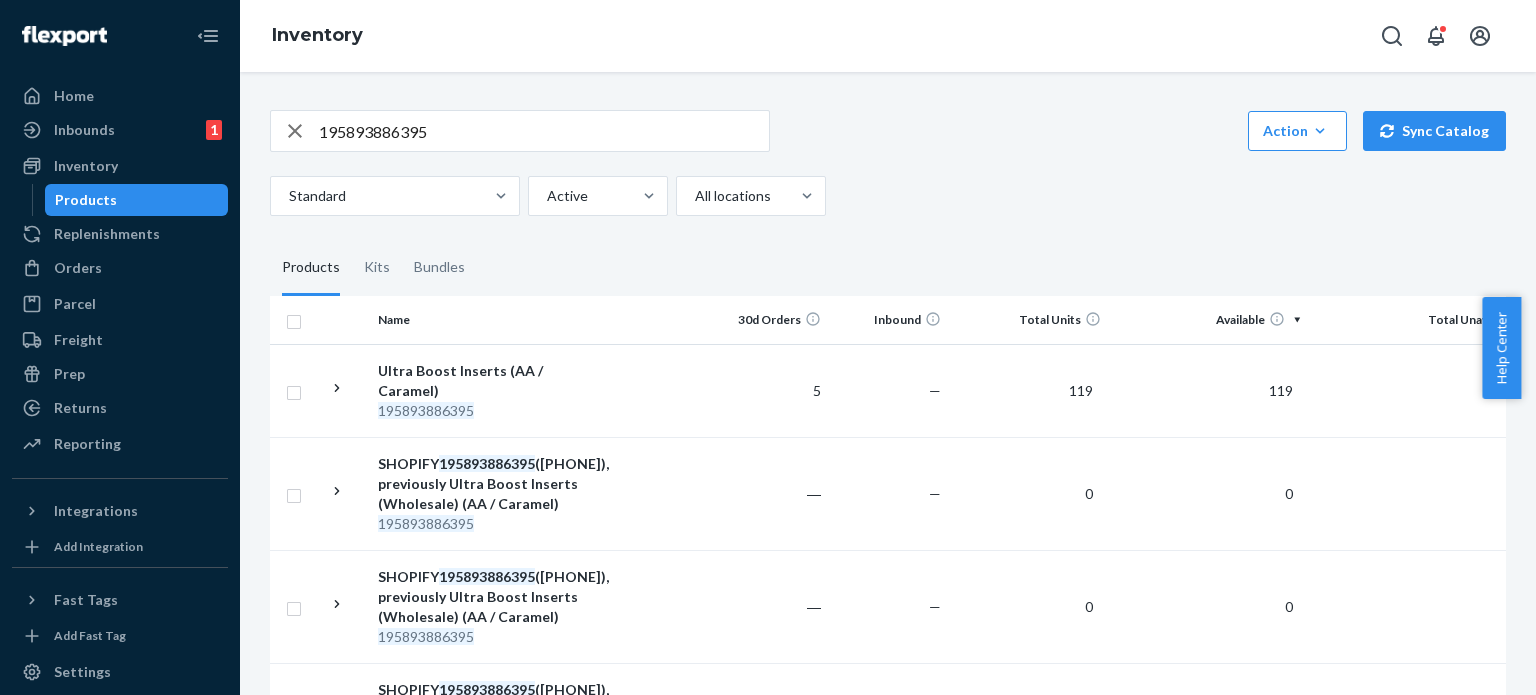 click on "195893886395" at bounding box center [544, 131] 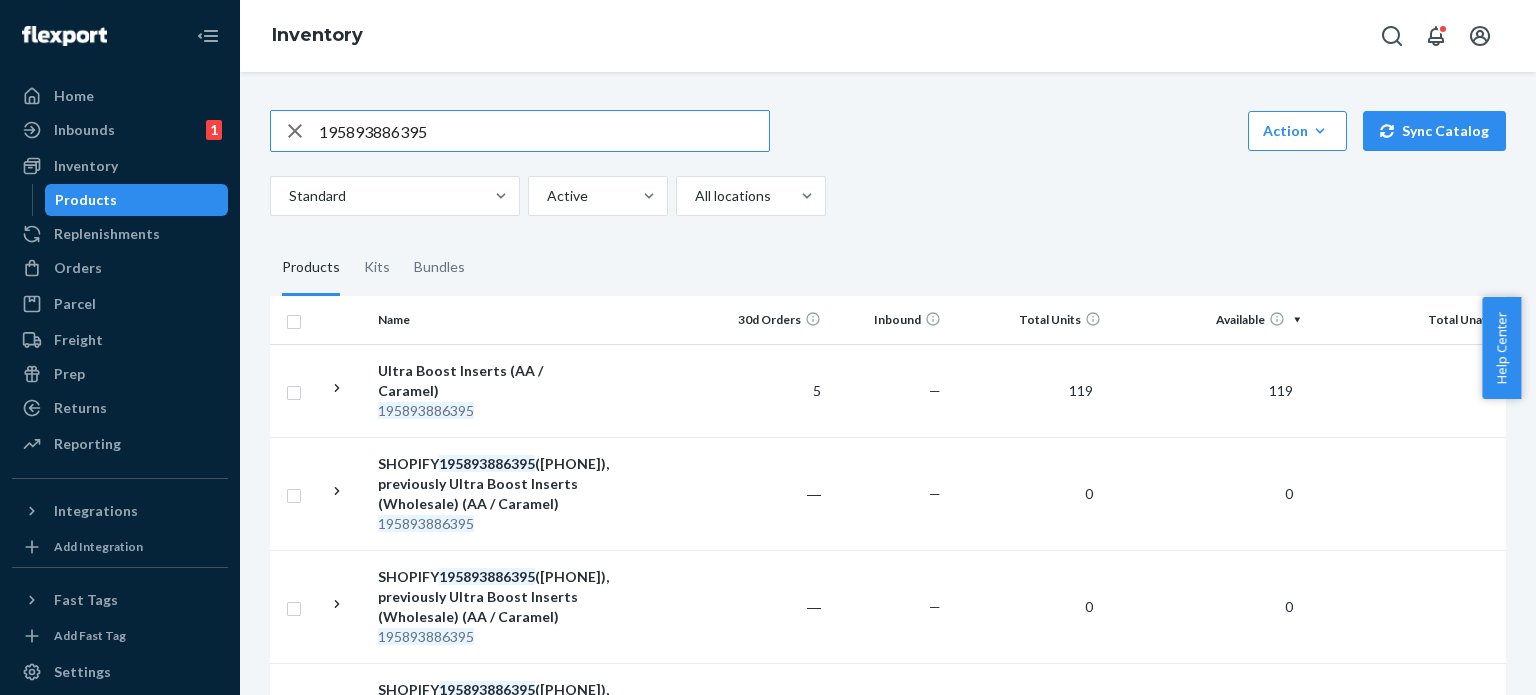 click on "195893886395" at bounding box center [544, 131] 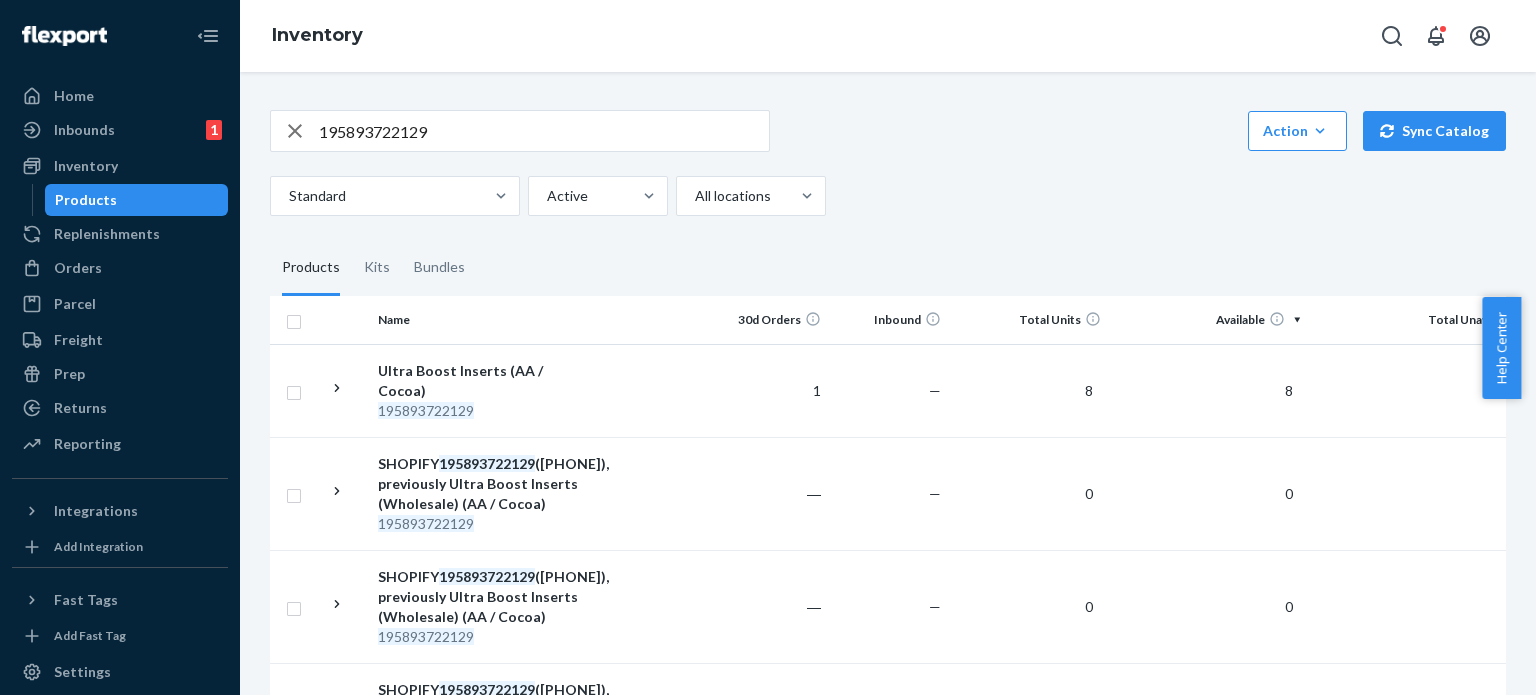 click on "195893722129" at bounding box center (544, 131) 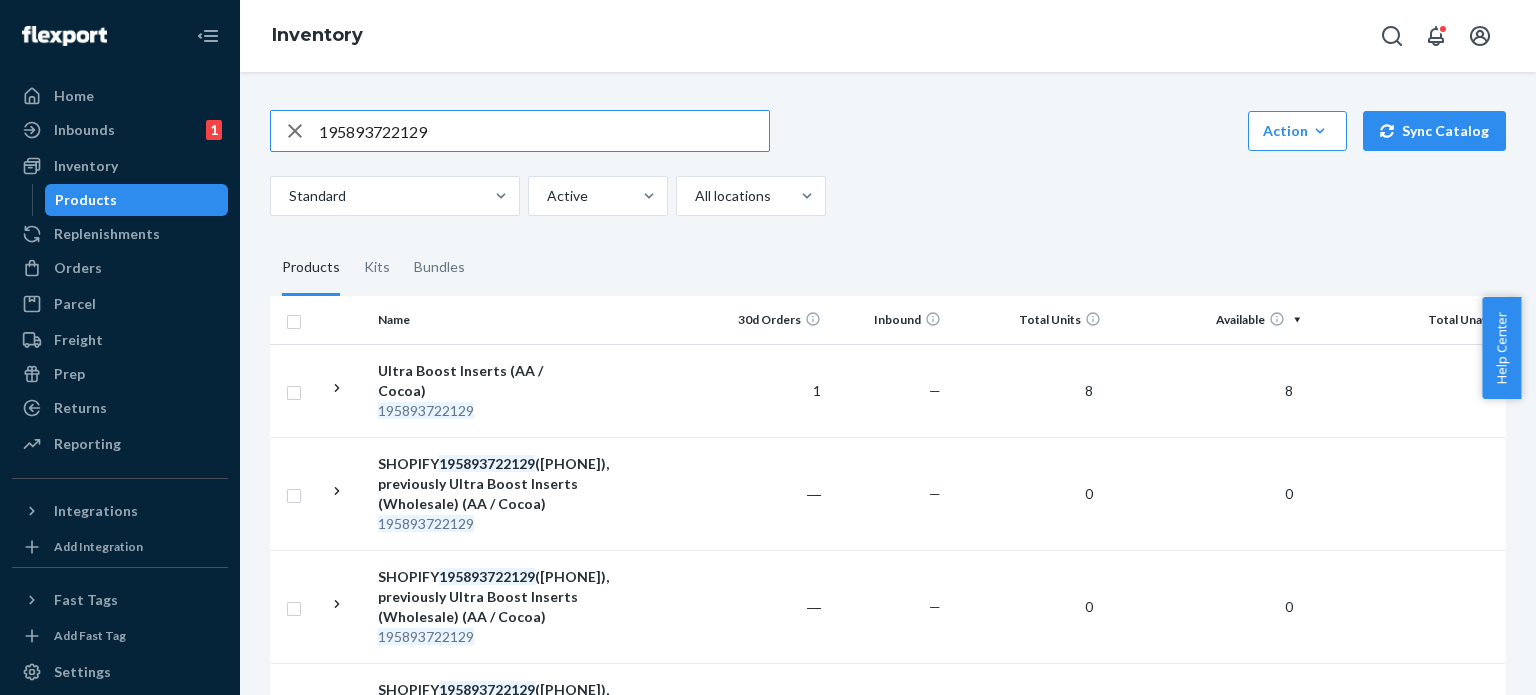 paste on "407873" 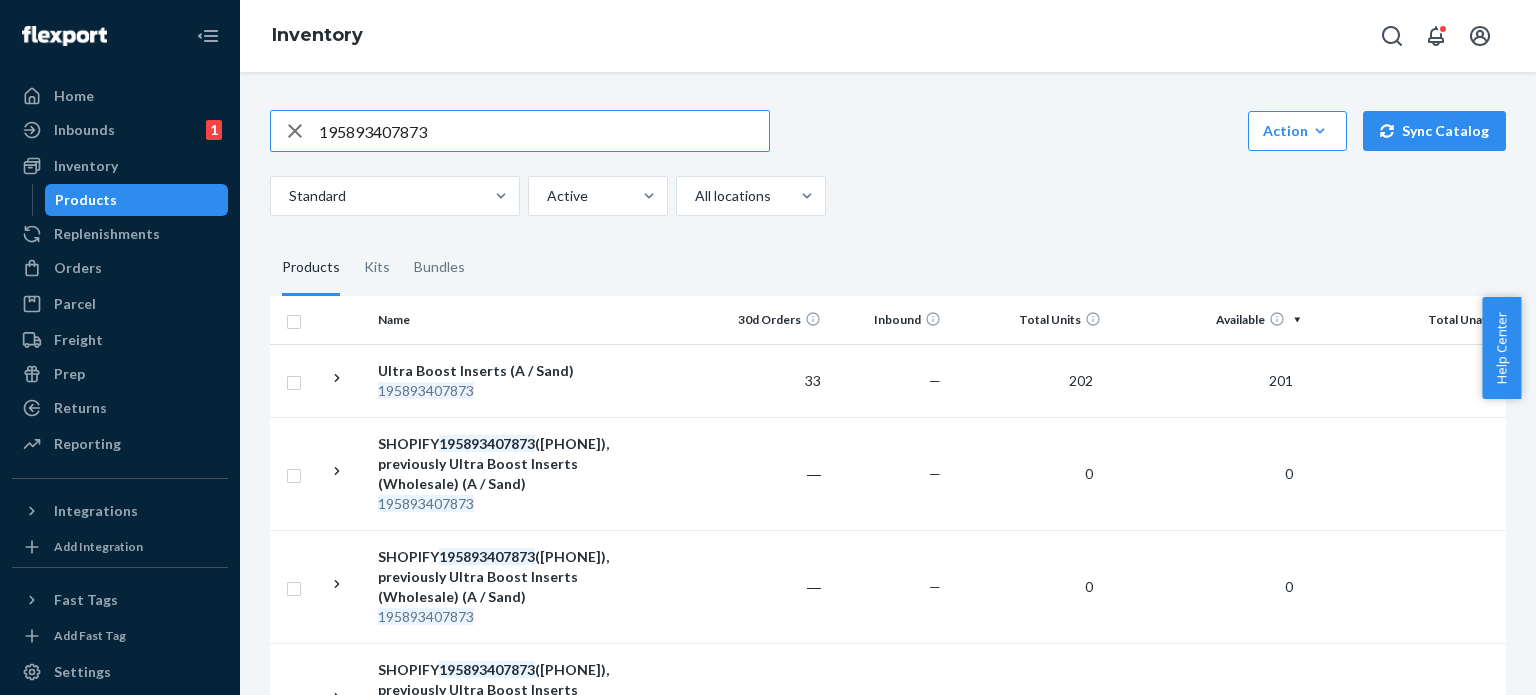 click on "195893407873" at bounding box center [544, 131] 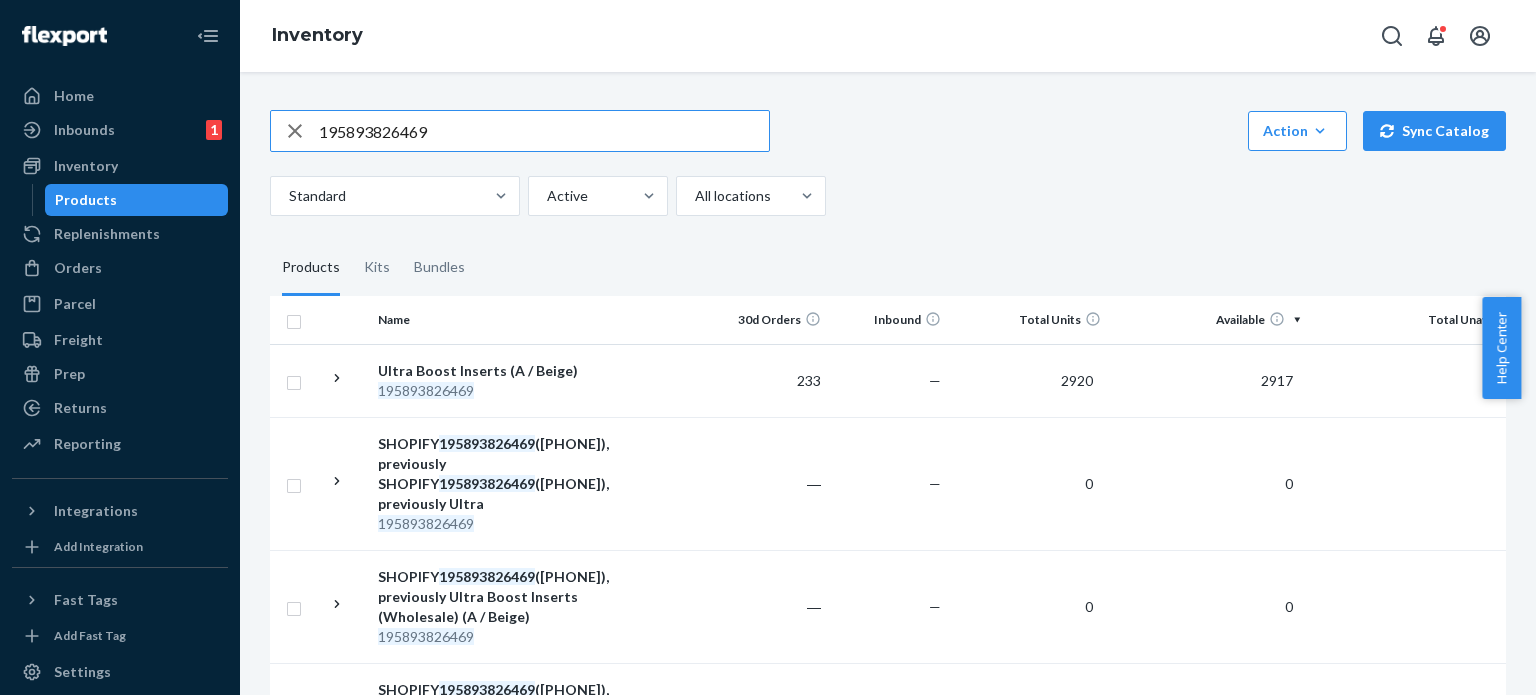 click on "195893826469" at bounding box center (544, 131) 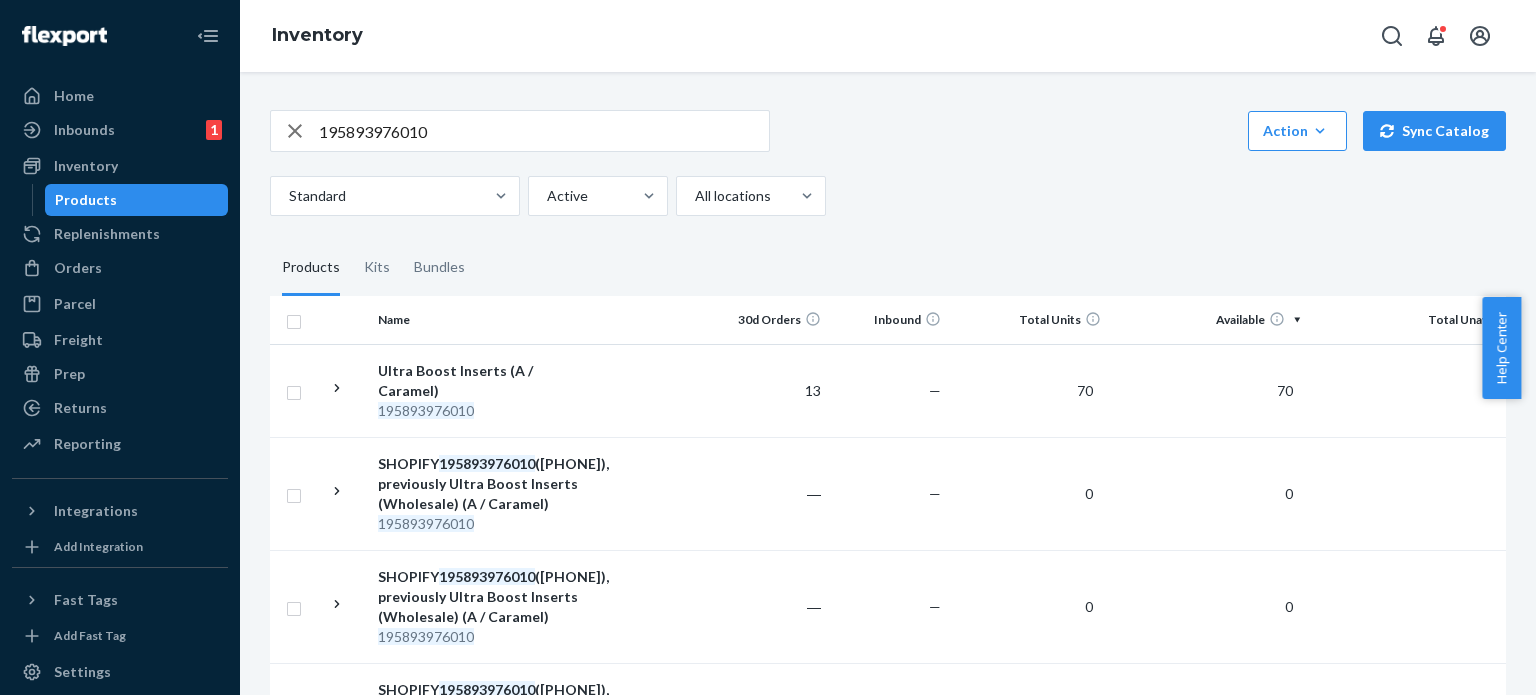 click on "[PRODUCT_ID] Action Create product Create kit or bundle Bulk create products Bulk update products Bulk update bundles Bulk update product alias attribute Sync Catalog Standard Active All locations" at bounding box center (888, 163) 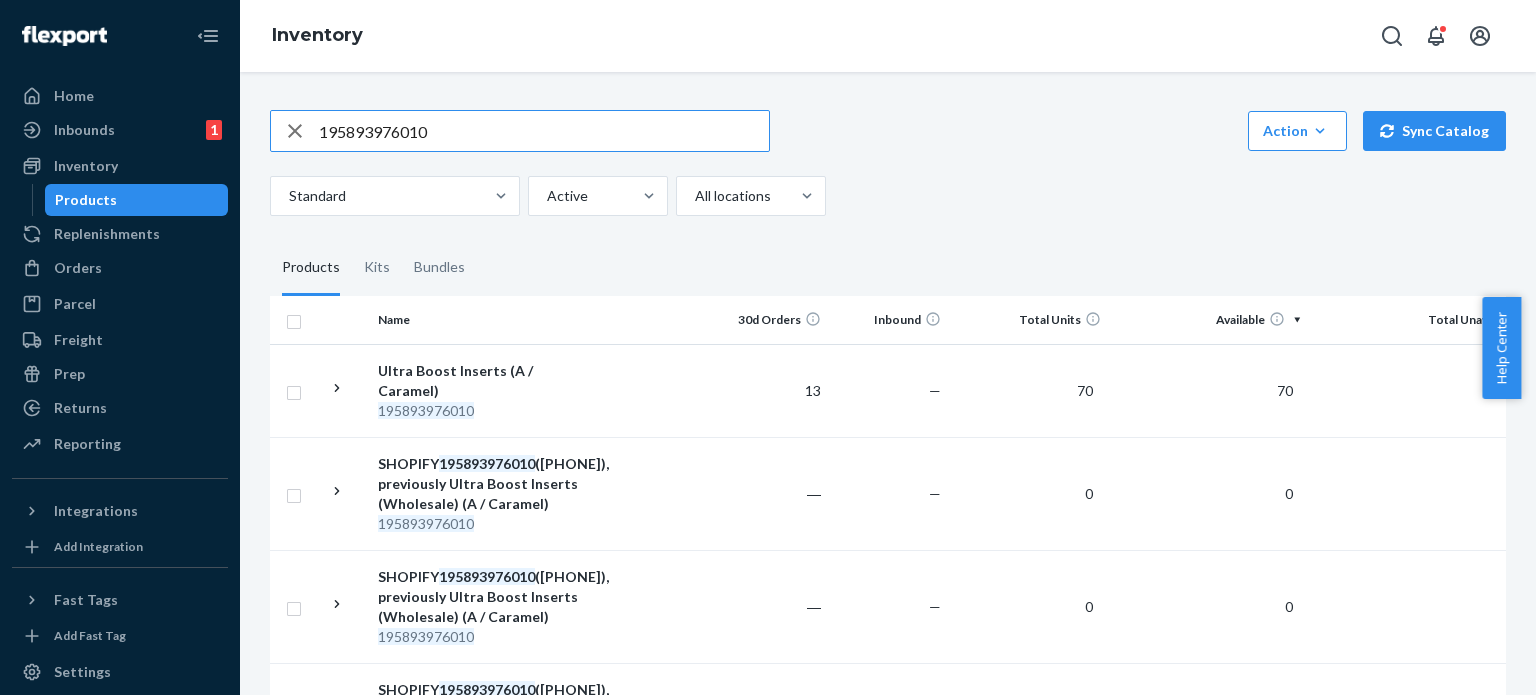 click on "195893976010" at bounding box center [544, 131] 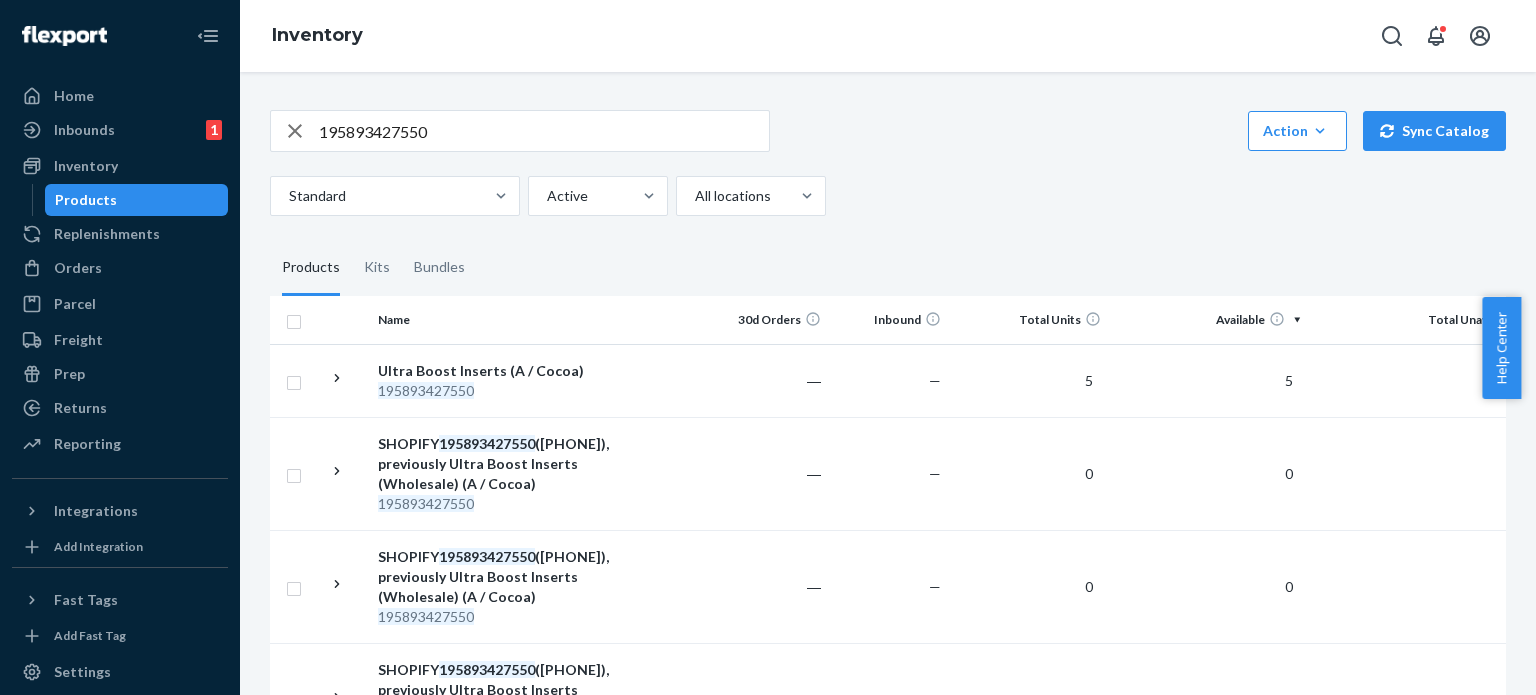 click on "195893427550" at bounding box center [544, 131] 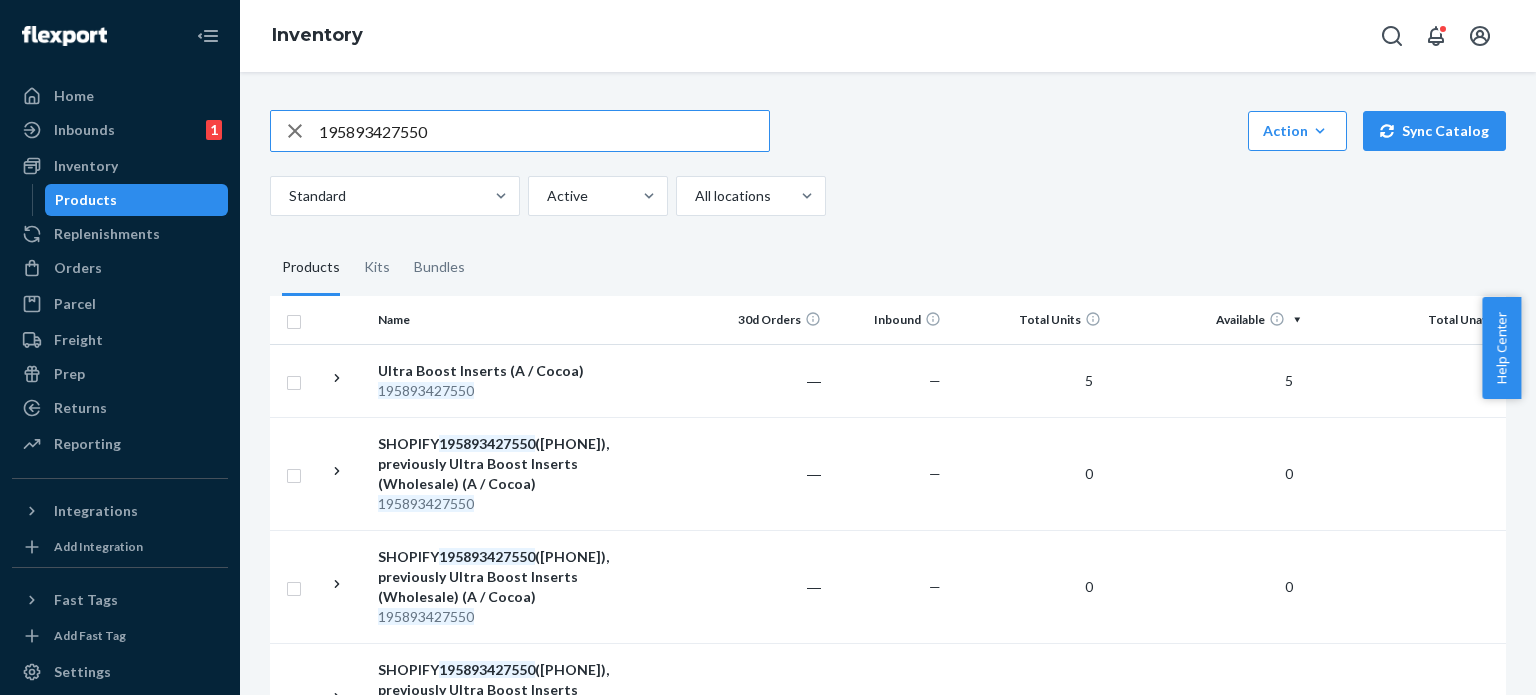 click on "195893427550" at bounding box center (544, 131) 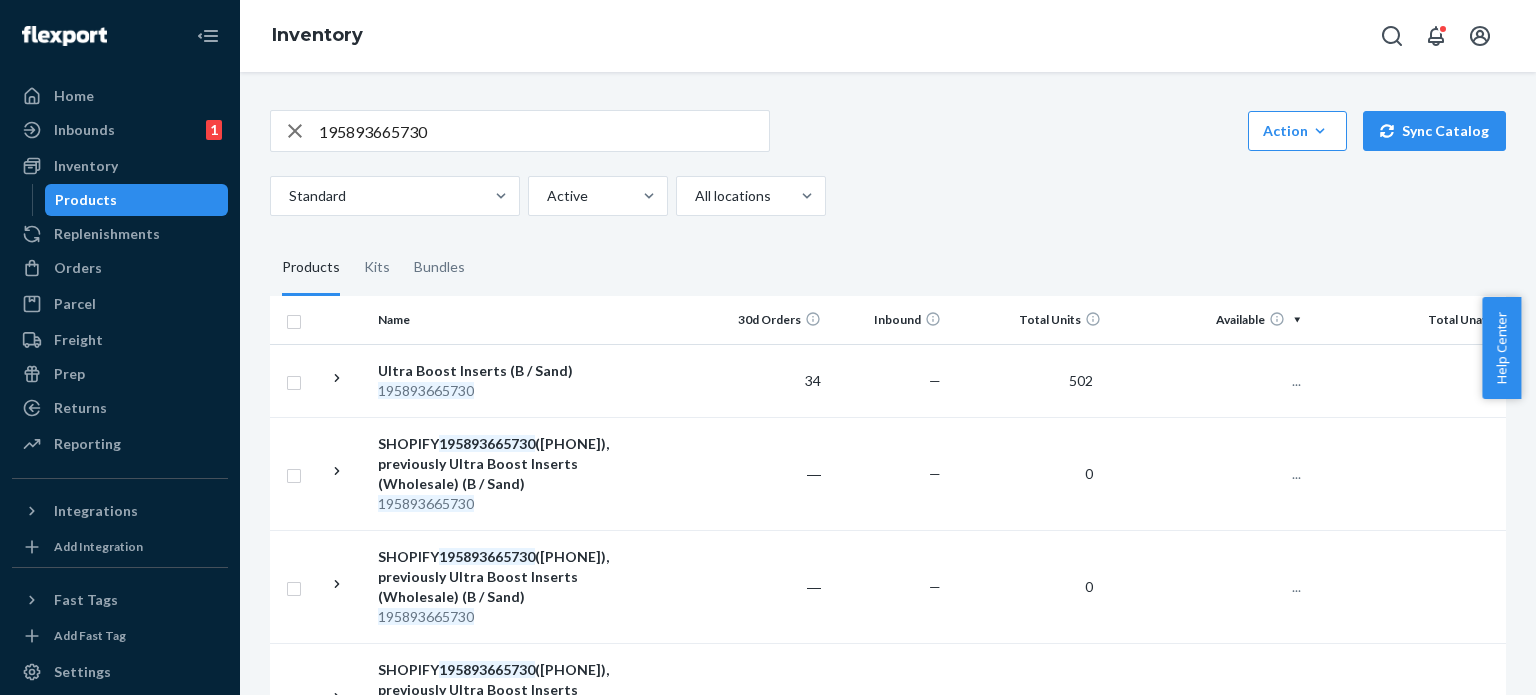 click on "Ultra Boost Inserts (B / Sand) [PHONE] 34 — 502 ... 0 SHOPIFY [PHONE] — — 0 ... 0 SHOPIFY [PHONE] — — 0 ... 0 SHOPIFY [PHONE] — — 0 ... 0 SHOPIFY [PHONE] — — 0 ... 0 1 25 results per page" at bounding box center [888, 532] 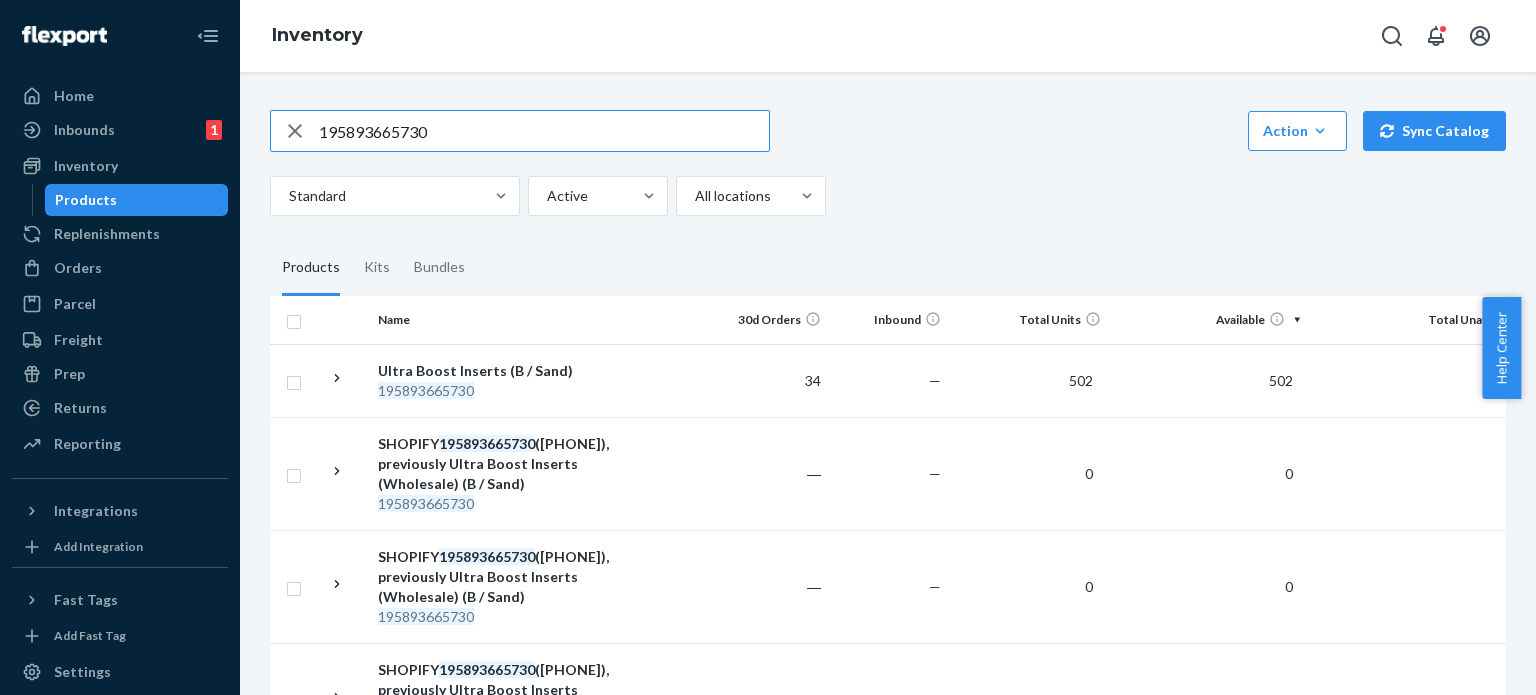 click on "195893665730" at bounding box center (544, 131) 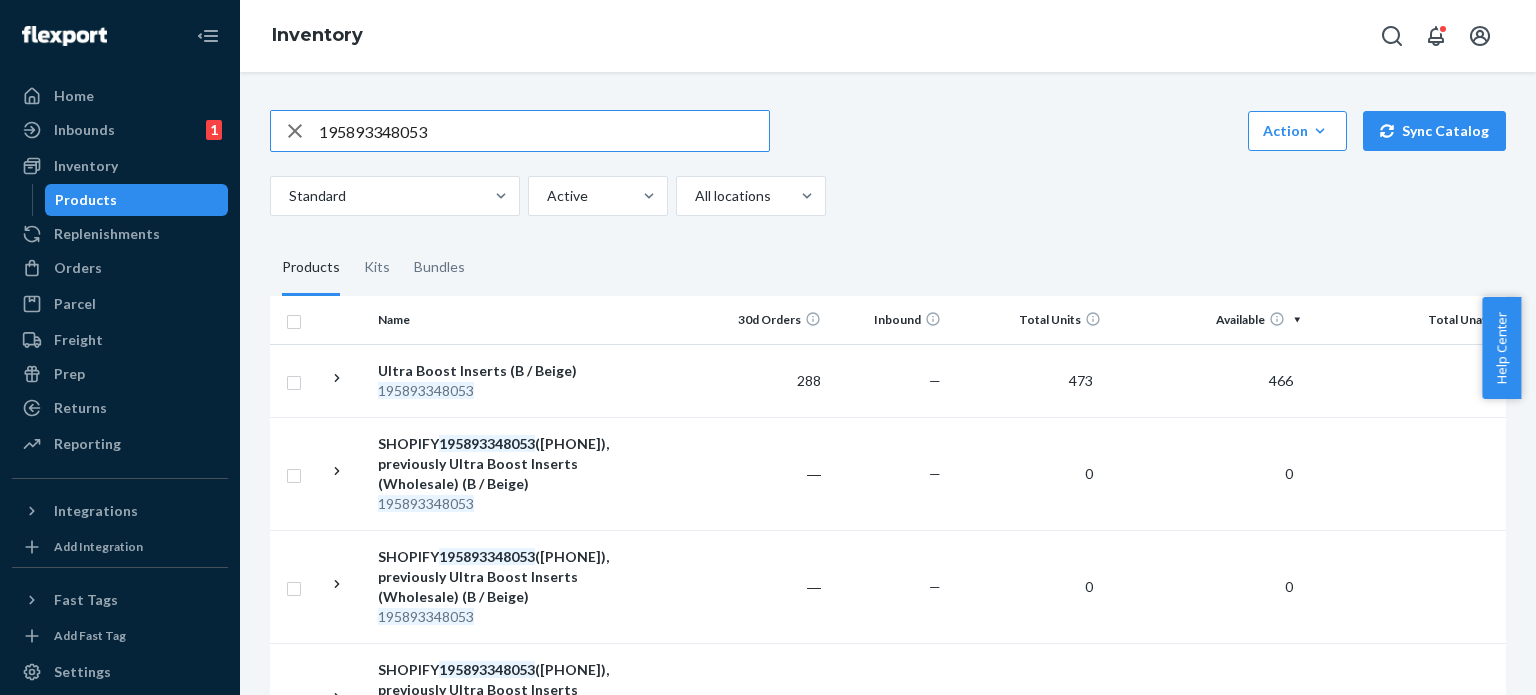 click on "195893348053" at bounding box center [544, 131] 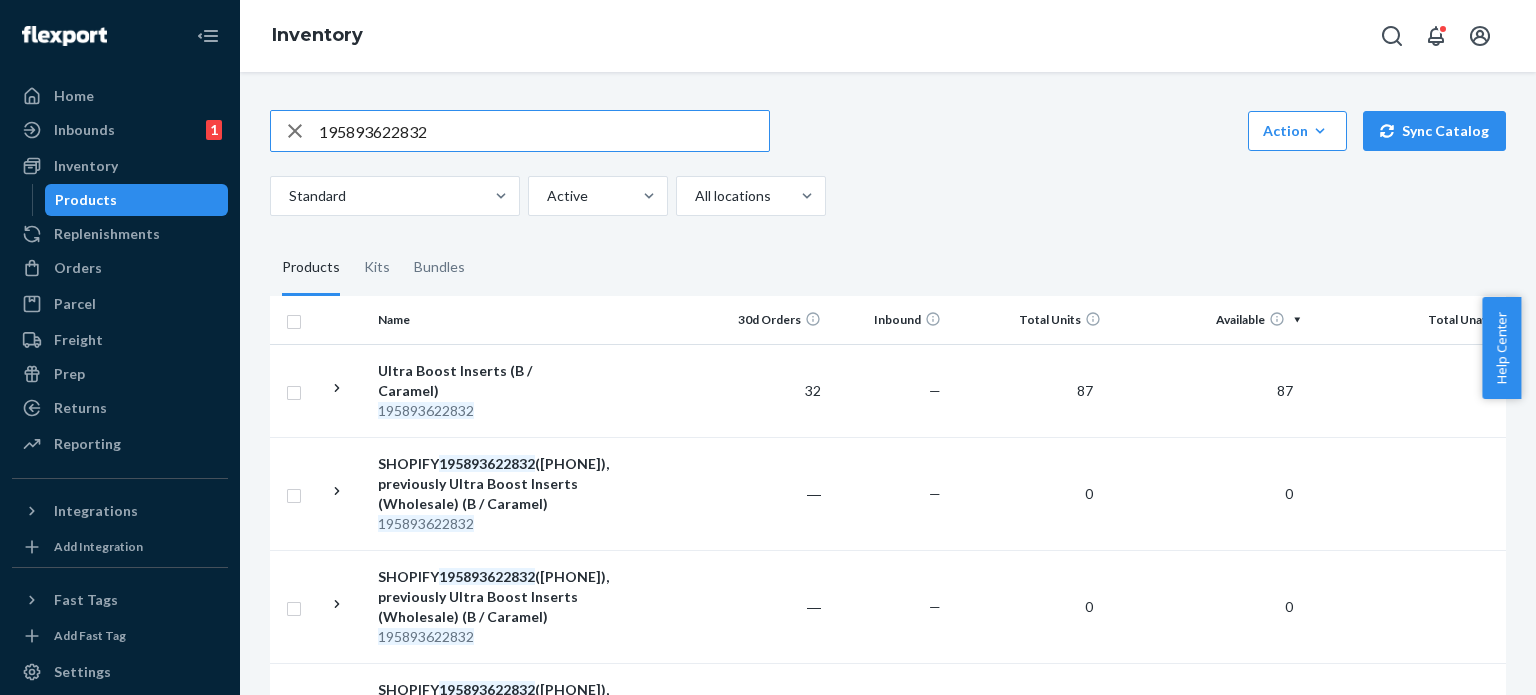 click on "195893622832" at bounding box center [544, 131] 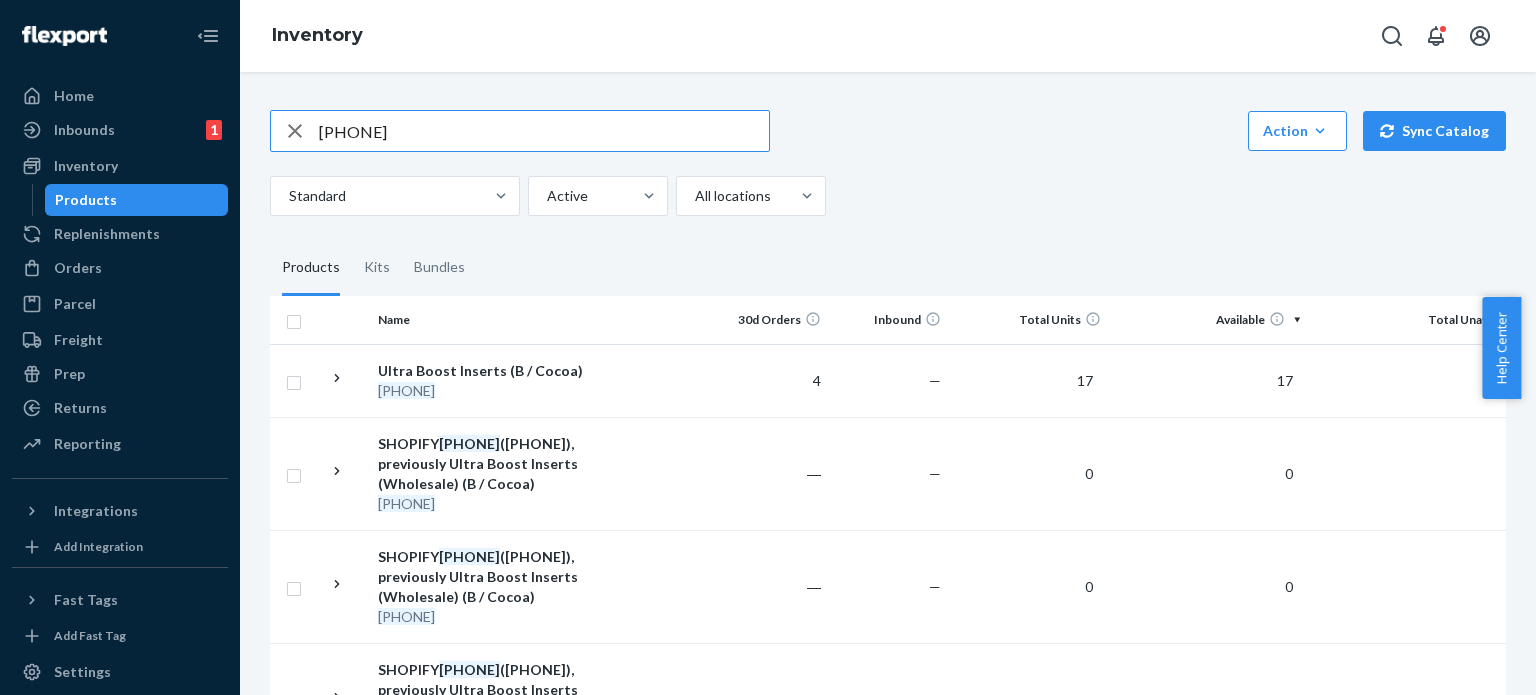 click on "[PHONE]" at bounding box center [544, 131] 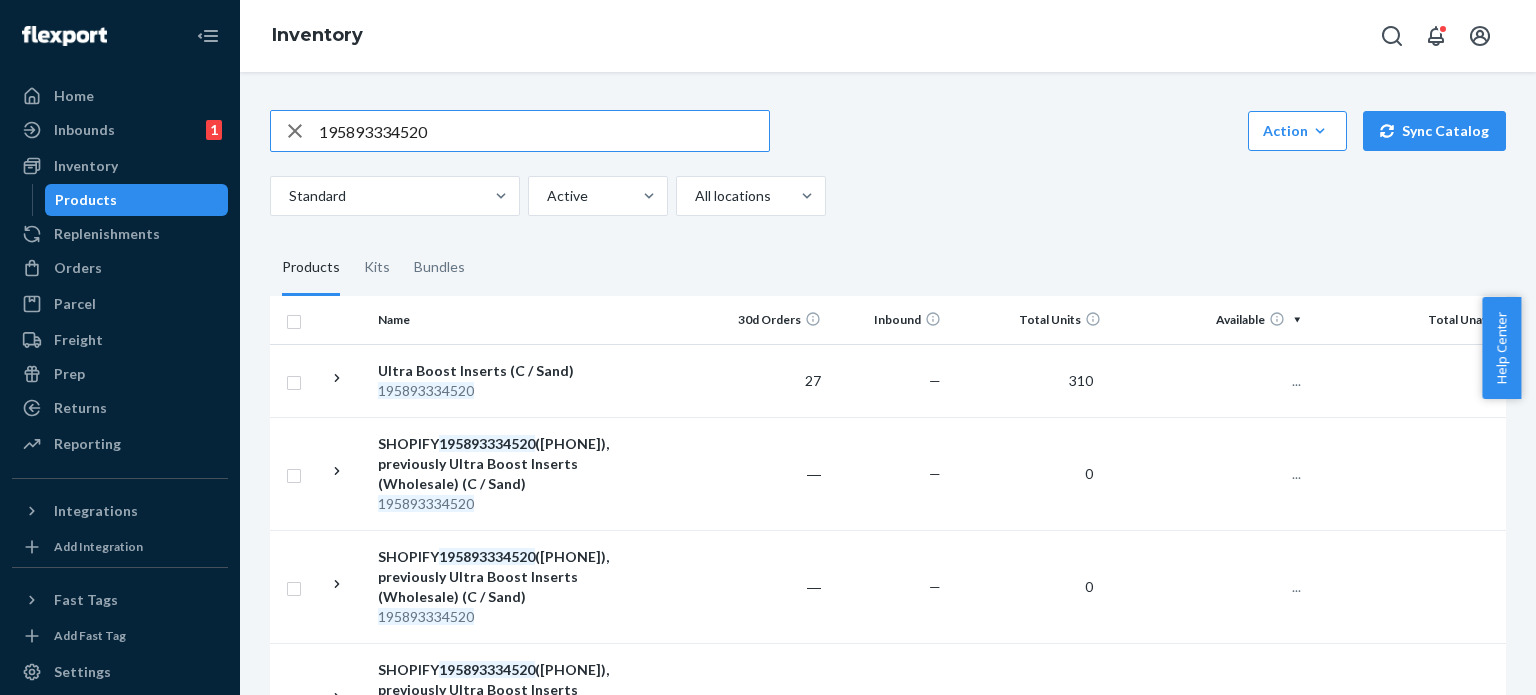 click on "195893334520" at bounding box center (544, 131) 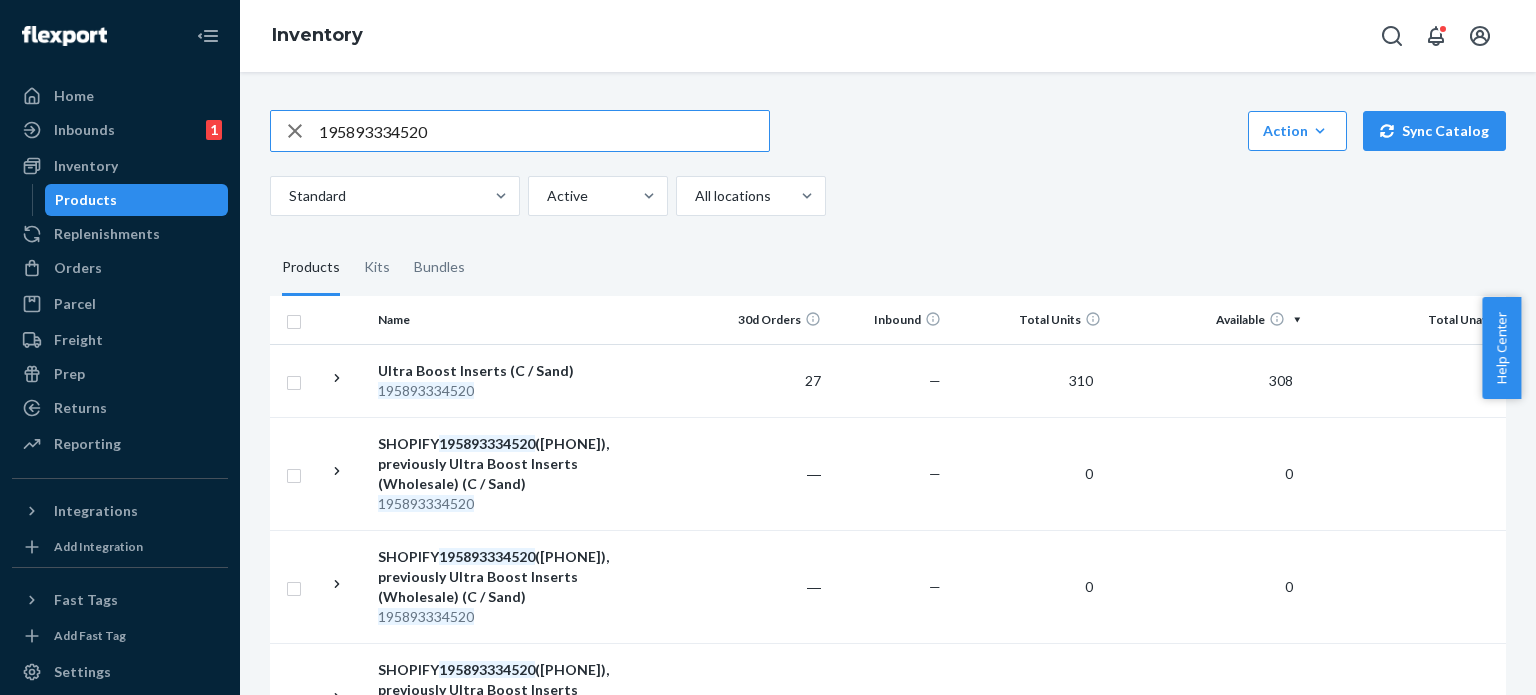 paste on "[PHONE]" 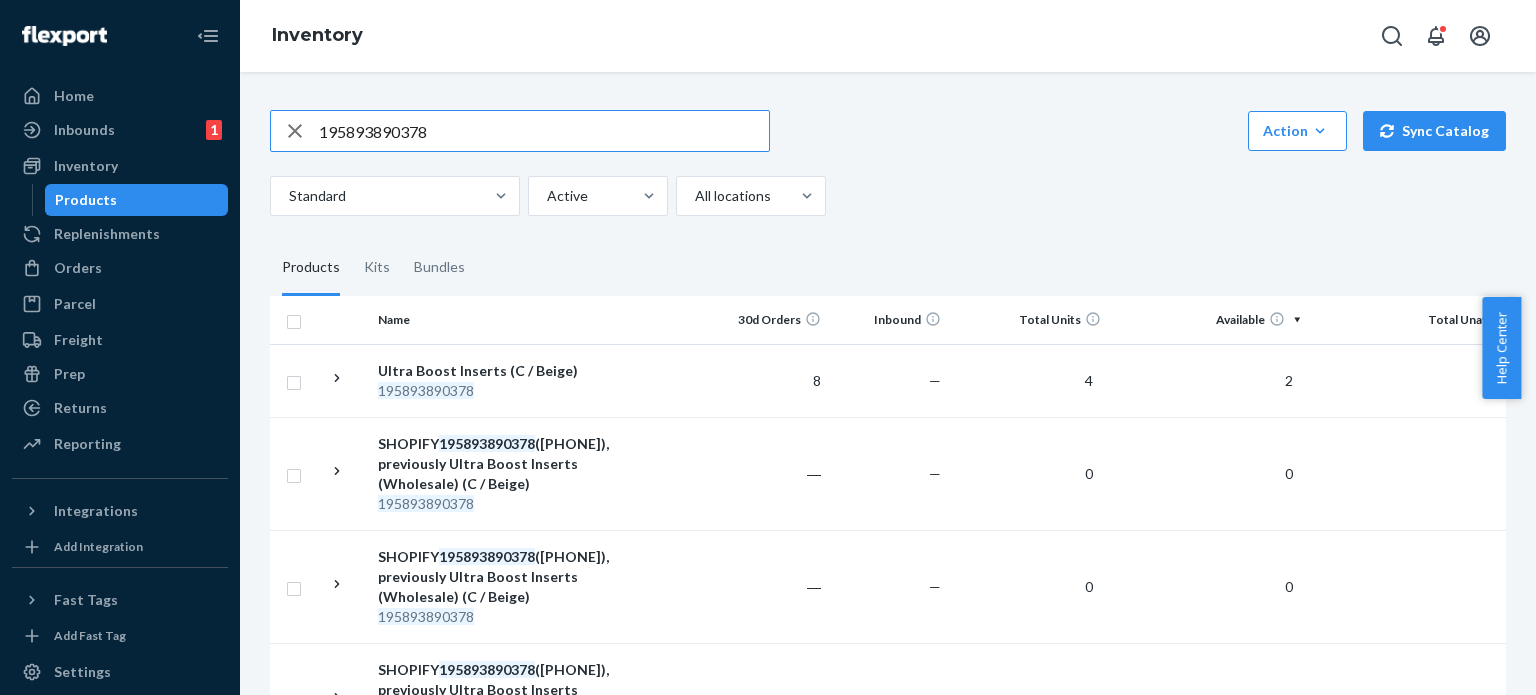 click on "195893890378" at bounding box center (544, 131) 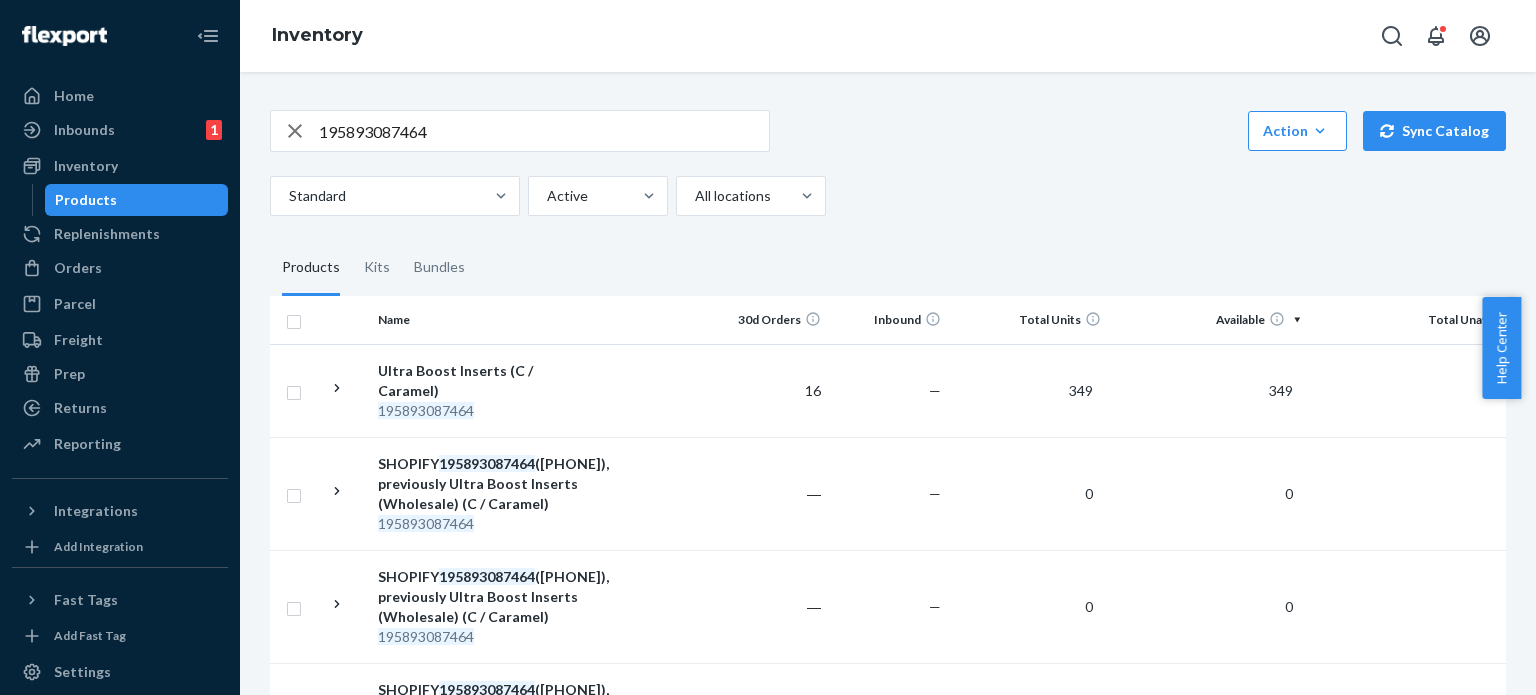 click on "195893087464" at bounding box center (544, 131) 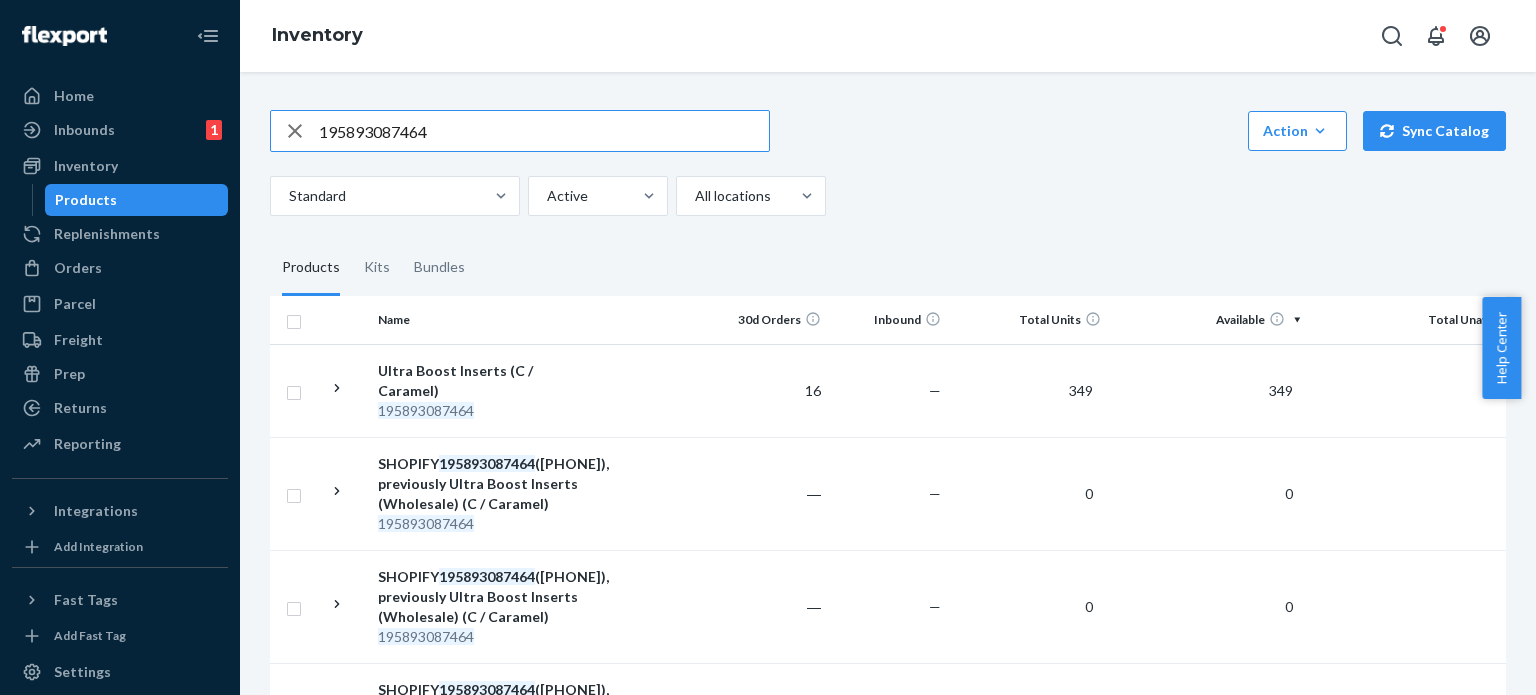 click on "195893087464" at bounding box center (544, 131) 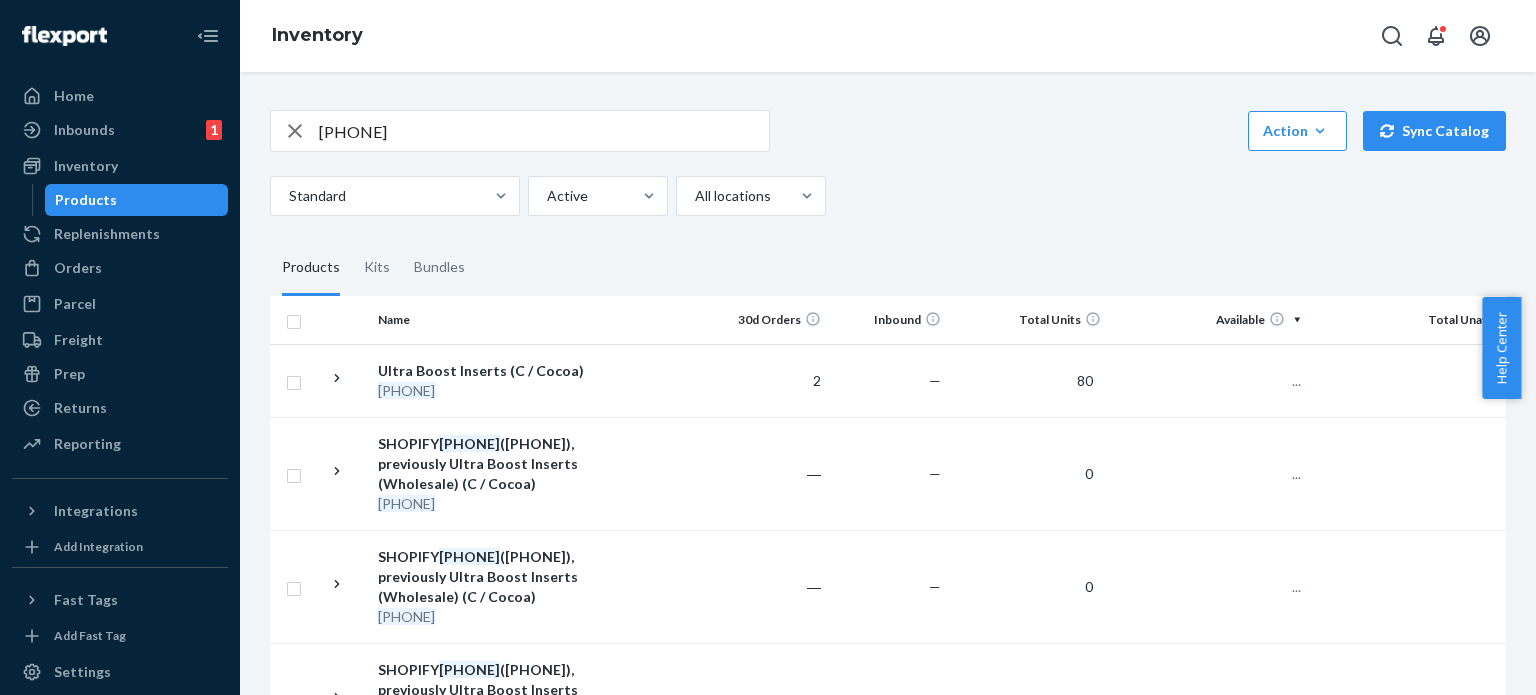 click on "[PHONE]" at bounding box center (544, 131) 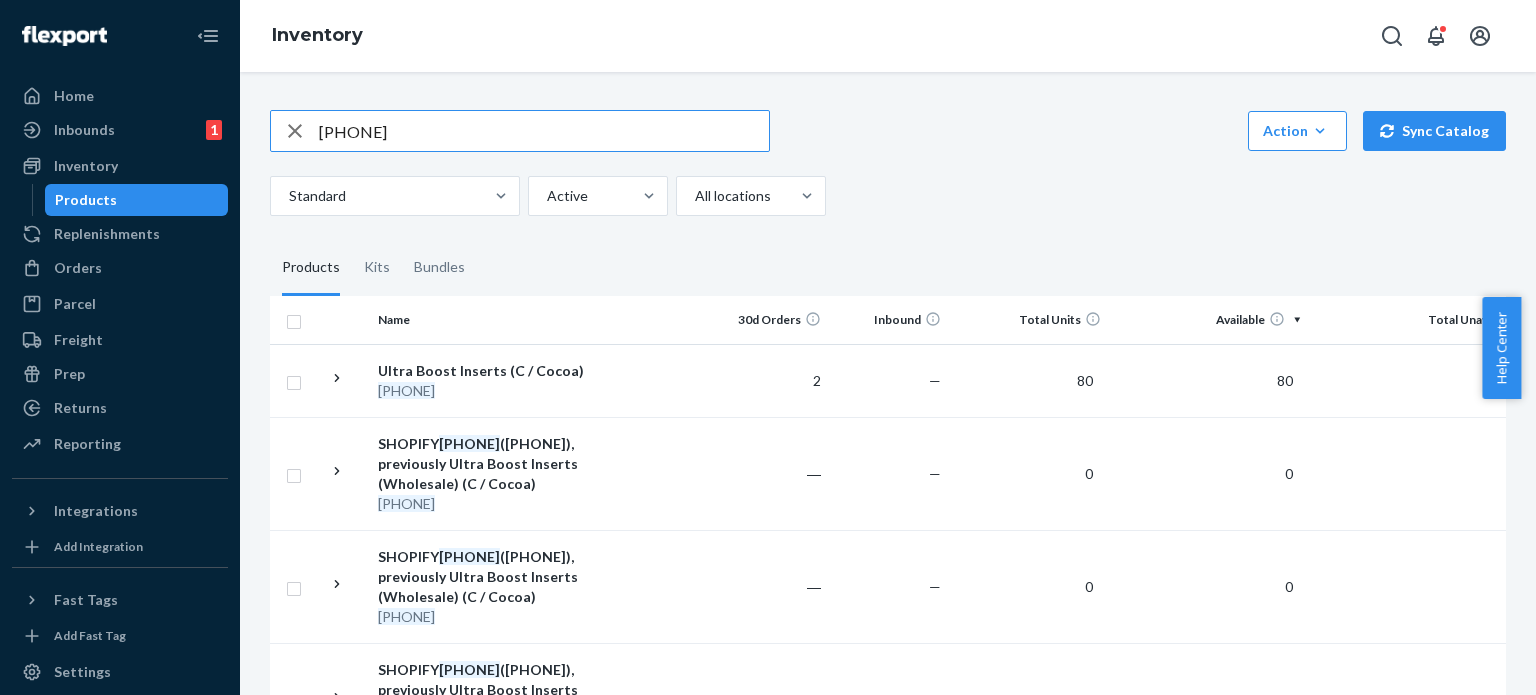 click on "[PHONE]" at bounding box center (544, 131) 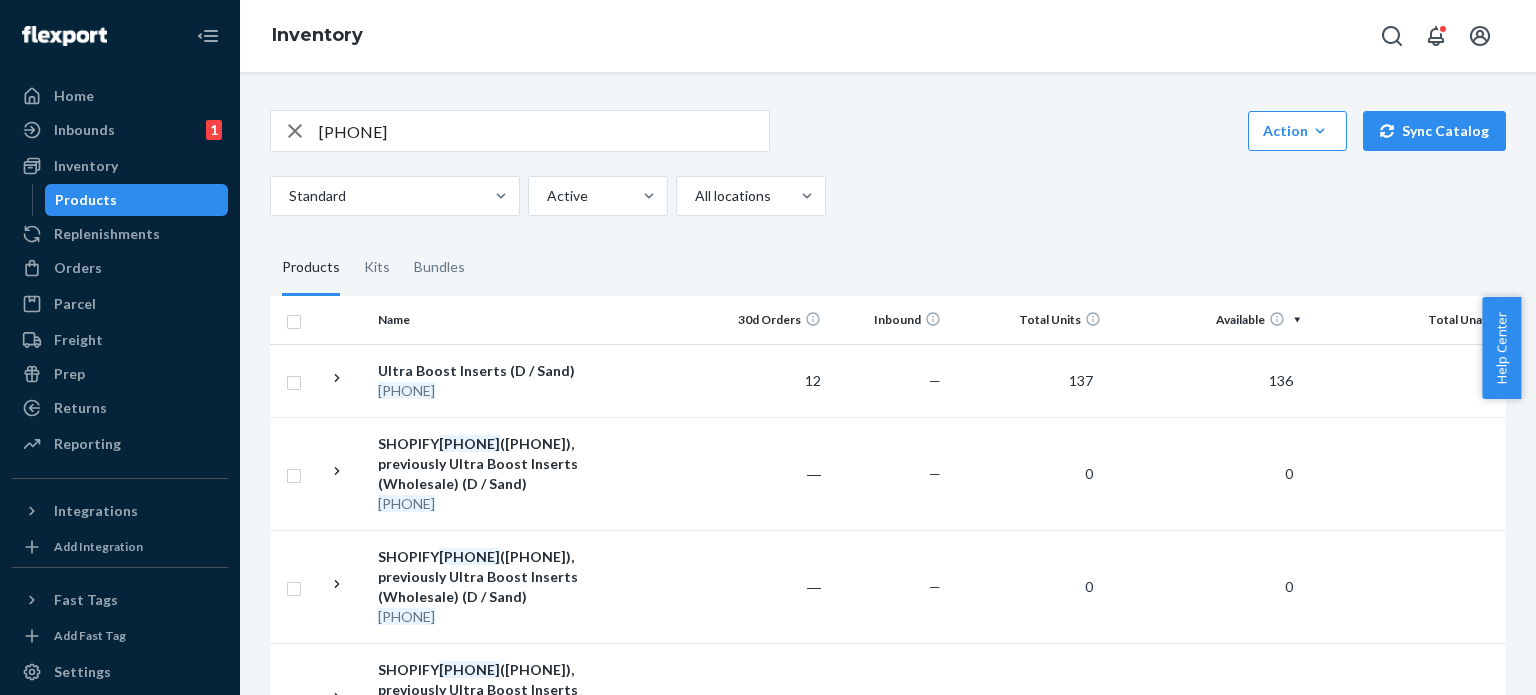 click on "[PHONE]" at bounding box center [544, 131] 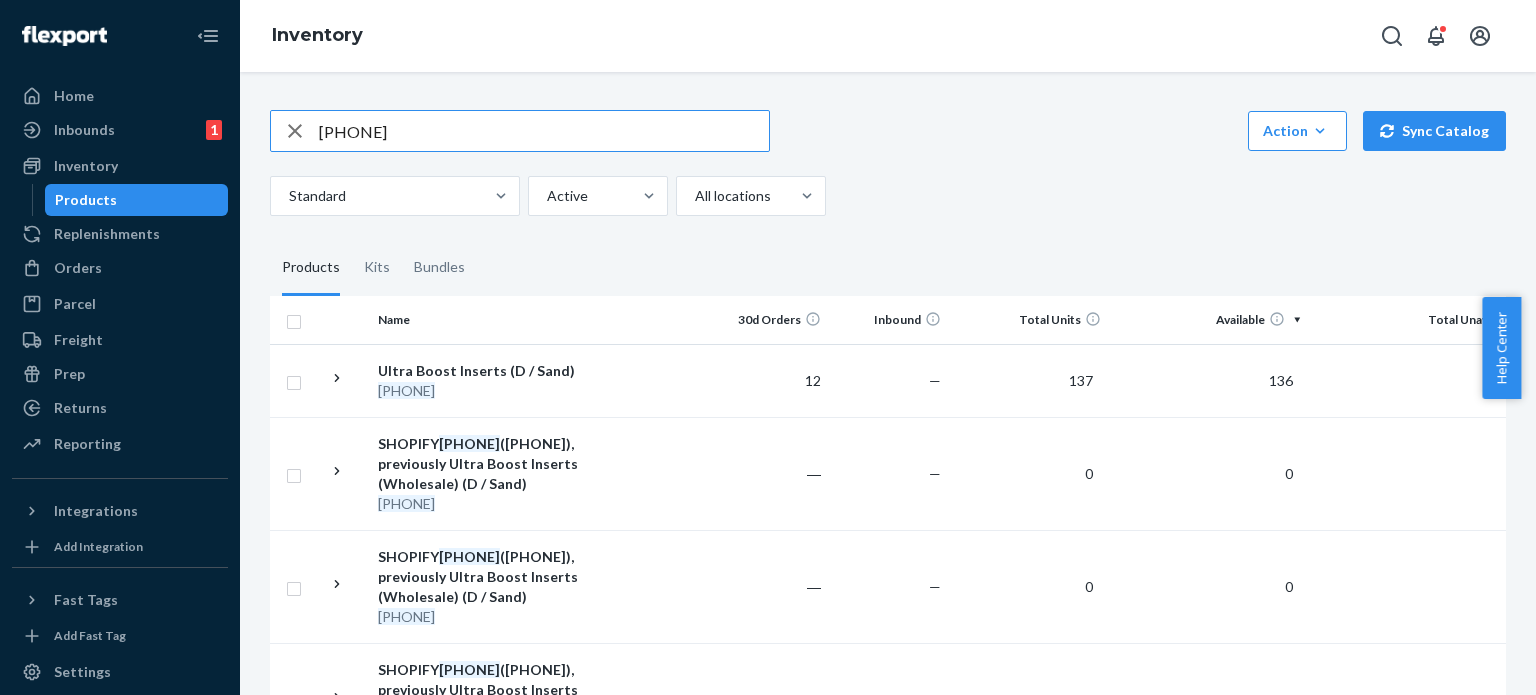 click on "[PHONE]" at bounding box center [544, 131] 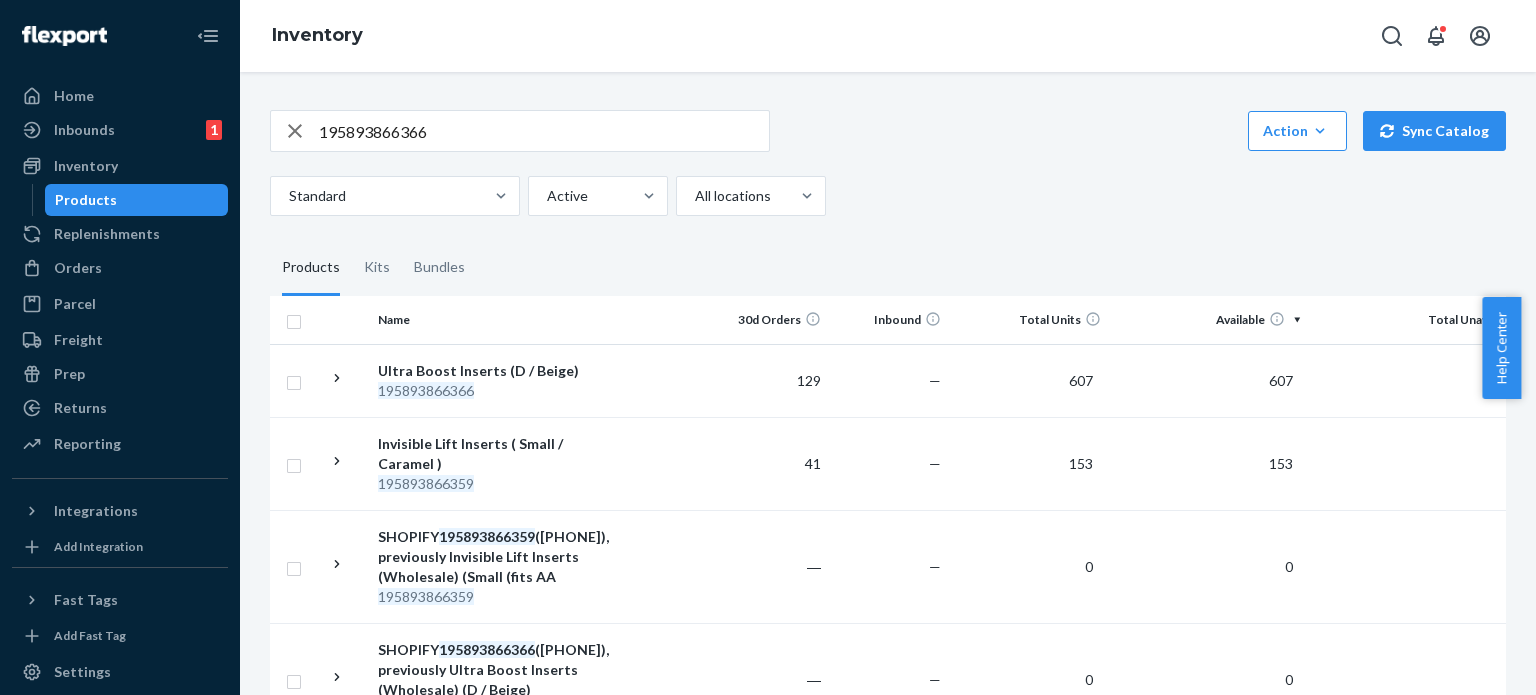 click on "195893866366" at bounding box center (544, 131) 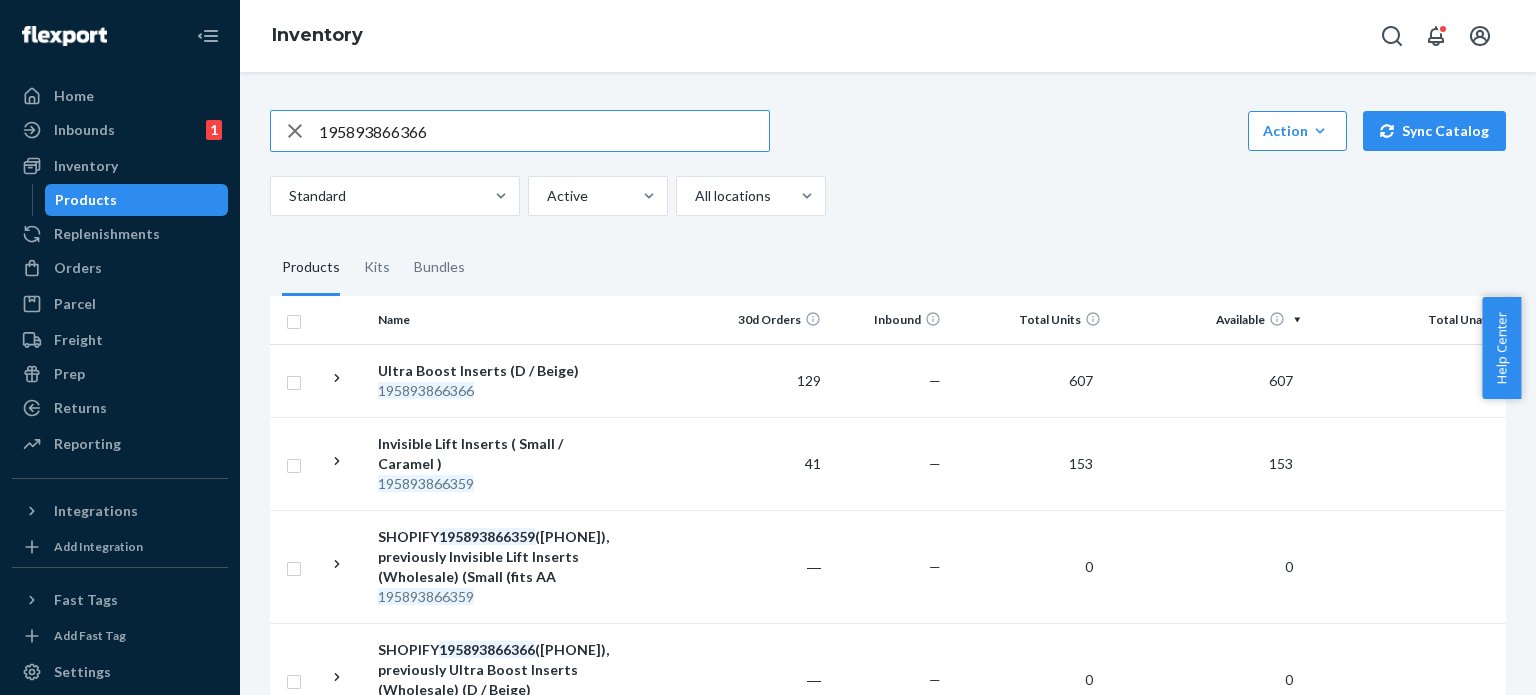 click on "195893866366" at bounding box center [544, 131] 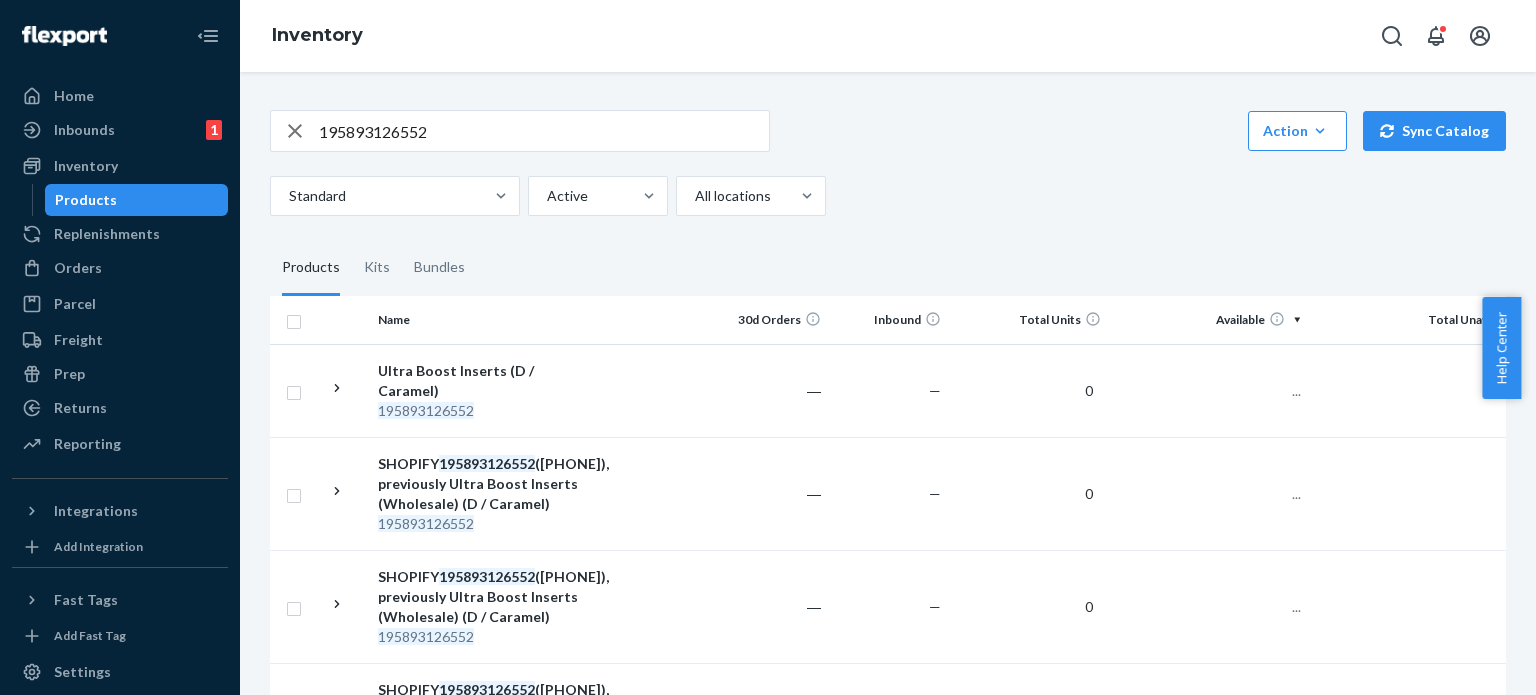 click on "195893126552" at bounding box center (544, 131) 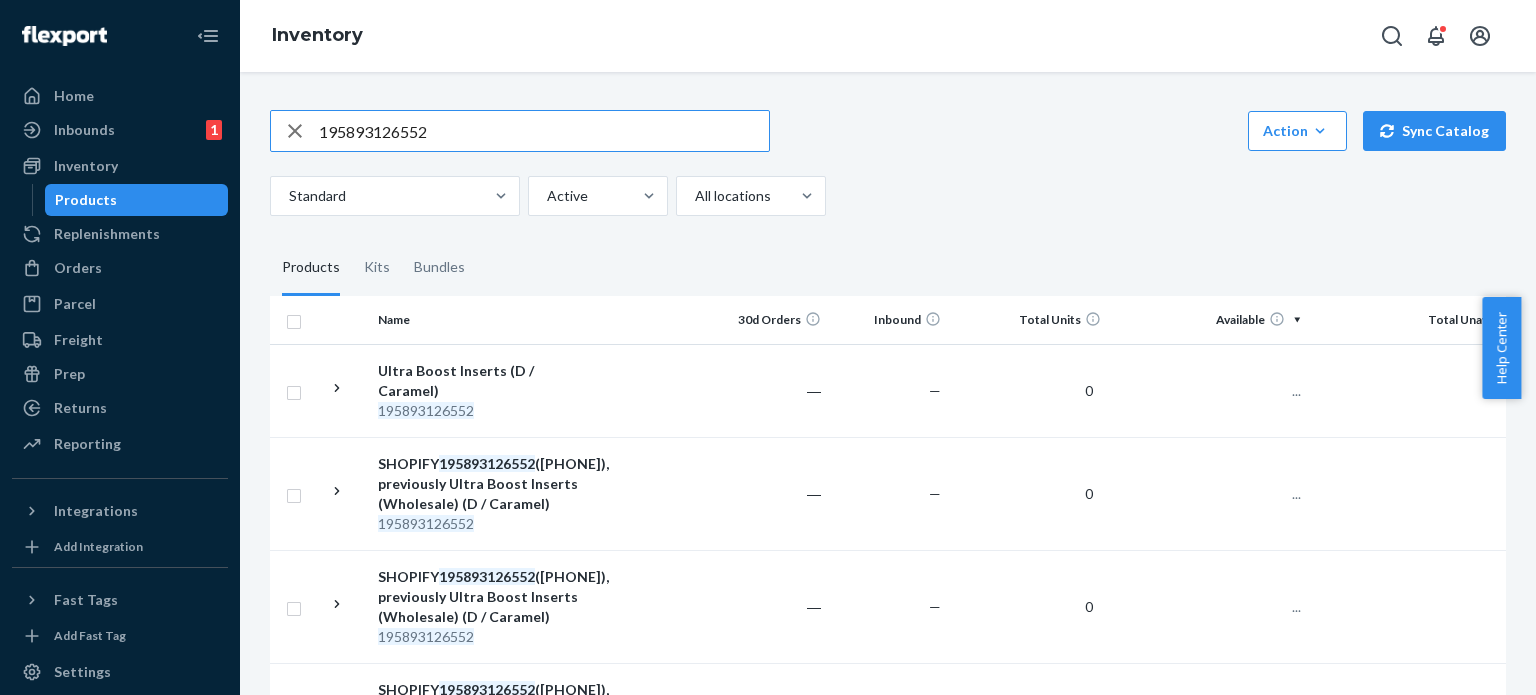 click on "195893126552" at bounding box center (544, 131) 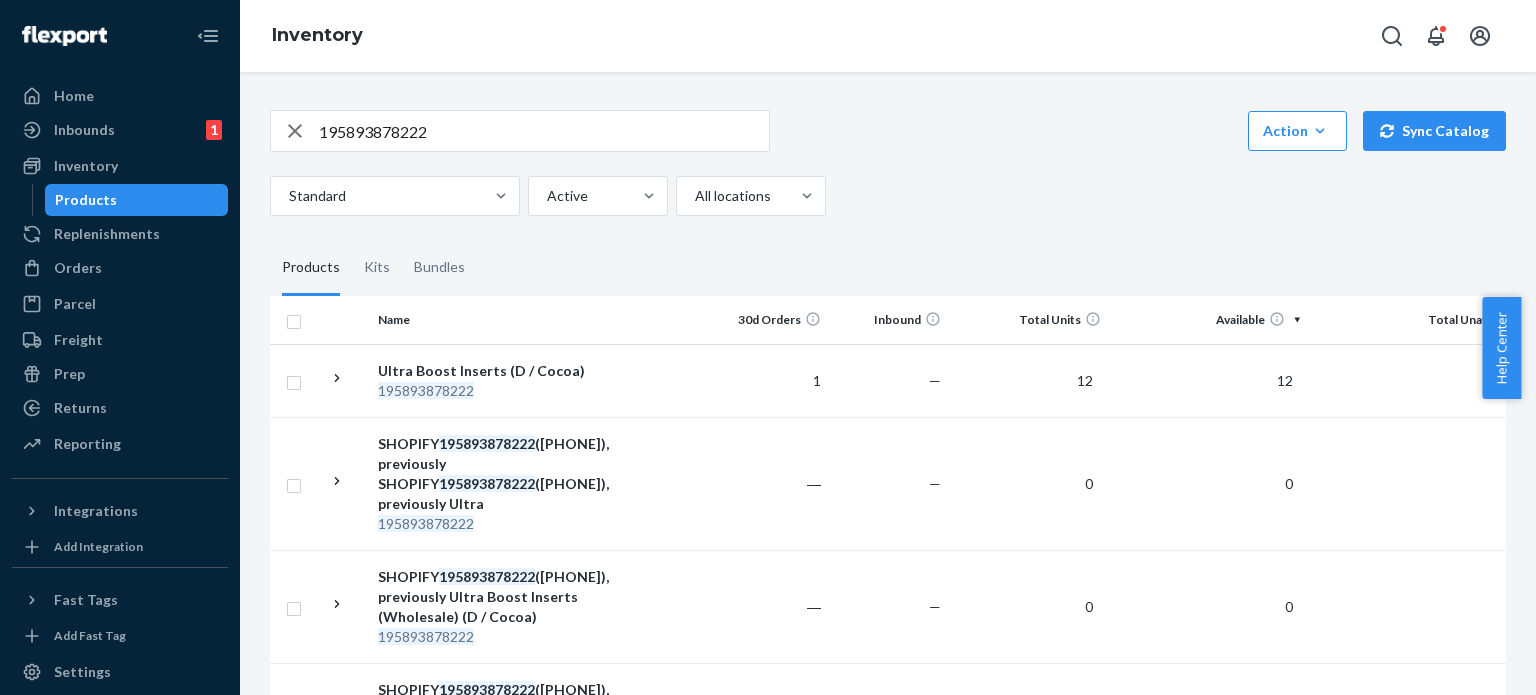 click on "195893878222" at bounding box center [544, 131] 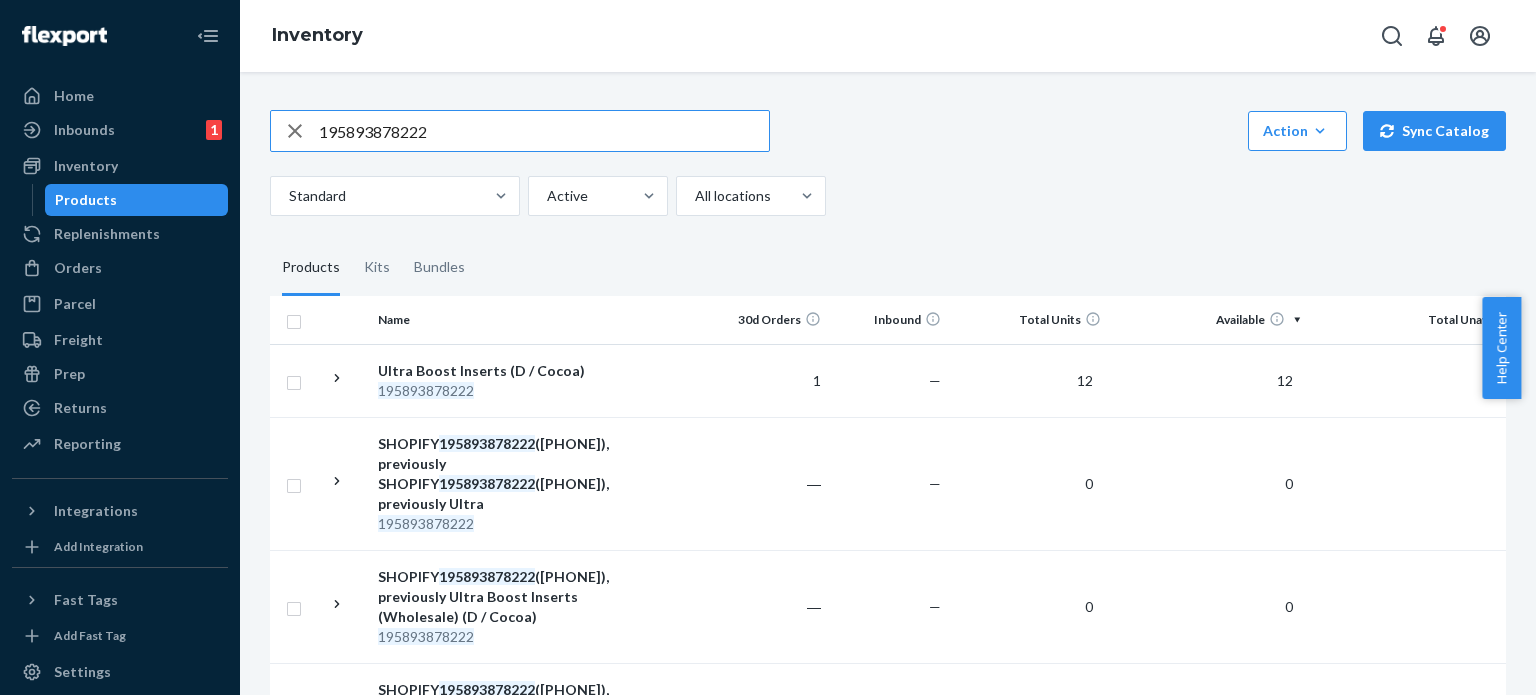 click on "195893878222" at bounding box center (544, 131) 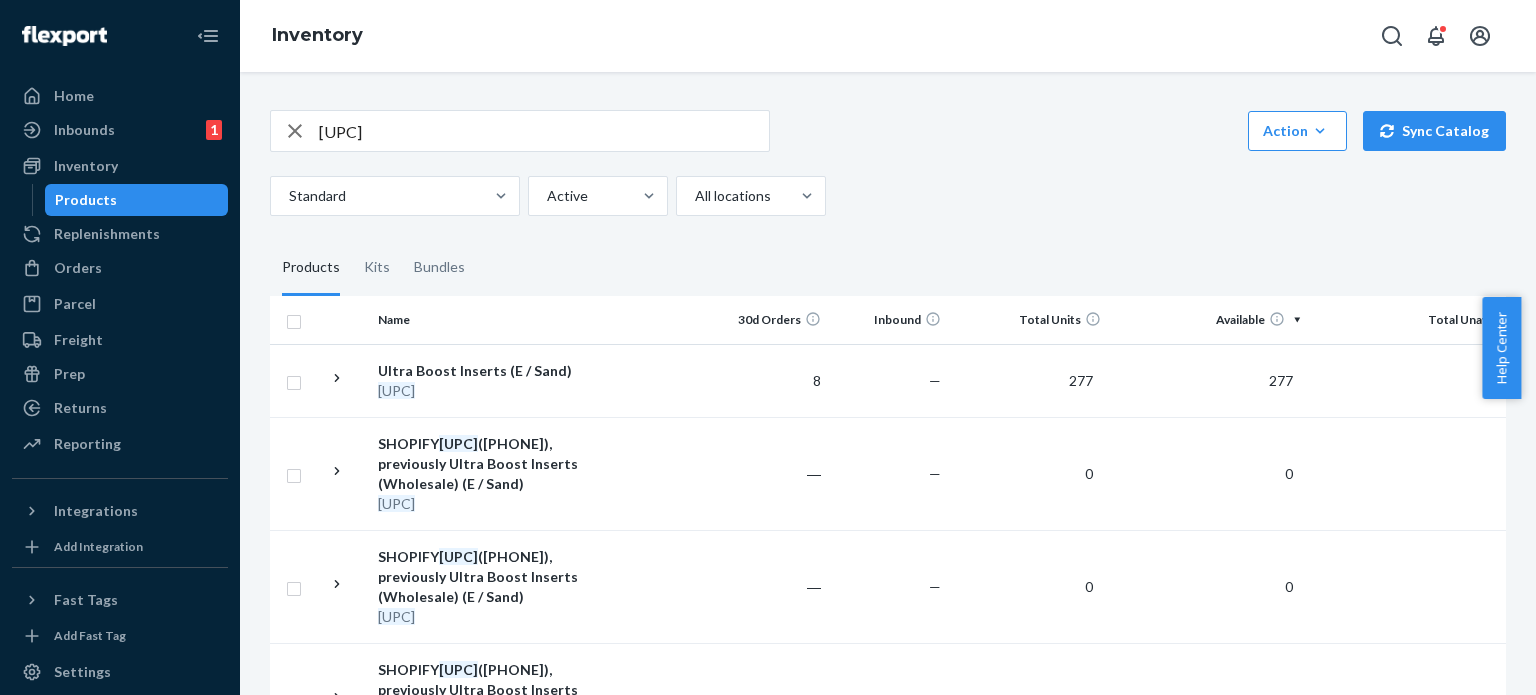 click on "[UPC]" at bounding box center (544, 131) 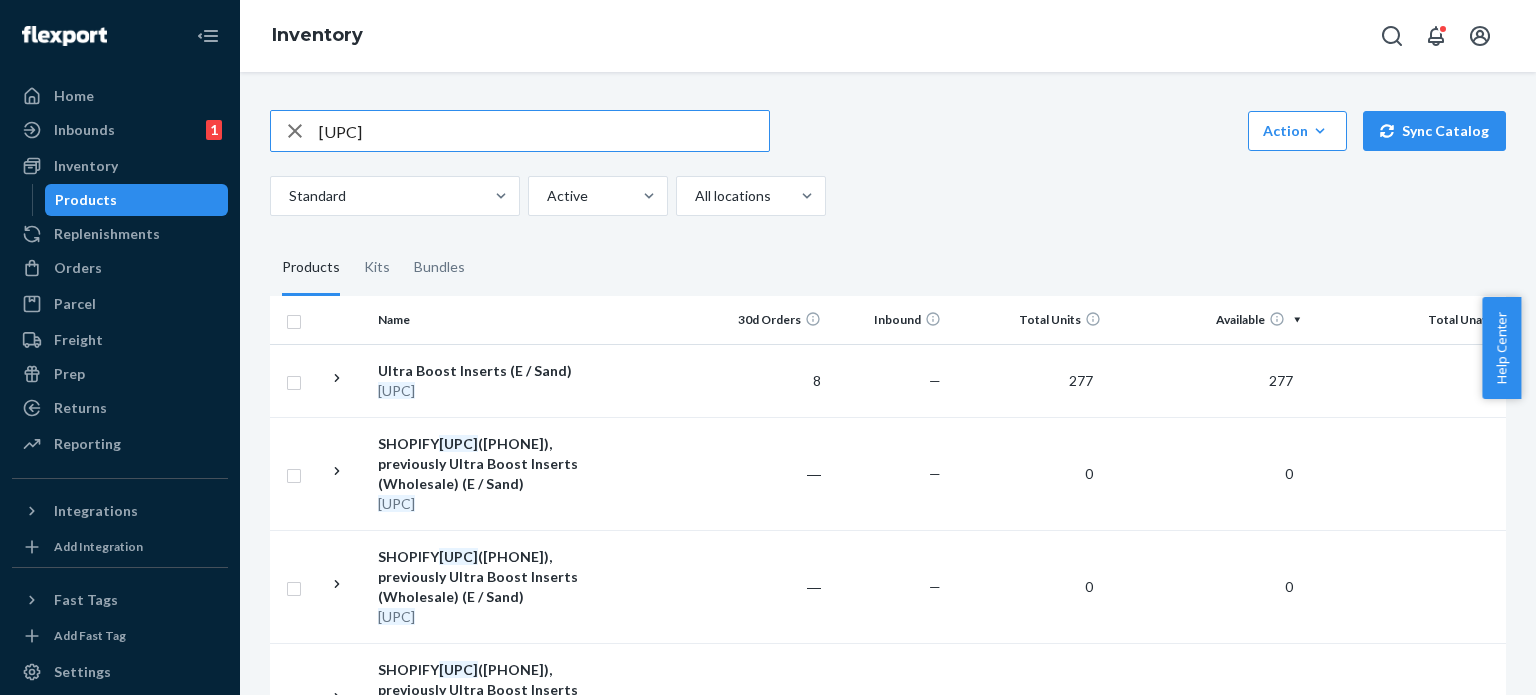 click on "[UPC]" at bounding box center [544, 131] 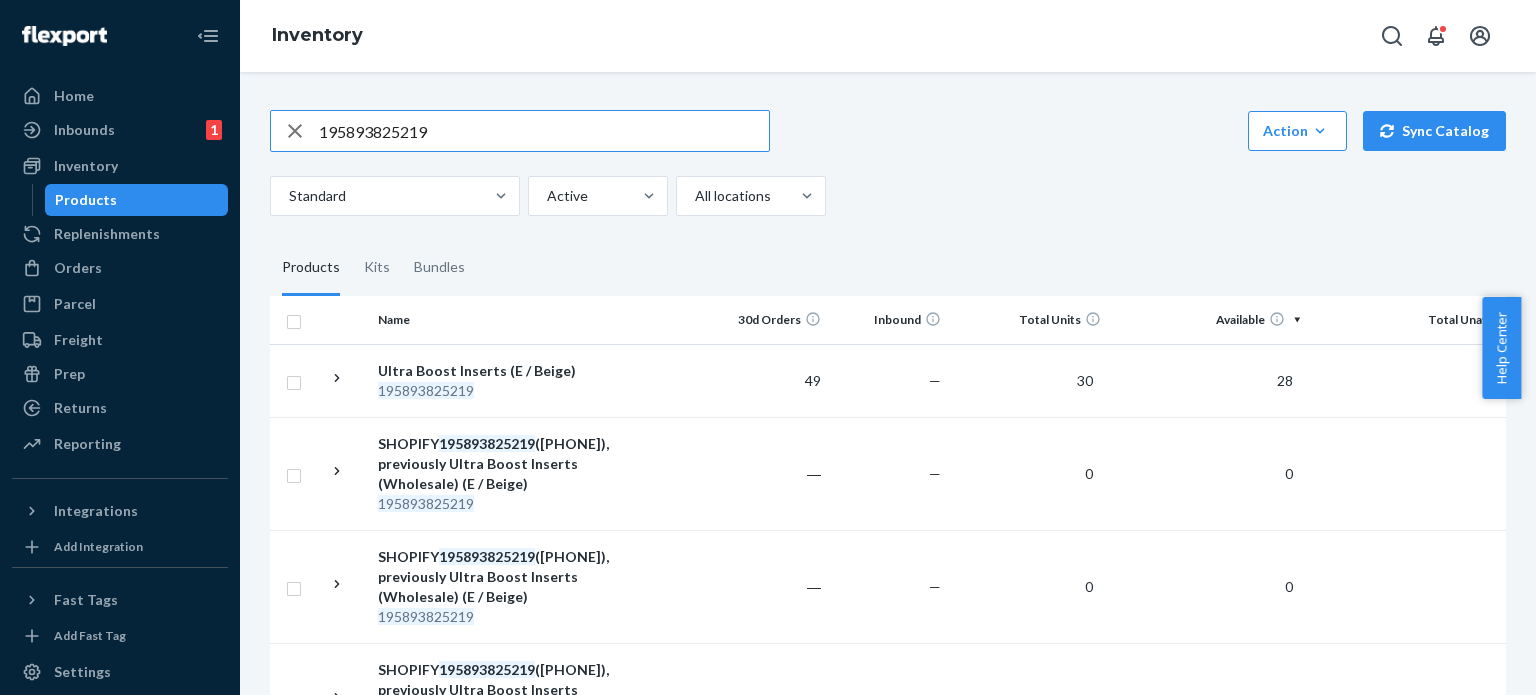 click on "195893825219" at bounding box center (544, 131) 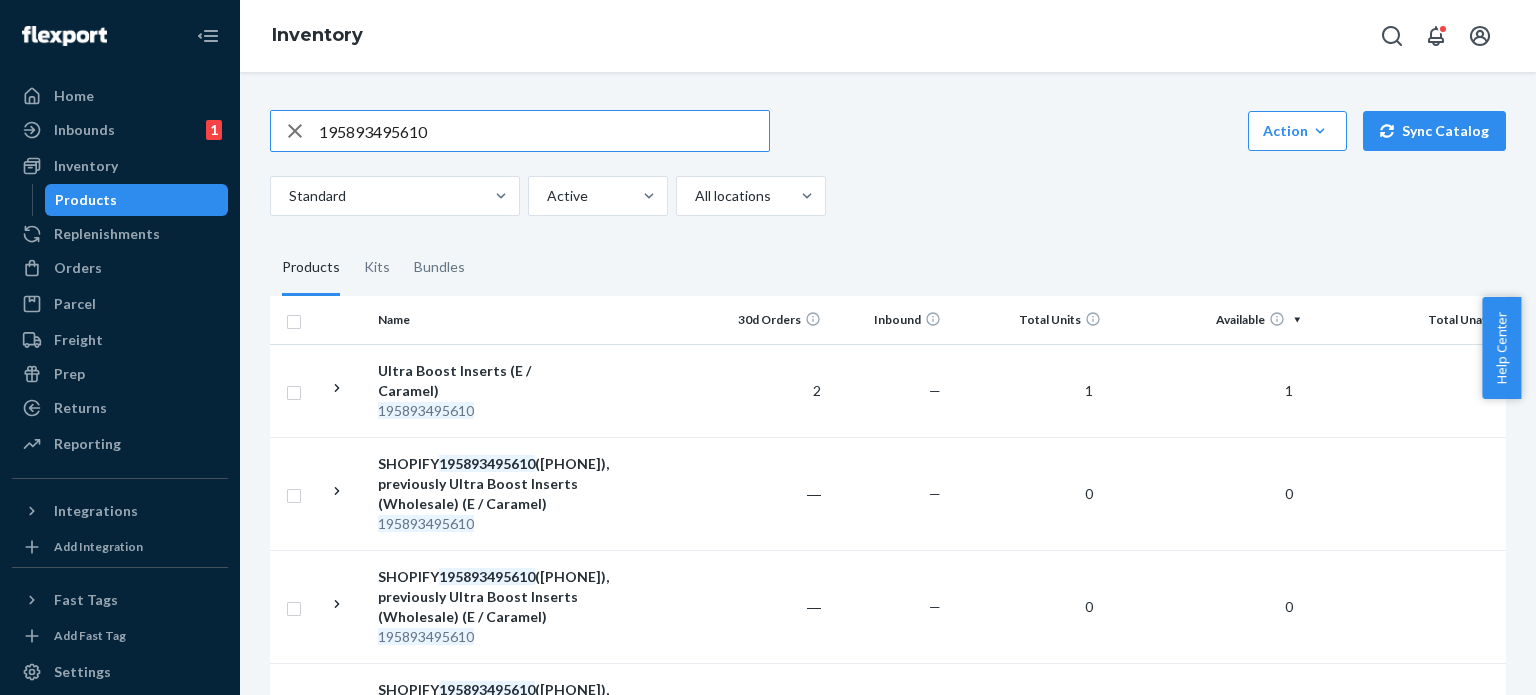 click on "195893495610" at bounding box center (544, 131) 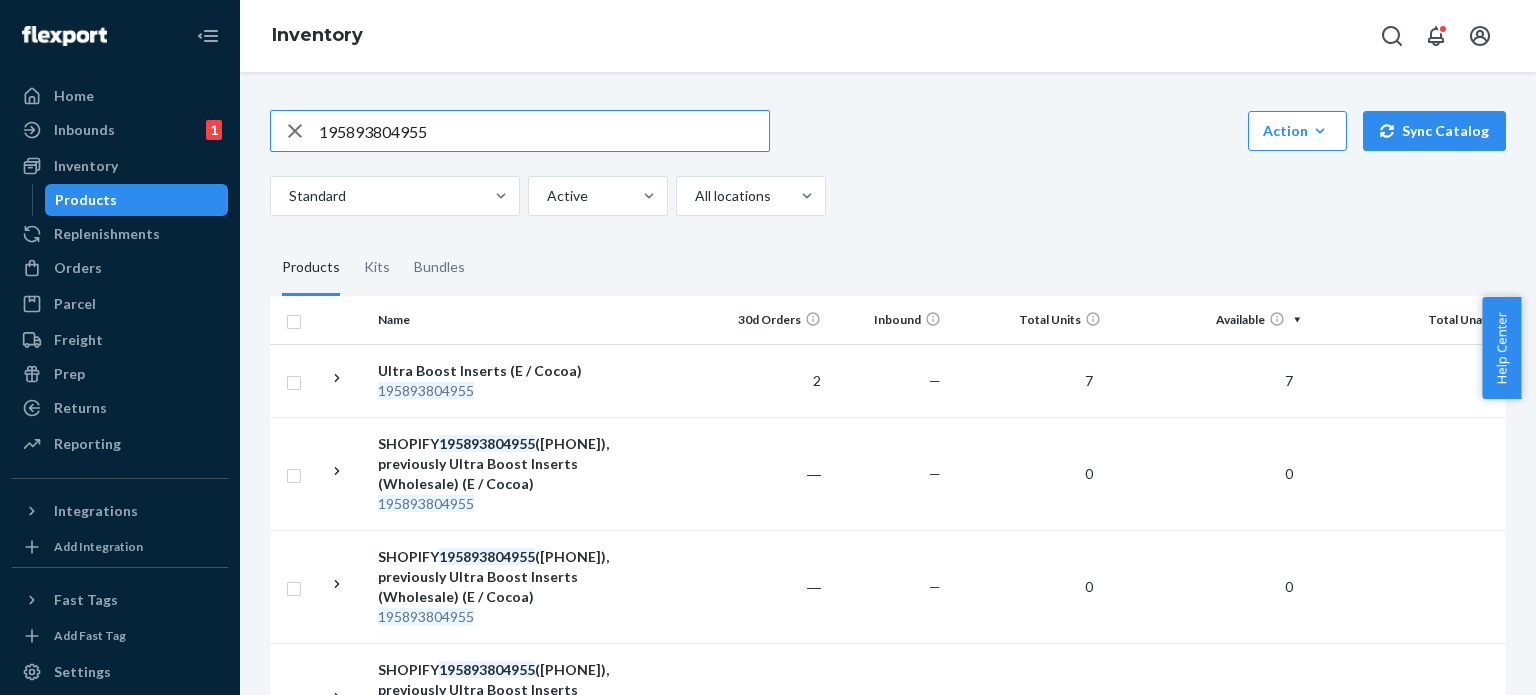 click on "195893804955" at bounding box center (544, 131) 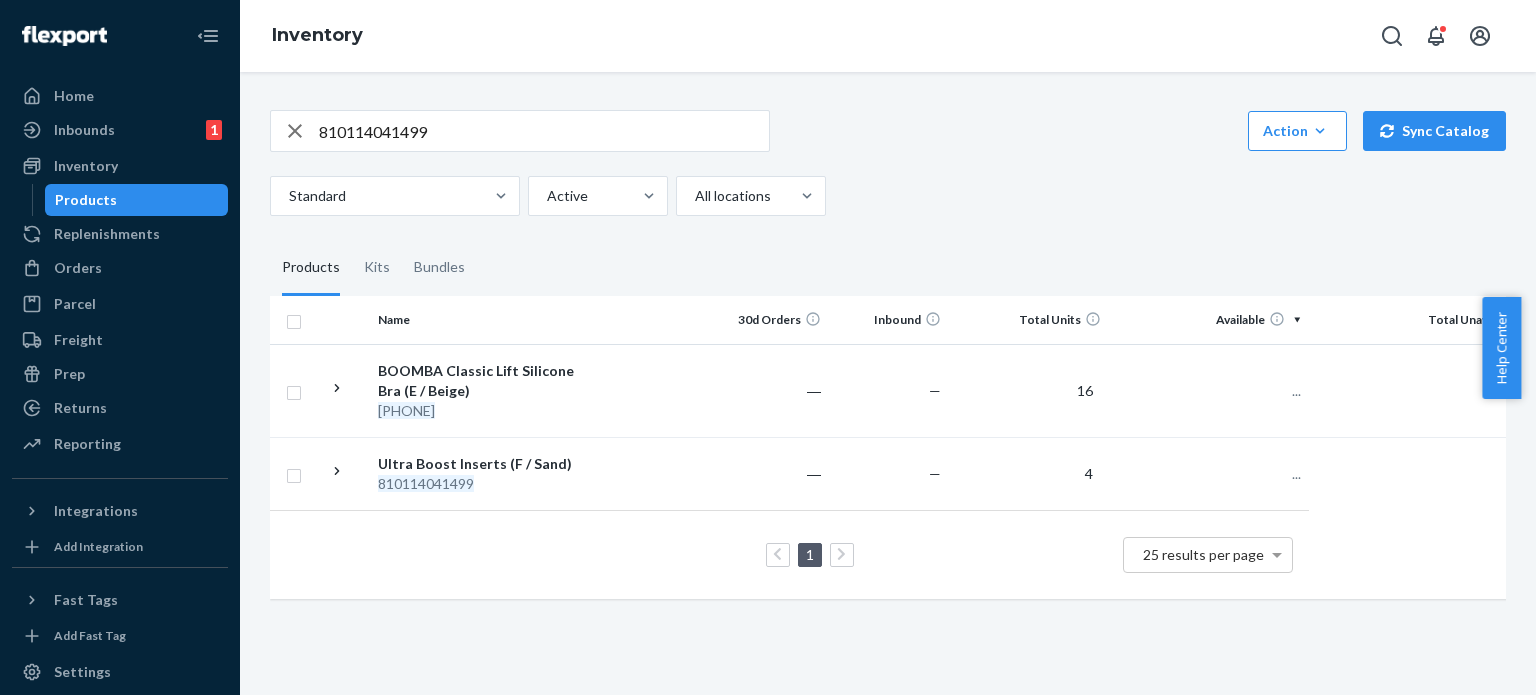 click on "810114041499" at bounding box center (544, 131) 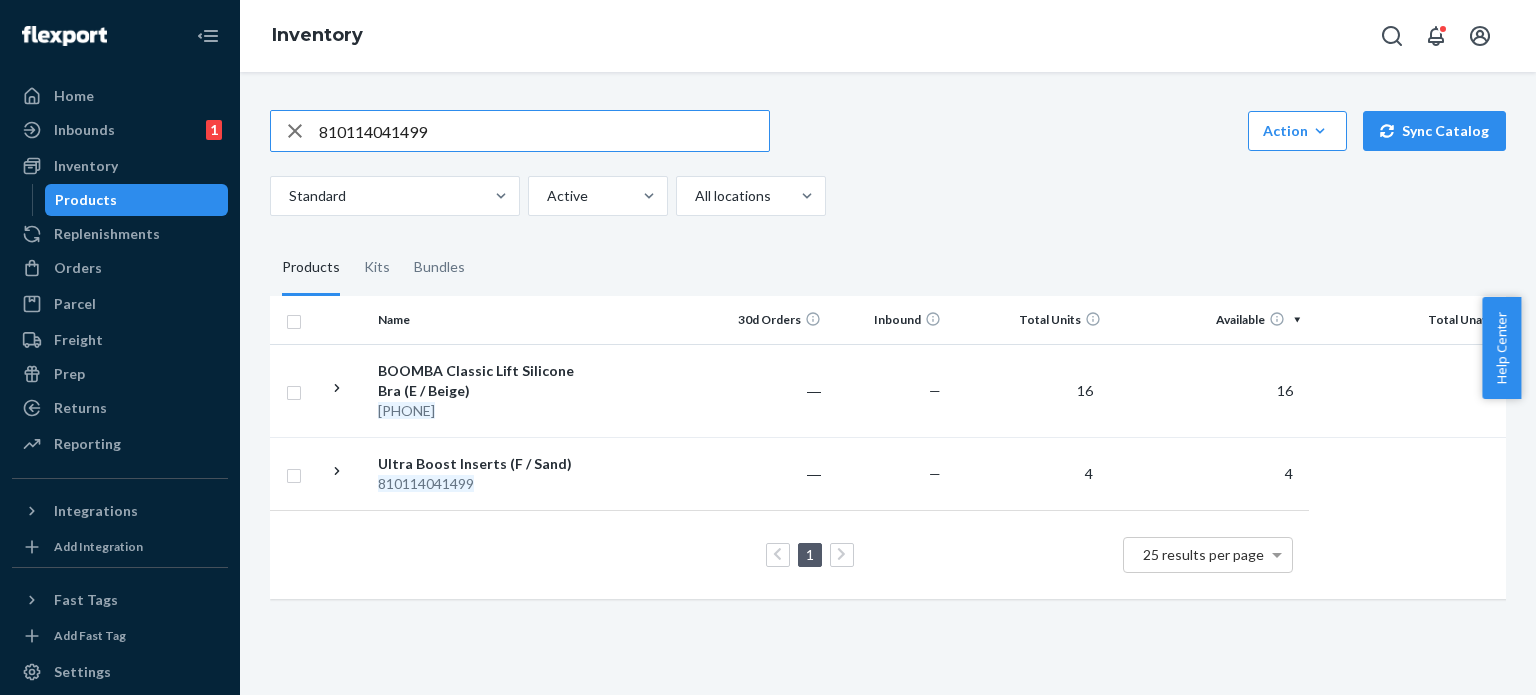 click on "810114041499" at bounding box center (544, 131) 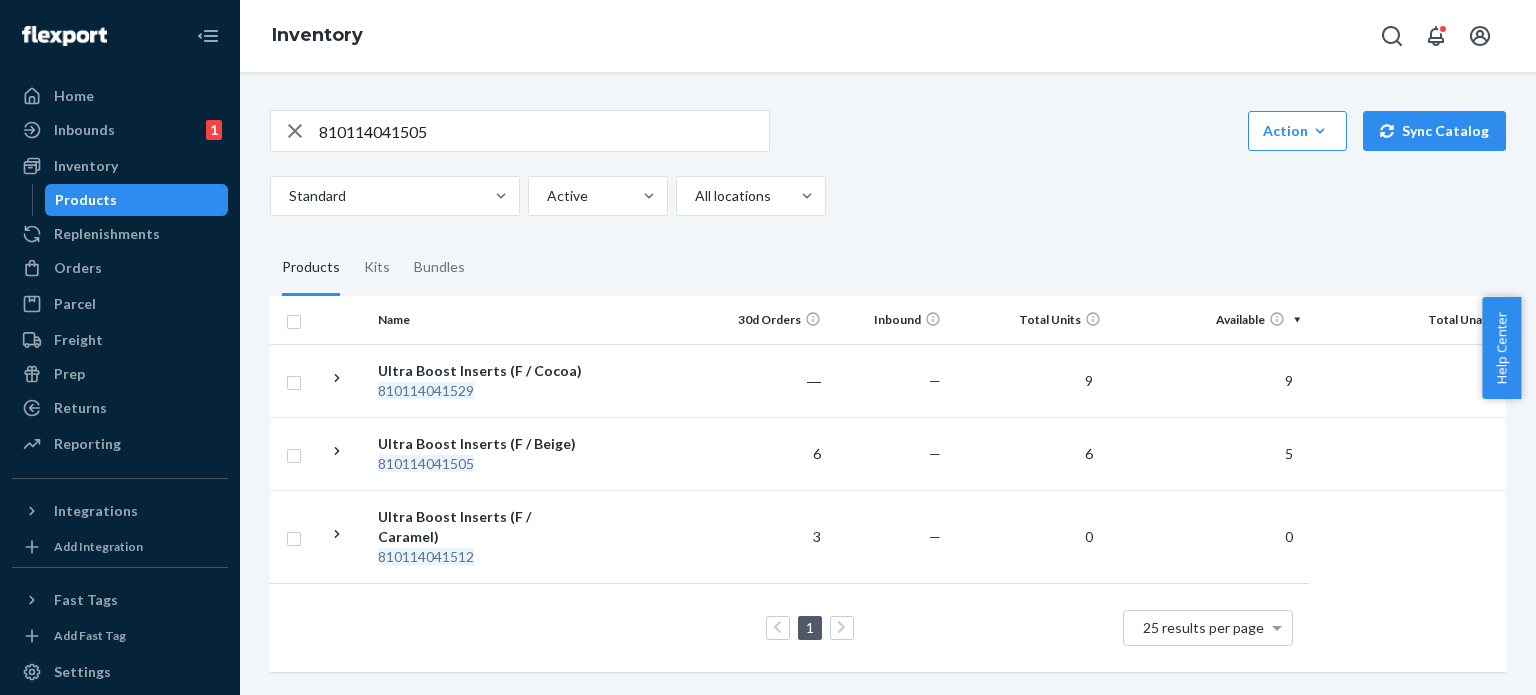 click on "810114041505" at bounding box center [544, 131] 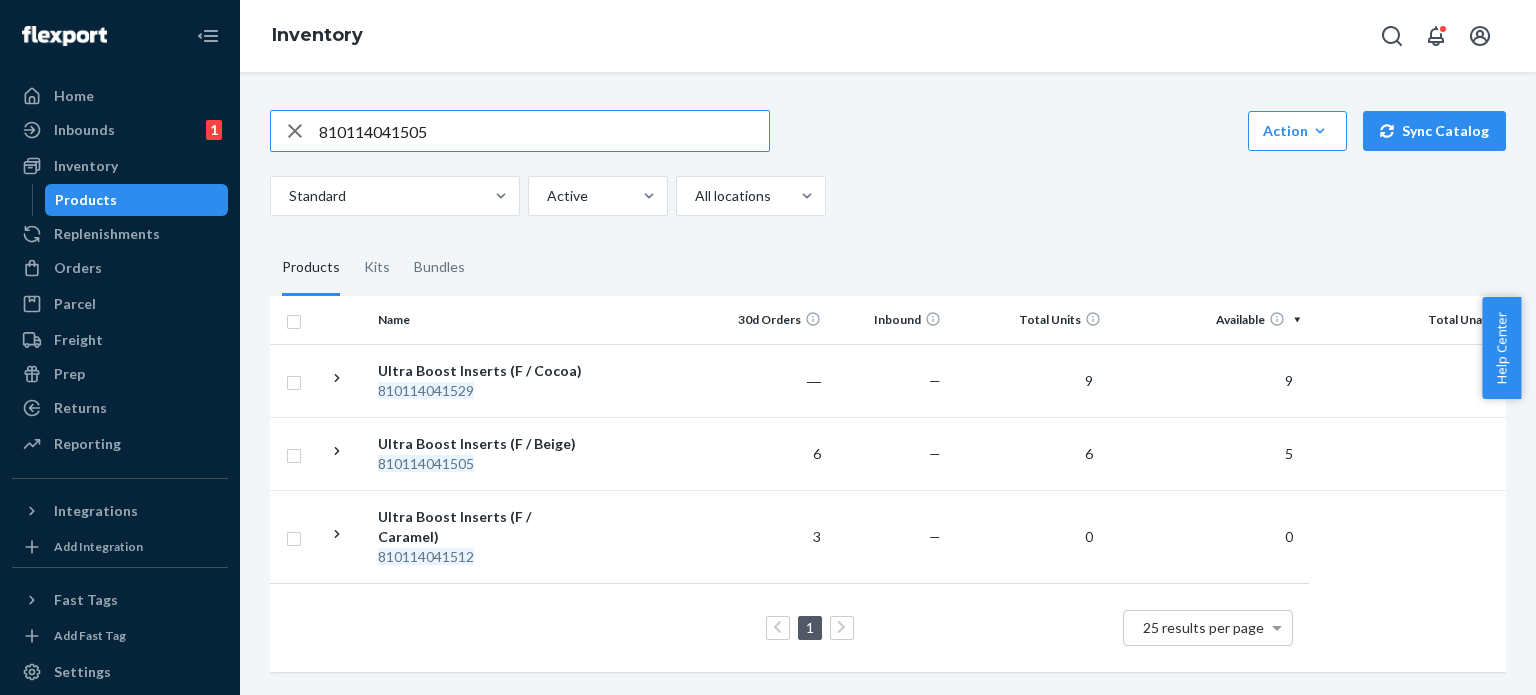 click on "810114041505" at bounding box center (544, 131) 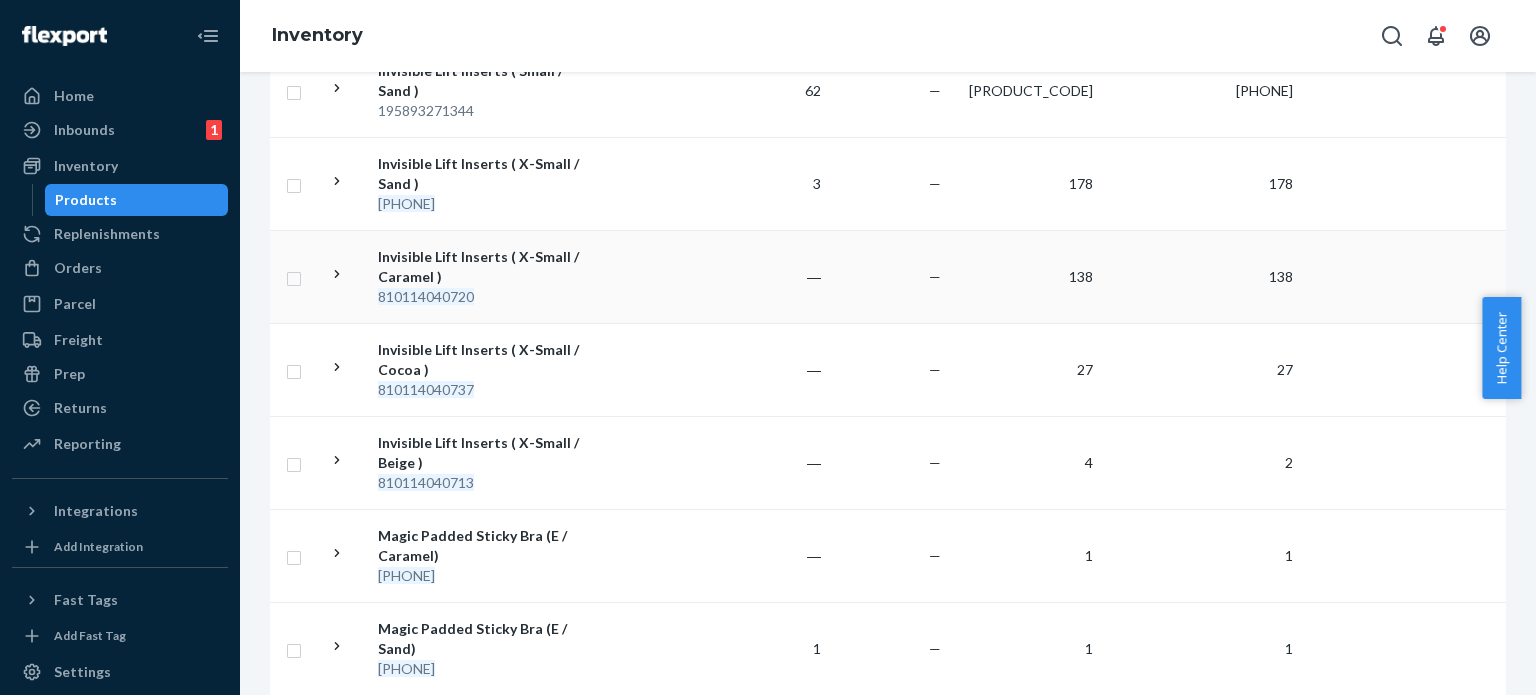 scroll, scrollTop: 0, scrollLeft: 0, axis: both 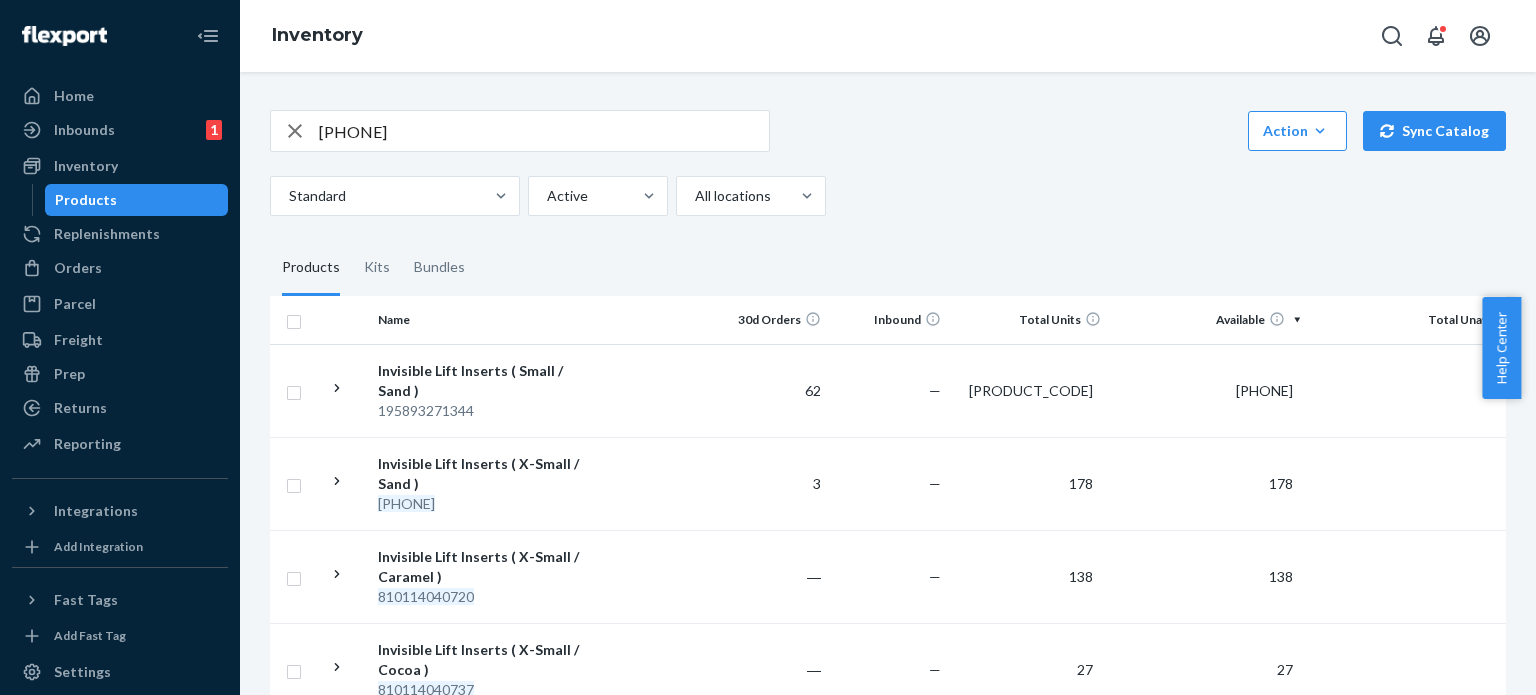 click on "[PHONE]" at bounding box center (544, 131) 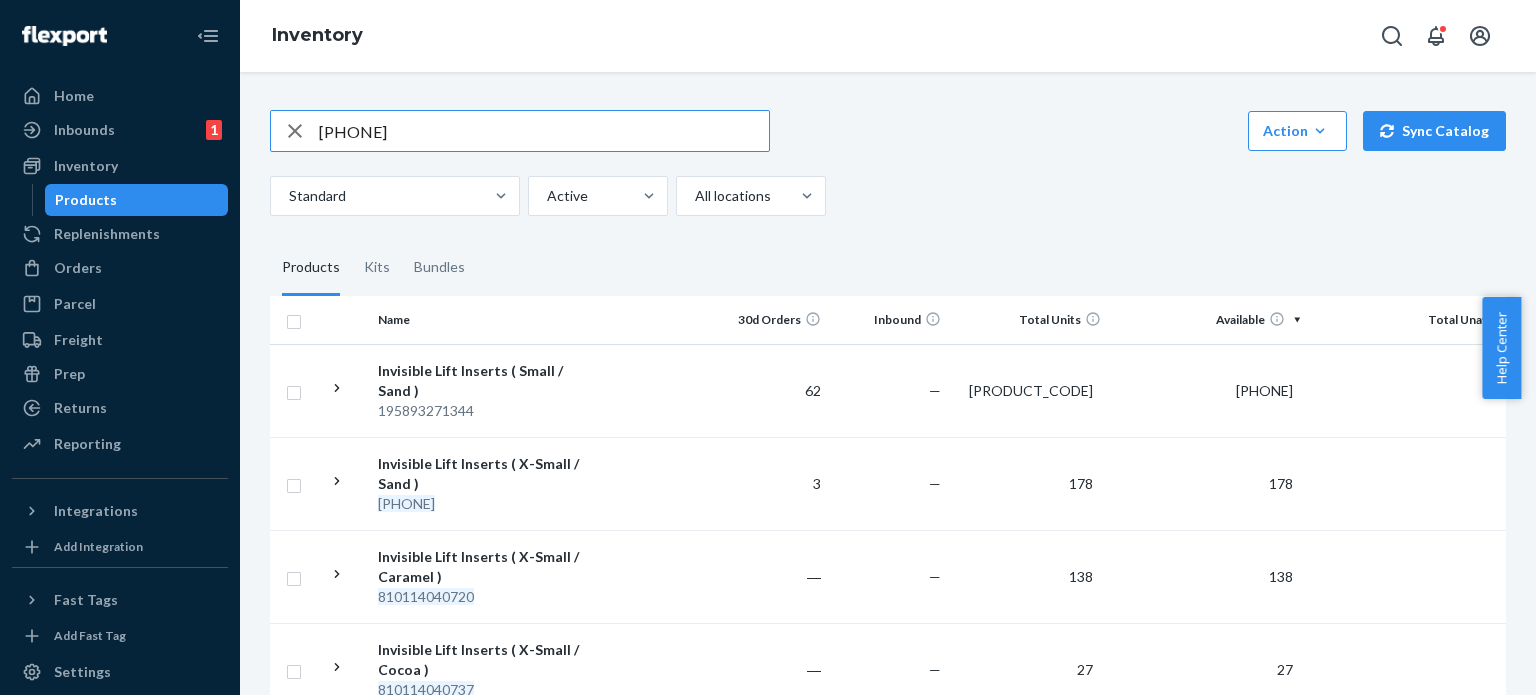 click on "[PHONE]" at bounding box center (544, 131) 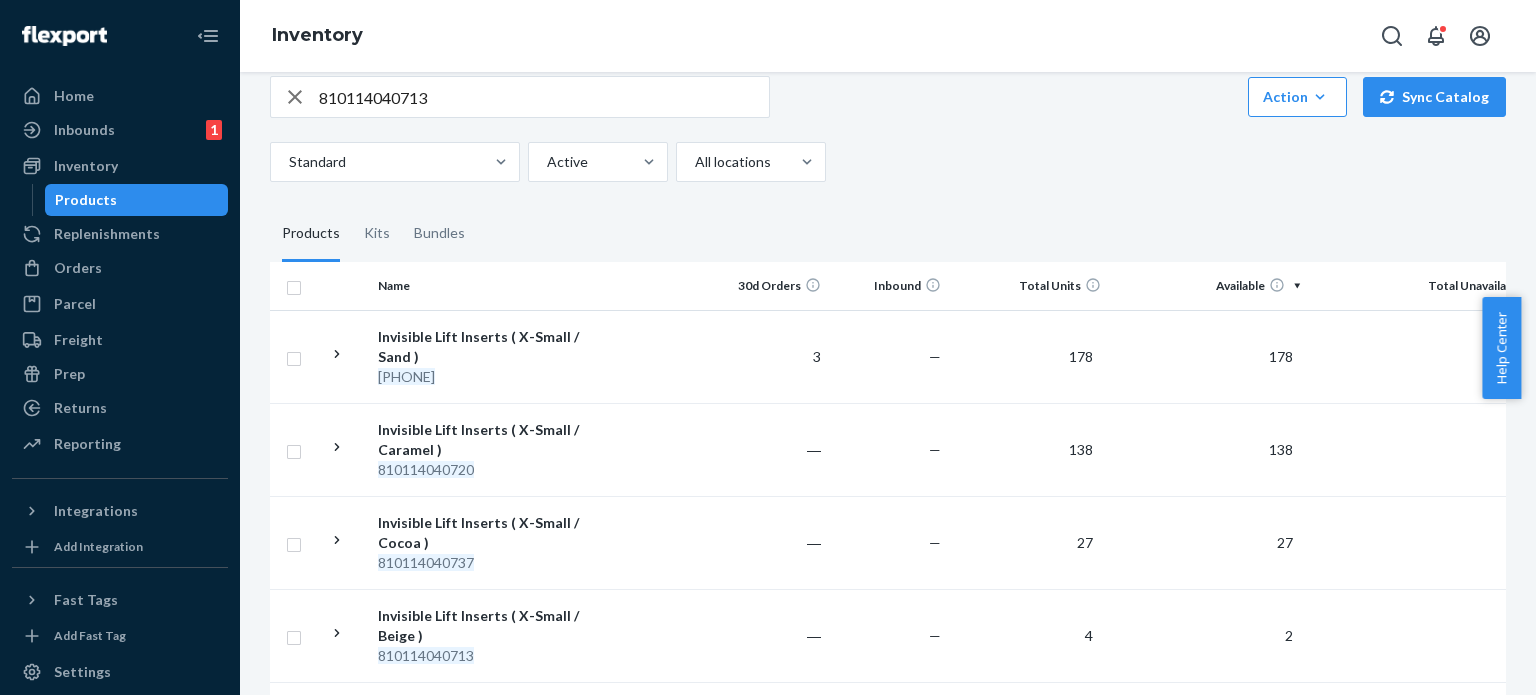 scroll, scrollTop: 0, scrollLeft: 0, axis: both 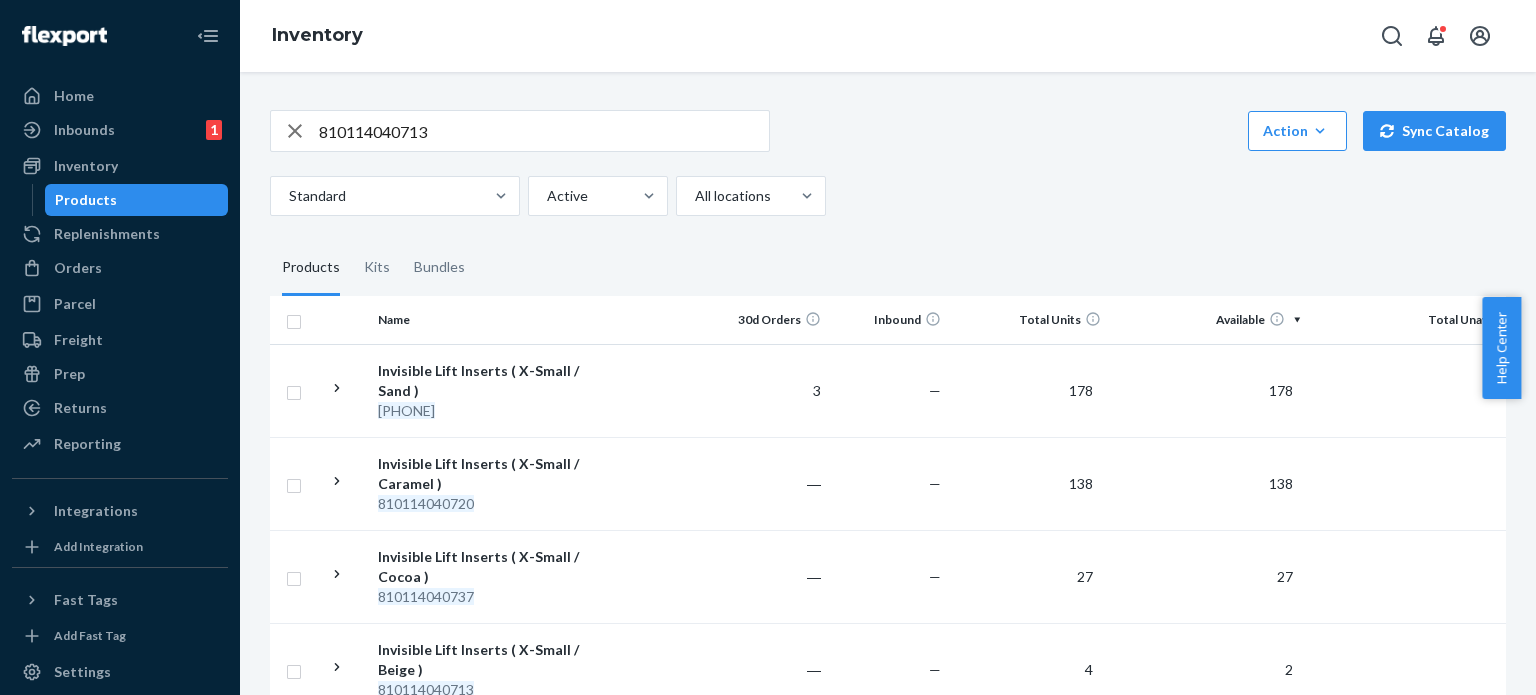 click on "810114040713" at bounding box center (544, 131) 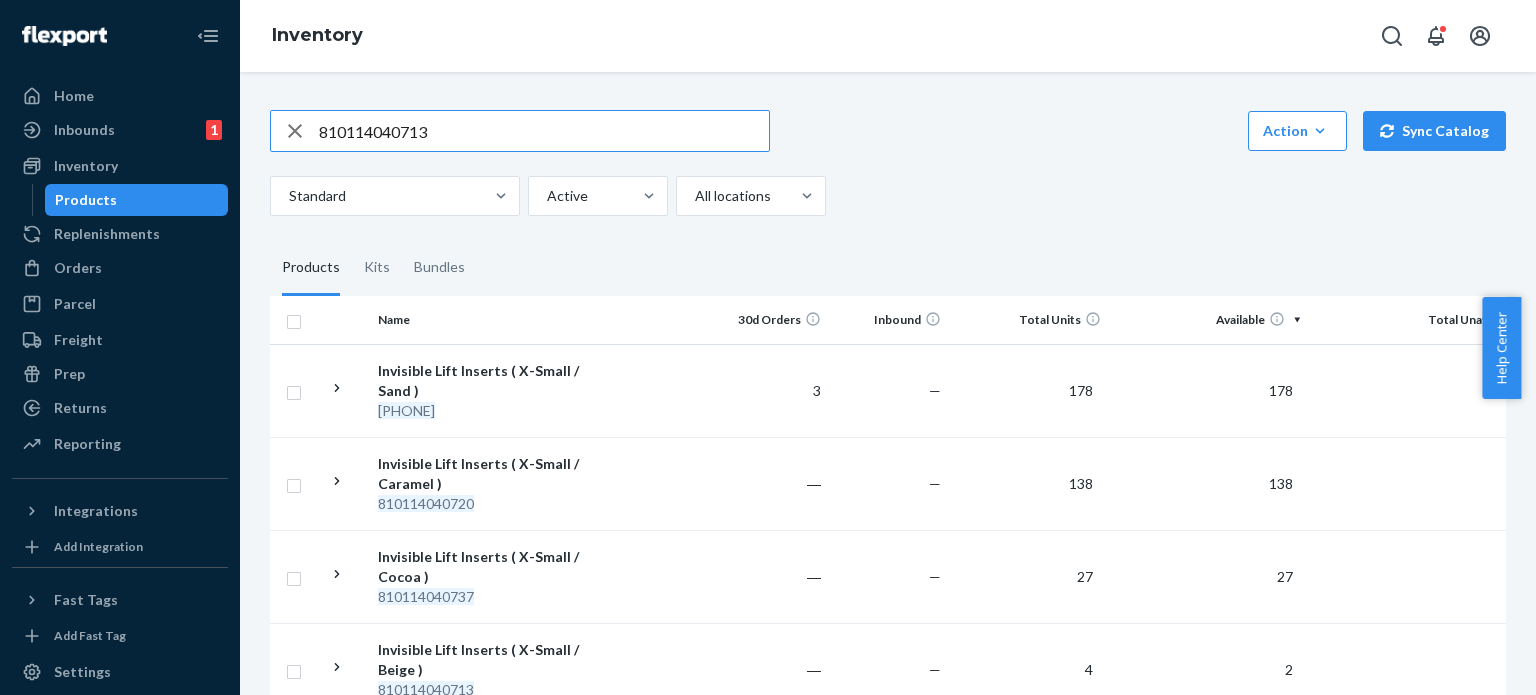 click on "810114040713" at bounding box center (544, 131) 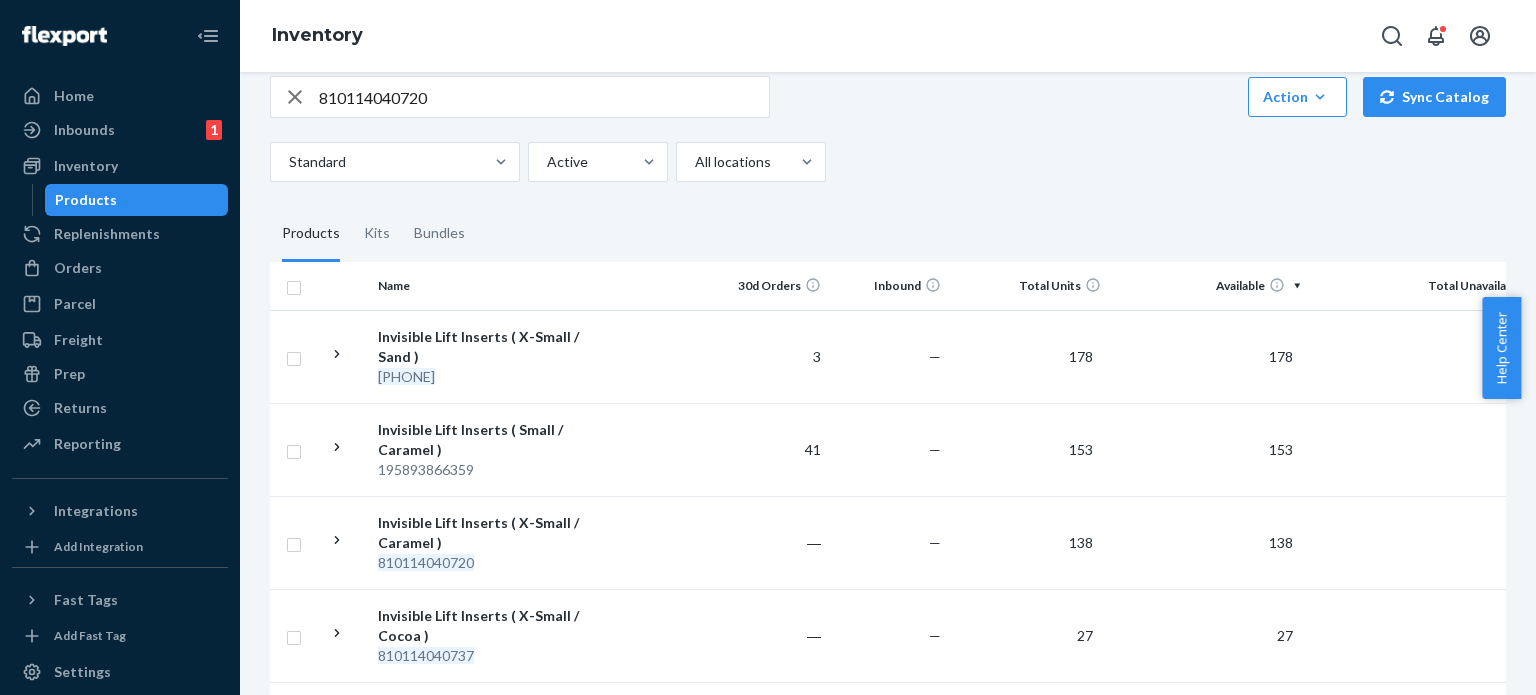scroll, scrollTop: 0, scrollLeft: 0, axis: both 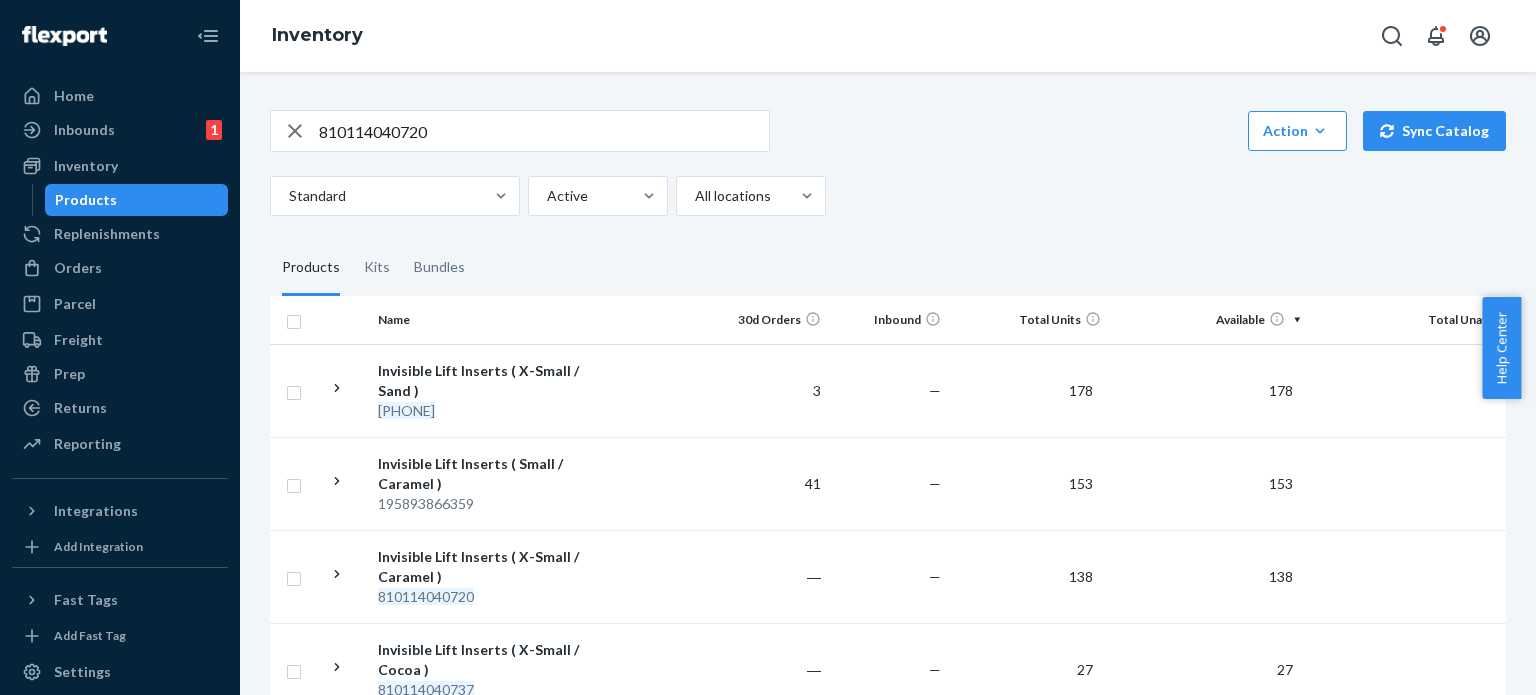 click on "810114040720" at bounding box center [544, 131] 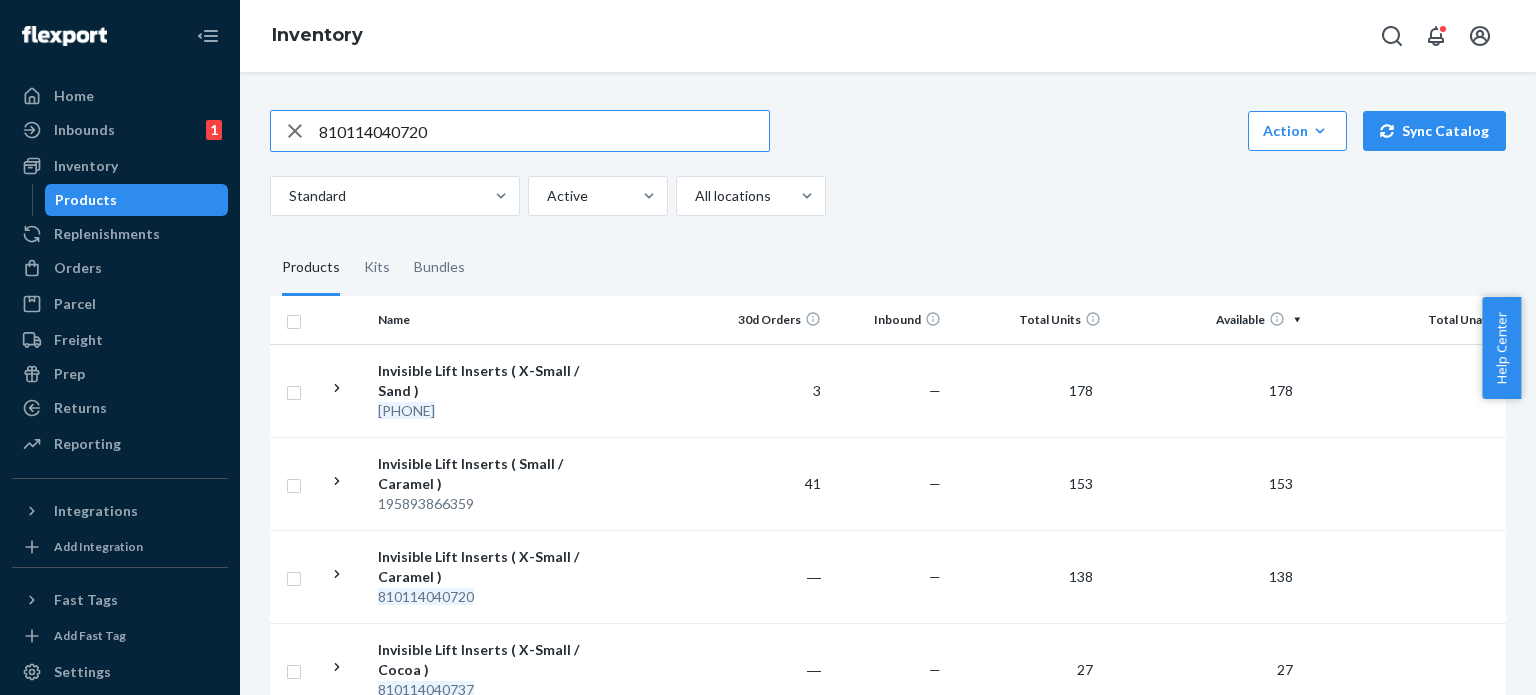 click on "810114040720" at bounding box center (544, 131) 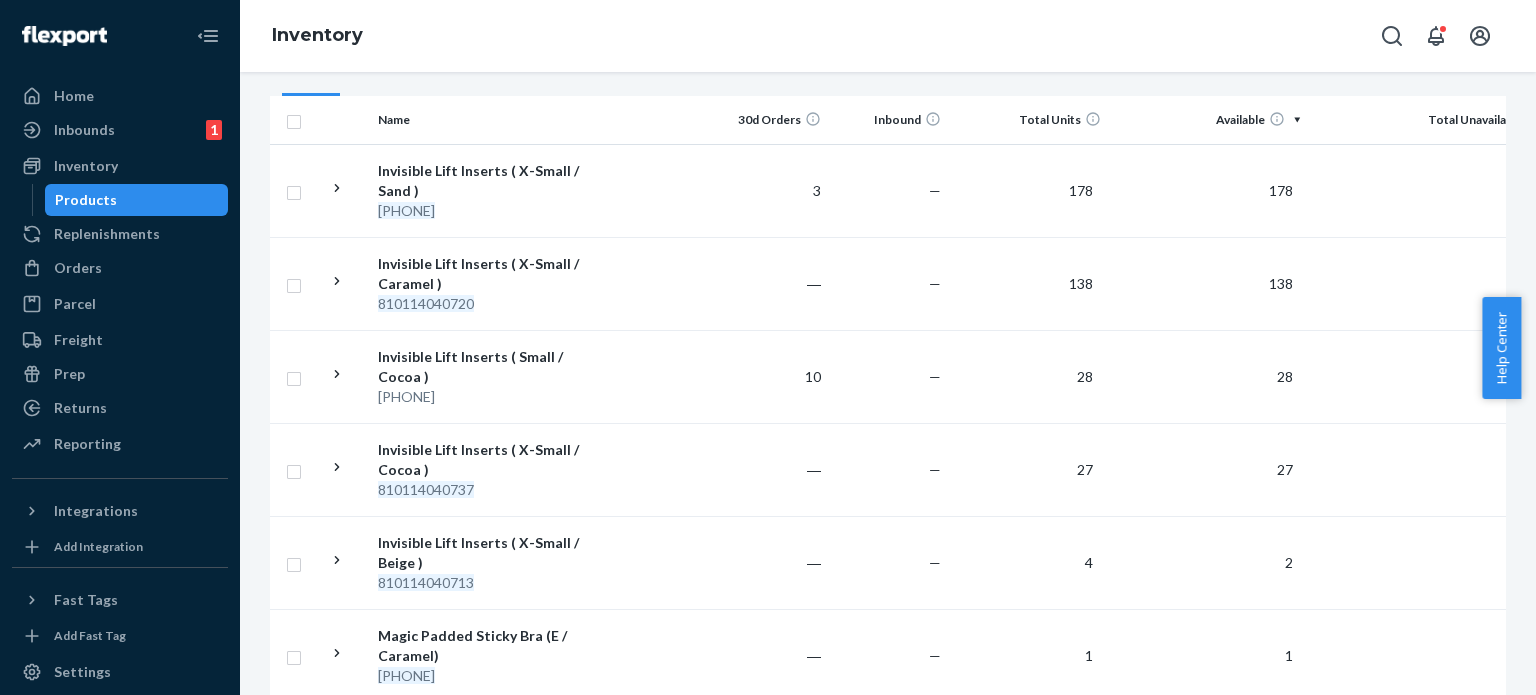 scroll, scrollTop: 0, scrollLeft: 0, axis: both 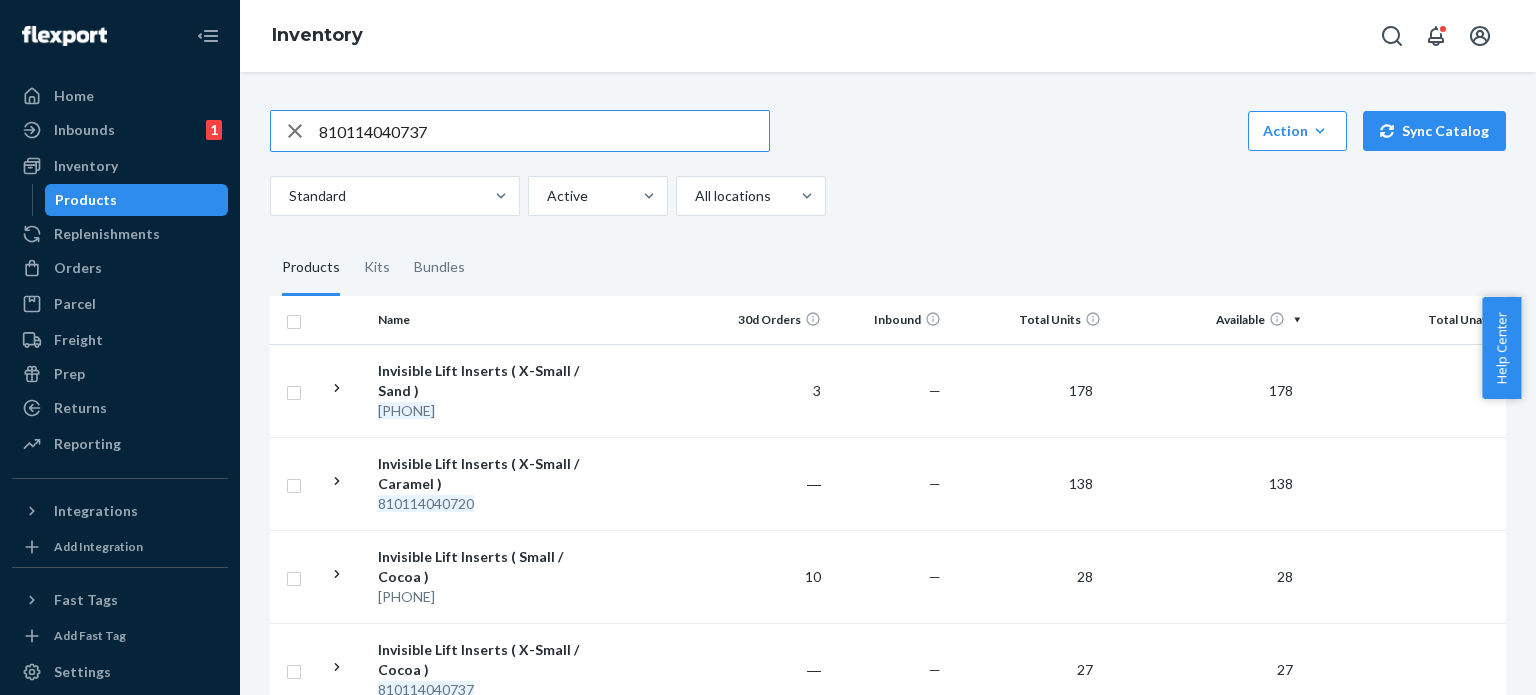 click on "810114040737" at bounding box center [544, 131] 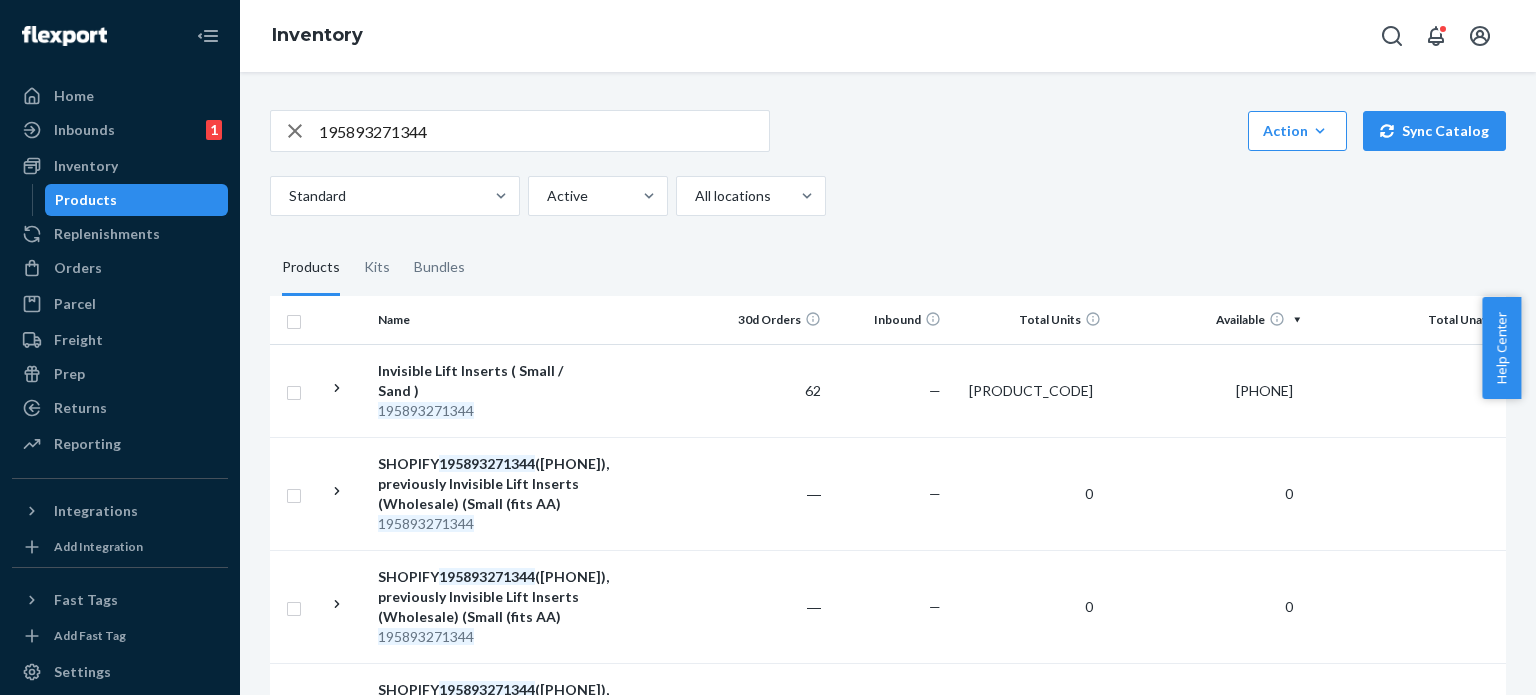 click on "195893271344" at bounding box center (544, 131) 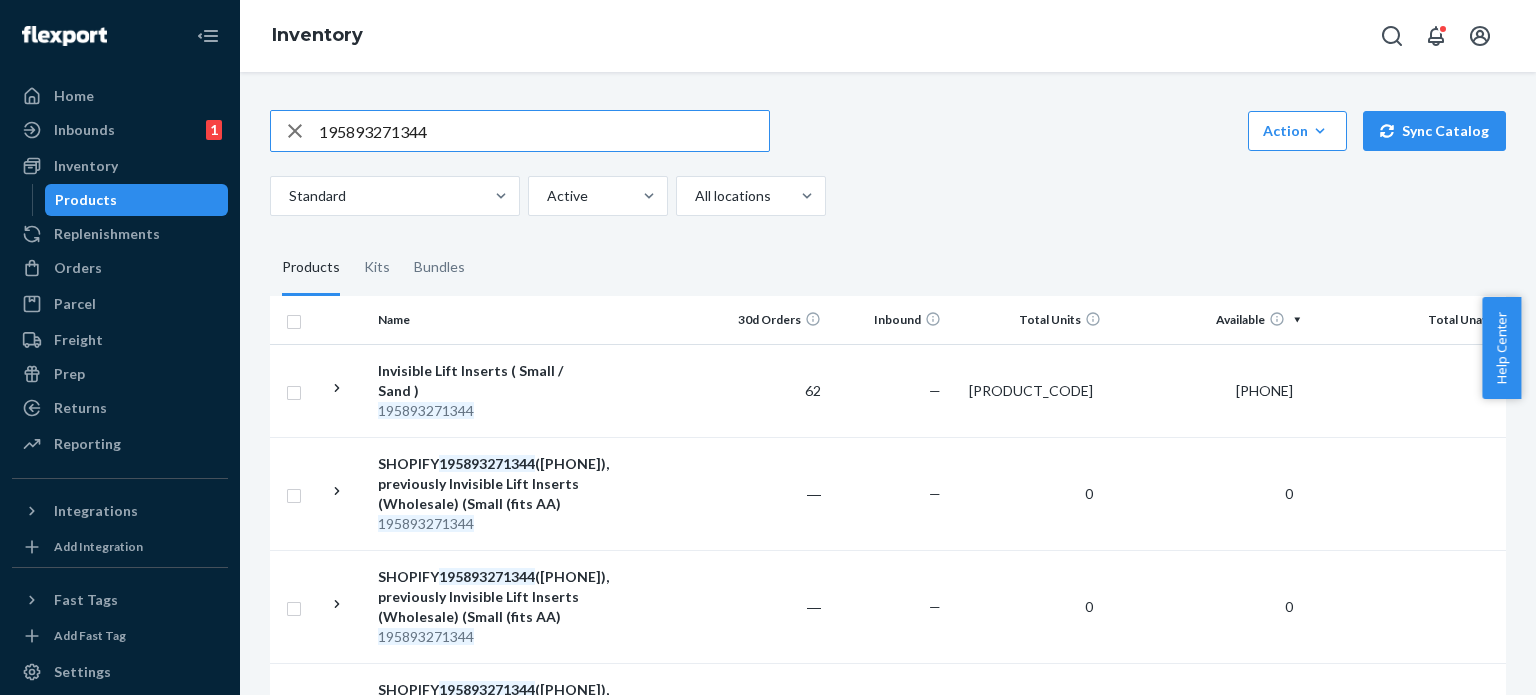 click on "195893271344" at bounding box center [544, 131] 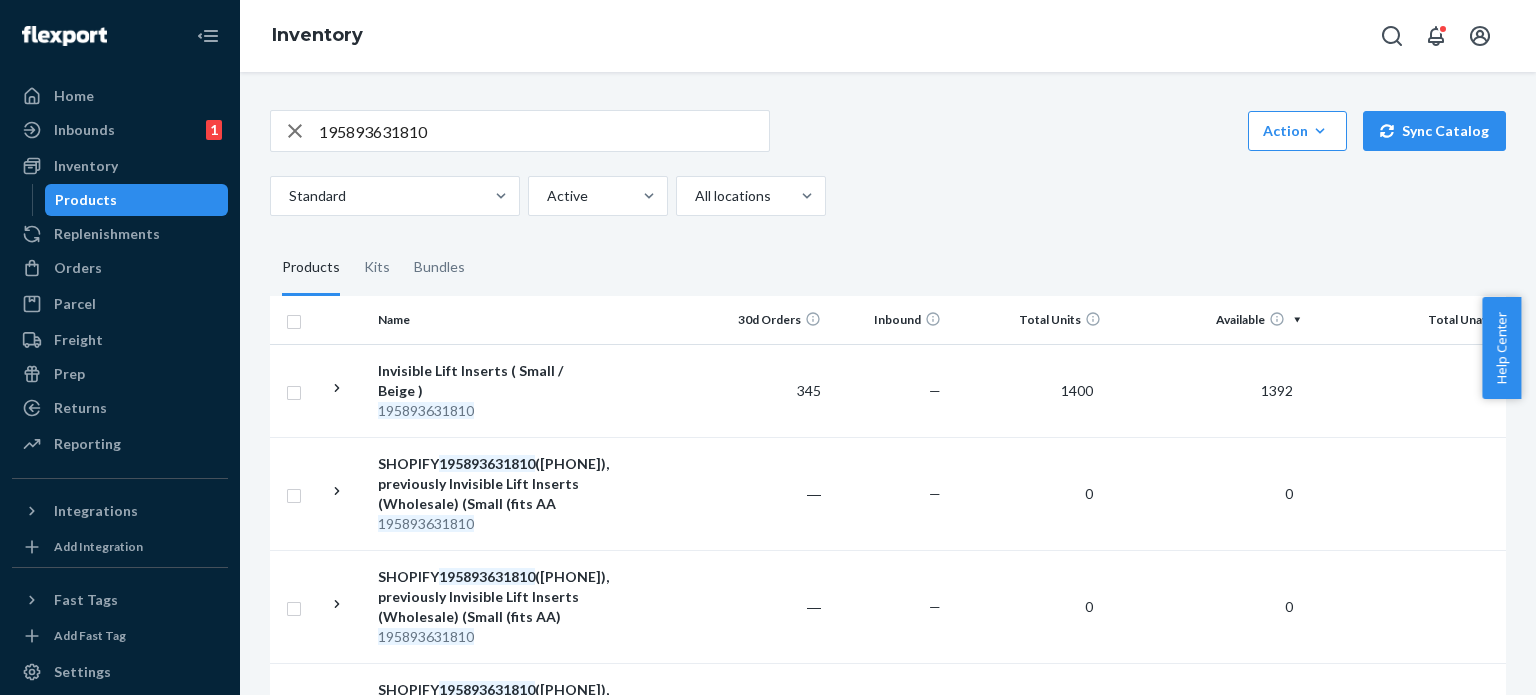 click on "195893631810" at bounding box center (544, 131) 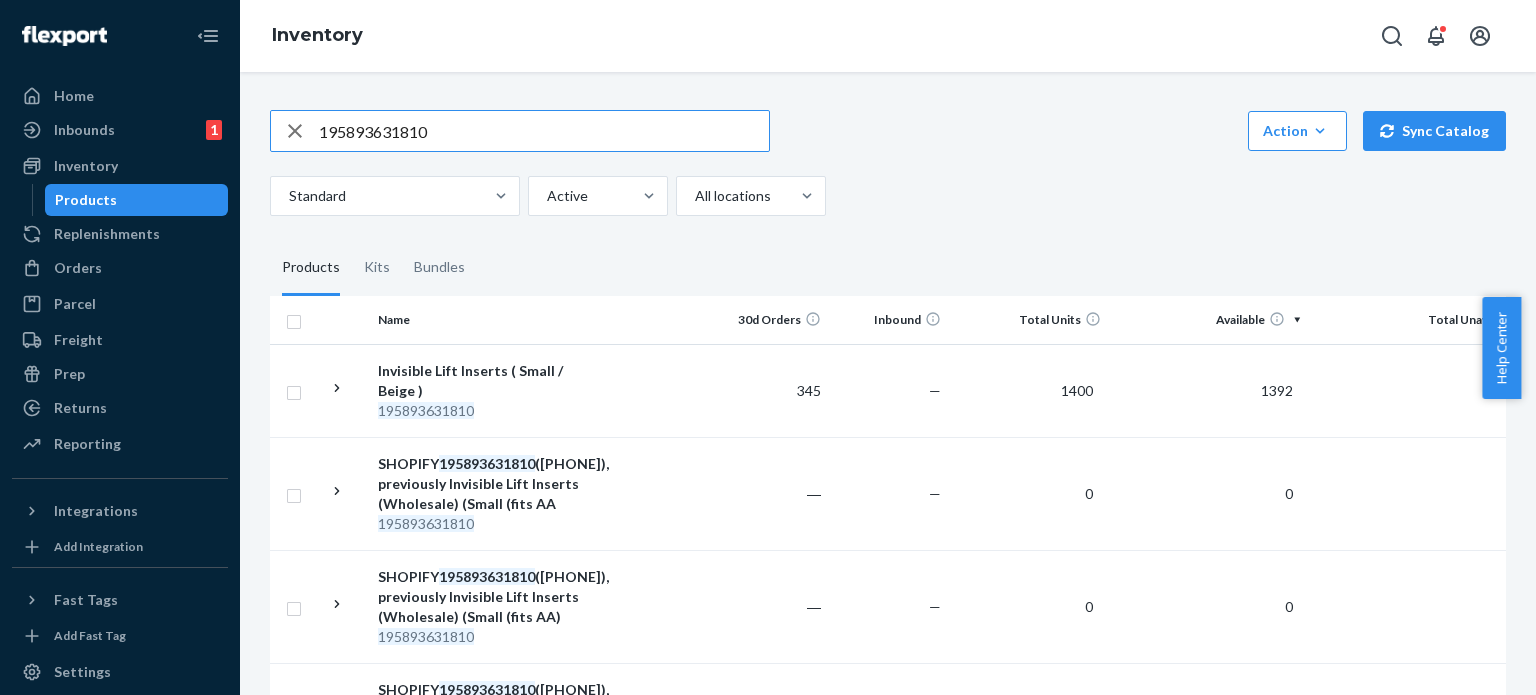 click on "195893631810" at bounding box center [544, 131] 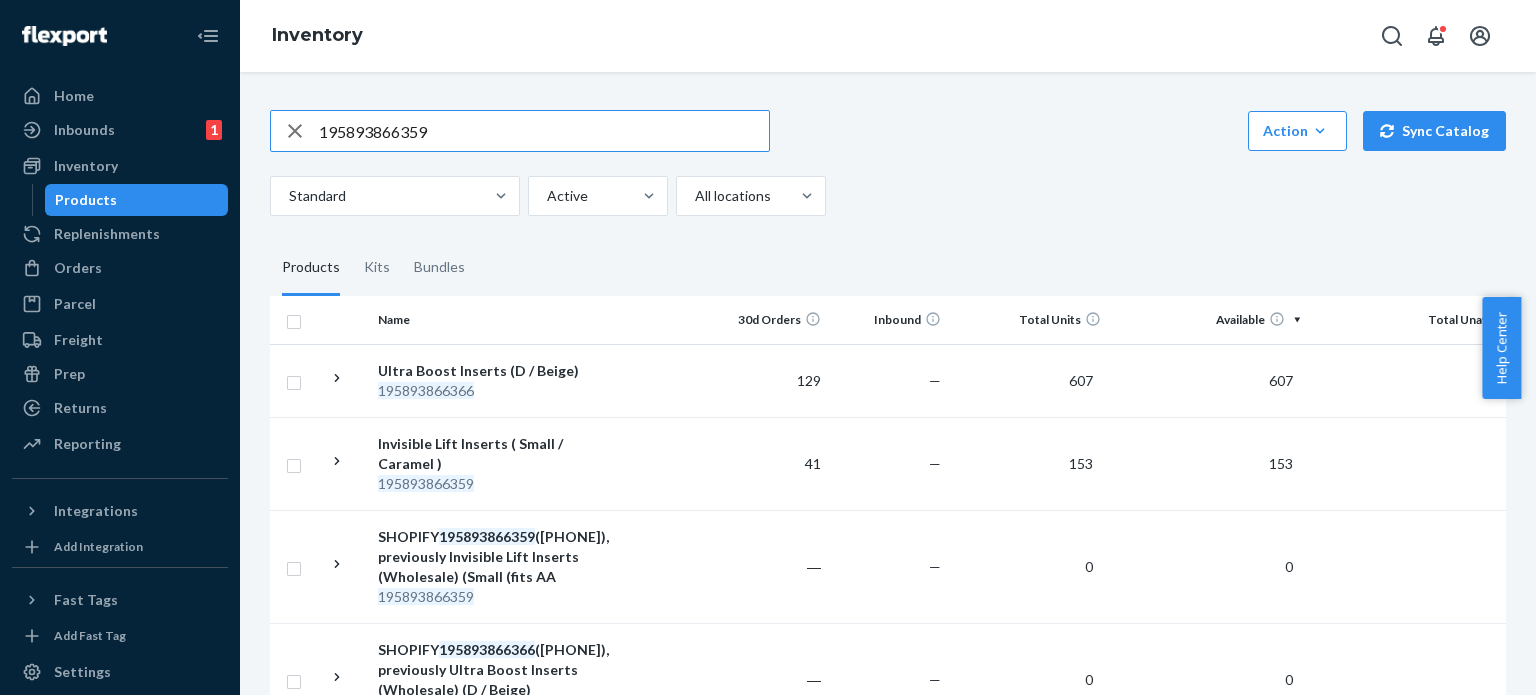 click on "195893866359" at bounding box center (544, 131) 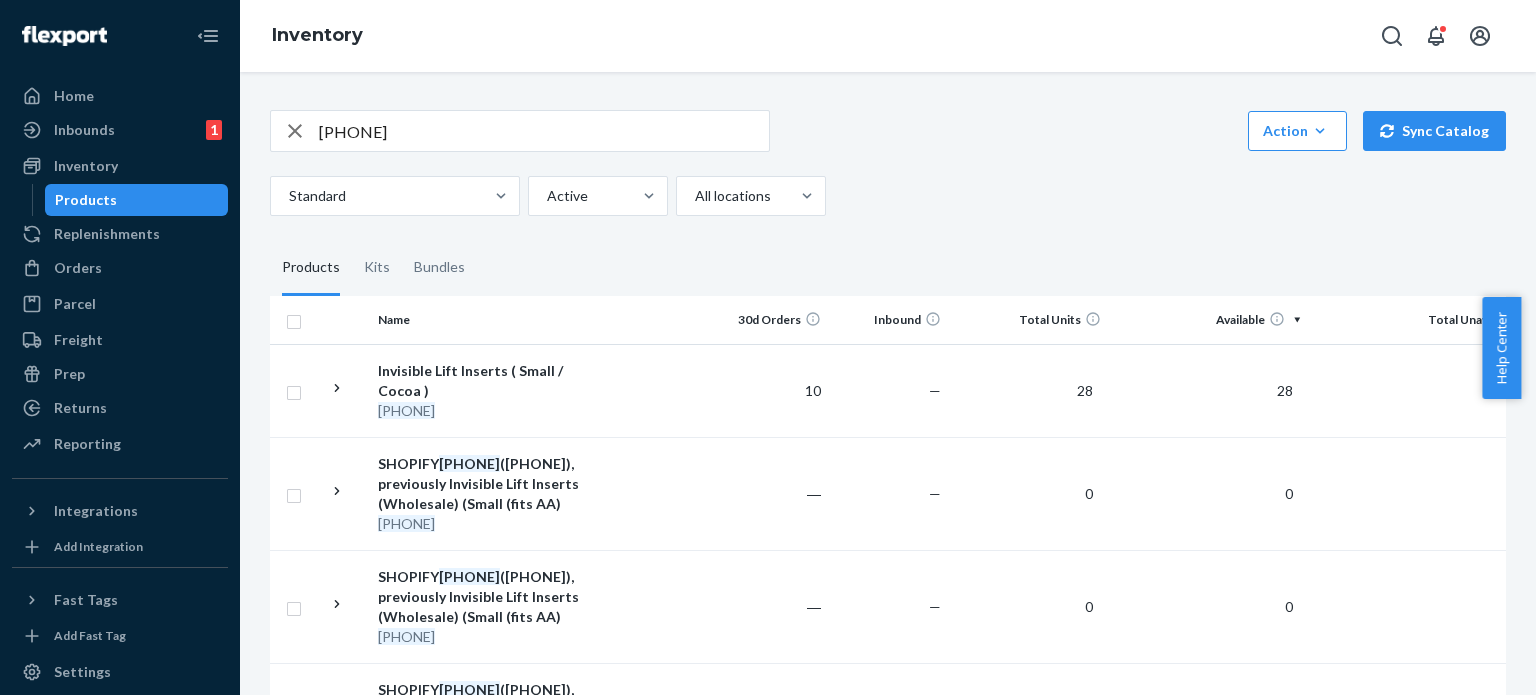 click on "[PHONE]" at bounding box center (544, 131) 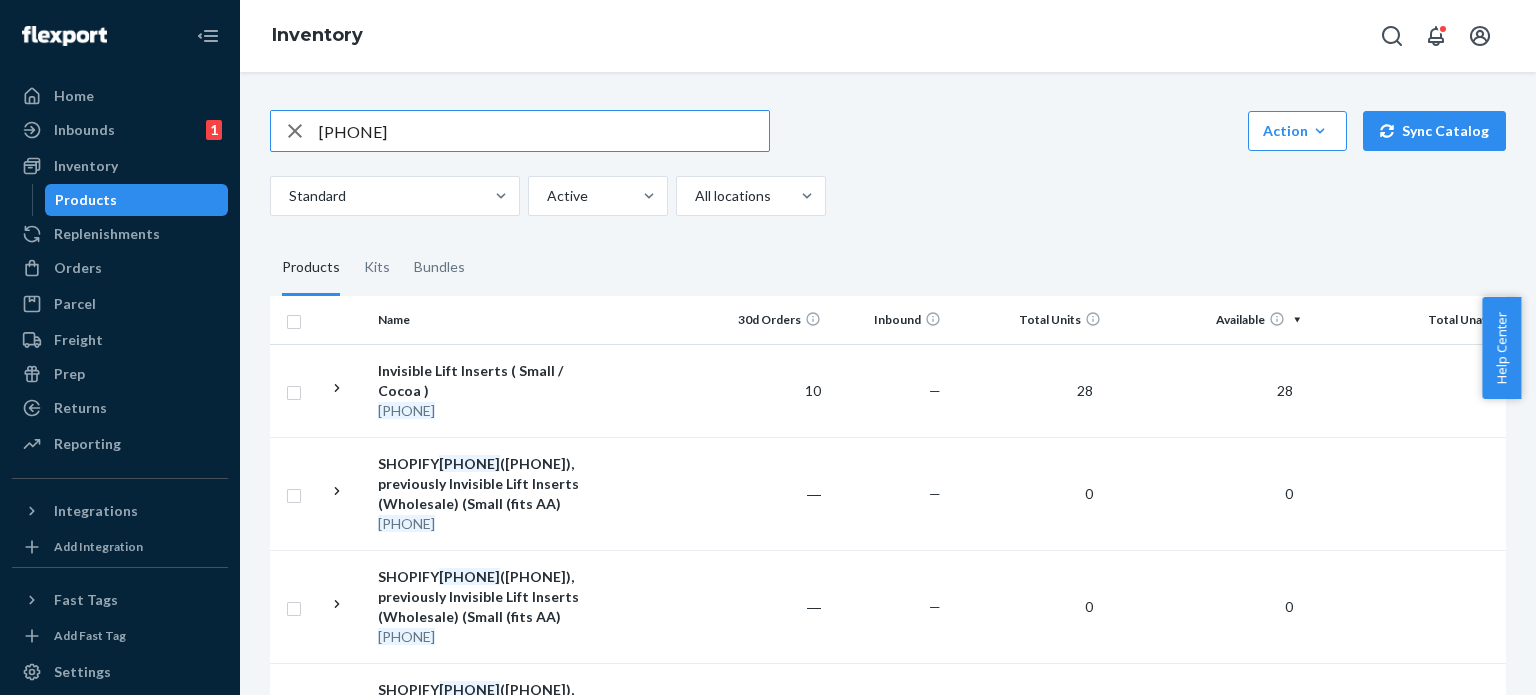click on "[PHONE]" at bounding box center [544, 131] 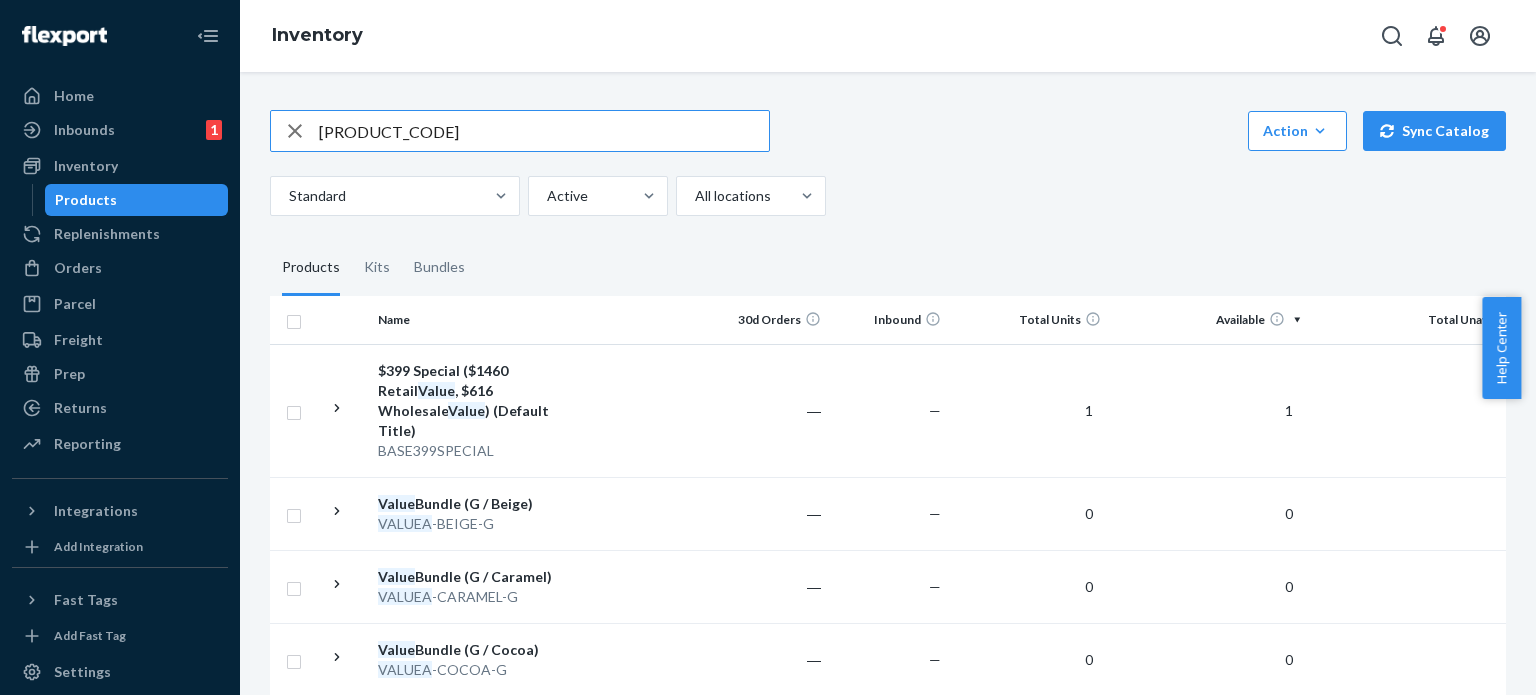 click on "[PRODUCT_CODE]" at bounding box center [544, 131] 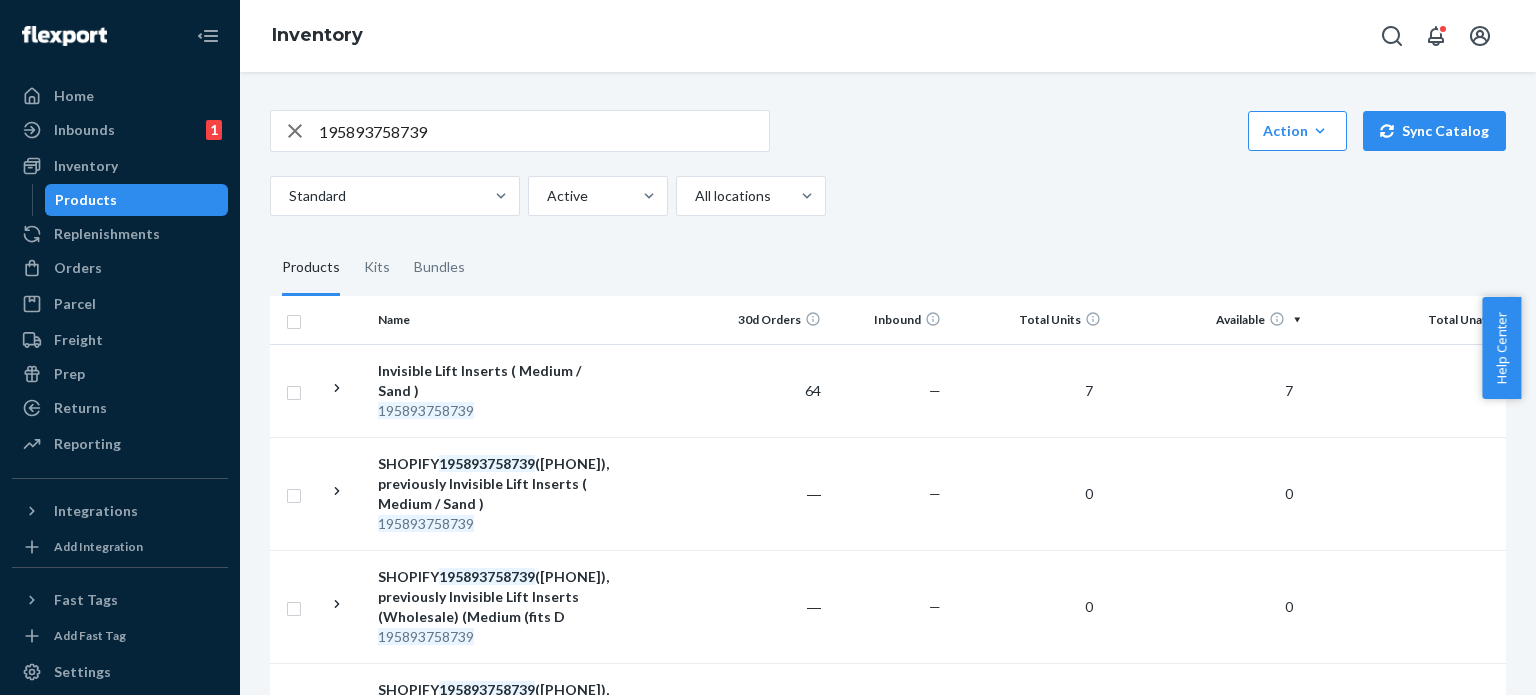 click on "195893758739" at bounding box center (544, 131) 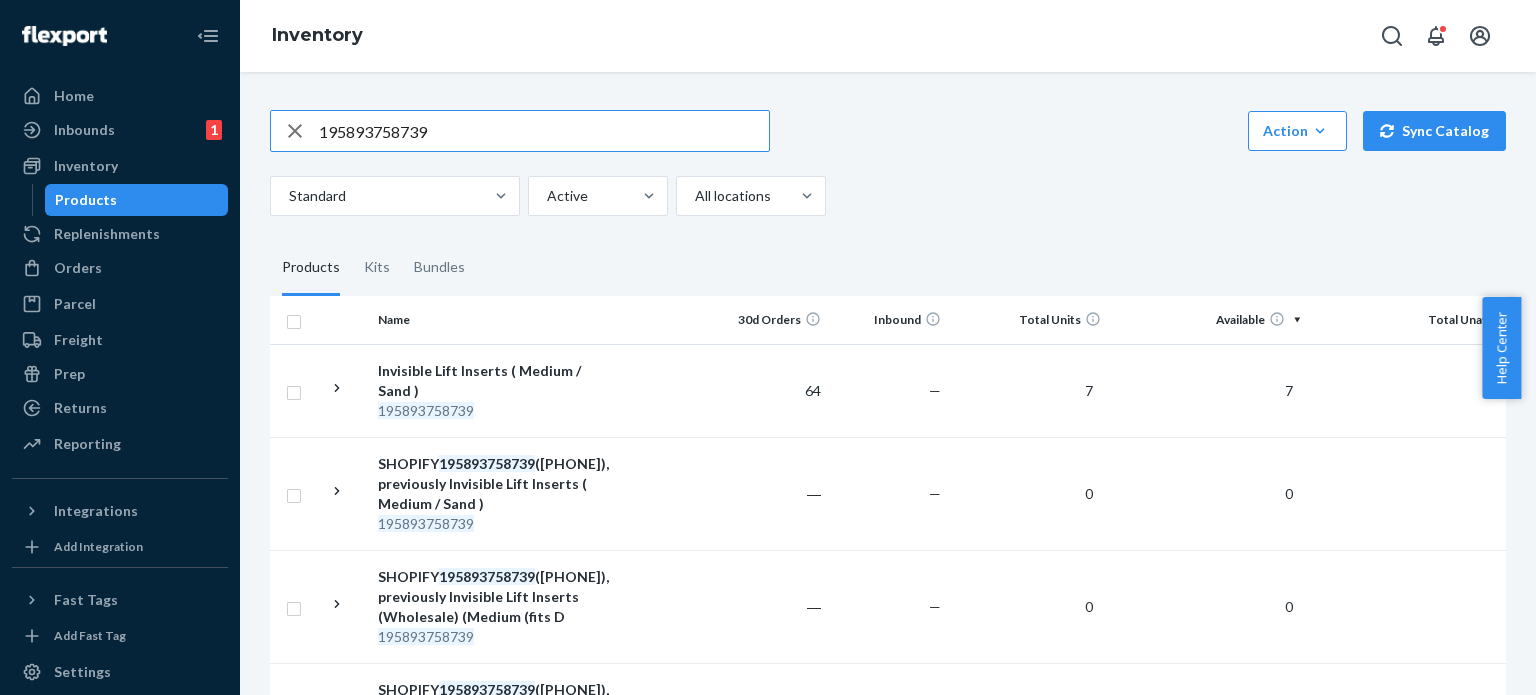 click on "195893758739" at bounding box center [544, 131] 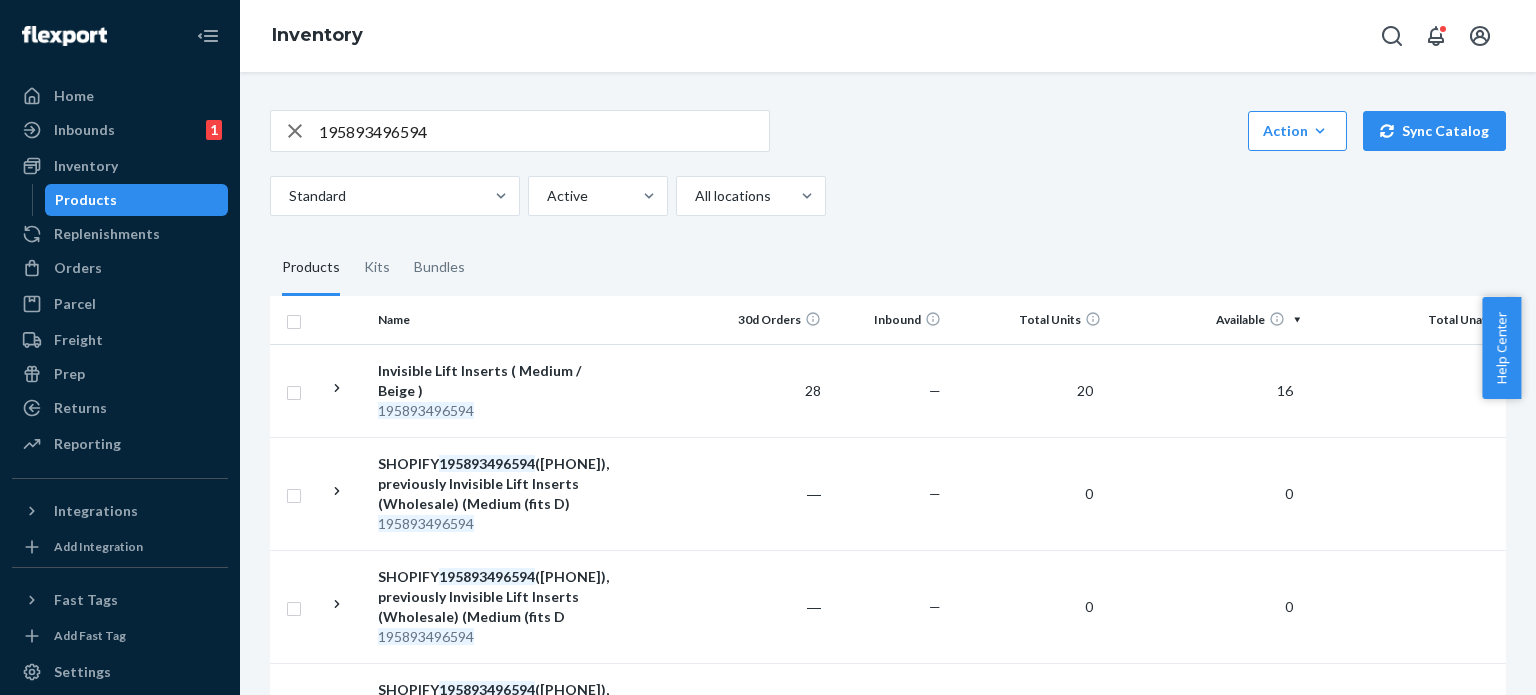 click on "195893496594" at bounding box center [544, 131] 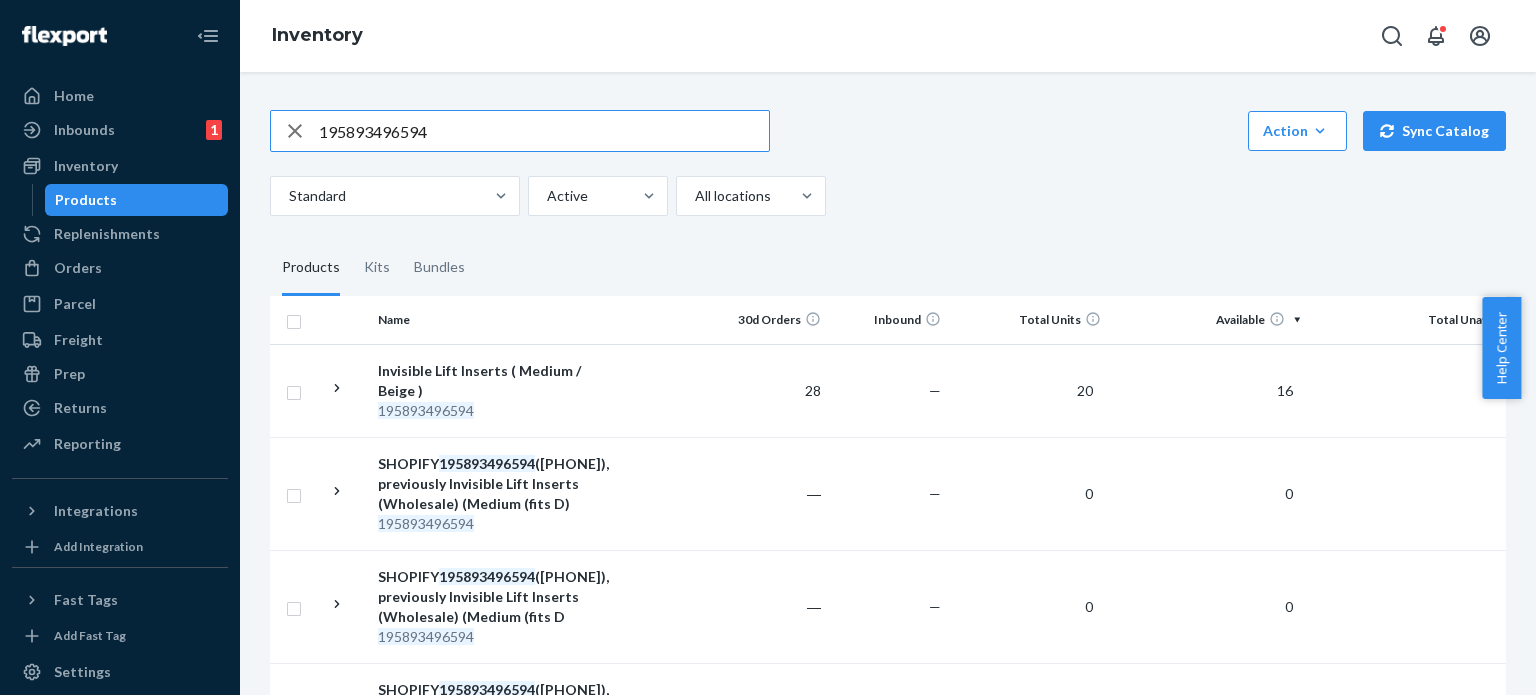 click on "195893496594" at bounding box center (544, 131) 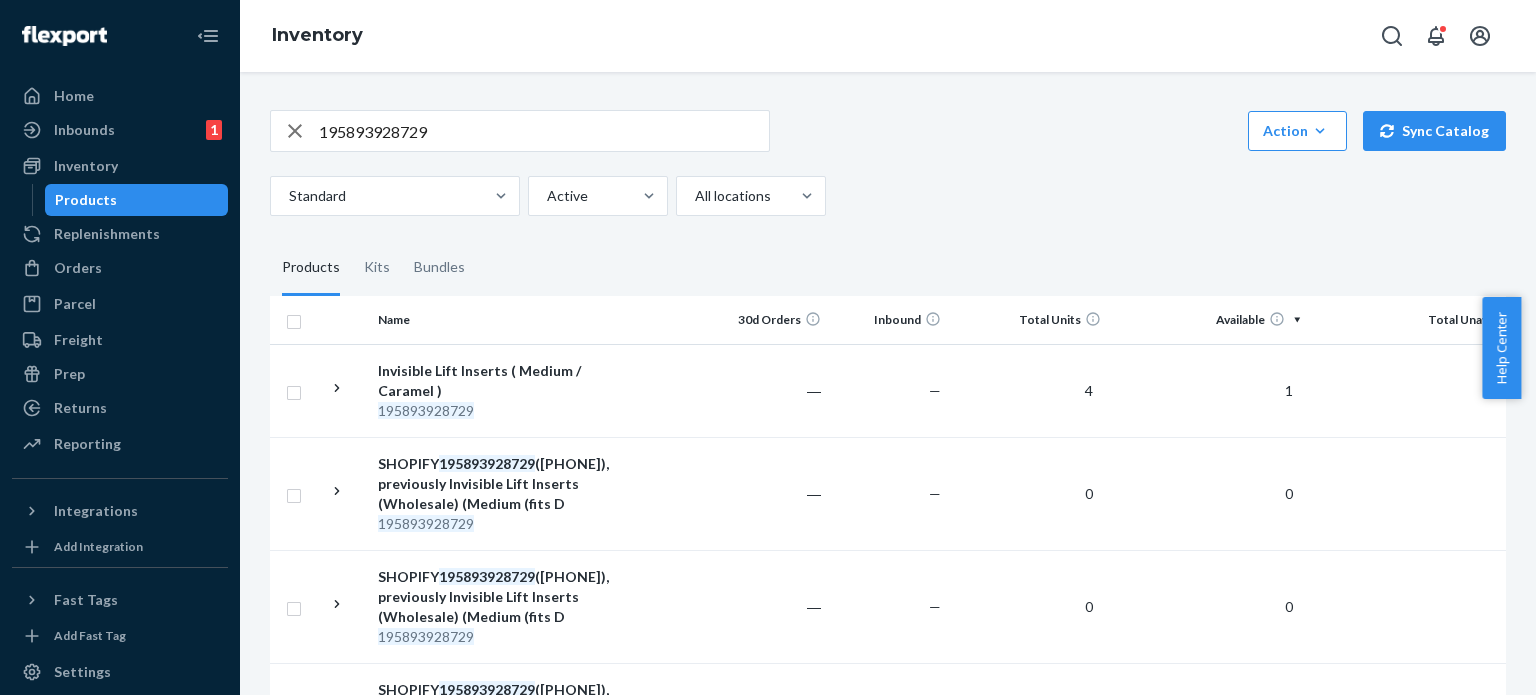 click on "195893928729" at bounding box center (544, 131) 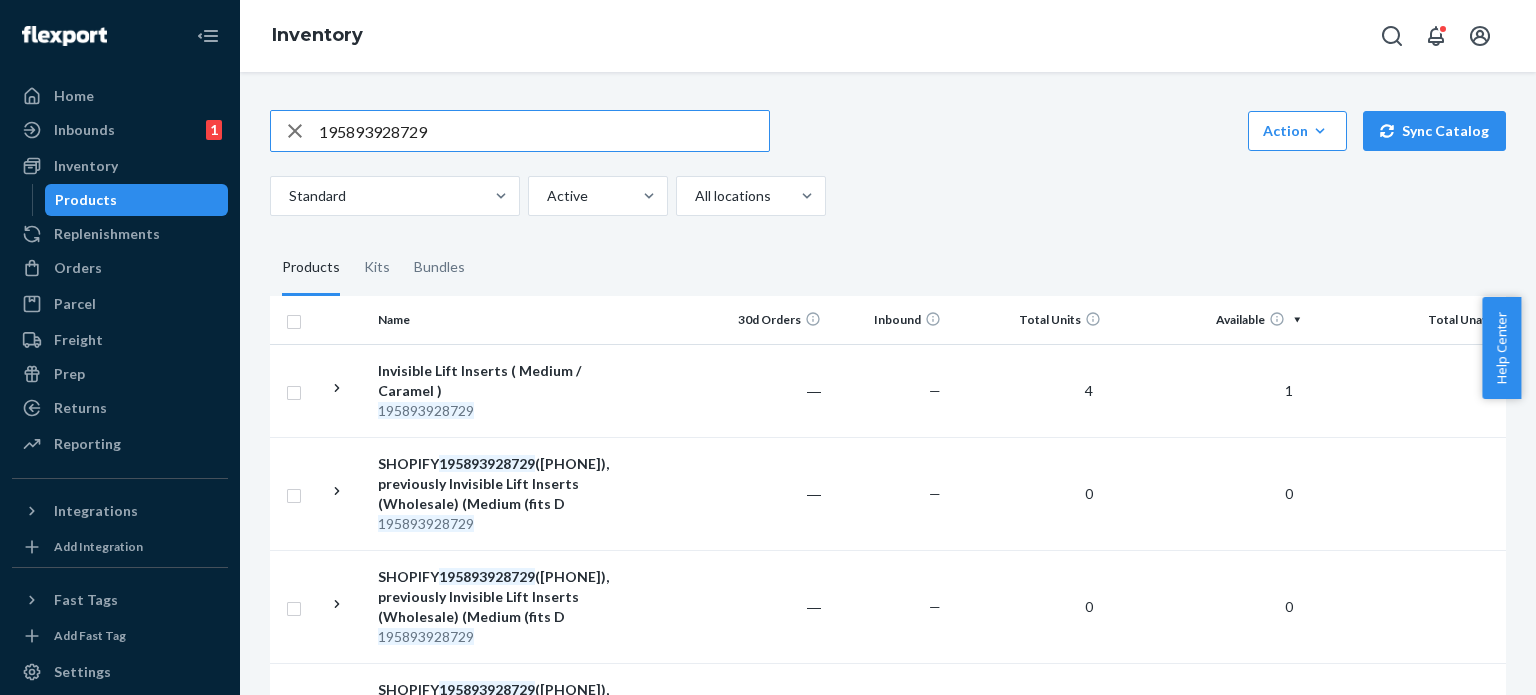 click on "195893928729" at bounding box center [544, 131] 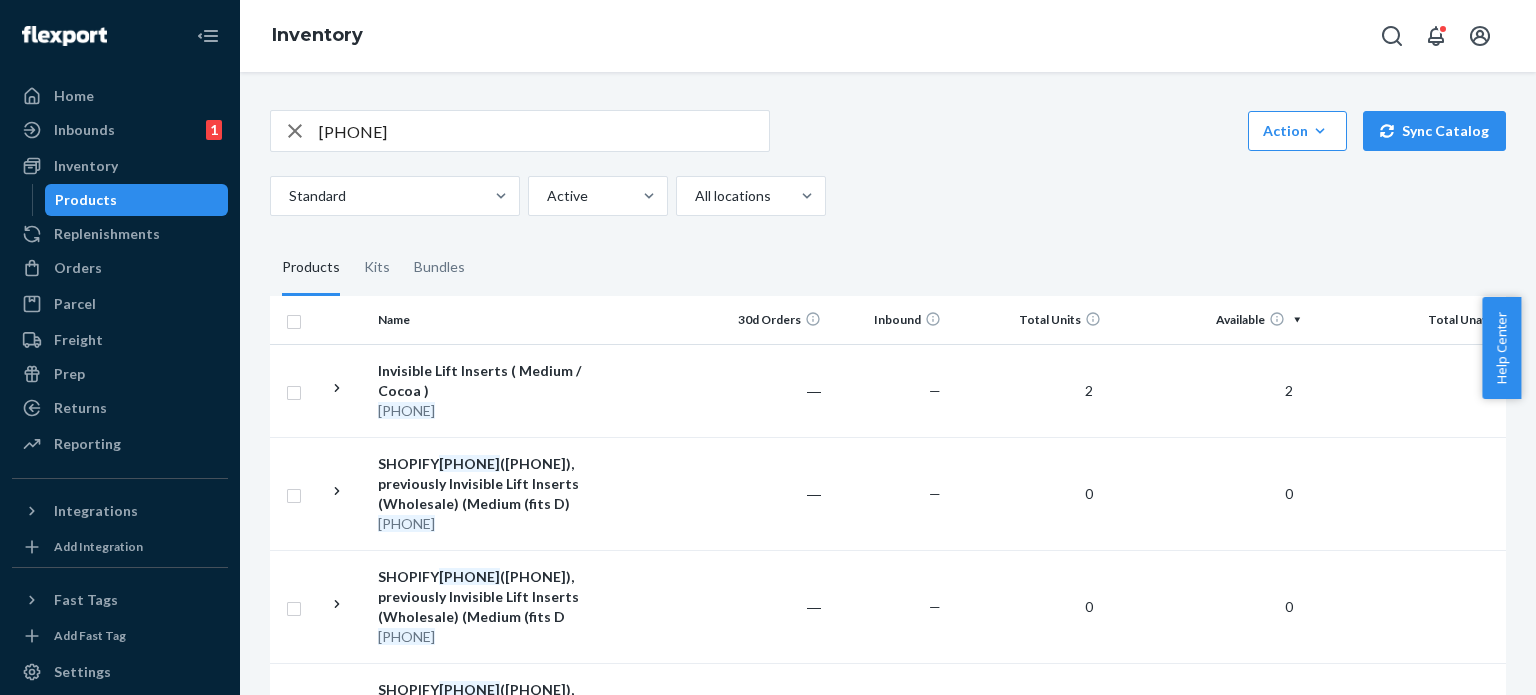 click on "[PHONE]" at bounding box center [544, 131] 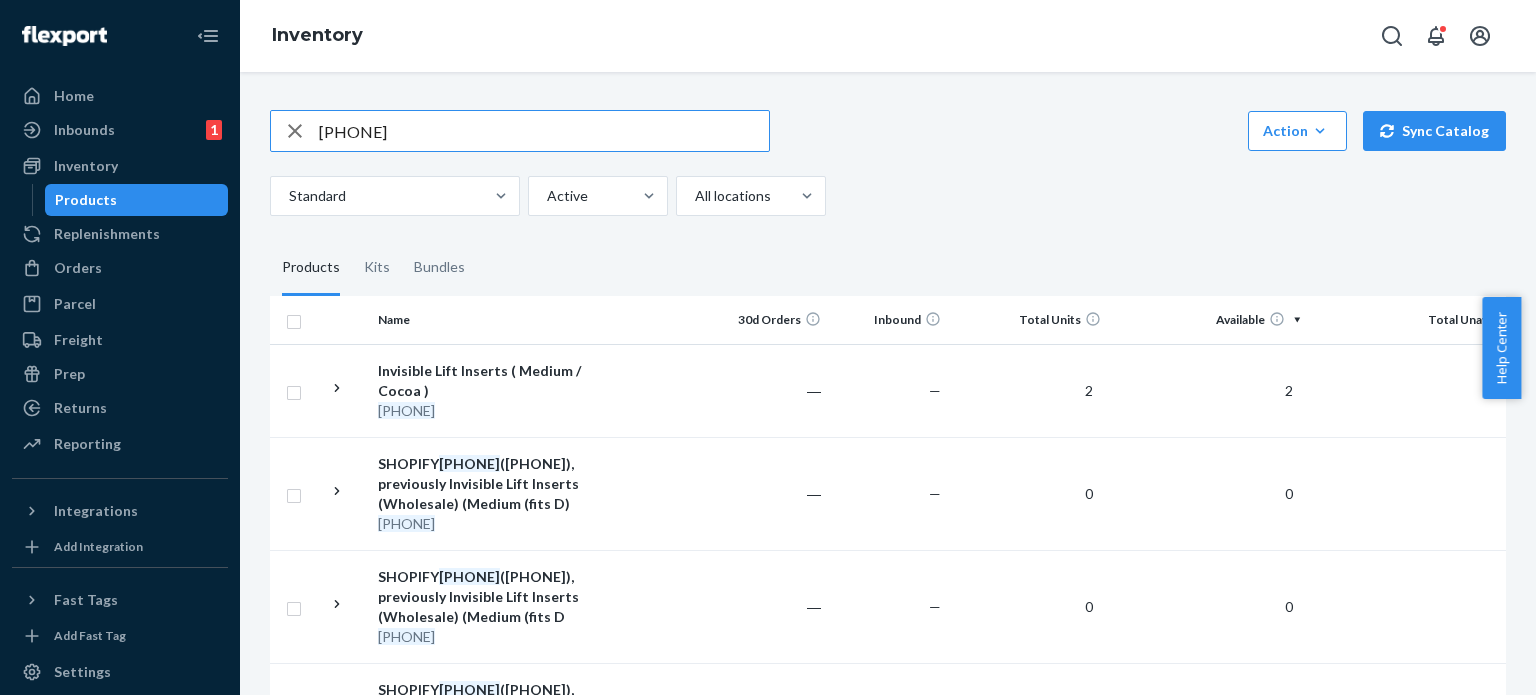 click on "[PHONE]" at bounding box center (544, 131) 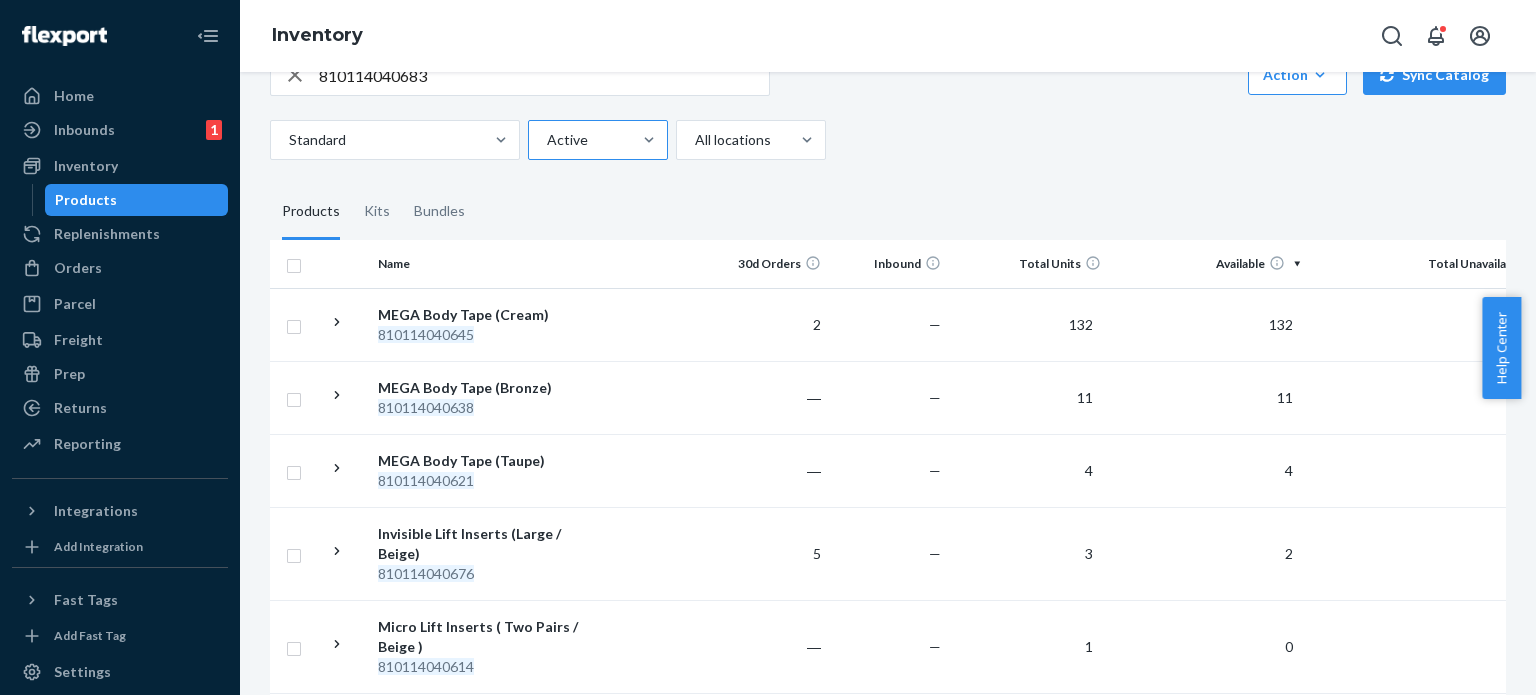 scroll, scrollTop: 0, scrollLeft: 0, axis: both 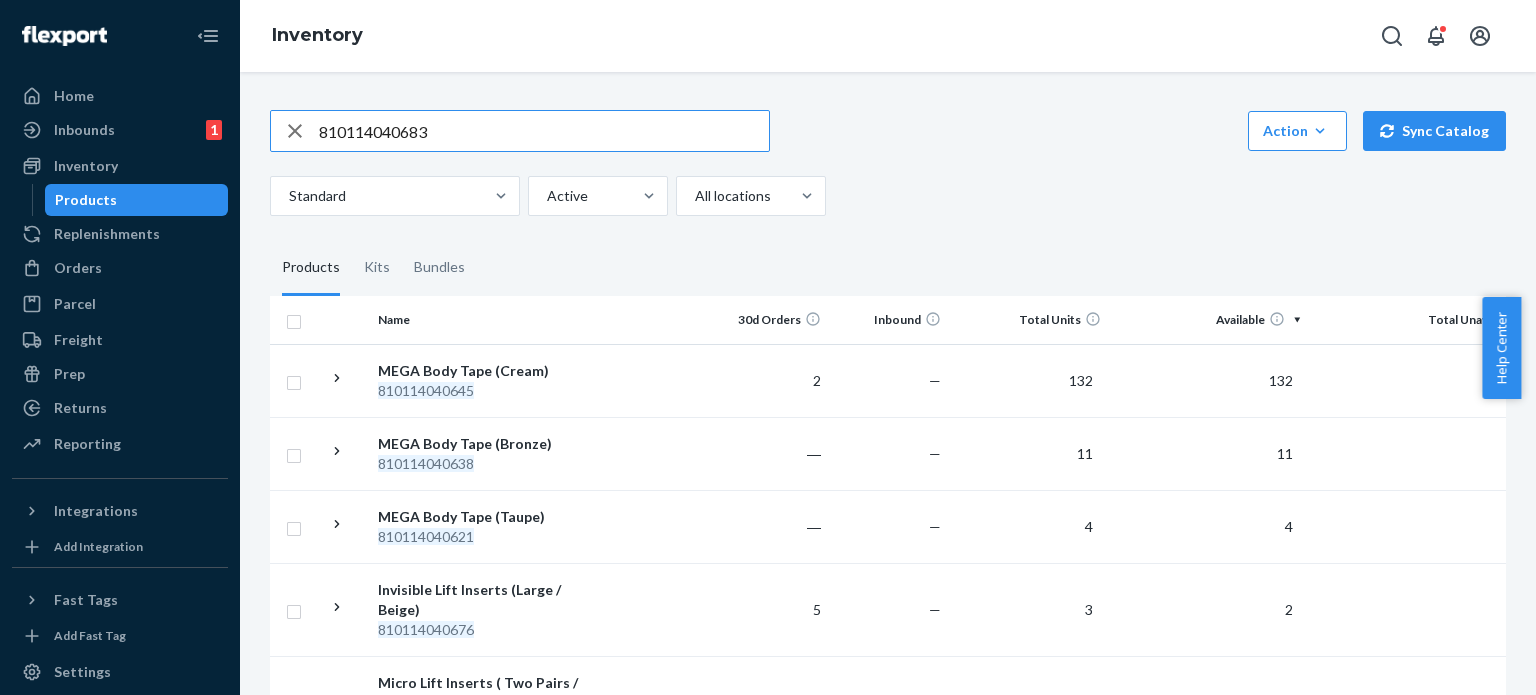 click on "810114040683" at bounding box center [544, 131] 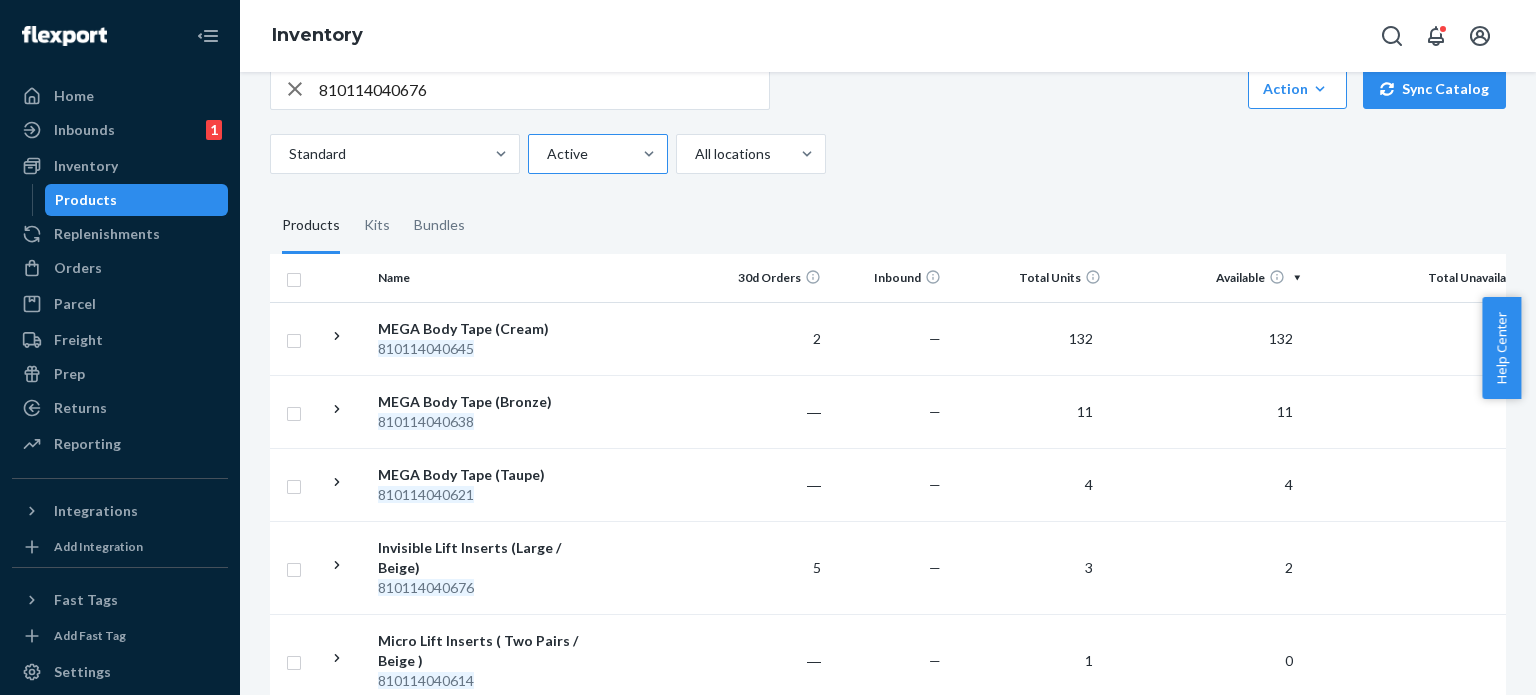 scroll, scrollTop: 0, scrollLeft: 0, axis: both 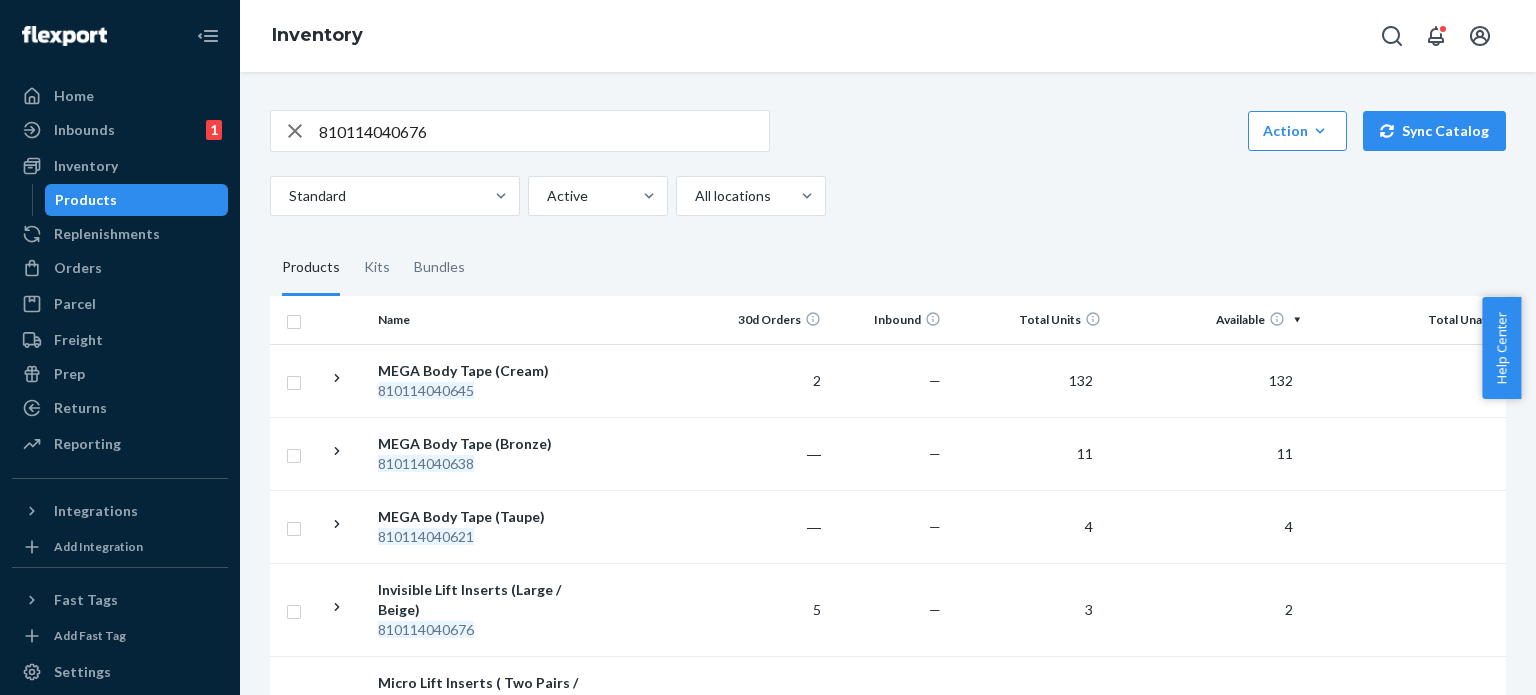 click on "810114040676" at bounding box center [544, 131] 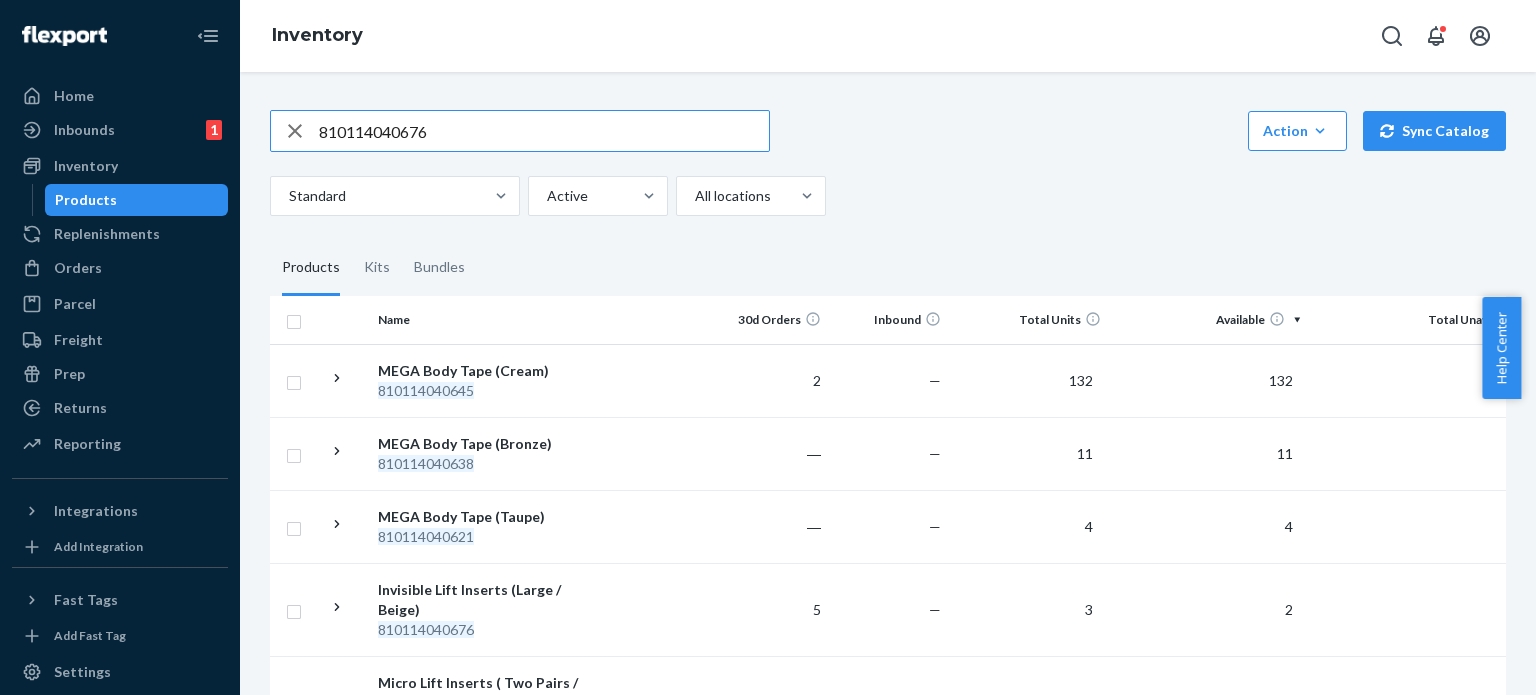 click on "810114040676" at bounding box center (544, 131) 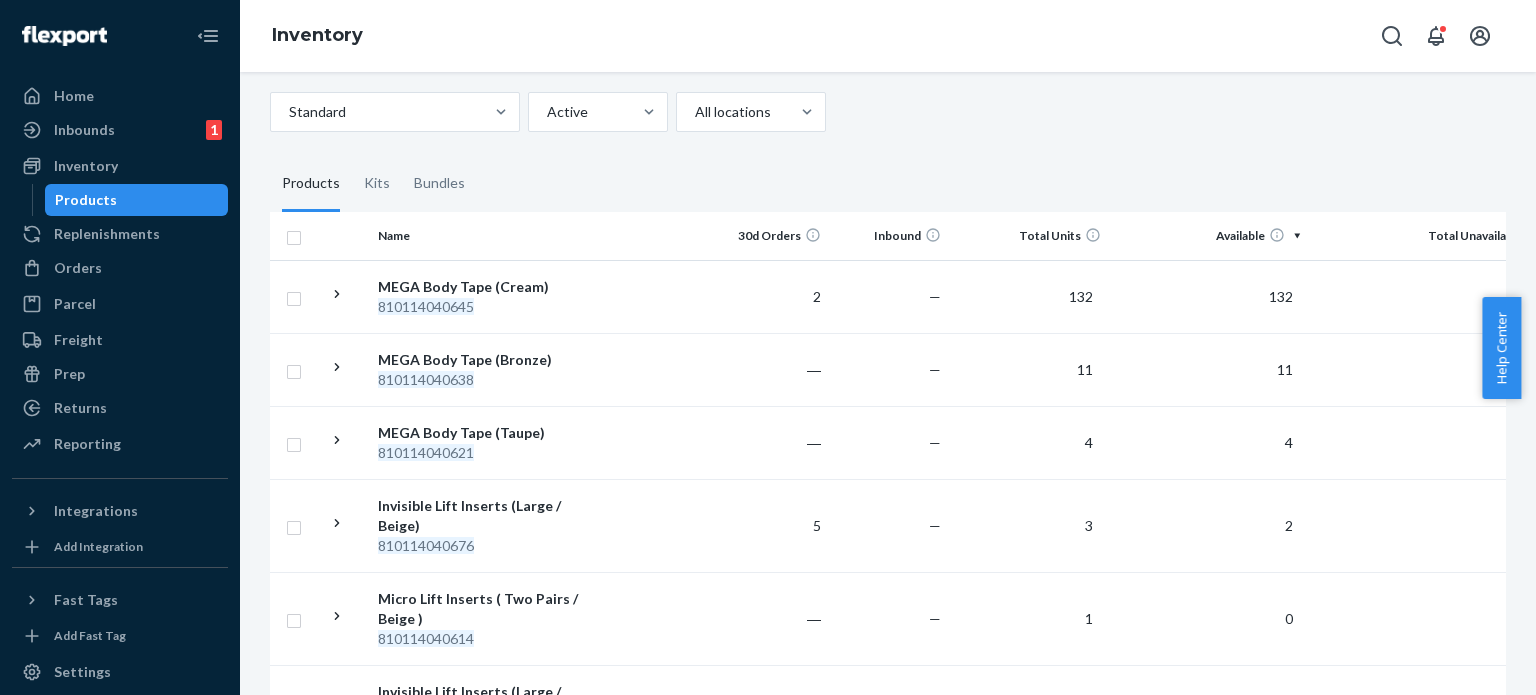 scroll, scrollTop: 0, scrollLeft: 0, axis: both 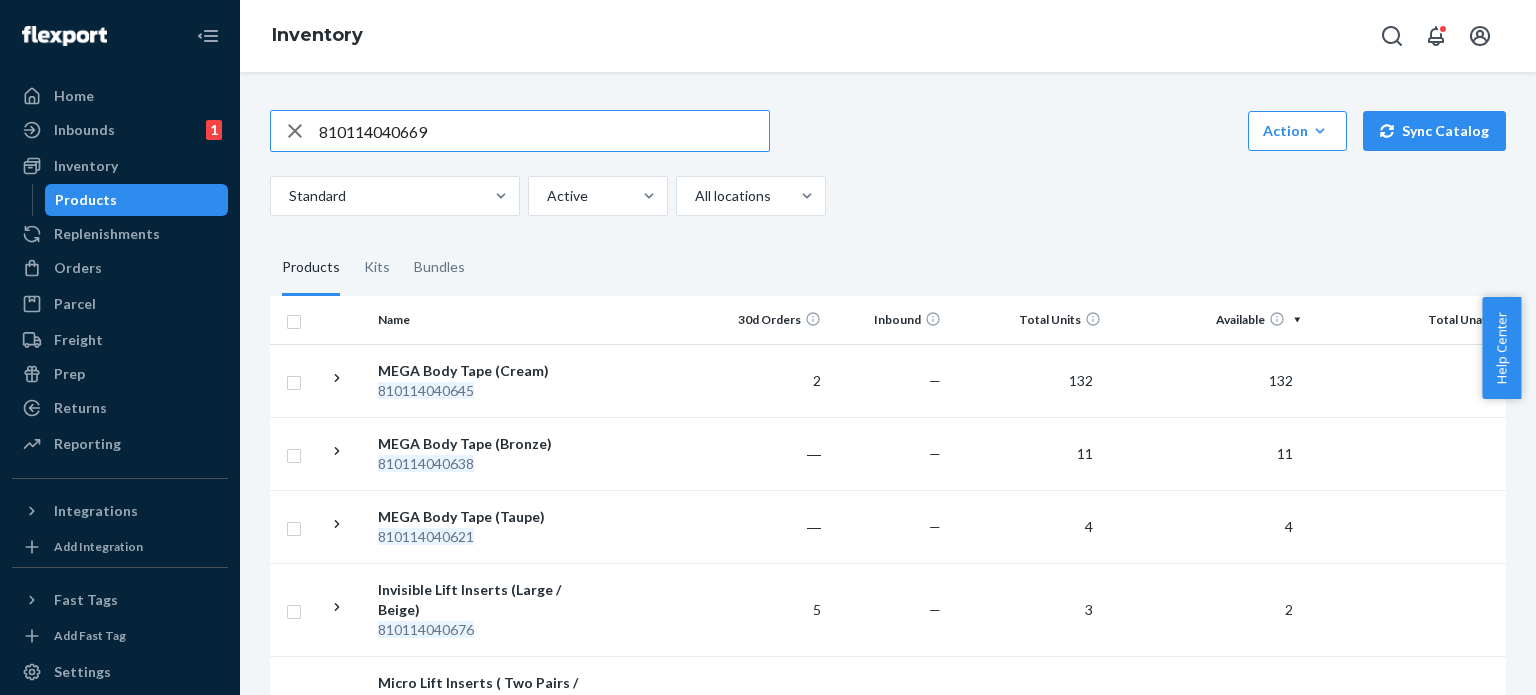 click on "810114040669" at bounding box center (544, 131) 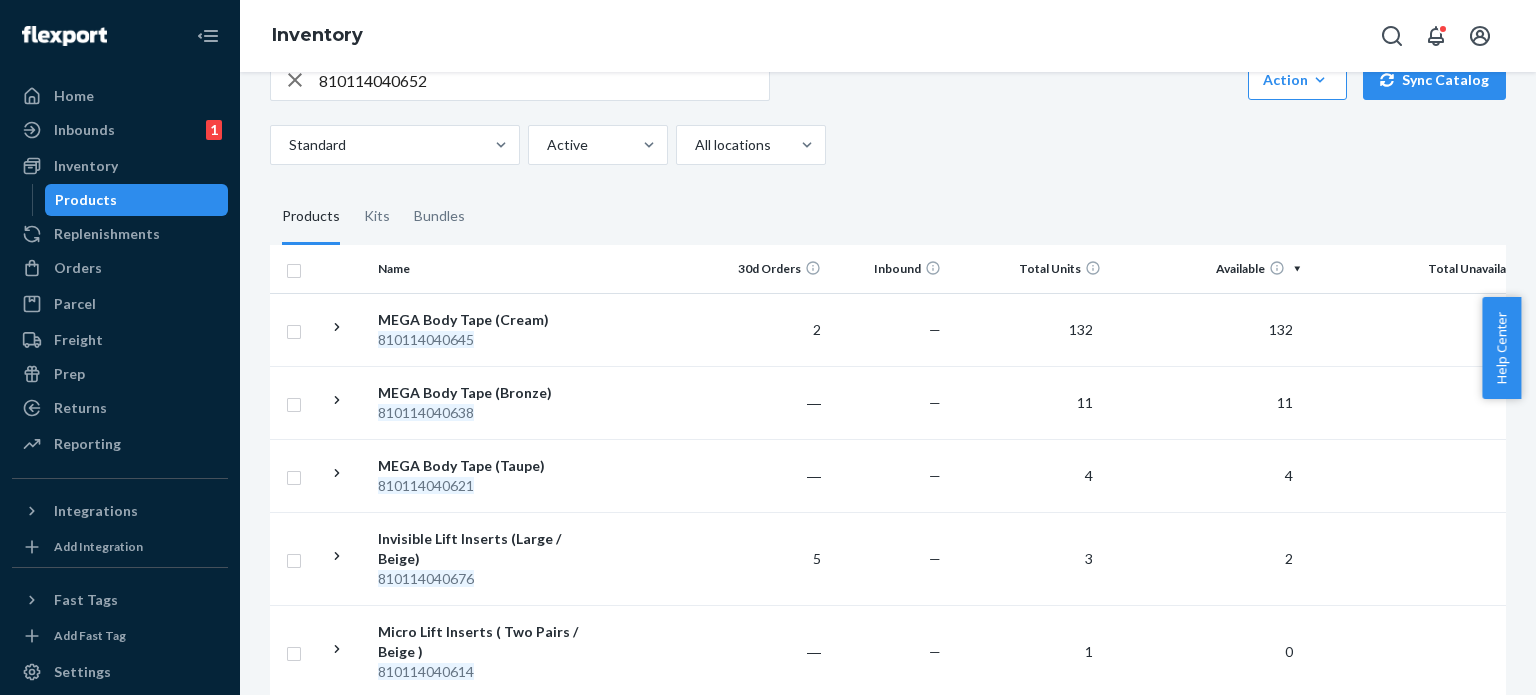 scroll, scrollTop: 0, scrollLeft: 0, axis: both 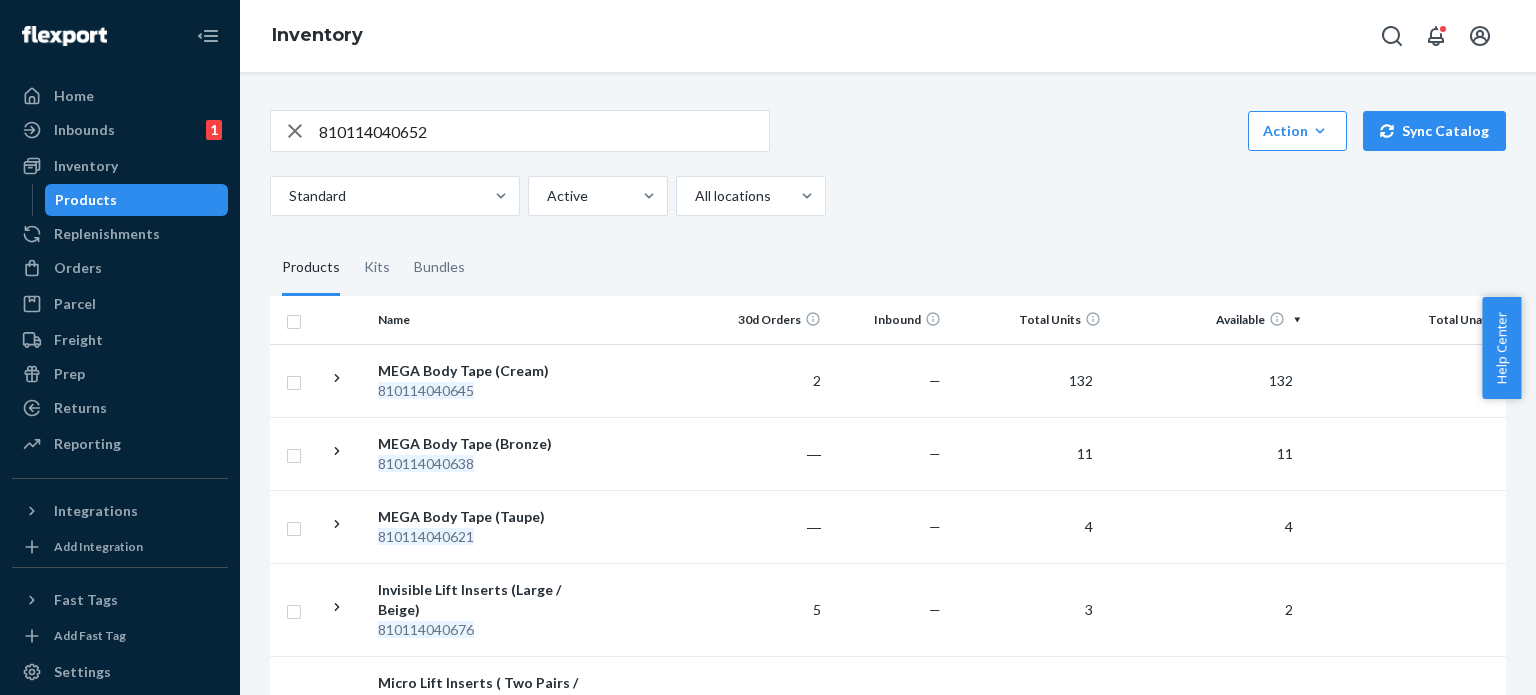 click on "810114040652" at bounding box center (544, 131) 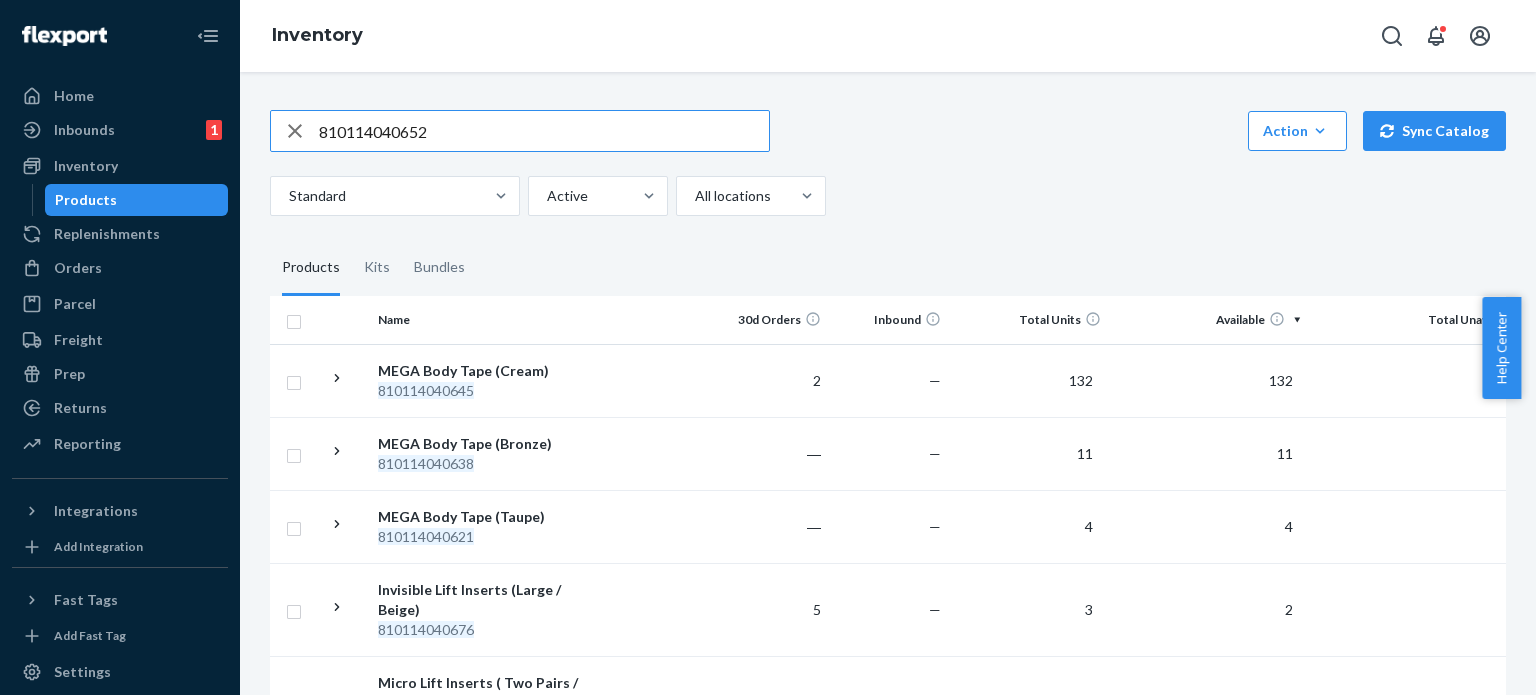 click on "810114040652" at bounding box center (544, 131) 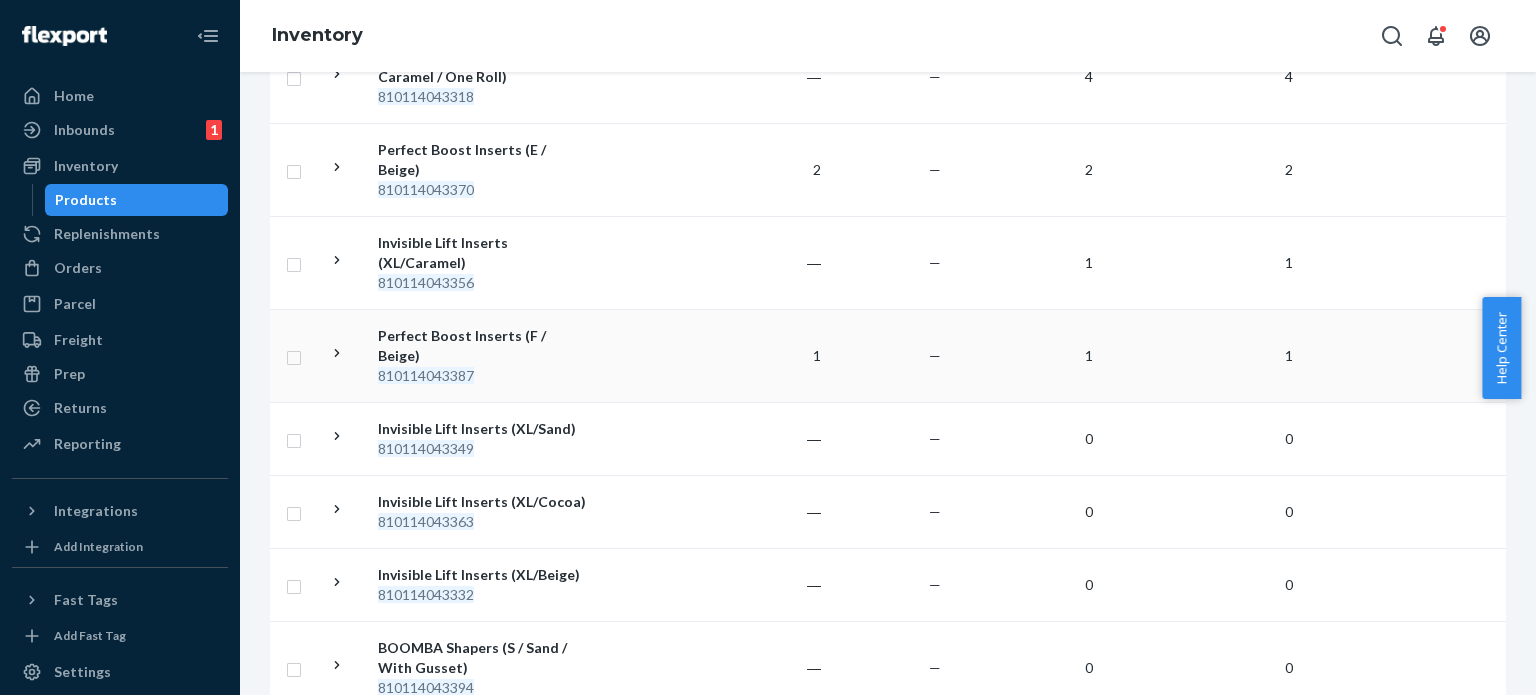 scroll, scrollTop: 0, scrollLeft: 0, axis: both 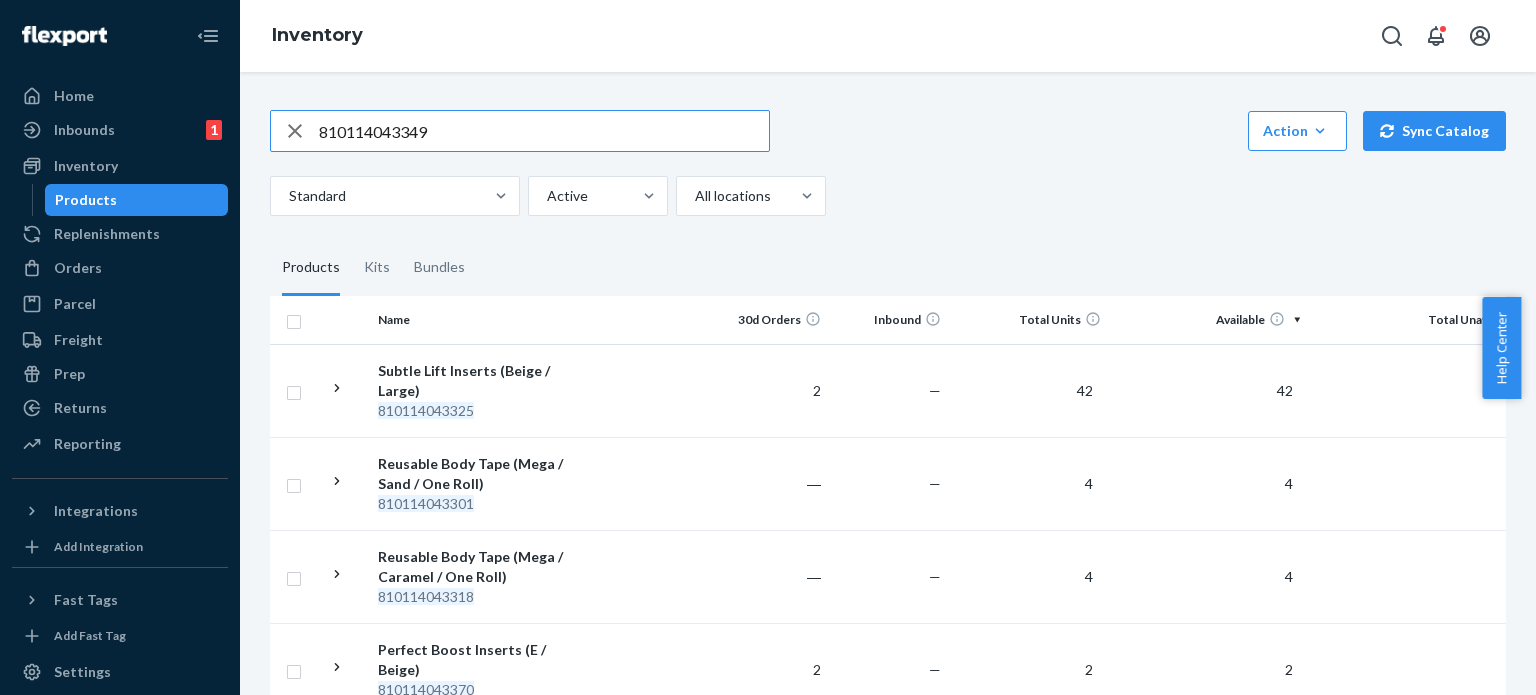 click on "810114043349" at bounding box center [544, 131] 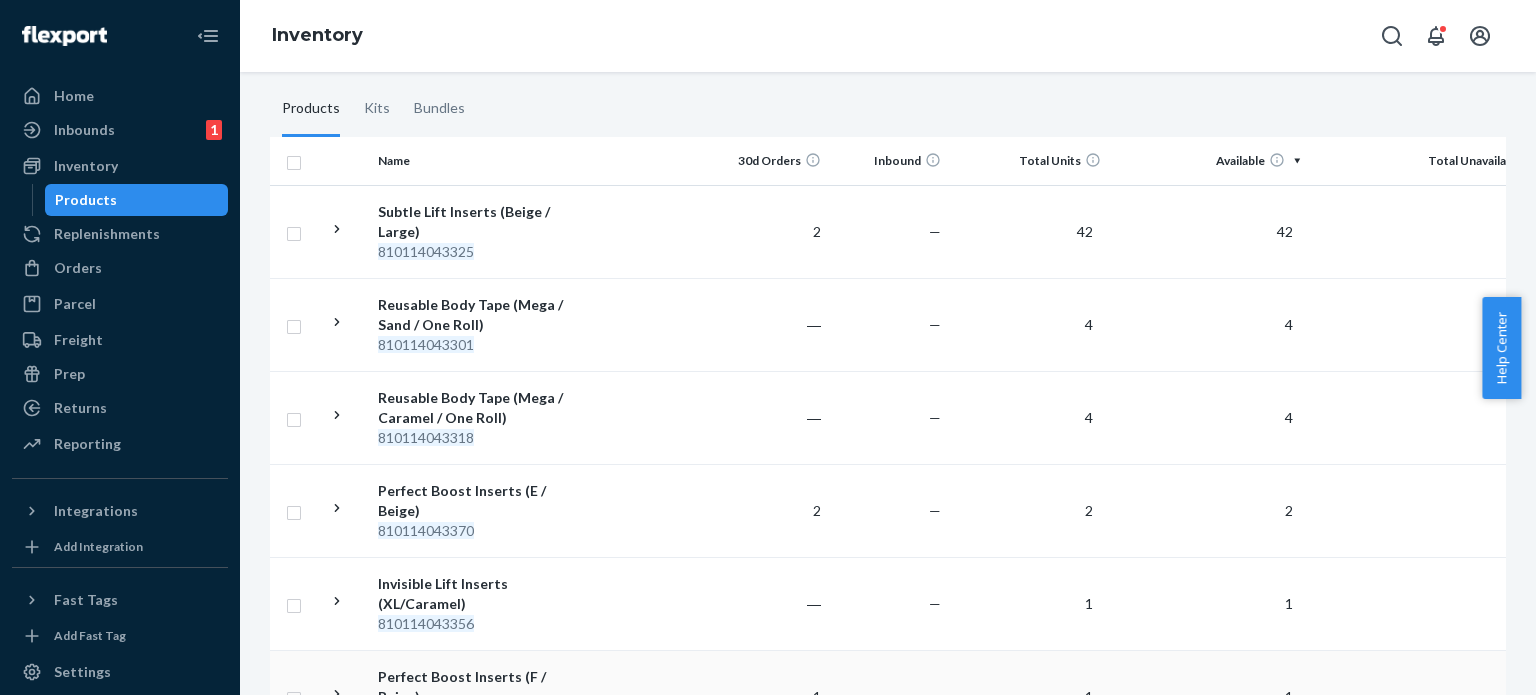 scroll, scrollTop: 0, scrollLeft: 0, axis: both 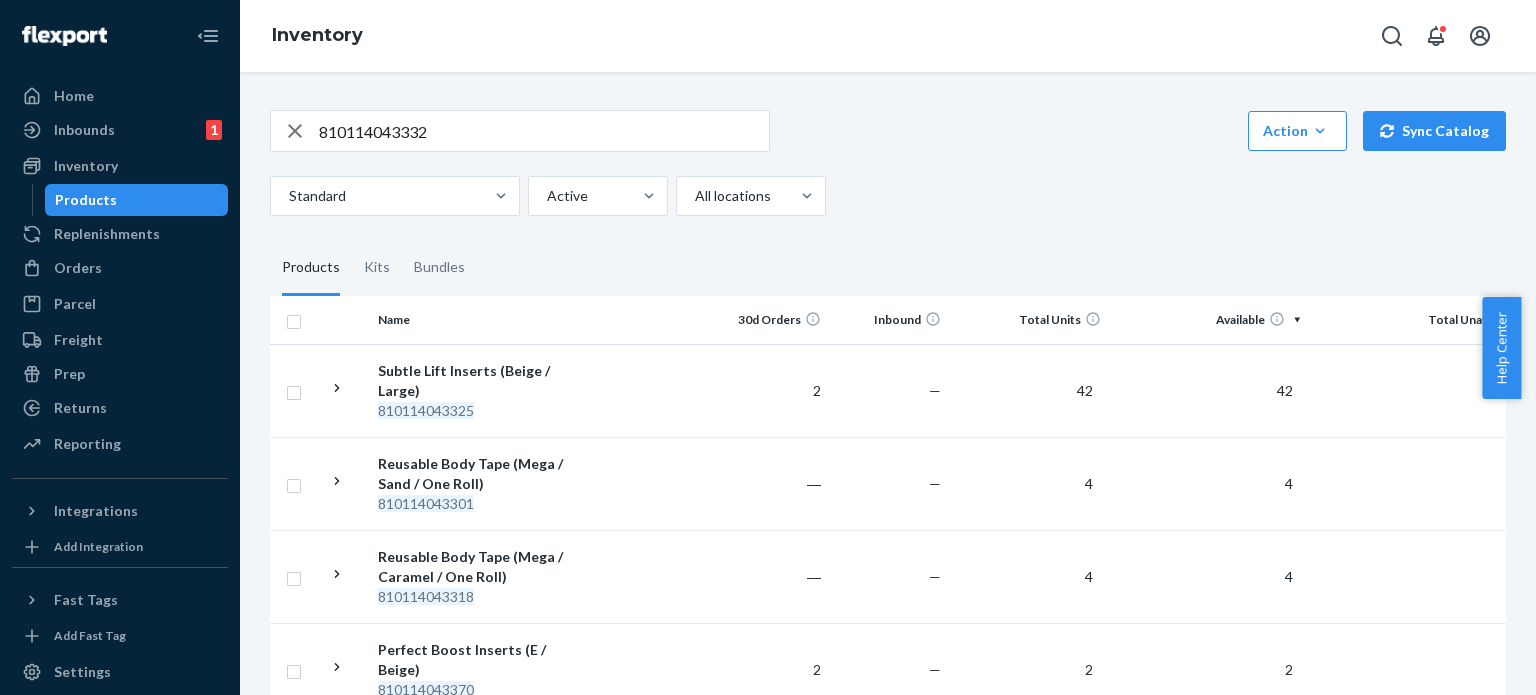 click on "810114043332" at bounding box center [544, 131] 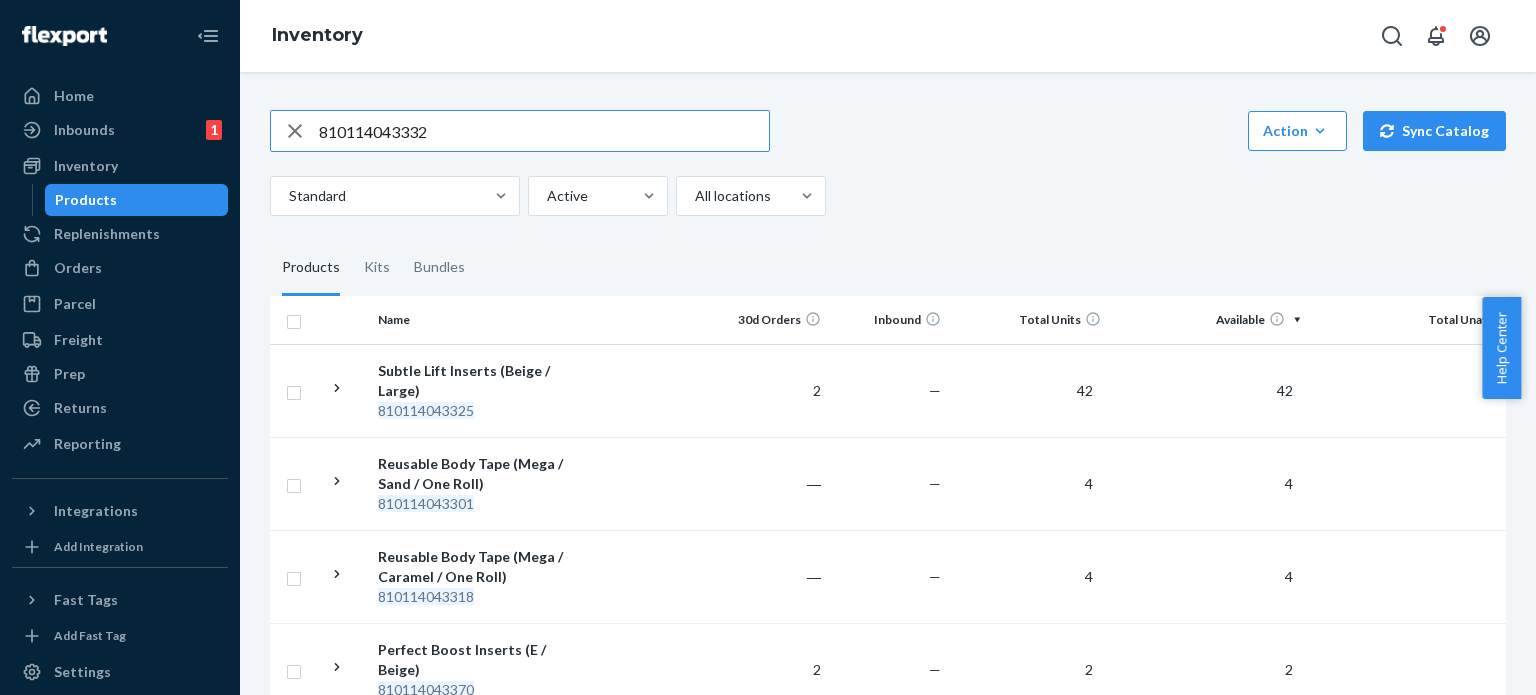 click on "810114043332" at bounding box center (544, 131) 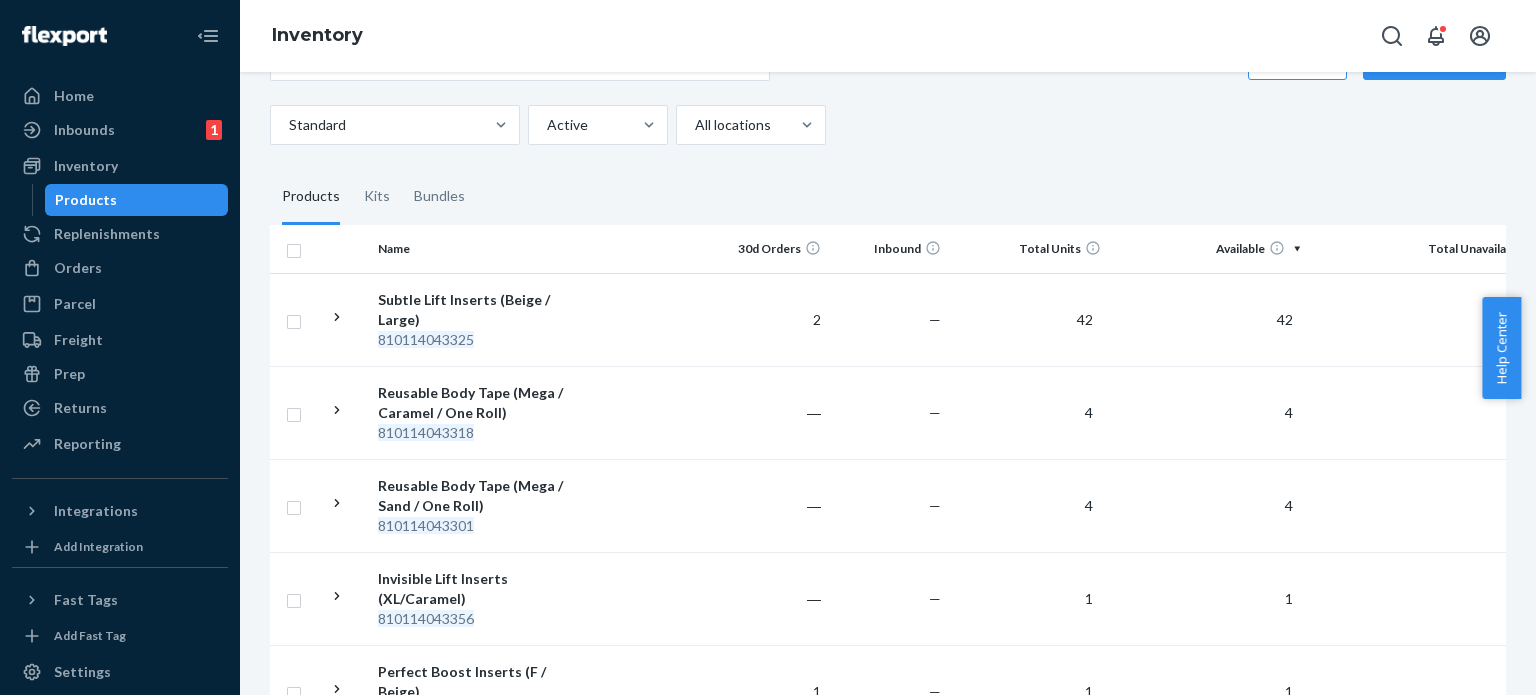 scroll, scrollTop: 0, scrollLeft: 0, axis: both 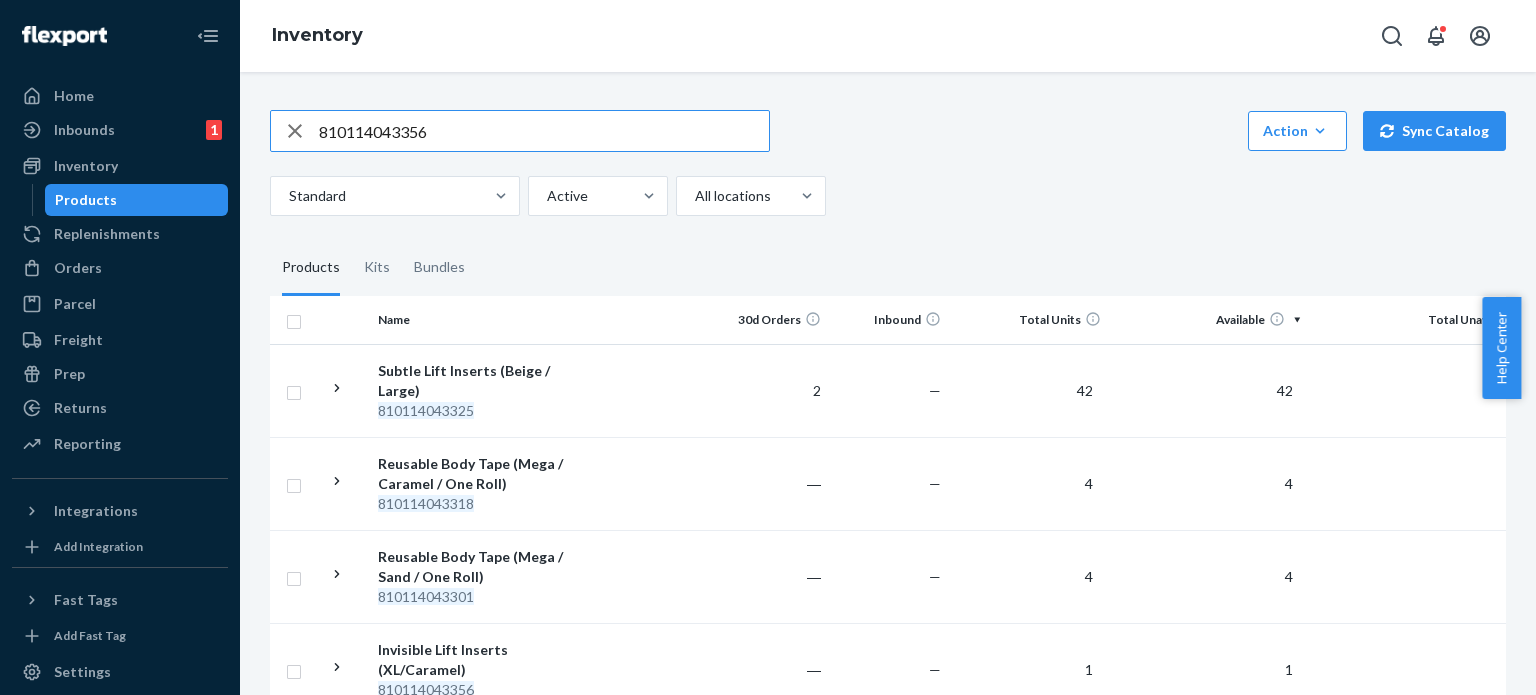 click on "810114043356" at bounding box center [544, 131] 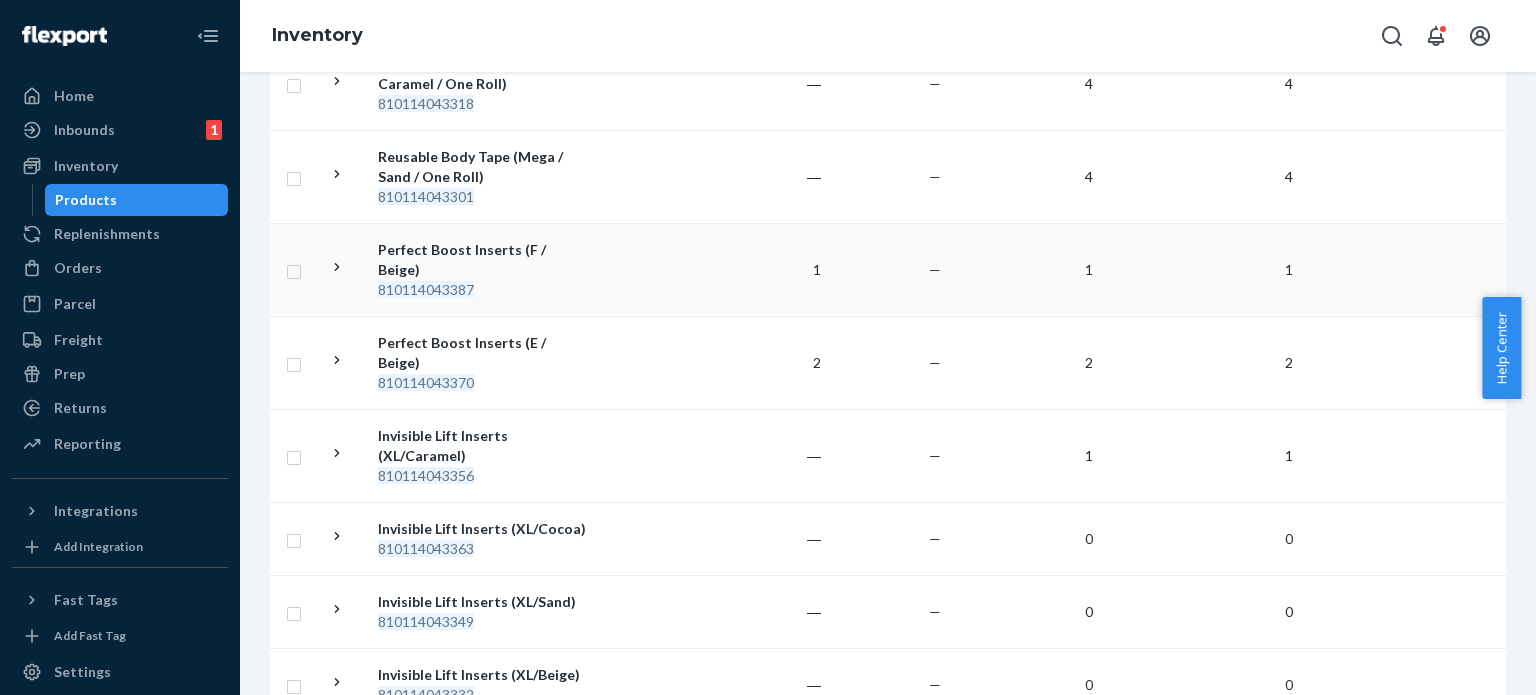 scroll, scrollTop: 0, scrollLeft: 0, axis: both 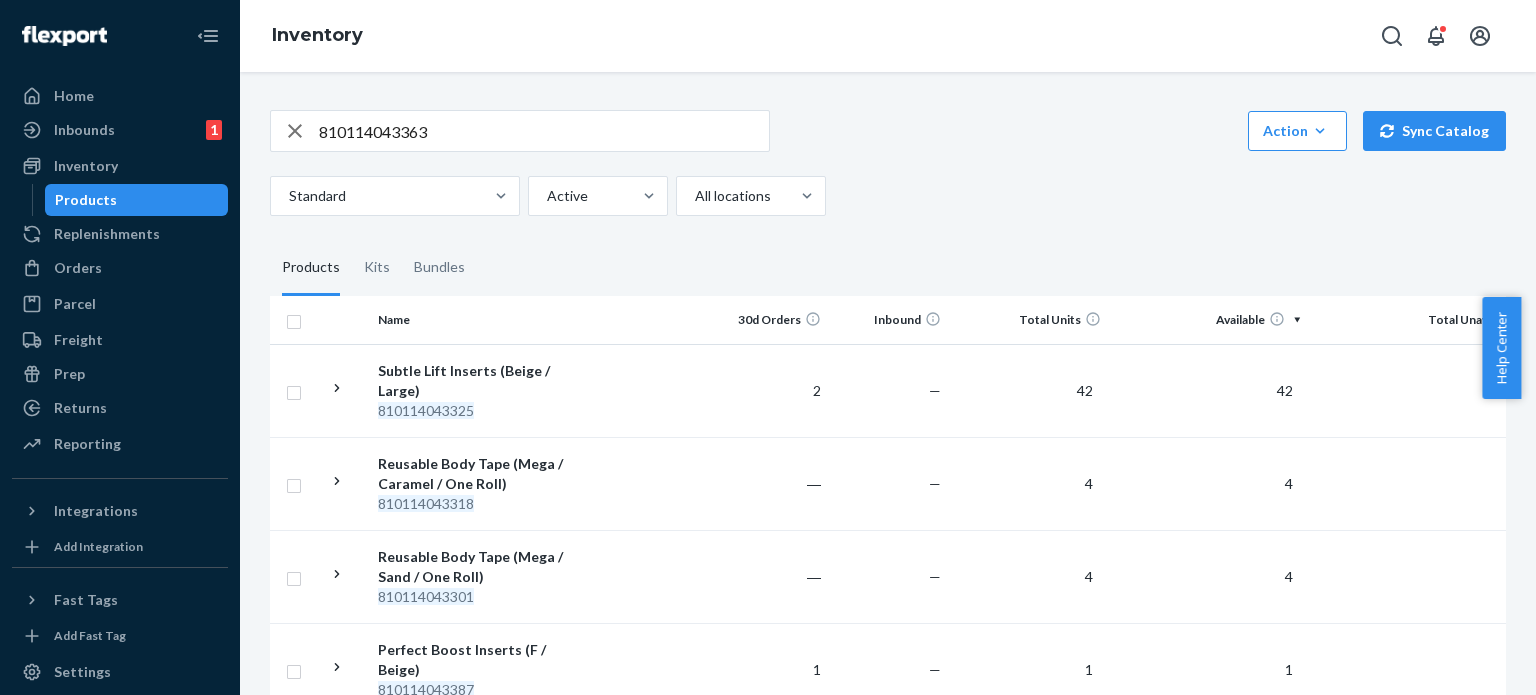 click on "810114043363" at bounding box center [544, 131] 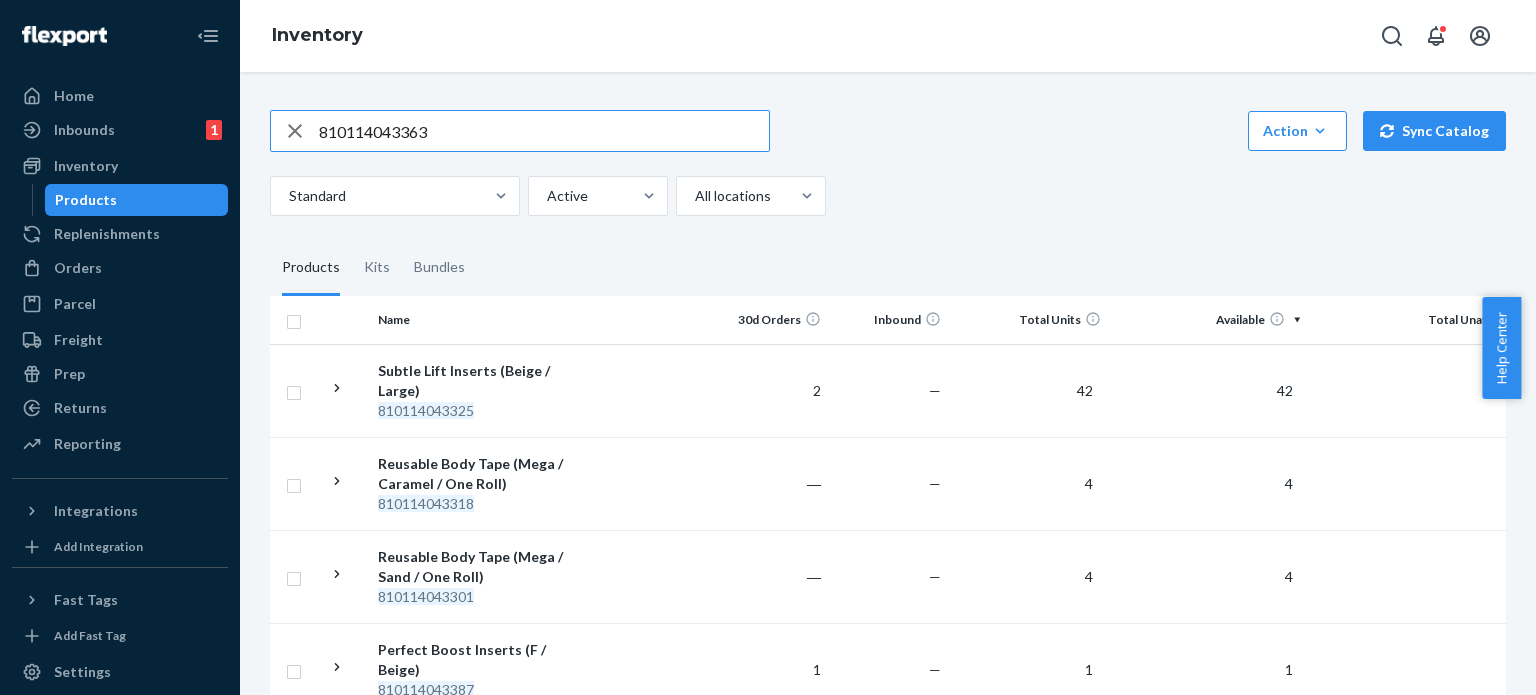 click on "810114043363" at bounding box center [544, 131] 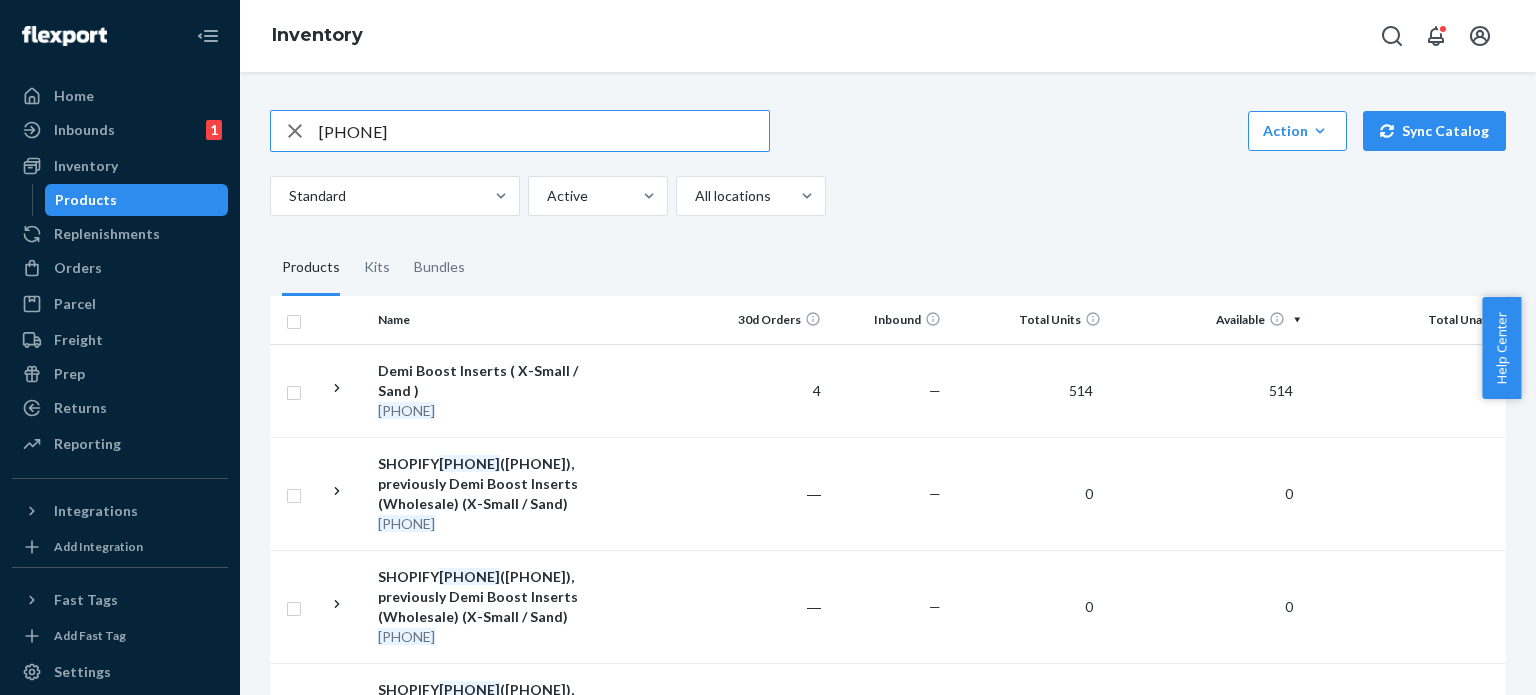 click on "[PHONE]" at bounding box center [544, 131] 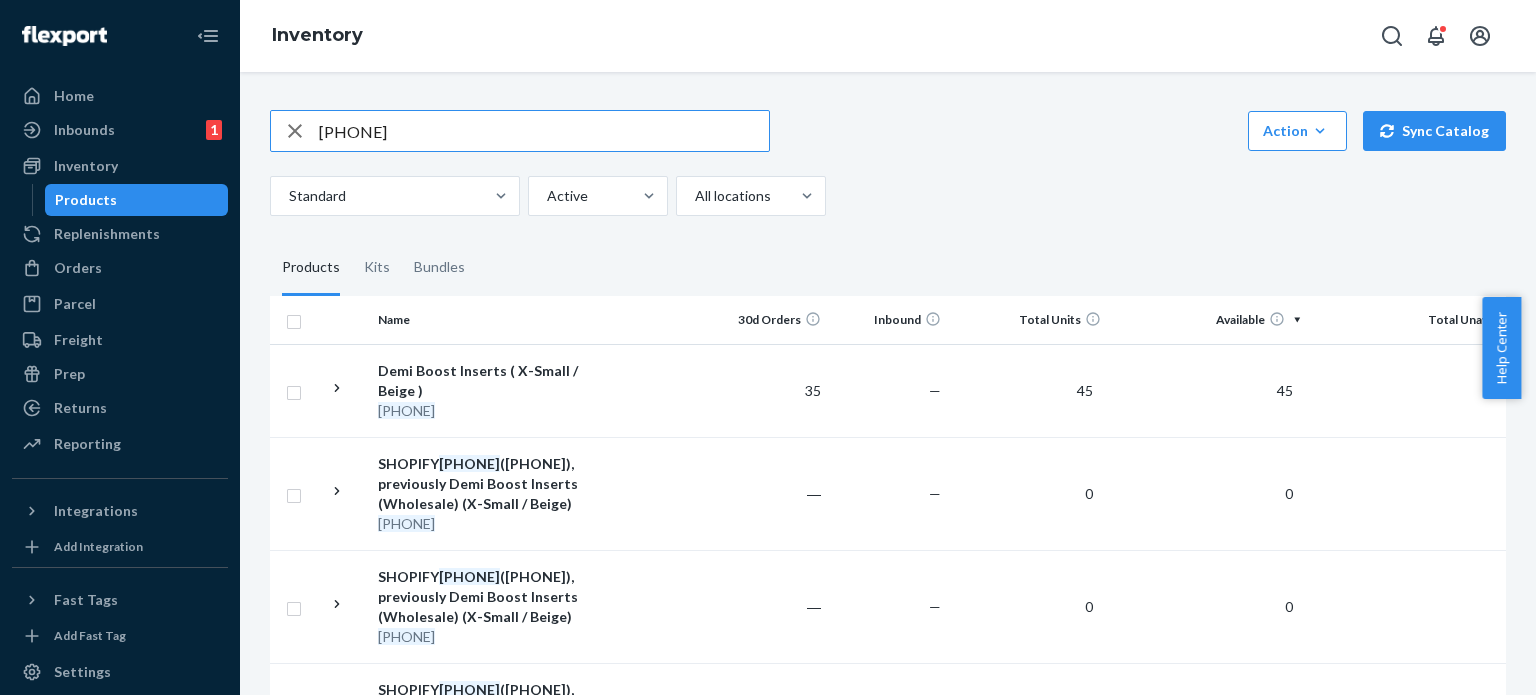 click on "[PHONE]" at bounding box center [544, 131] 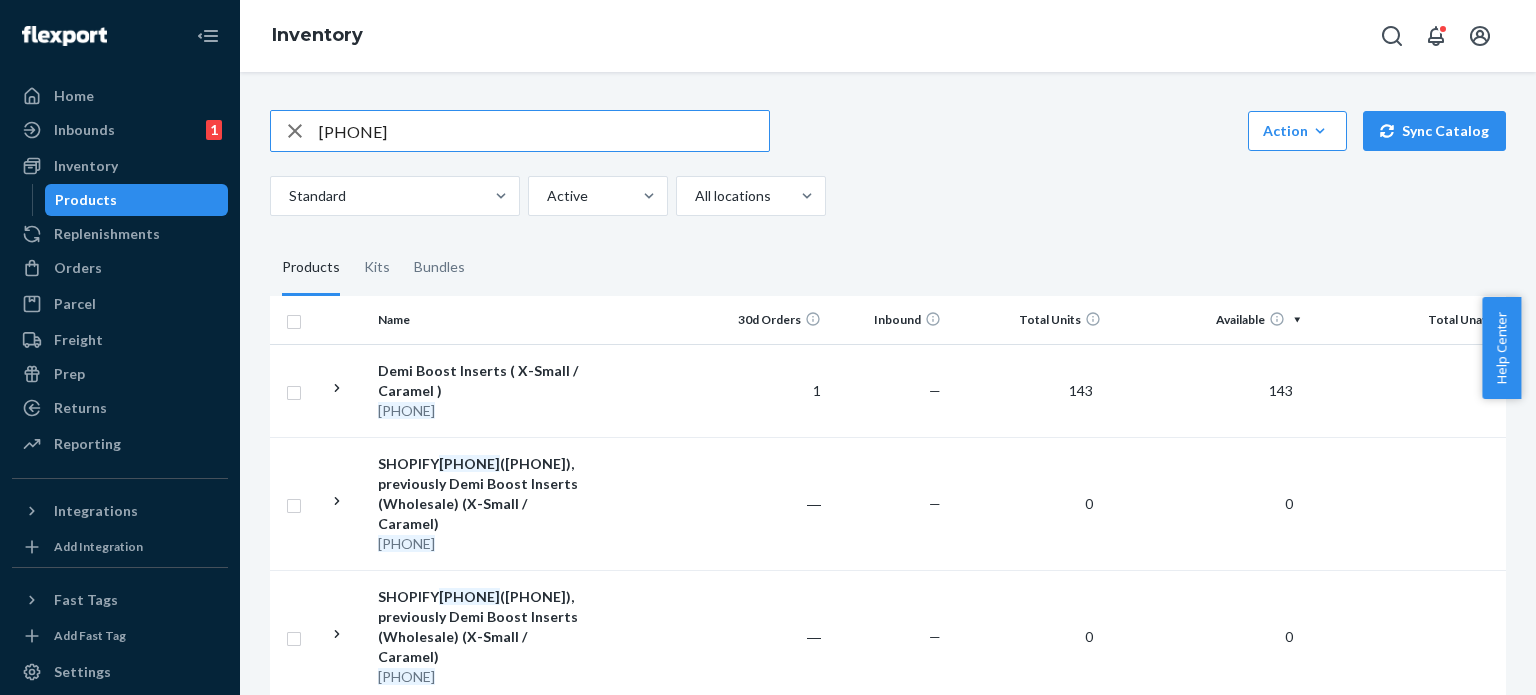 click on "[PHONE]" at bounding box center (544, 131) 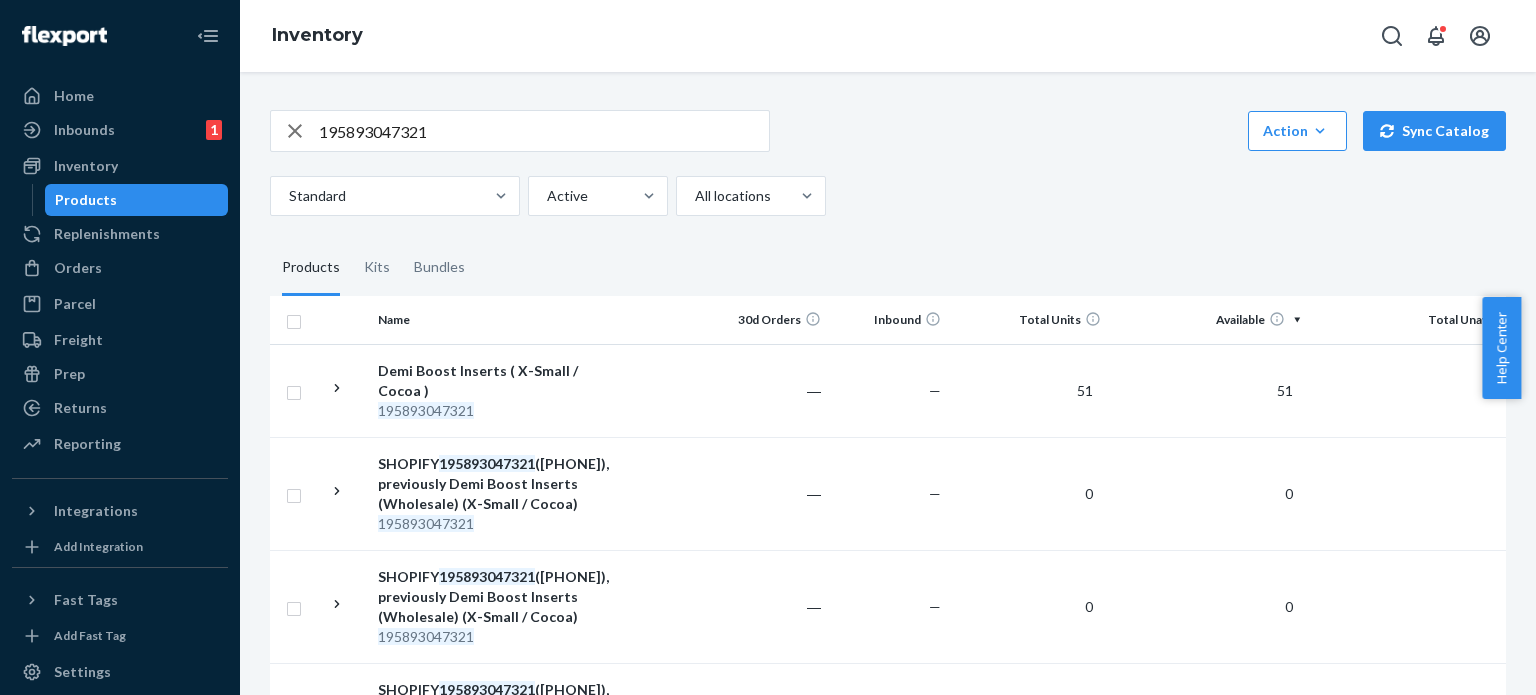 click on "195893047321" at bounding box center (544, 131) 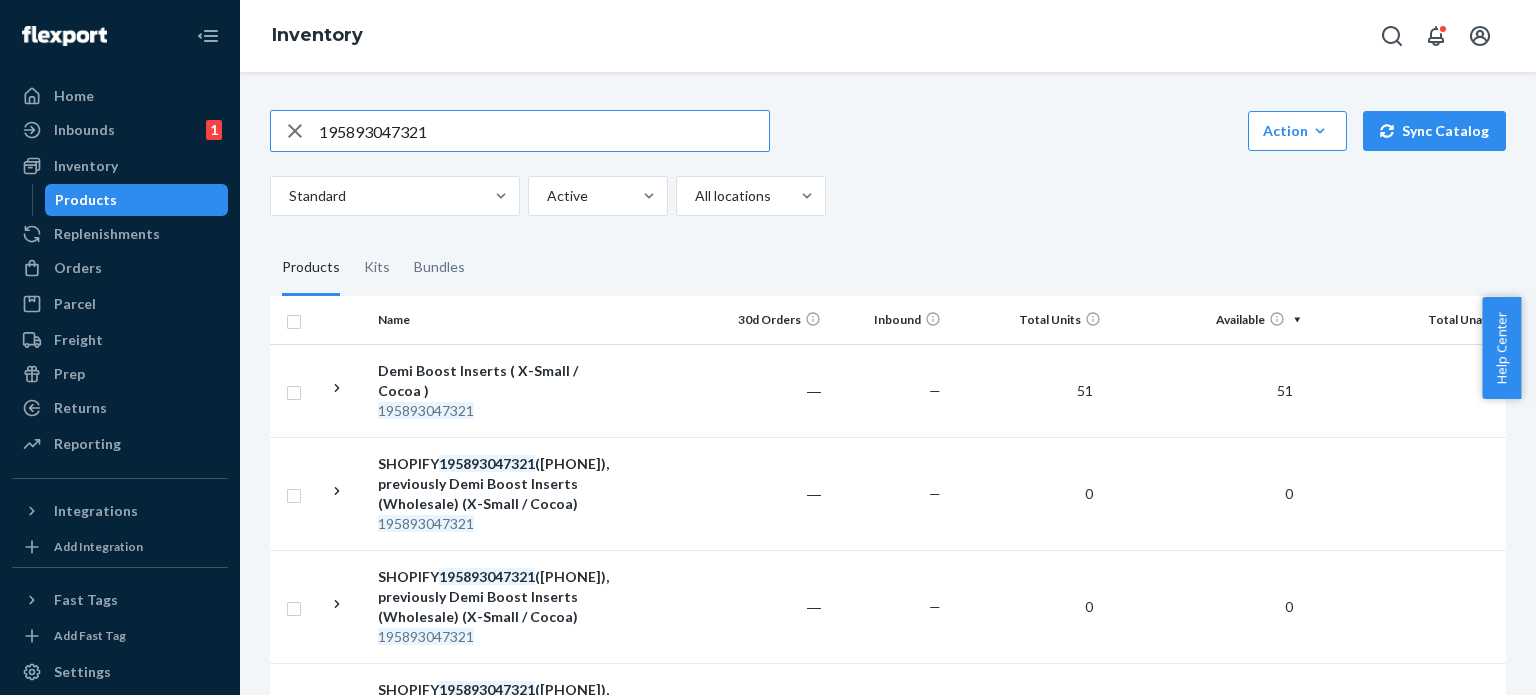 click on "195893047321" at bounding box center [544, 131] 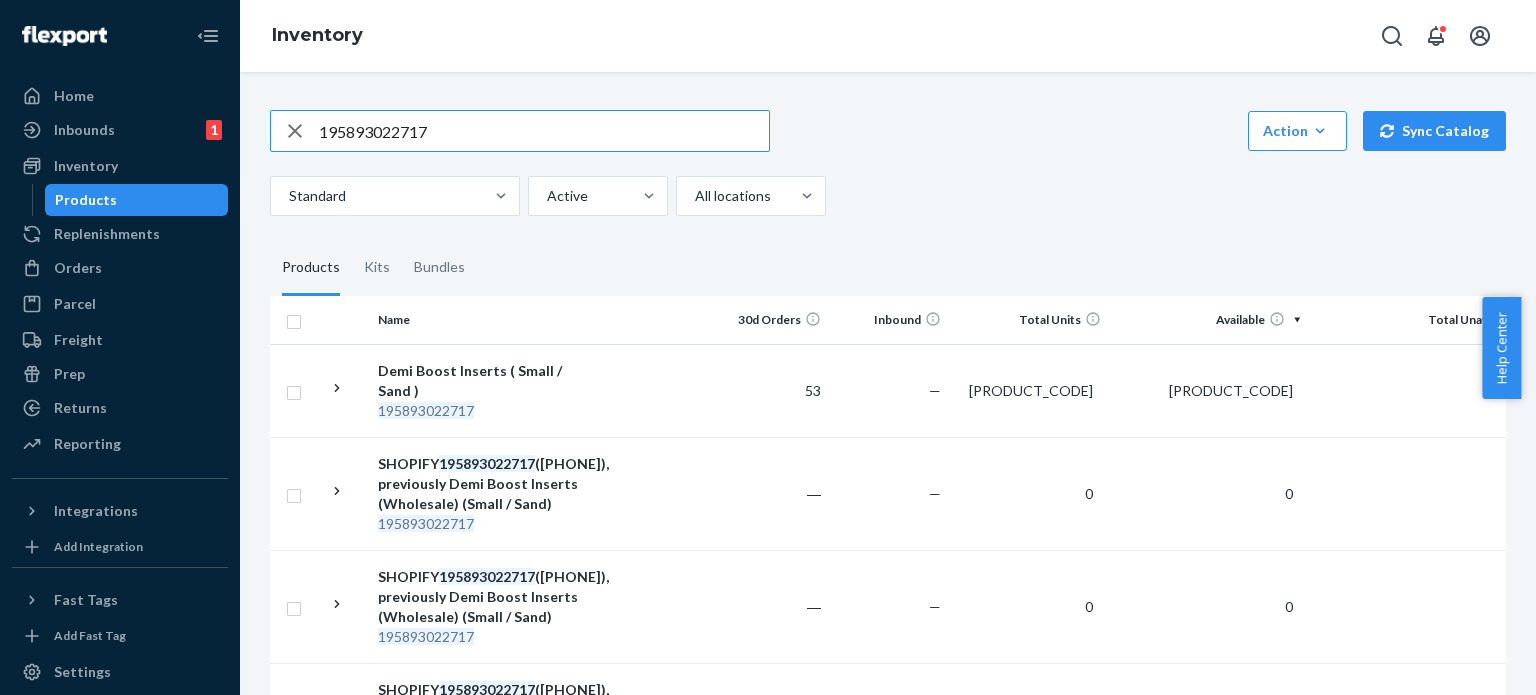click on "195893022717" at bounding box center [544, 131] 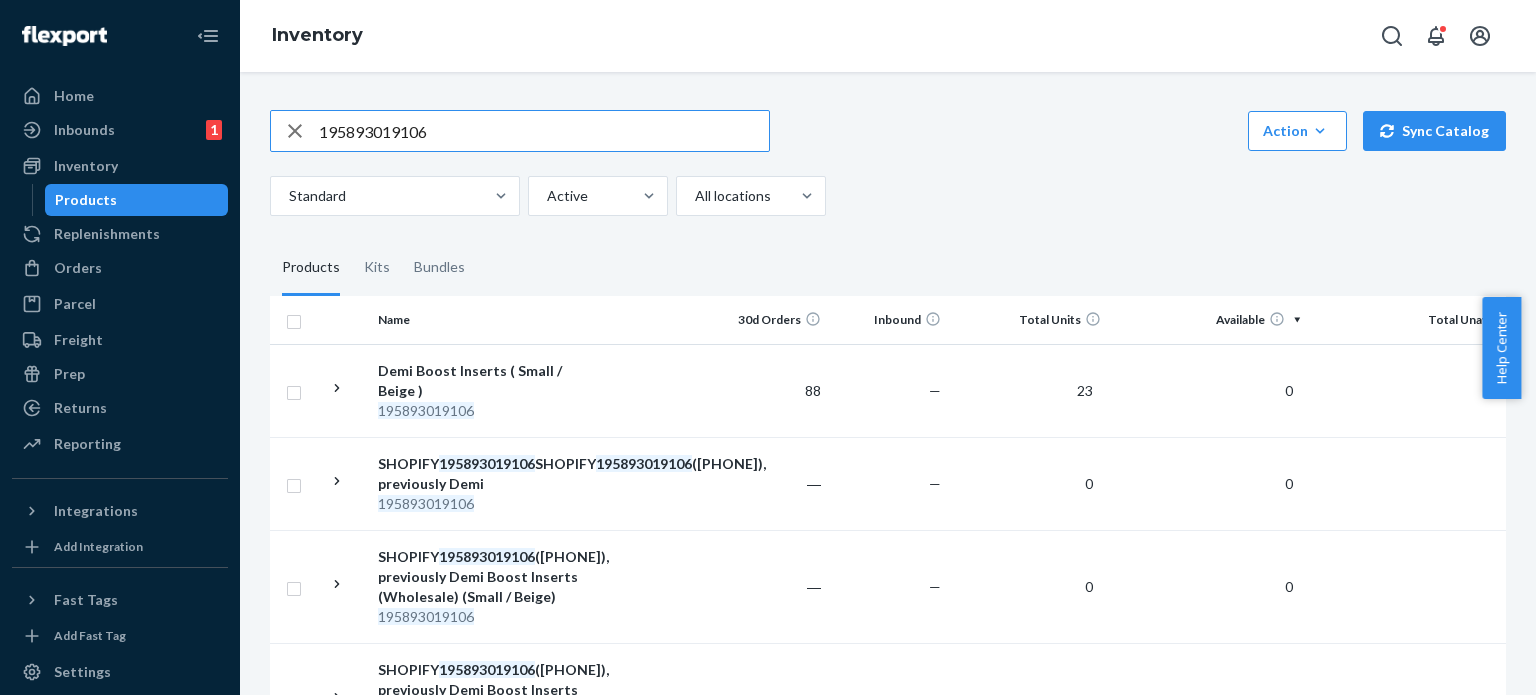 click on "195893019106" at bounding box center [544, 131] 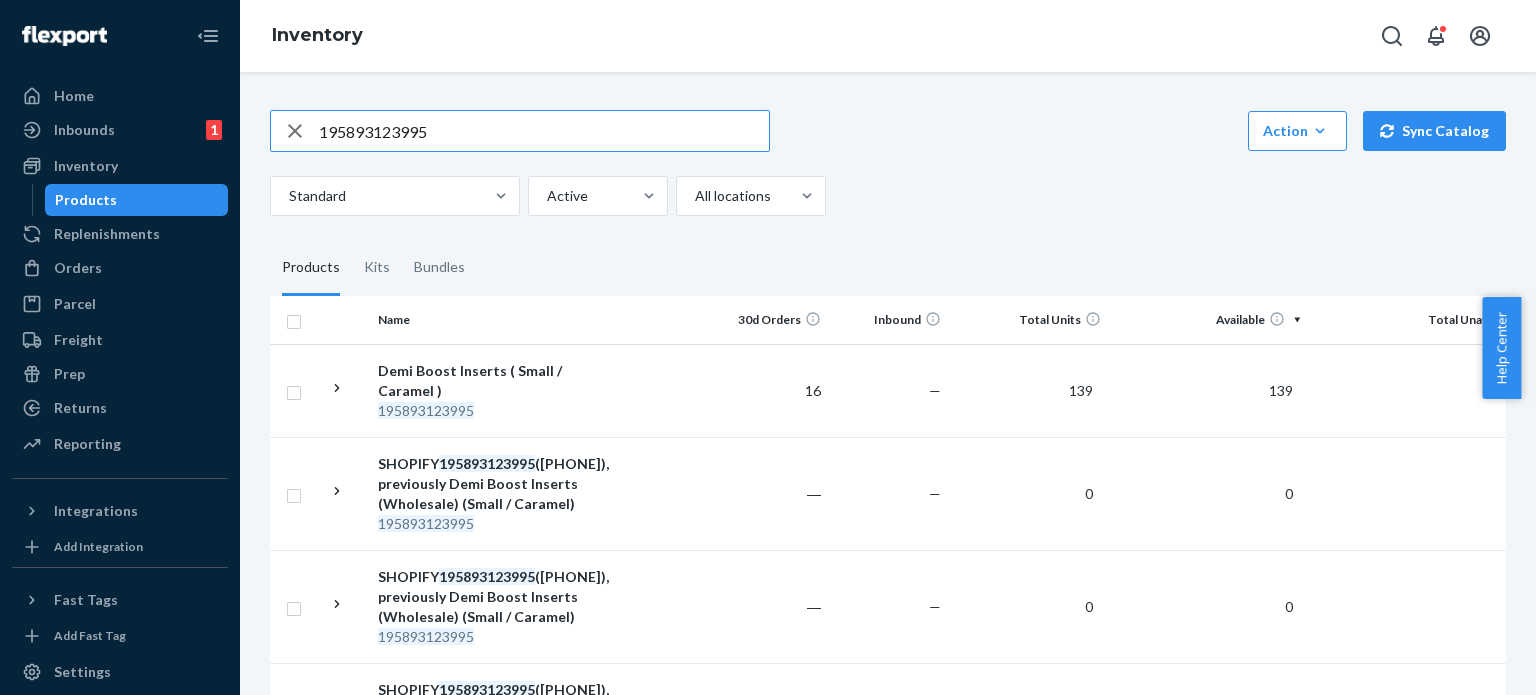 click on "195893123995" at bounding box center [544, 131] 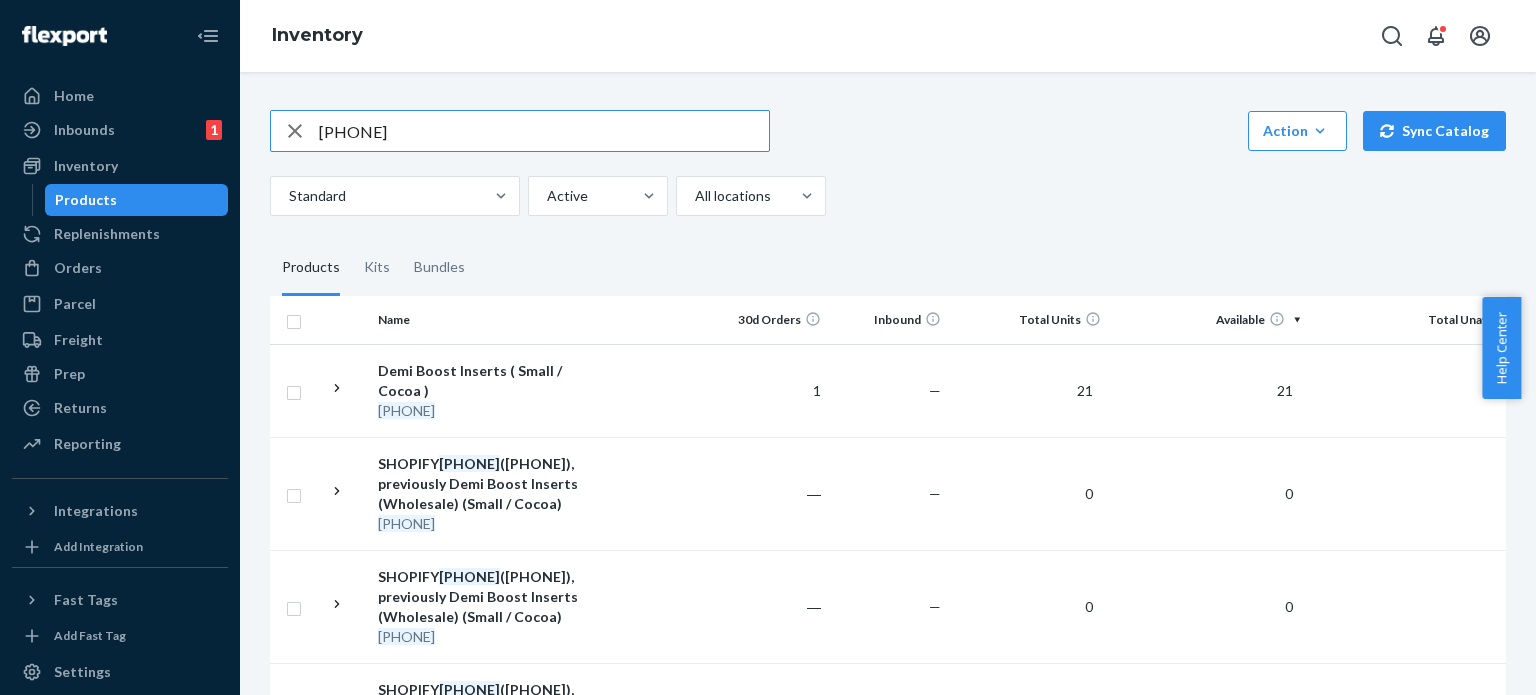 click on "[PHONE]" at bounding box center (544, 131) 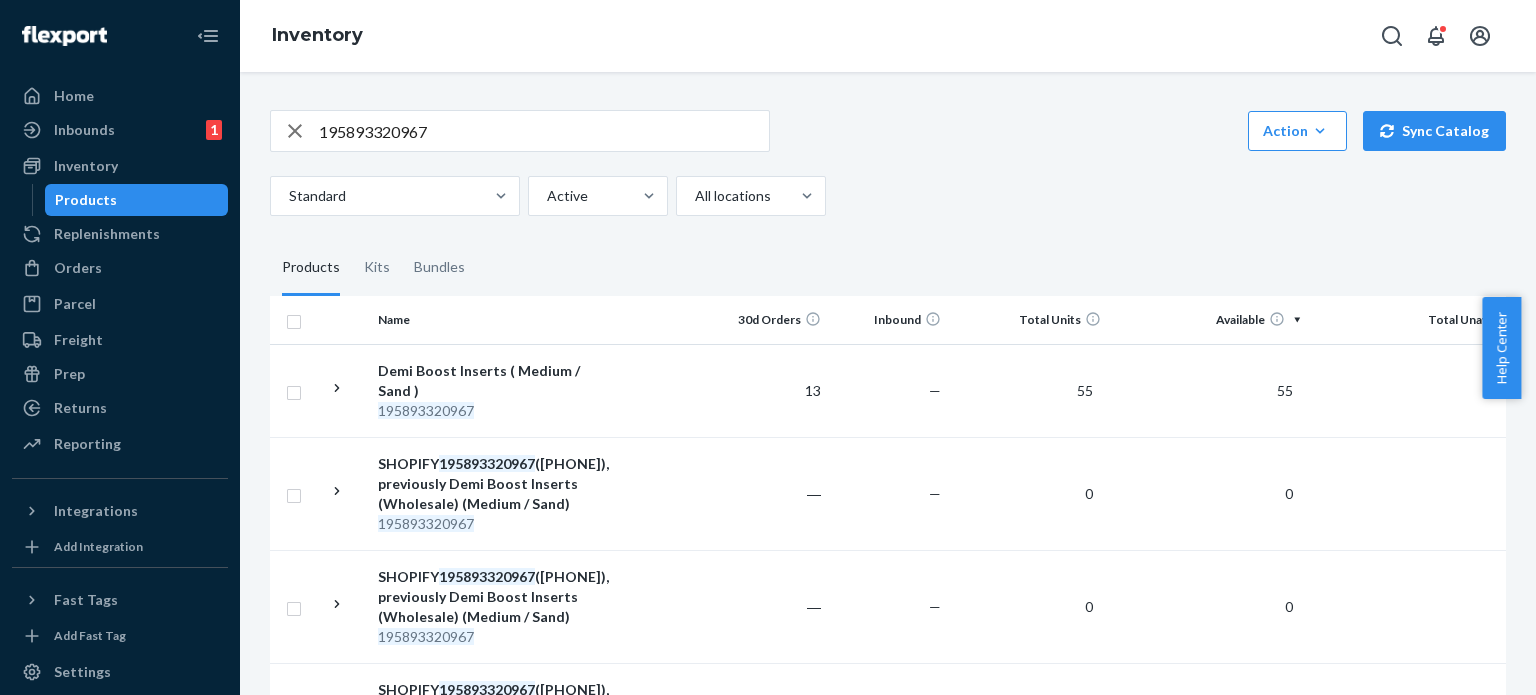 click on "195893320967" at bounding box center [544, 131] 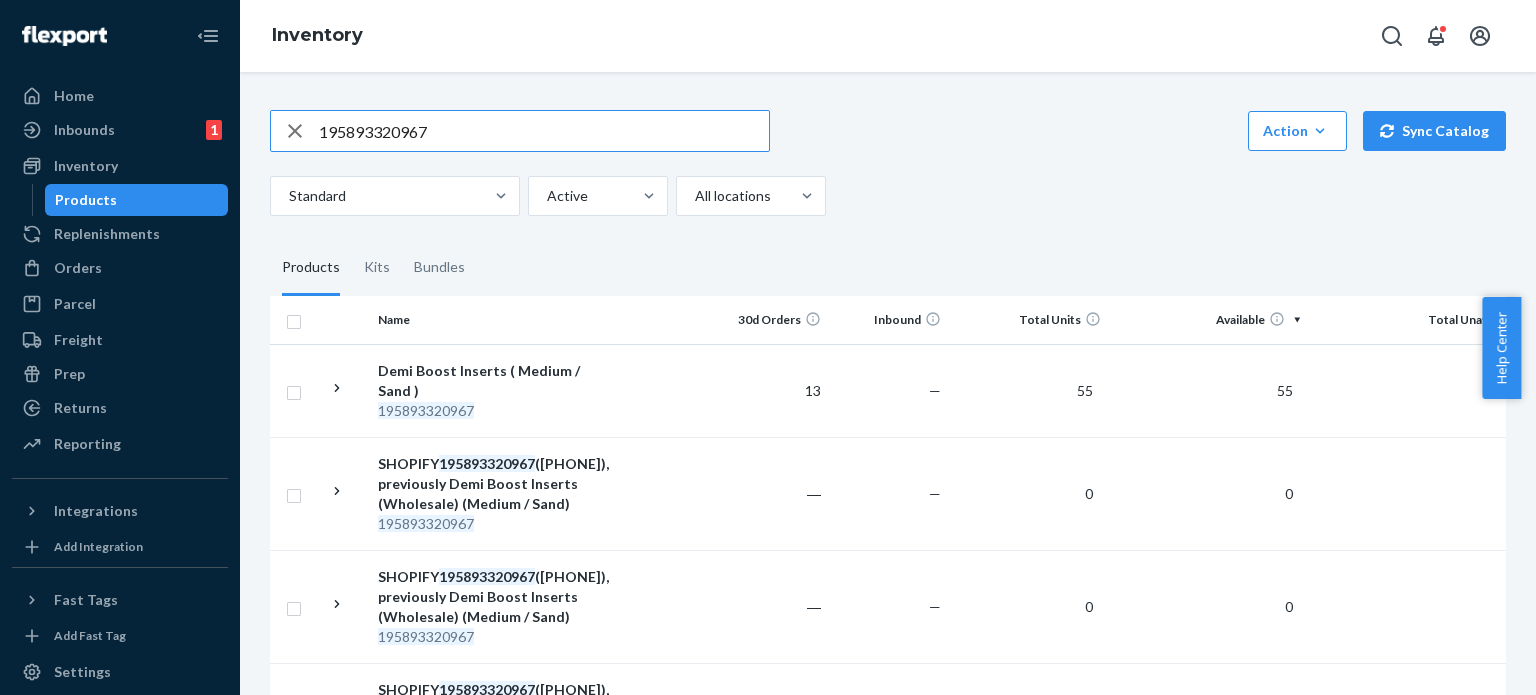 click on "195893320967" at bounding box center (544, 131) 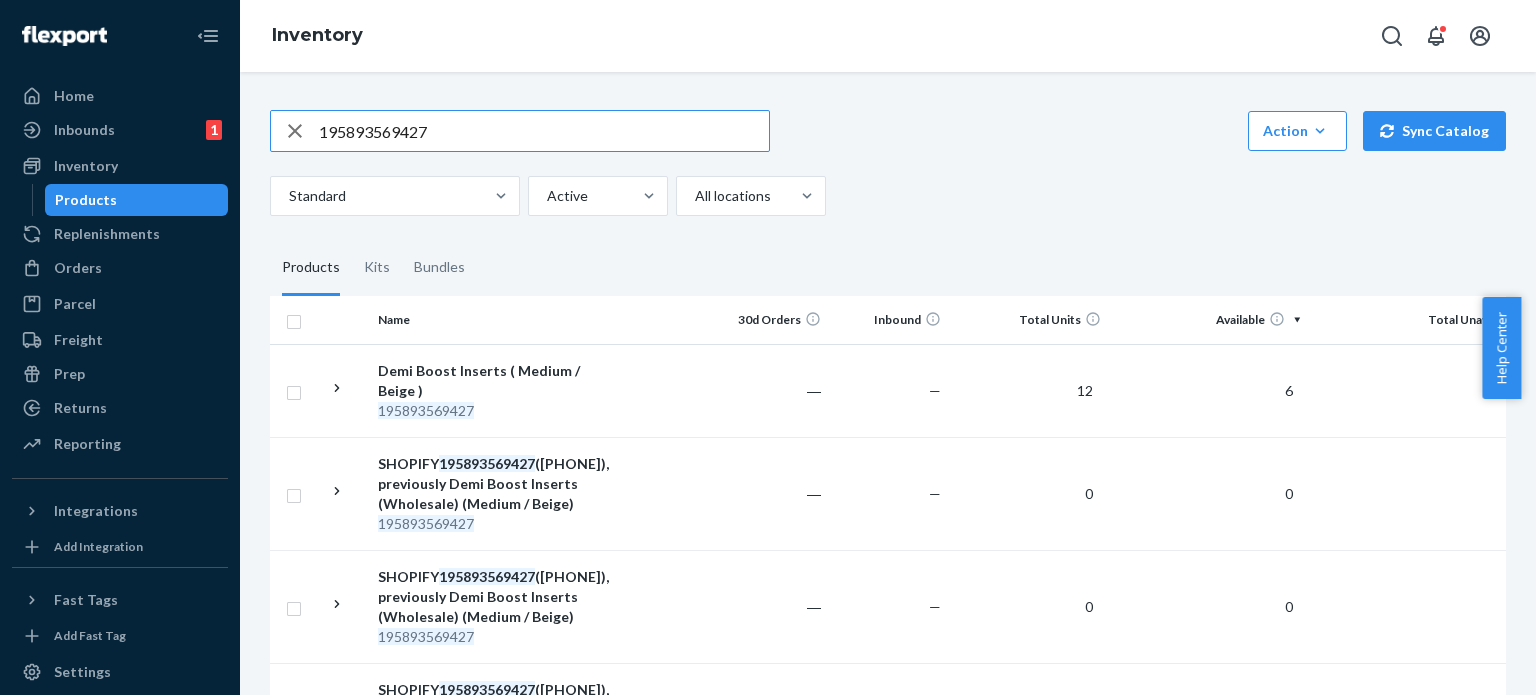 click on "195893569427" at bounding box center (544, 131) 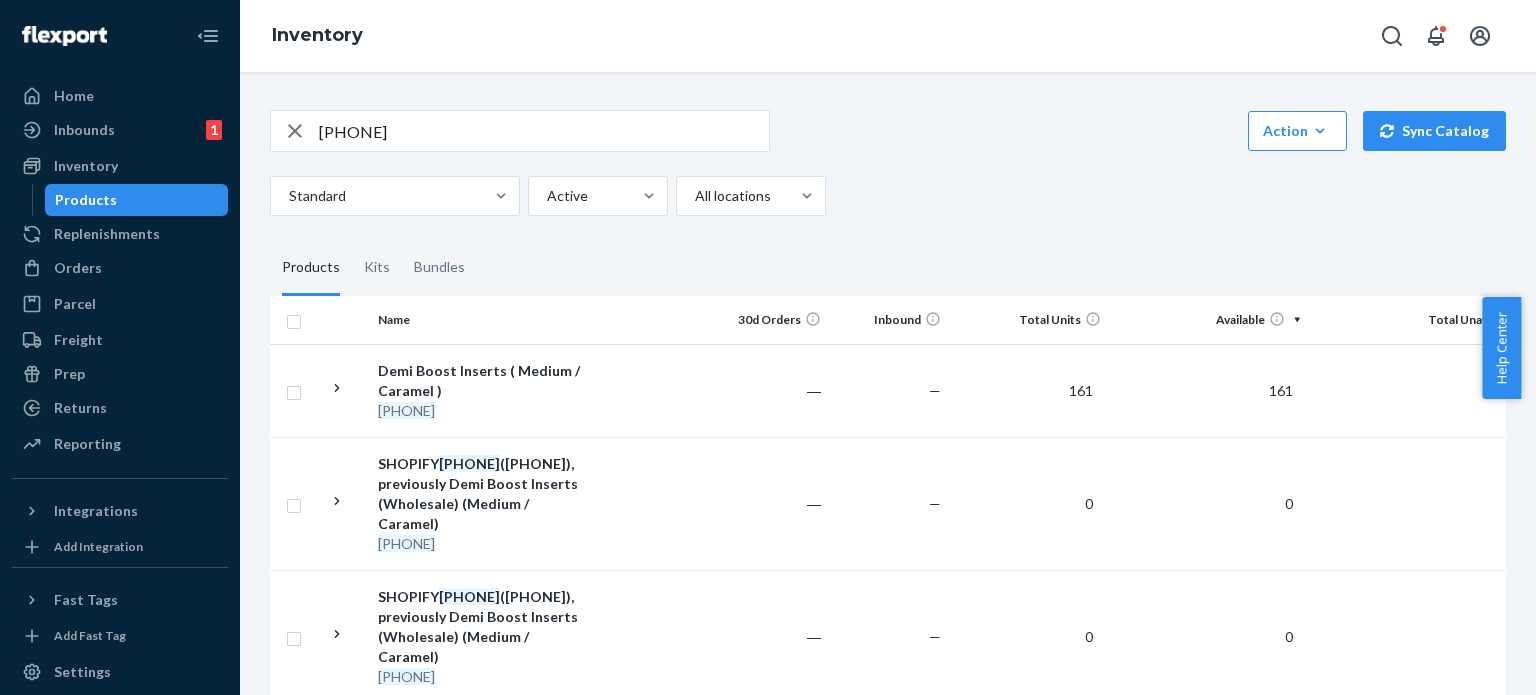 click on "[PHONE]" at bounding box center [544, 131] 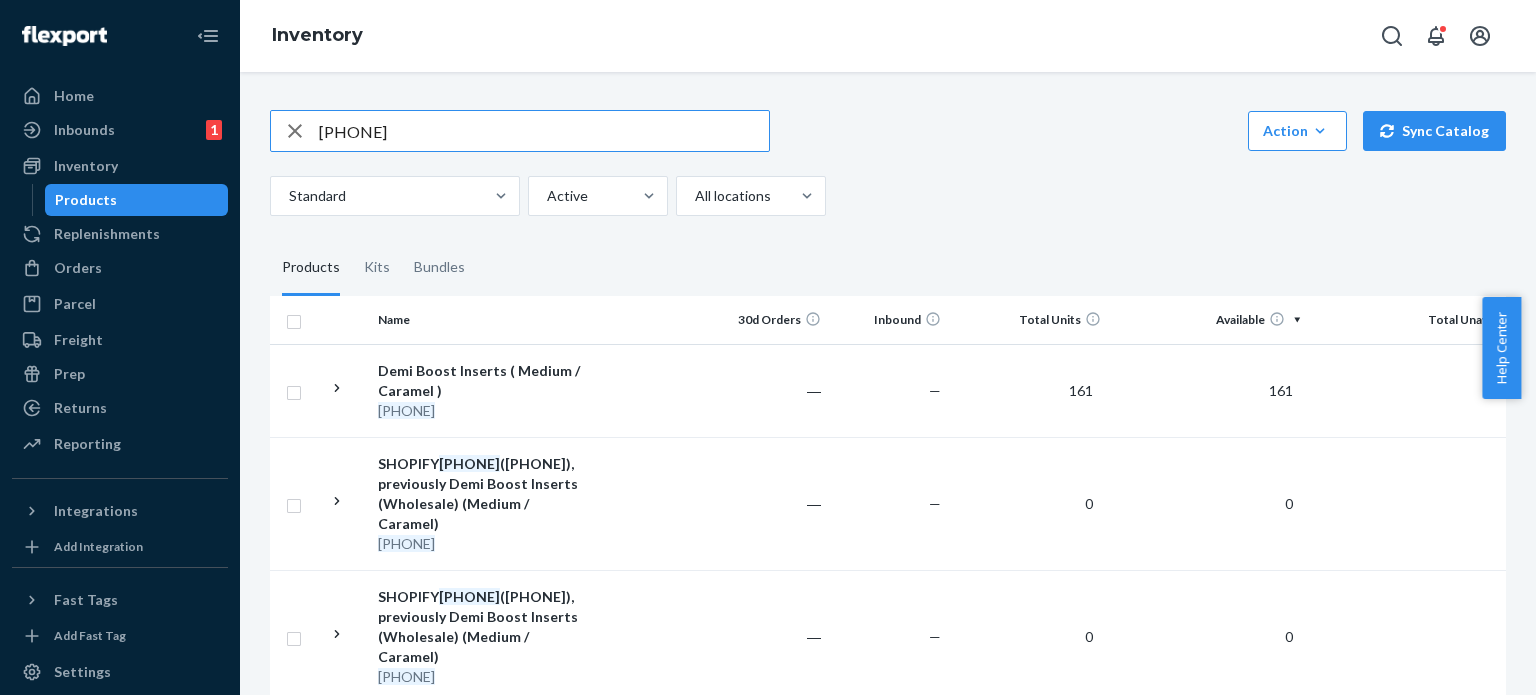 click on "[PHONE]" at bounding box center (544, 131) 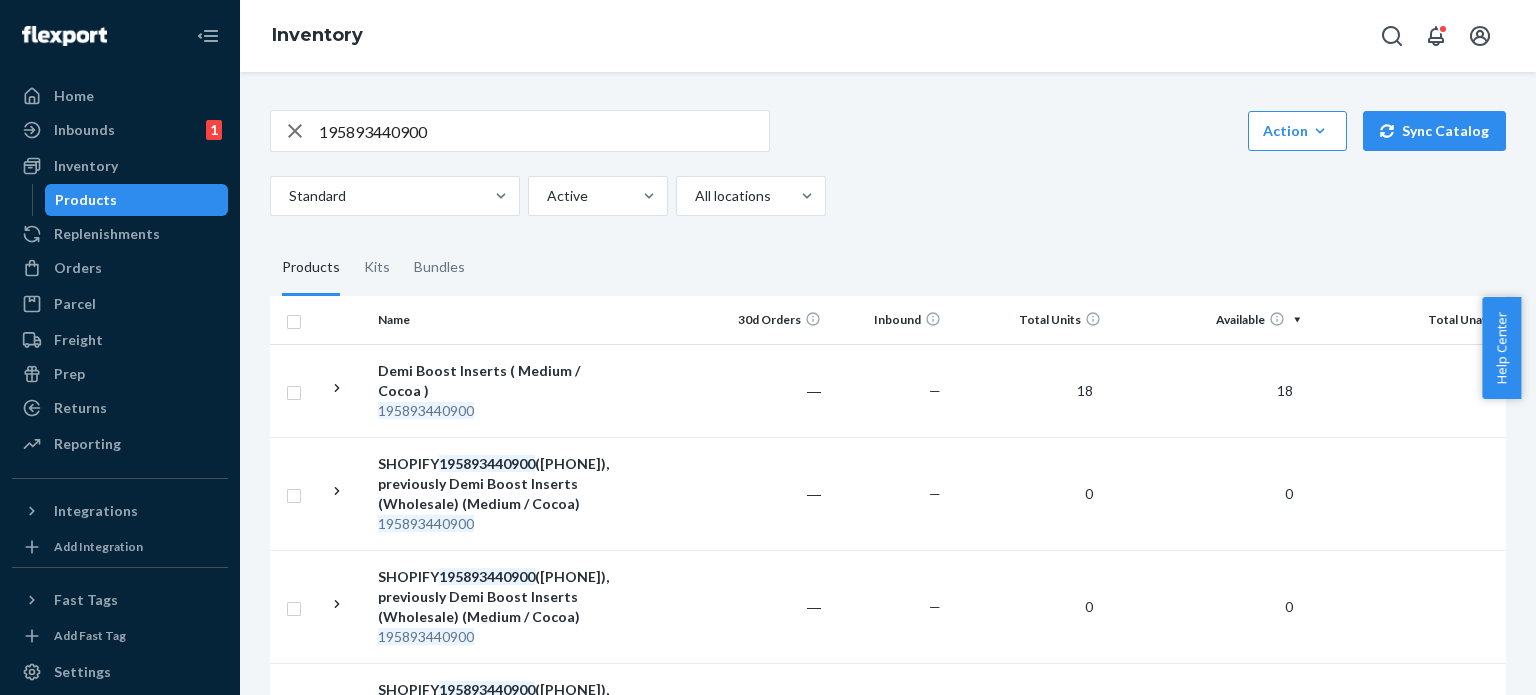 click on "195893440900" at bounding box center [544, 131] 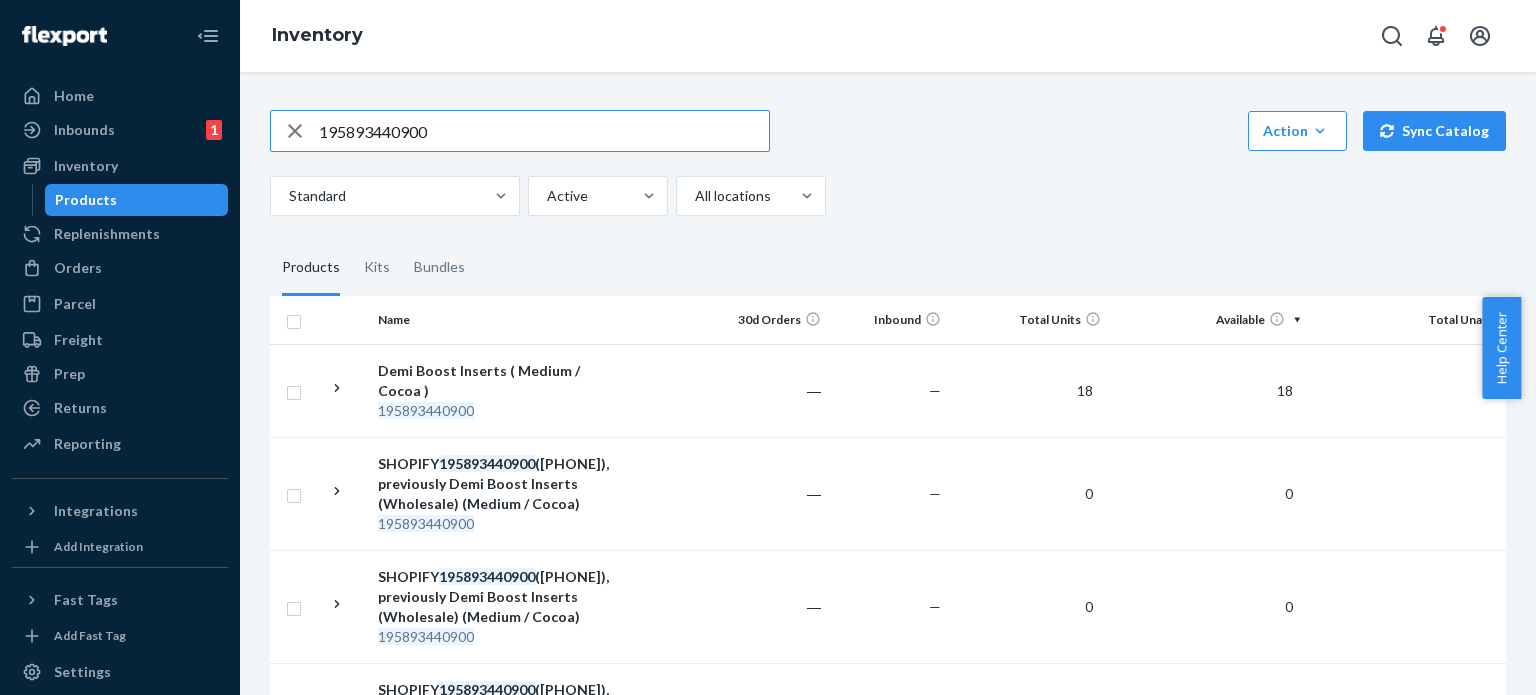 click on "195893440900" at bounding box center (544, 131) 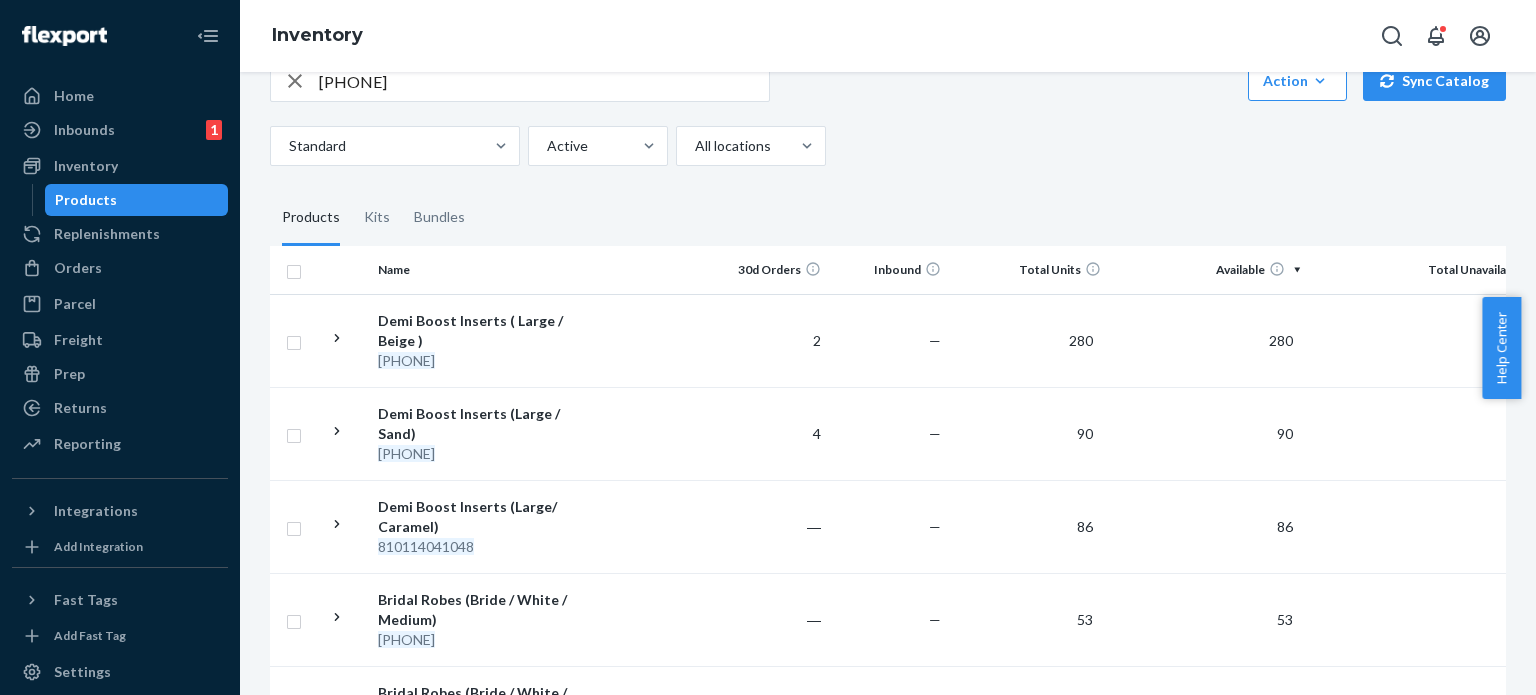 scroll, scrollTop: 0, scrollLeft: 0, axis: both 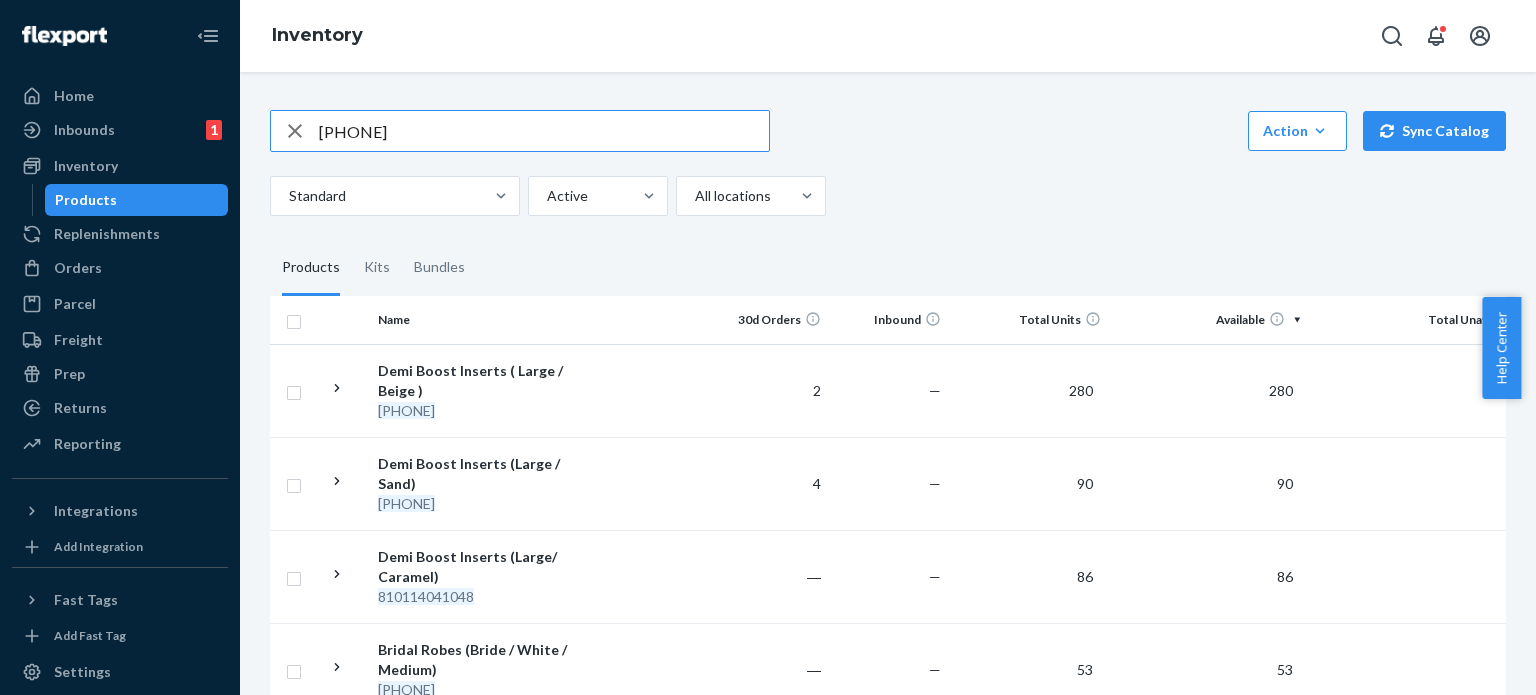 click on "[PHONE]" at bounding box center [544, 131] 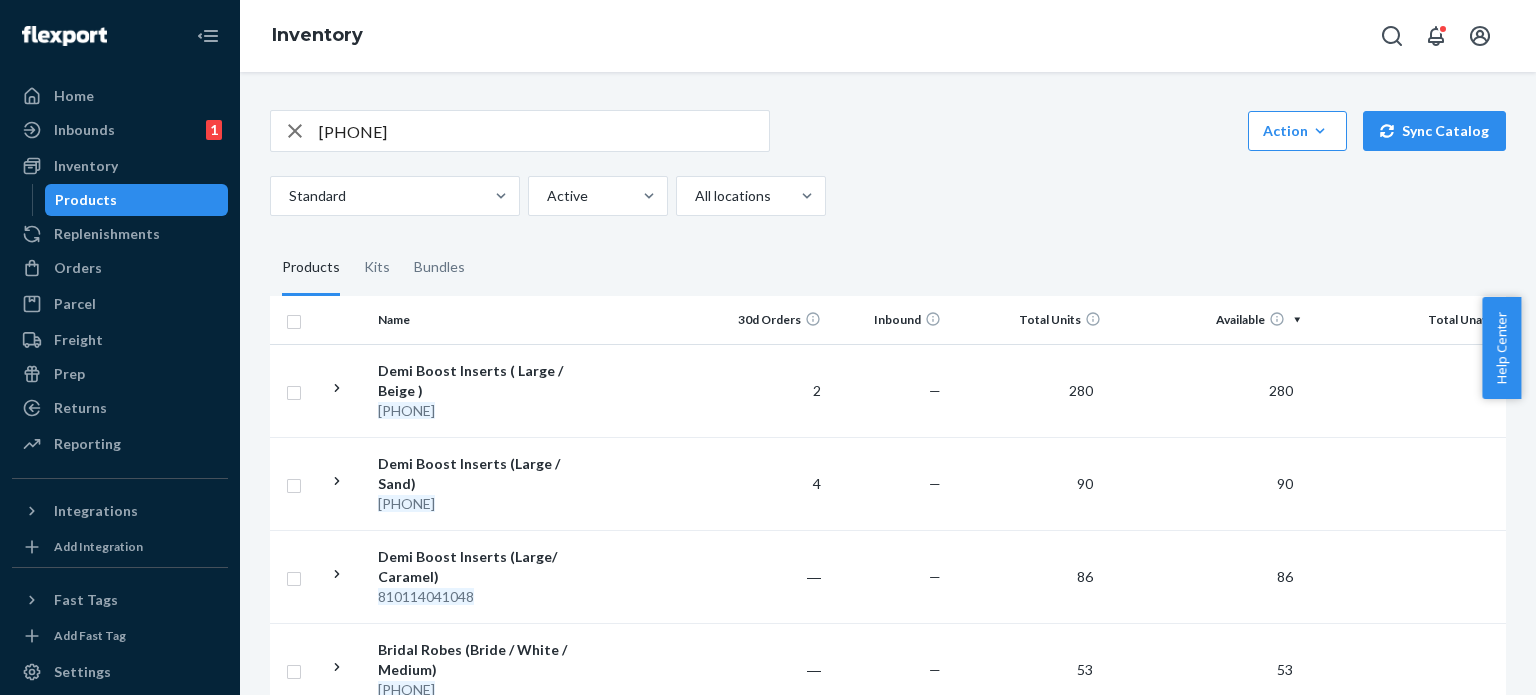 click on "[PHONE]" at bounding box center (544, 131) 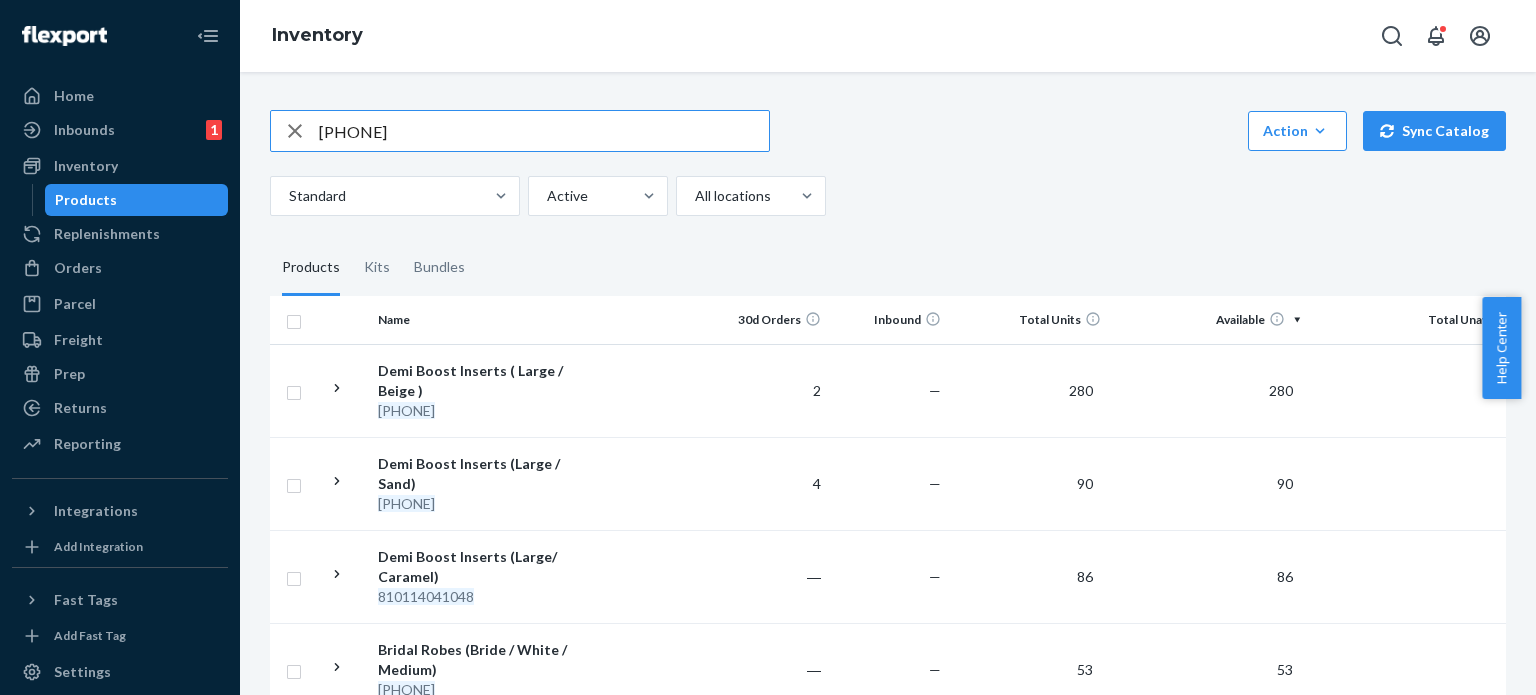 click on "[PHONE]" at bounding box center (544, 131) 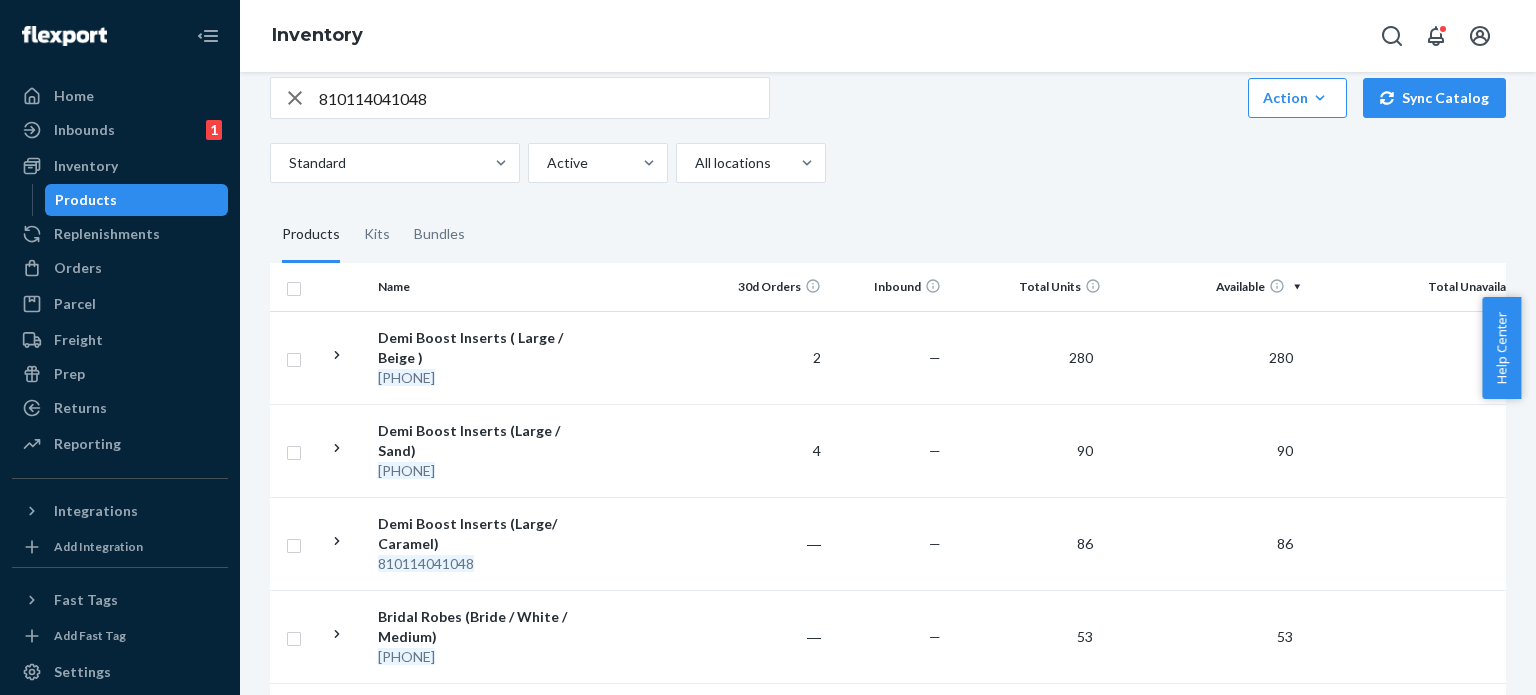 scroll, scrollTop: 0, scrollLeft: 0, axis: both 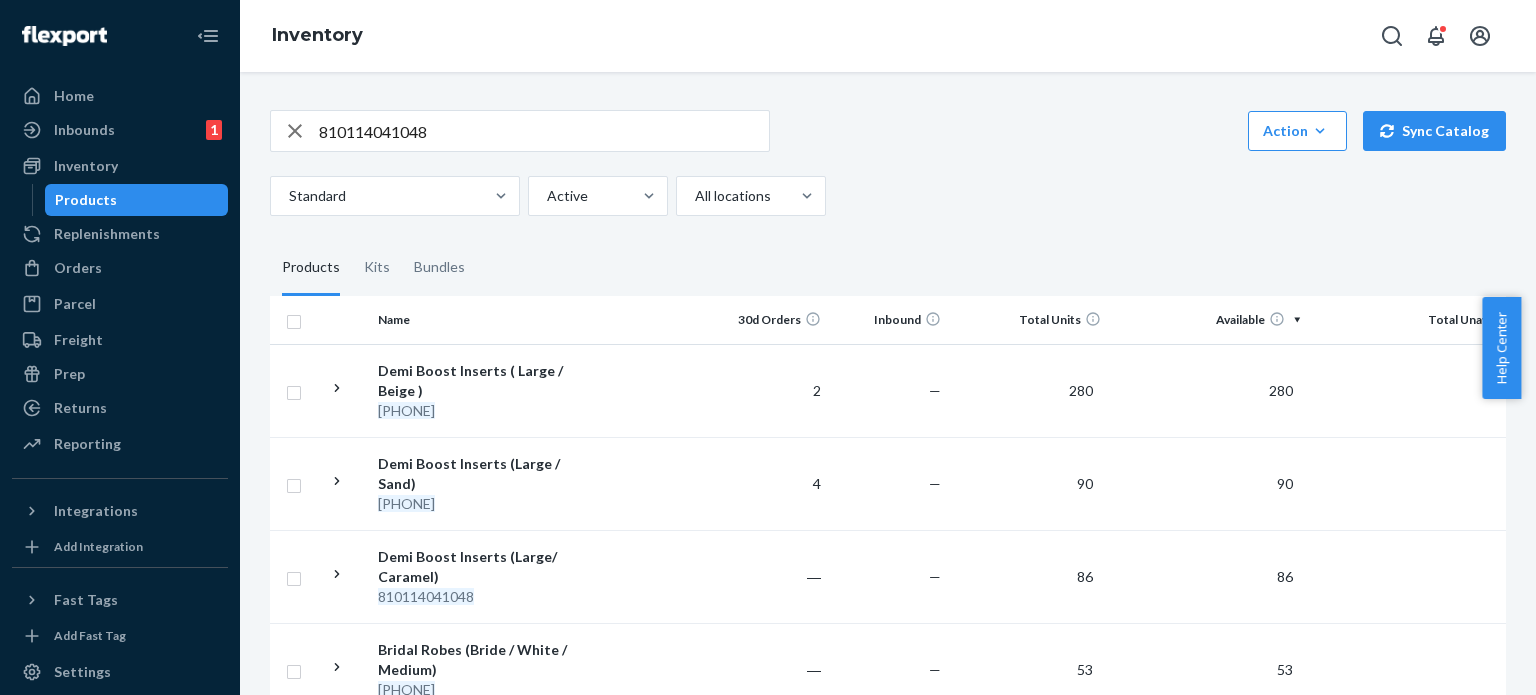 click on "810114041048" at bounding box center (544, 131) 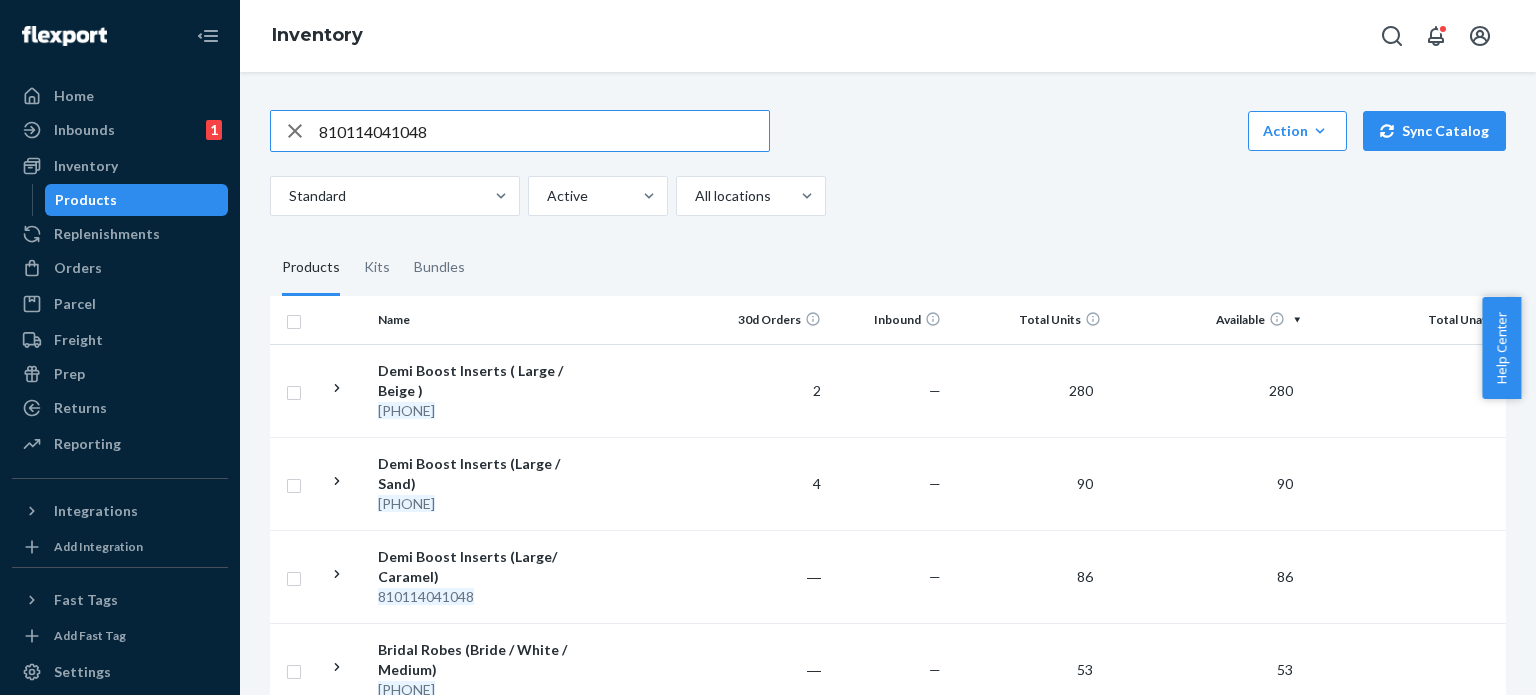 click on "810114041048" at bounding box center (544, 131) 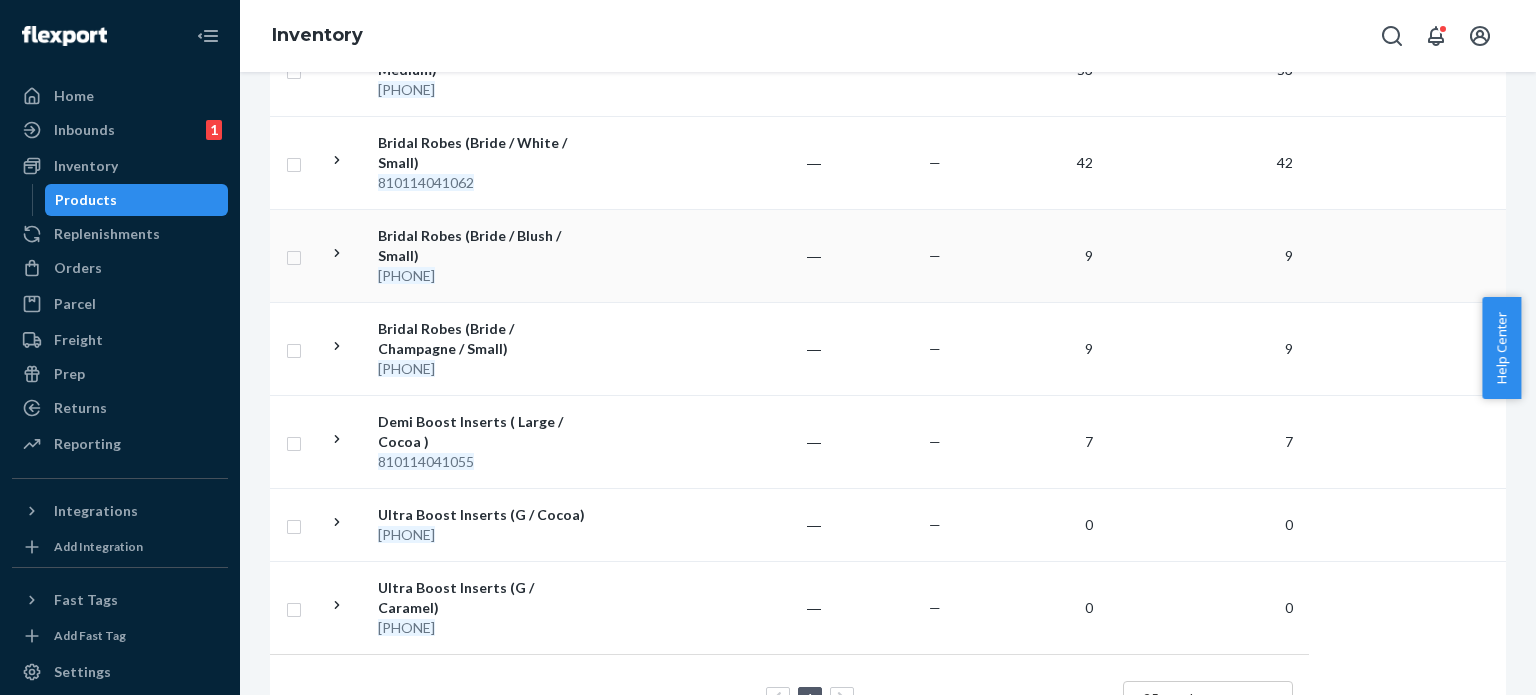scroll, scrollTop: 0, scrollLeft: 0, axis: both 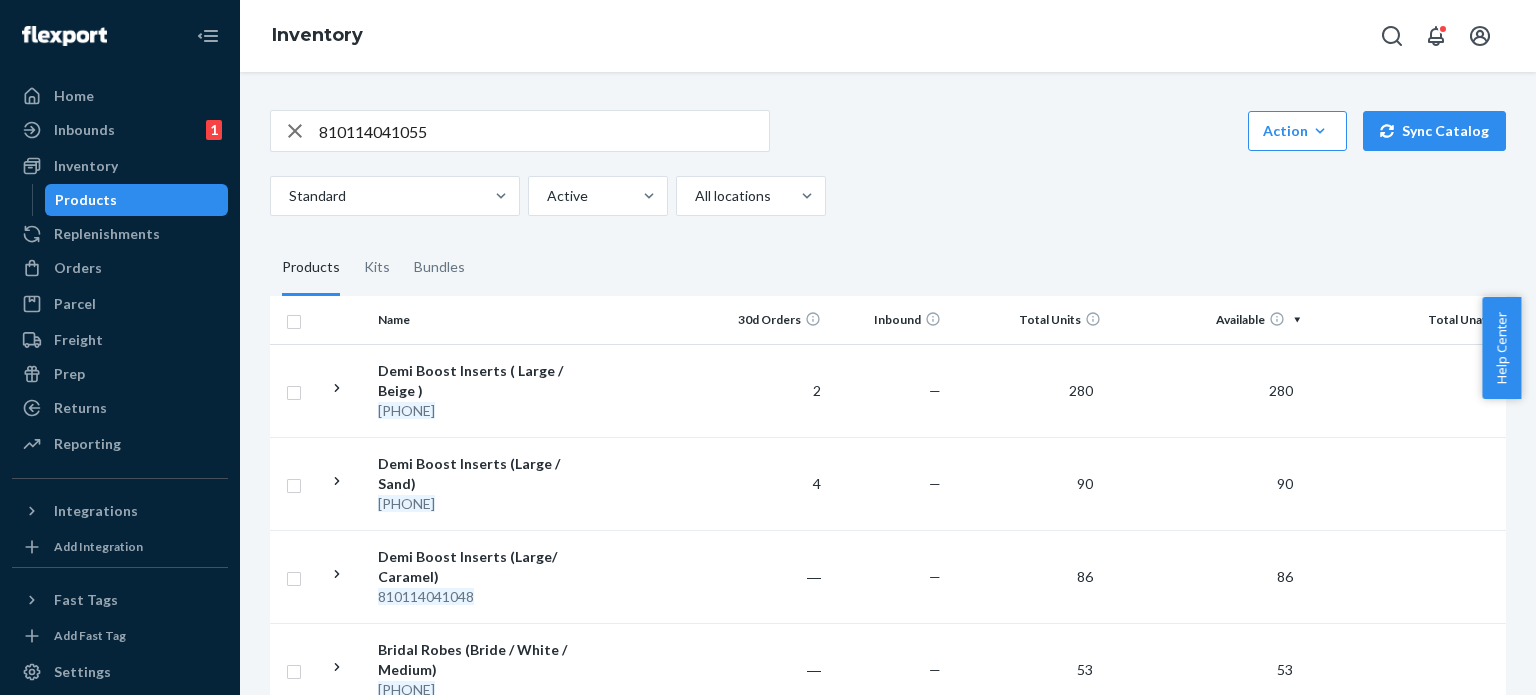 click on "810114041055" at bounding box center (544, 131) 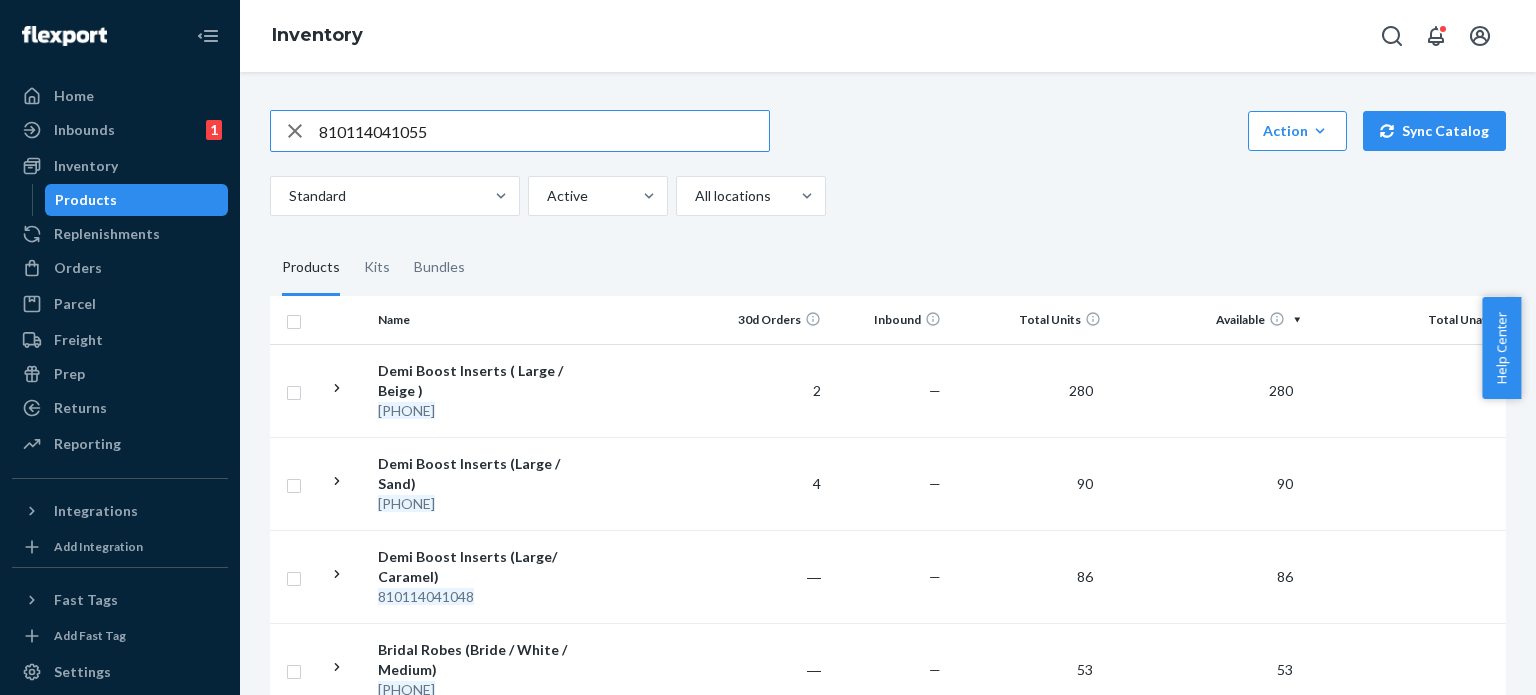 click on "810114041055" at bounding box center [544, 131] 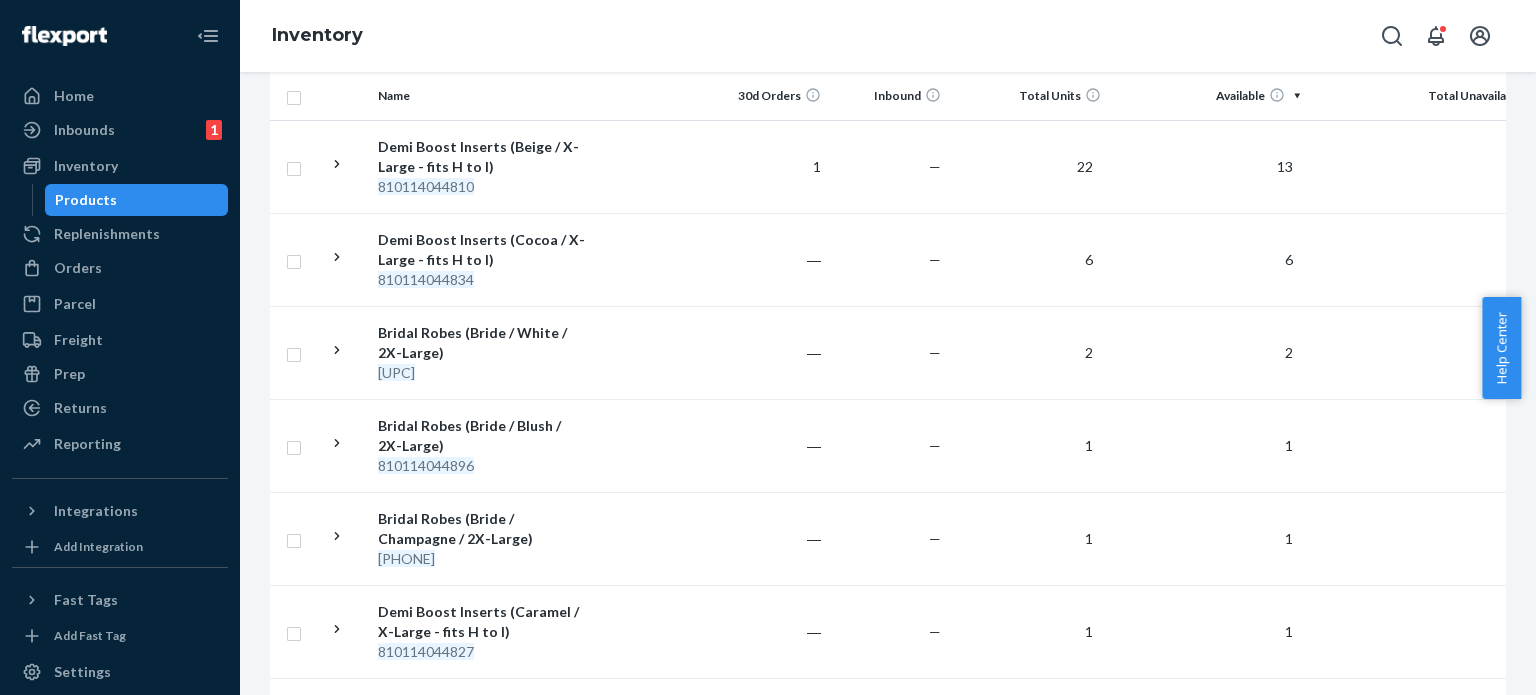 scroll, scrollTop: 0, scrollLeft: 0, axis: both 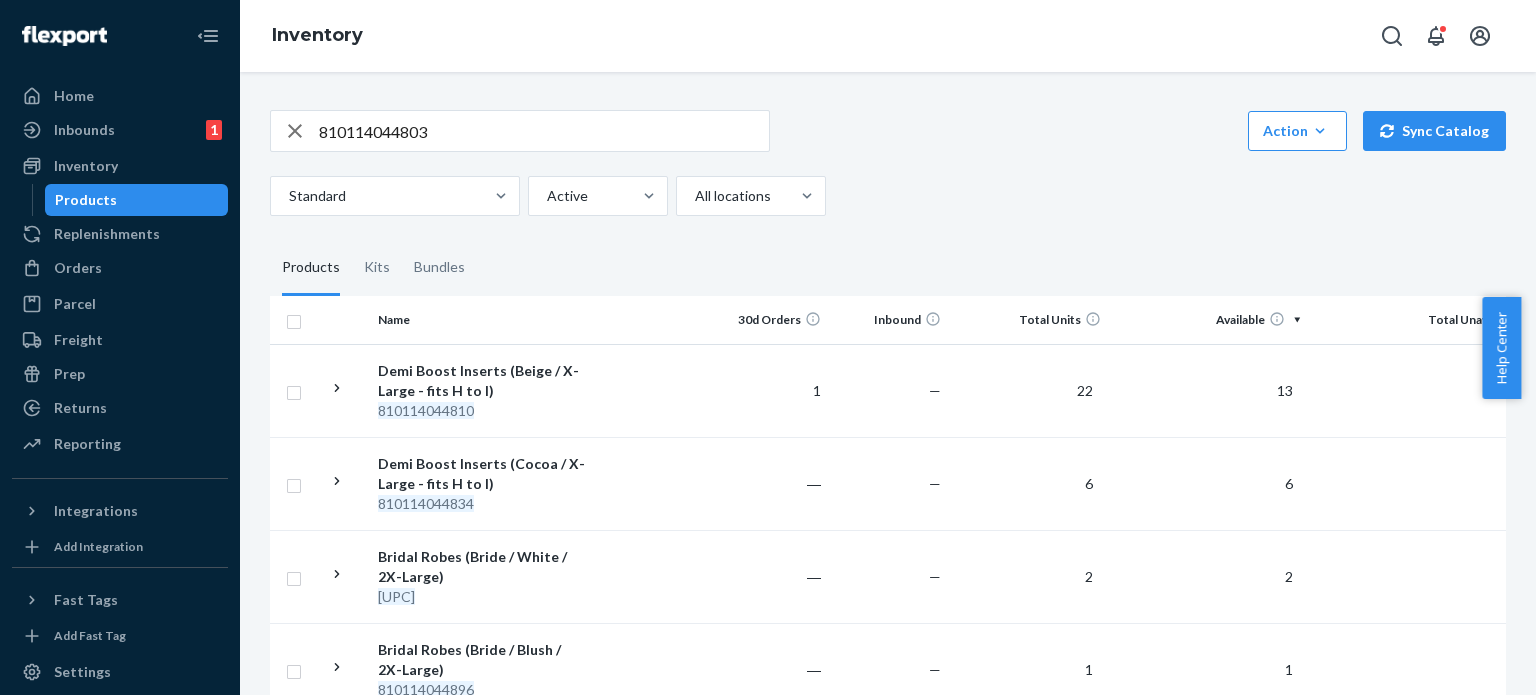 click on "810114044803" at bounding box center (544, 131) 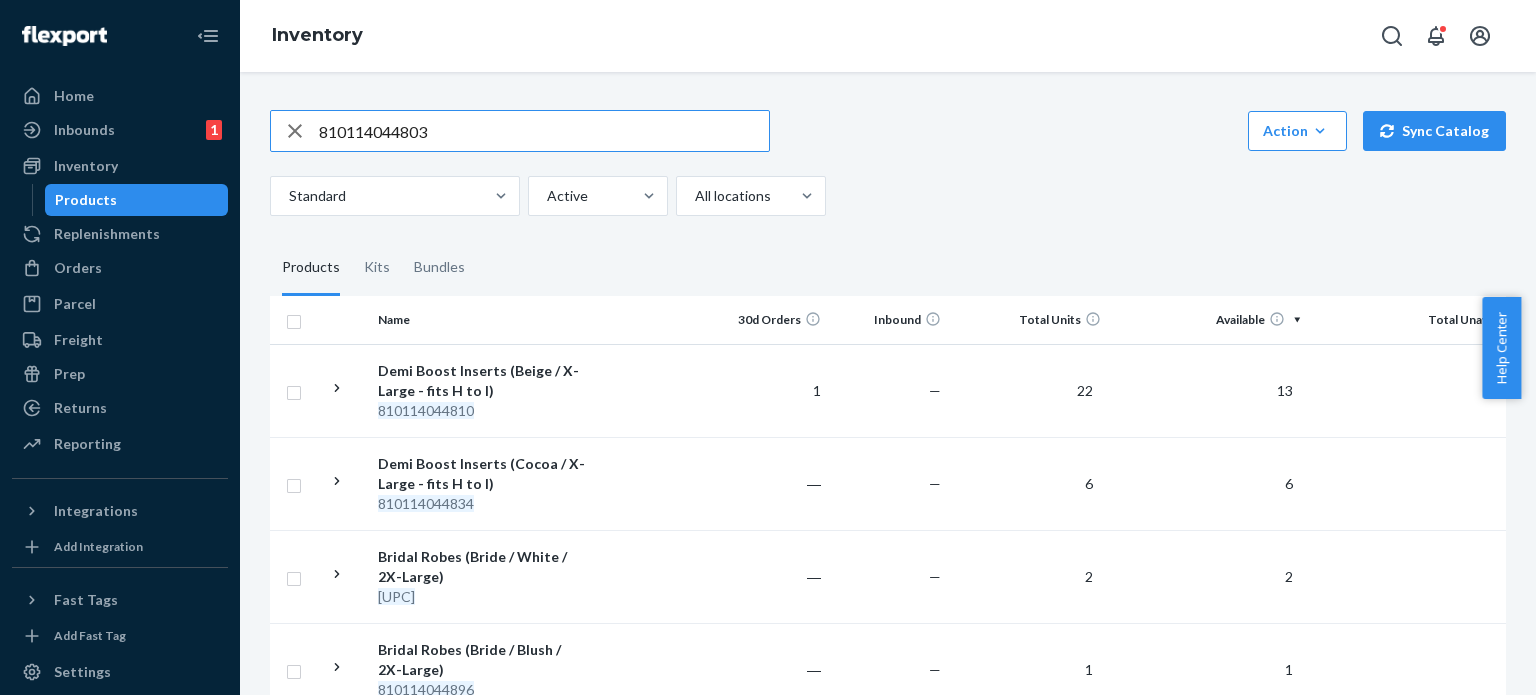 click on "810114044803" at bounding box center [544, 131] 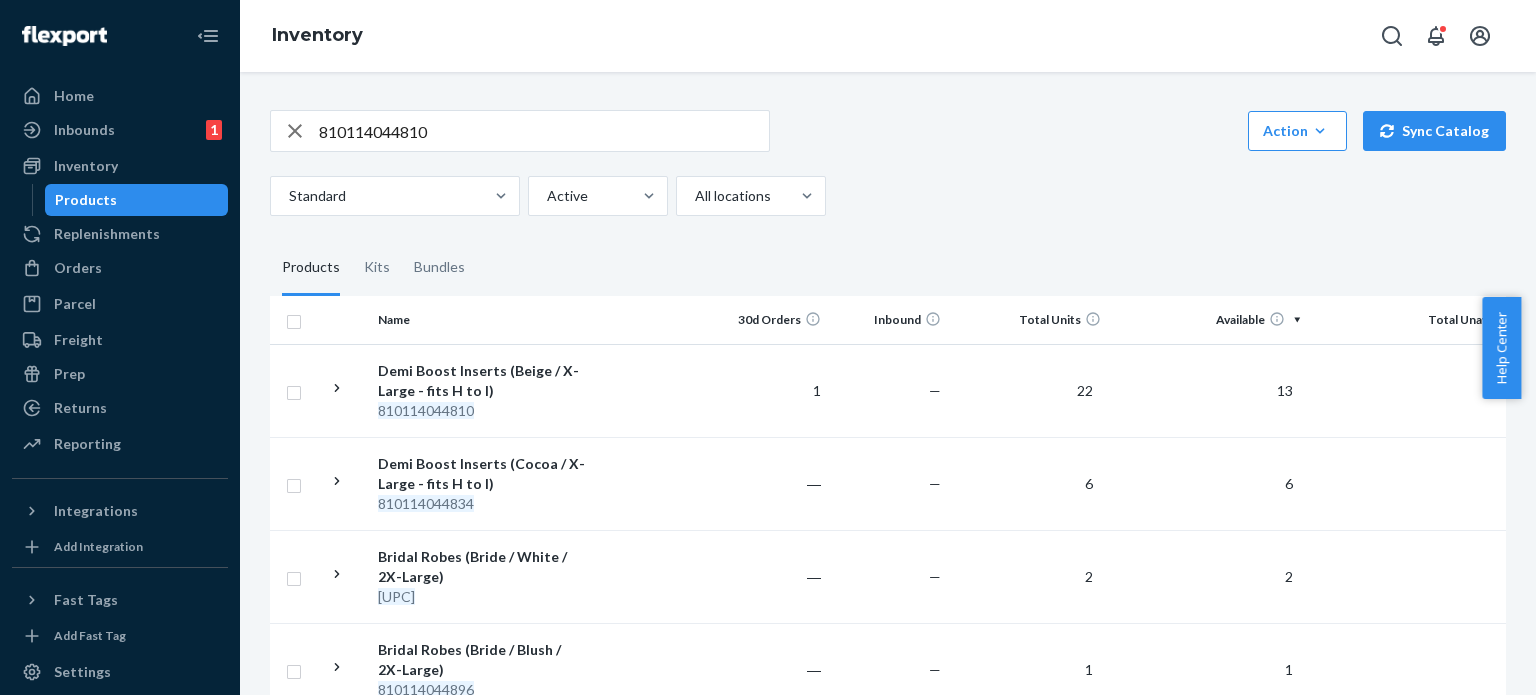 click on "810114044810" at bounding box center (544, 131) 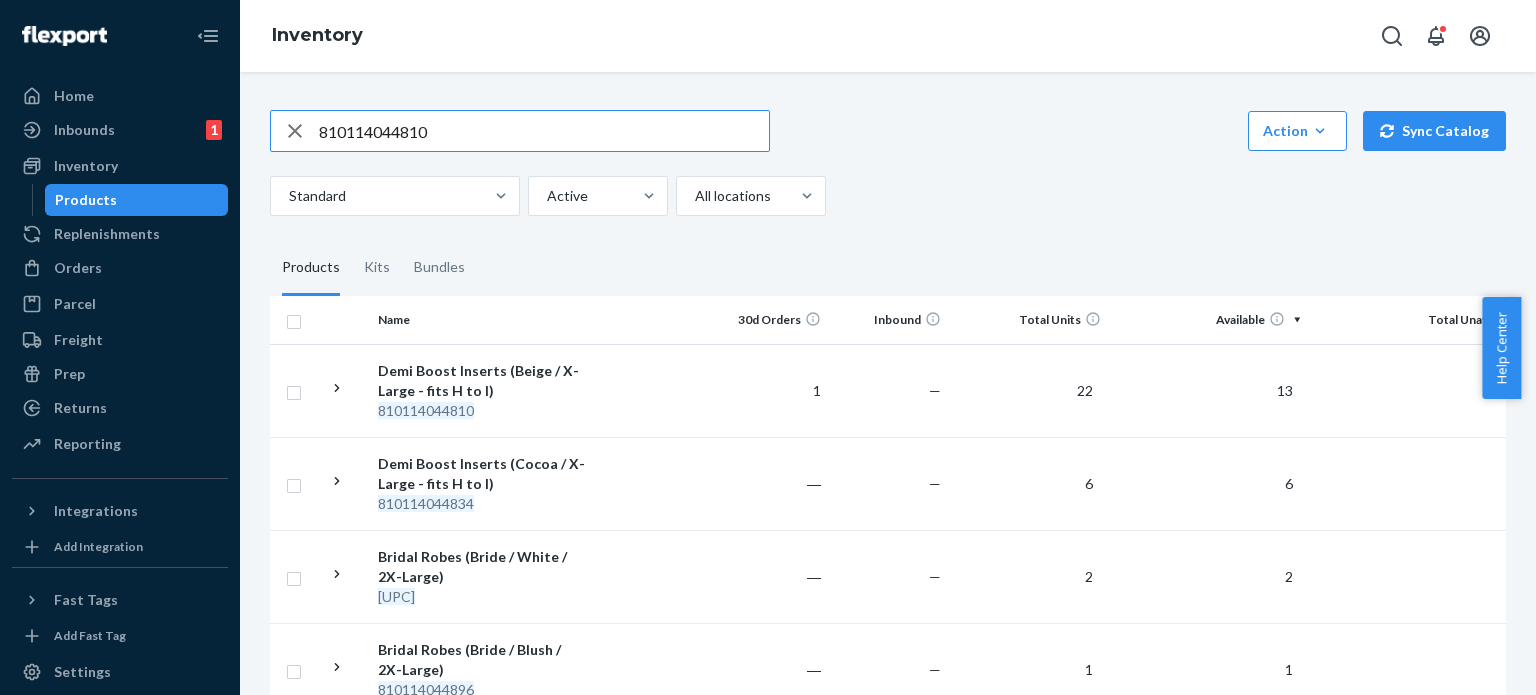 click on "810114044810" at bounding box center (544, 131) 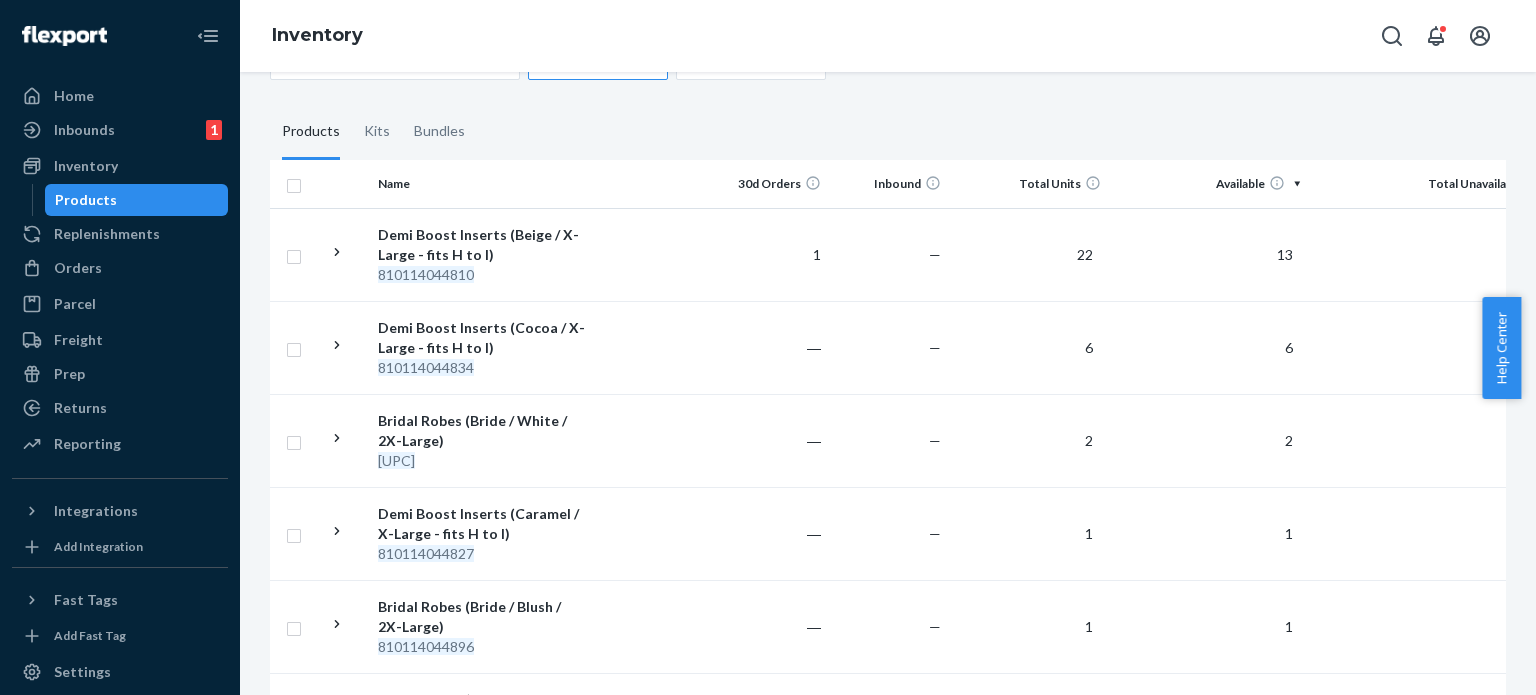 scroll, scrollTop: 0, scrollLeft: 0, axis: both 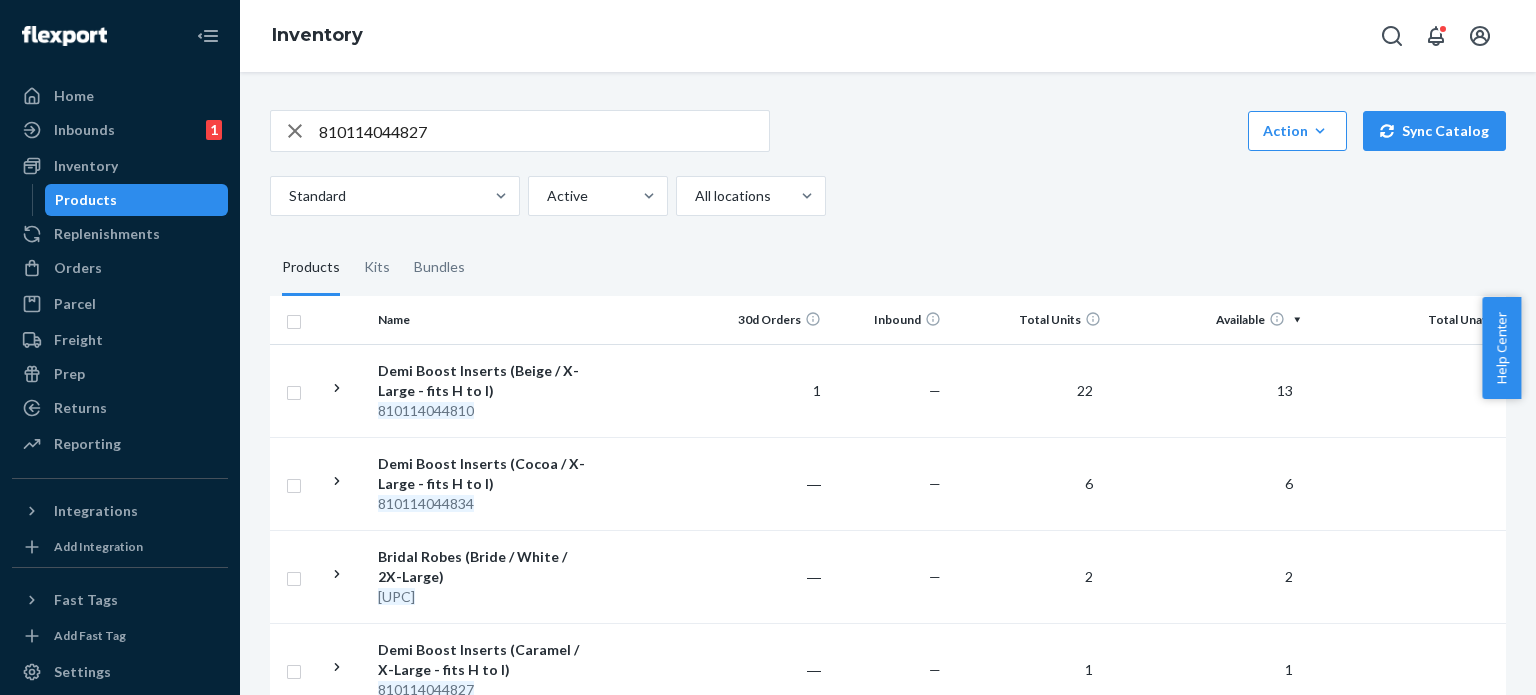 click on "810114044827" at bounding box center [544, 131] 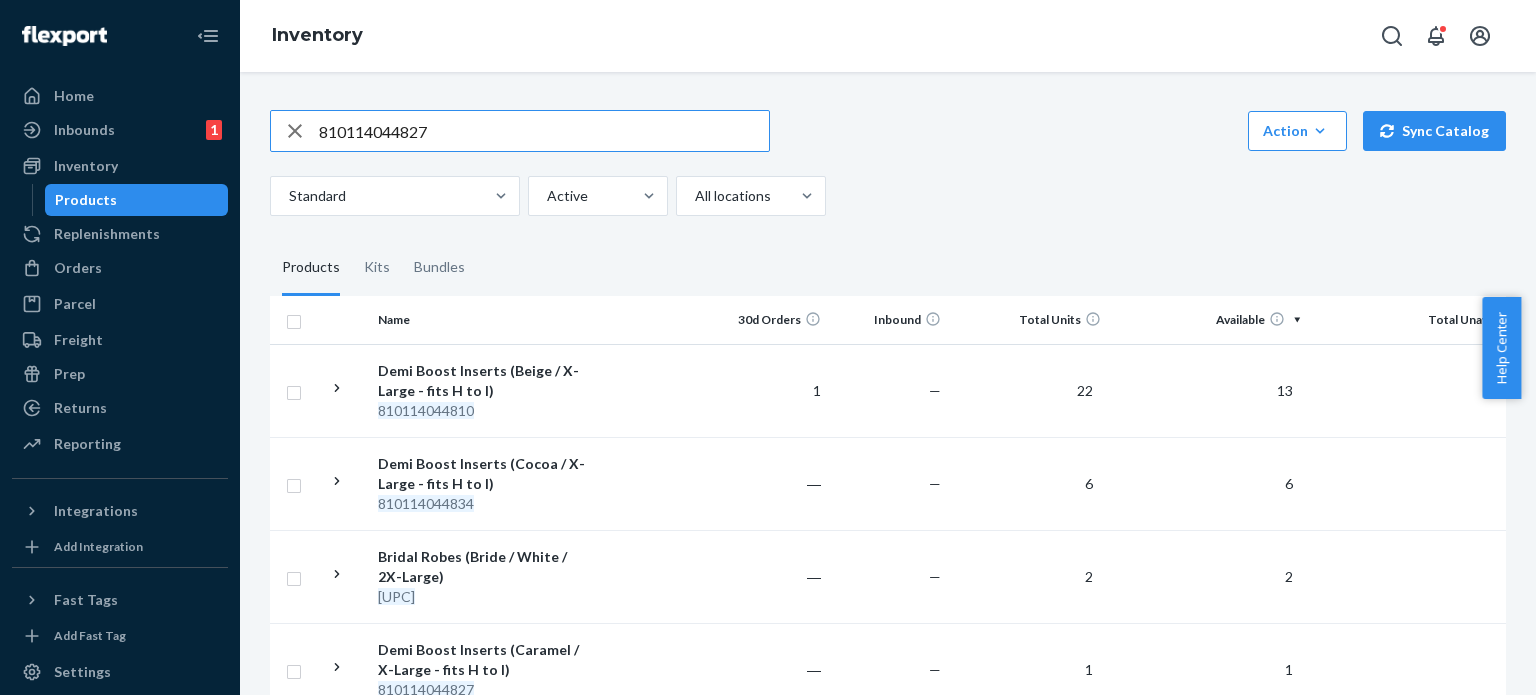 click on "810114044827" at bounding box center (544, 131) 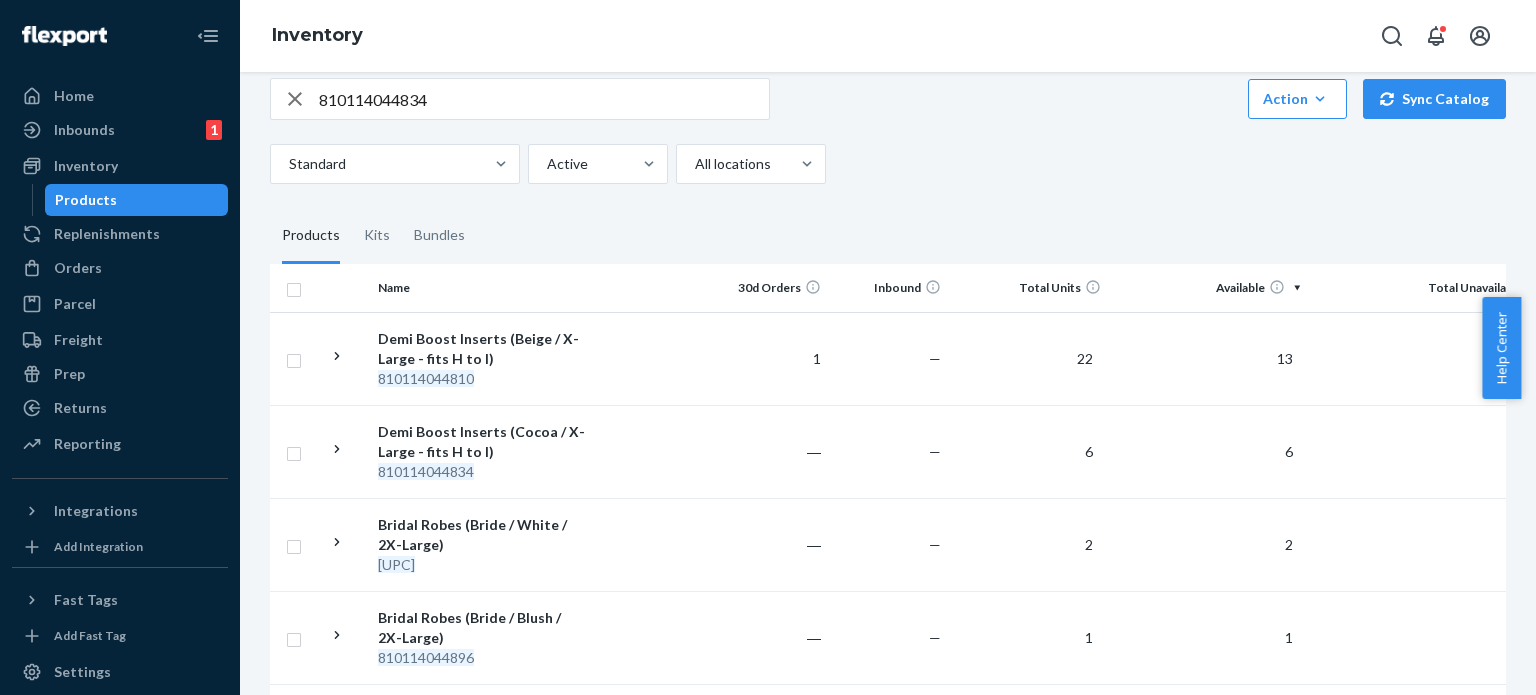 scroll, scrollTop: 0, scrollLeft: 0, axis: both 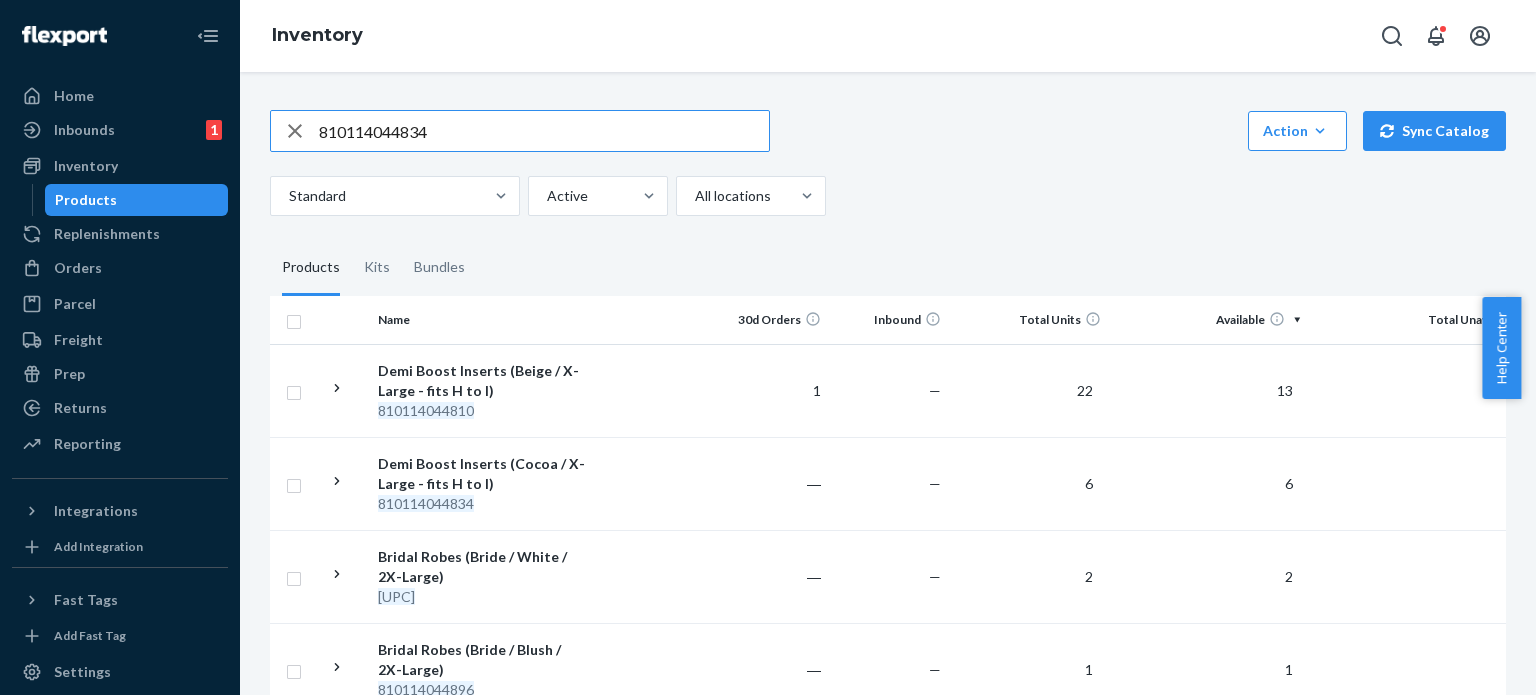 click on "810114044834" at bounding box center (544, 131) 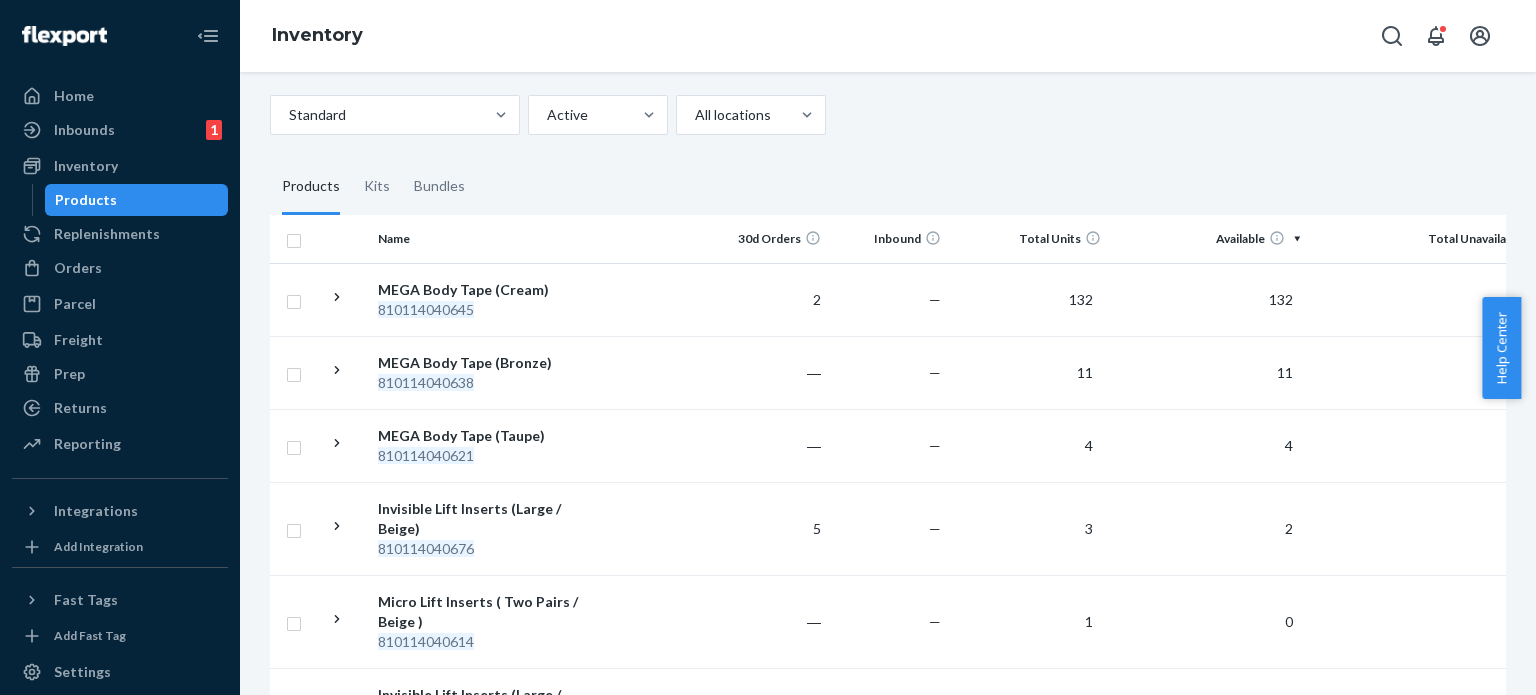 scroll, scrollTop: 0, scrollLeft: 0, axis: both 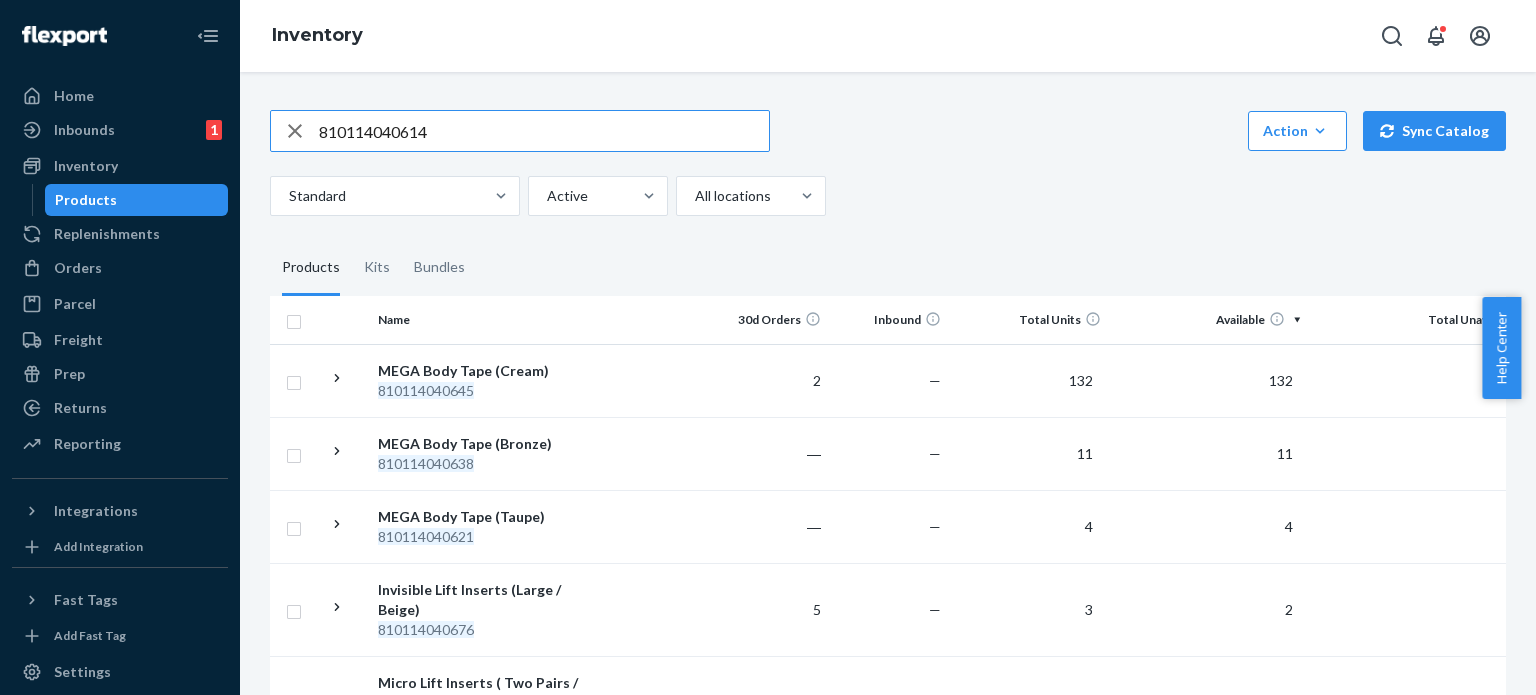 click on "810114040614" at bounding box center [544, 131] 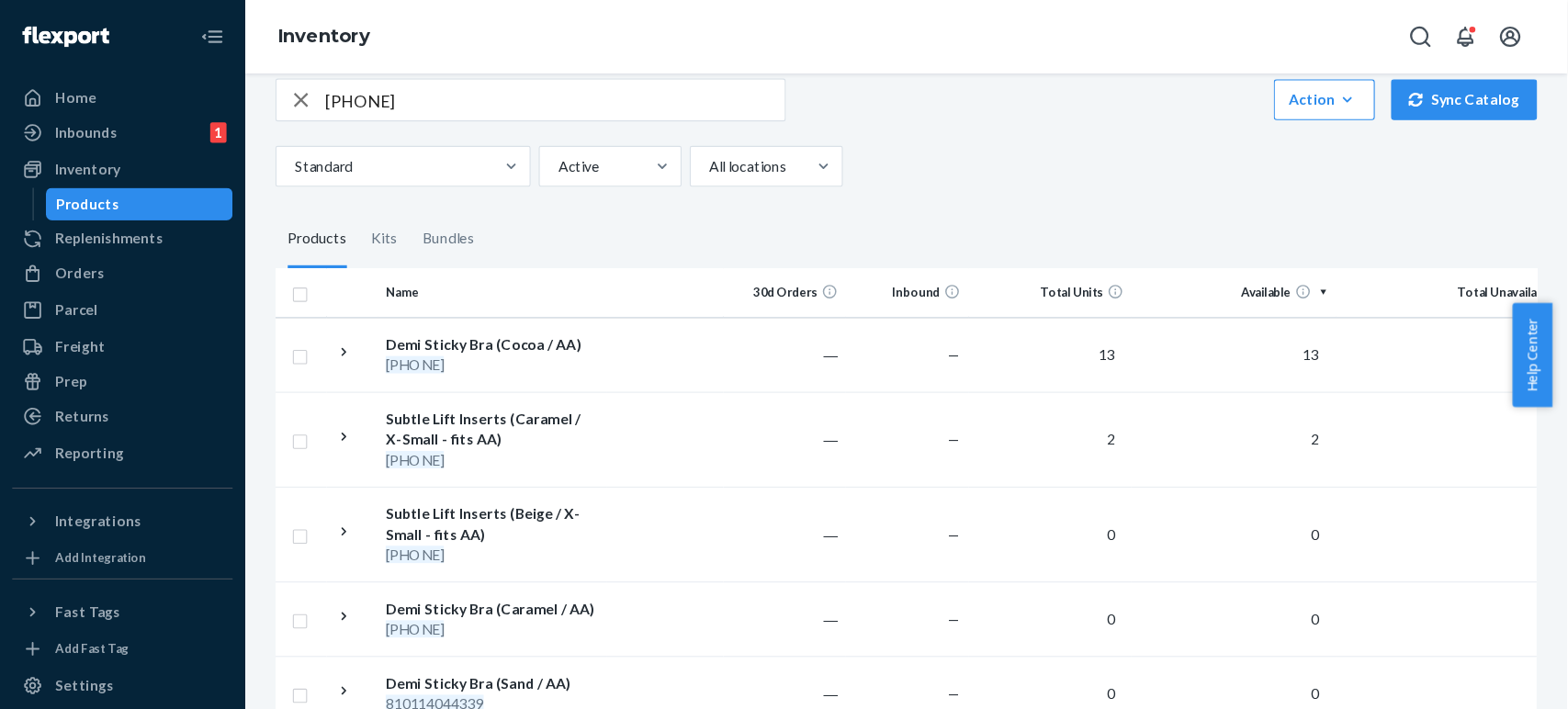 scroll, scrollTop: 0, scrollLeft: 0, axis: both 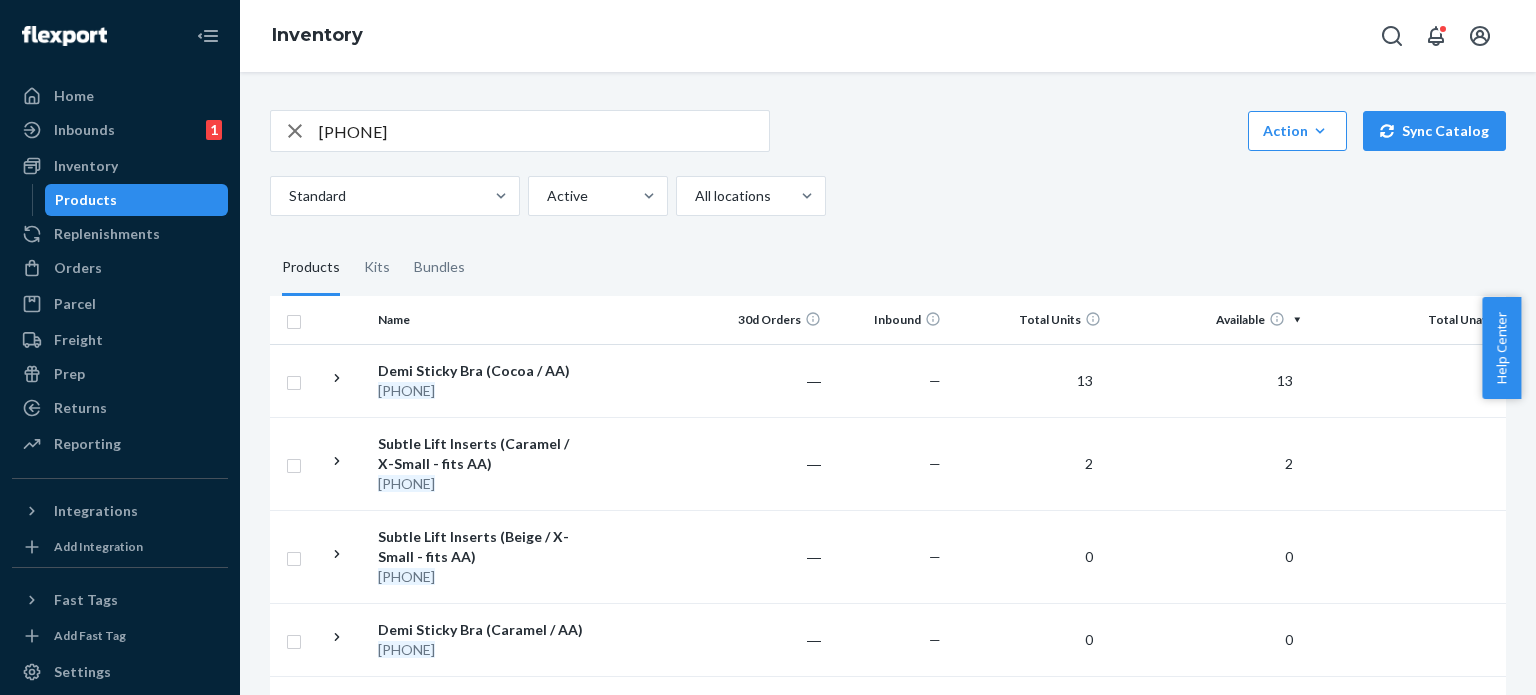 click on "[PHONE]" at bounding box center (544, 131) 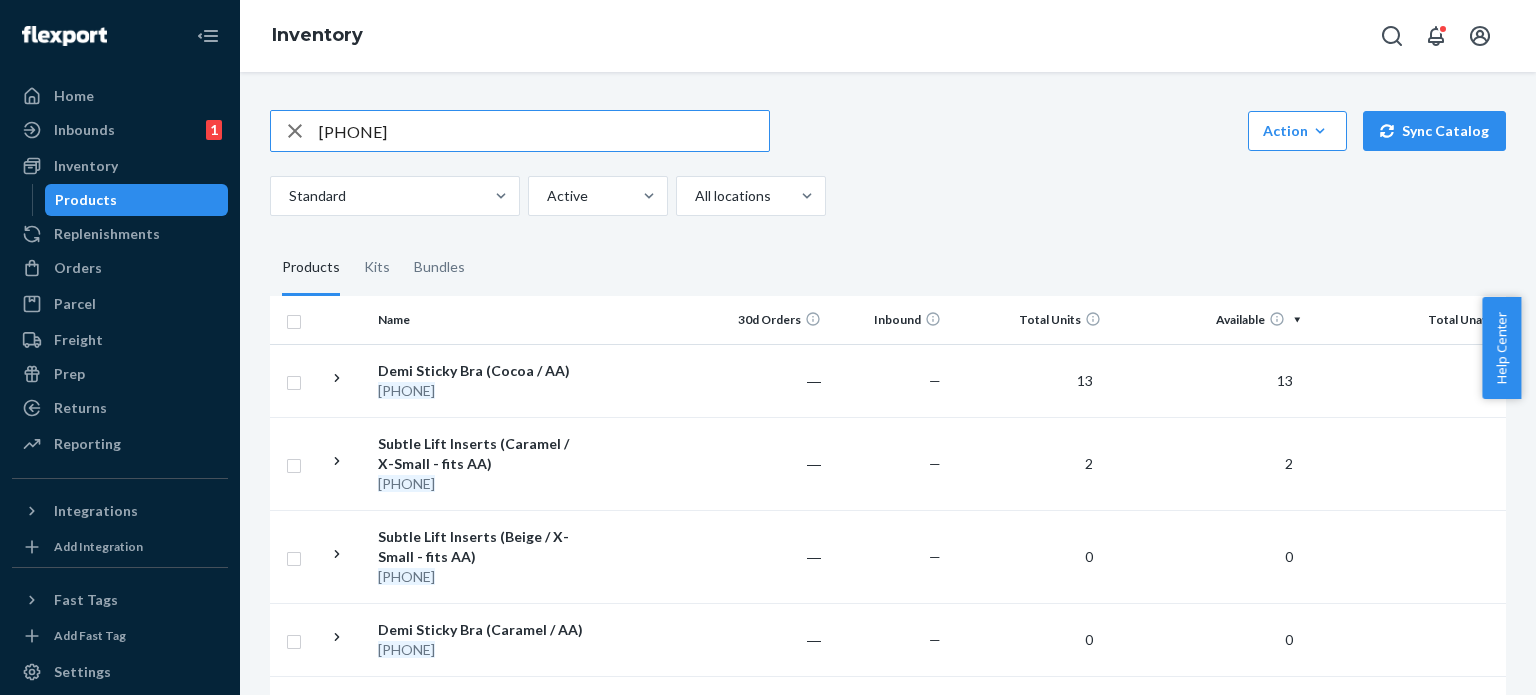 click on "[PHONE]" at bounding box center [544, 131] 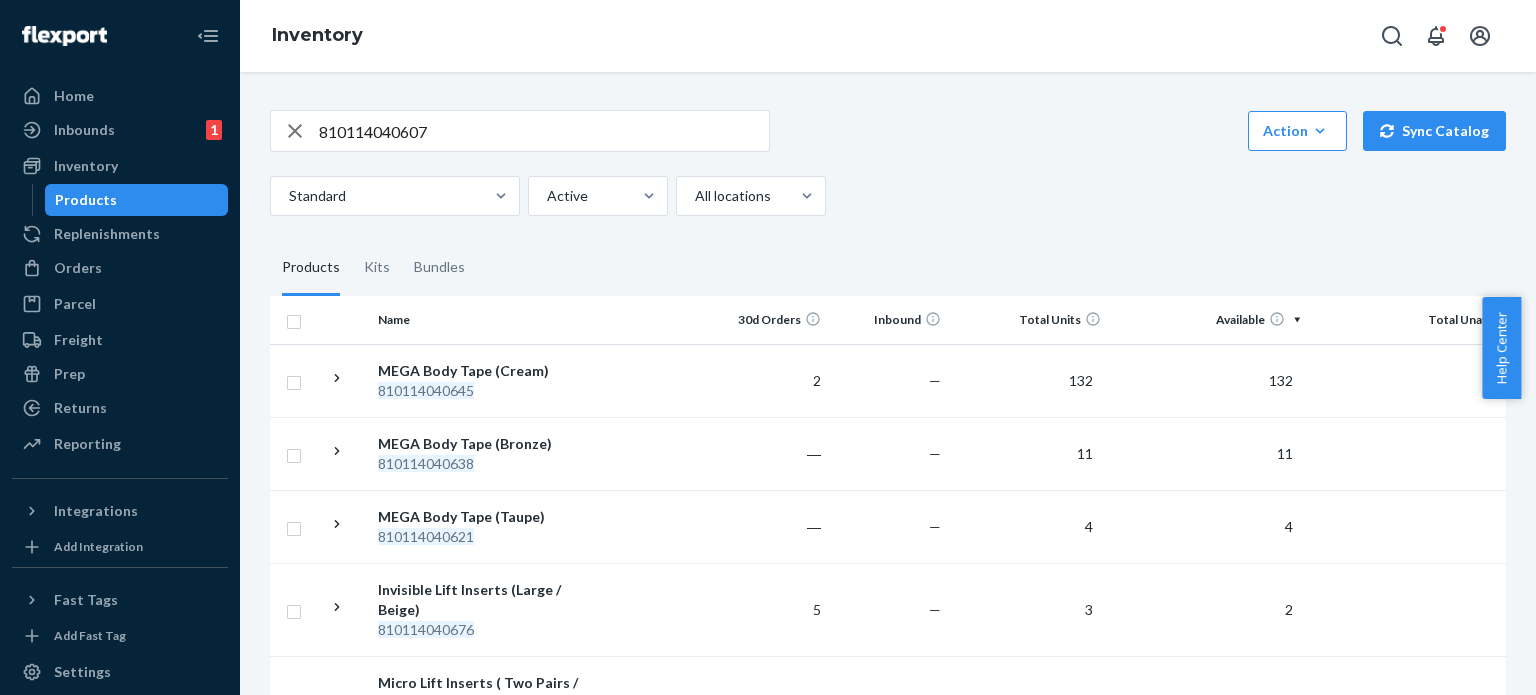 click on "810114040607" at bounding box center (544, 131) 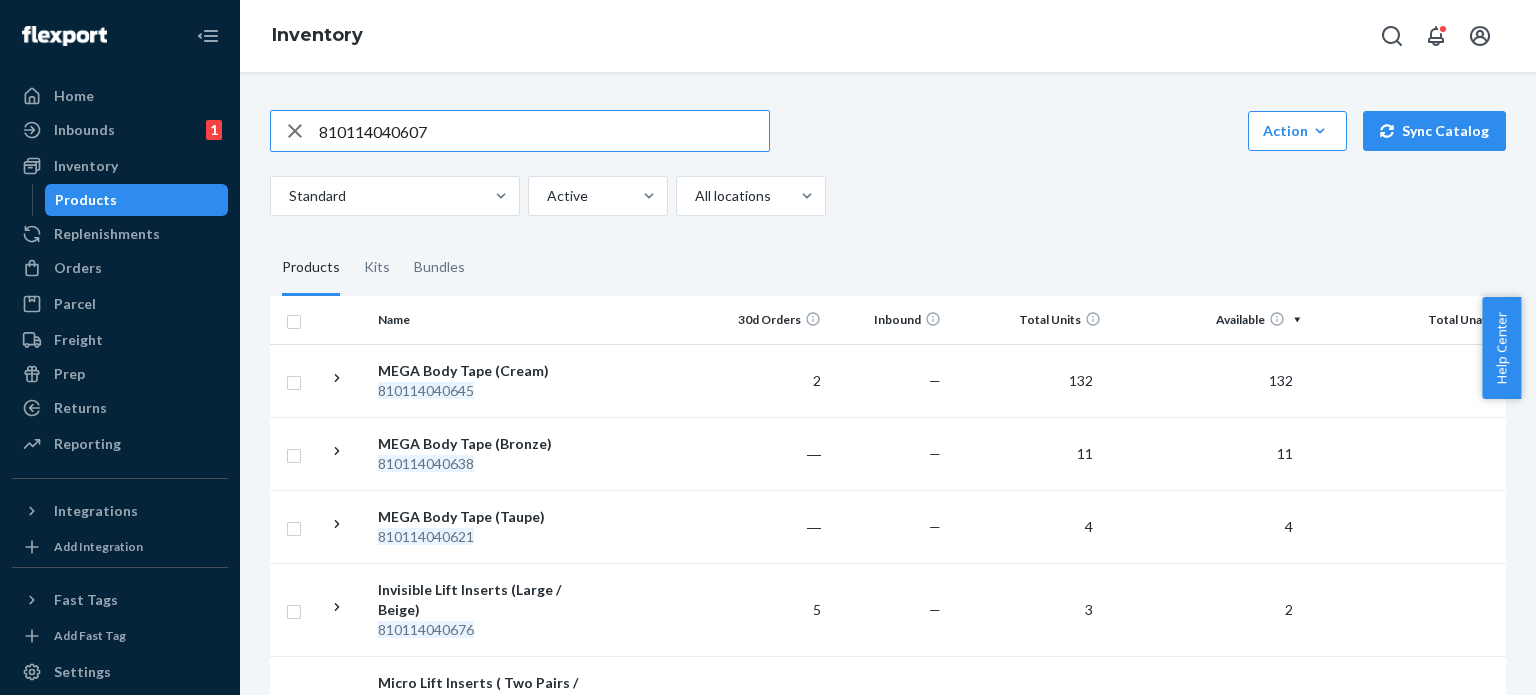 click on "810114040607" at bounding box center (544, 131) 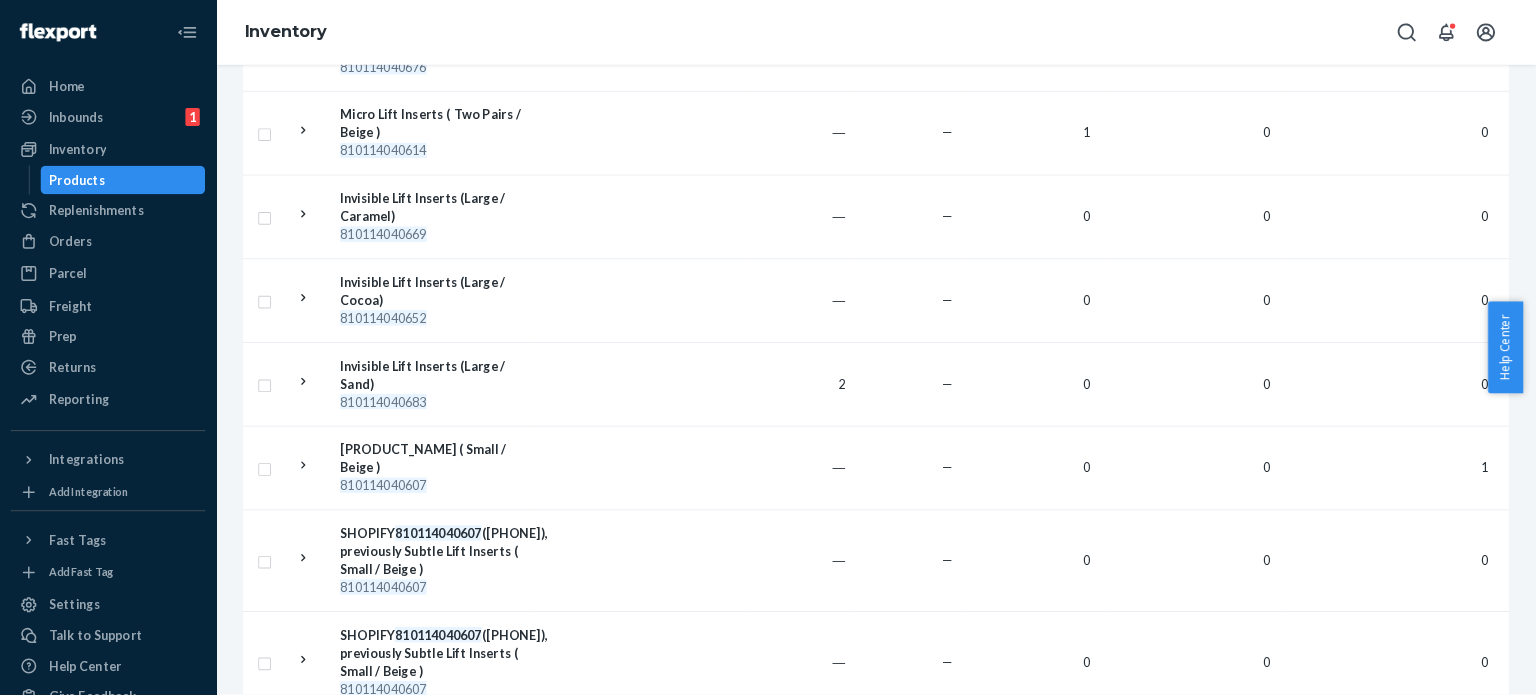 scroll, scrollTop: 0, scrollLeft: 0, axis: both 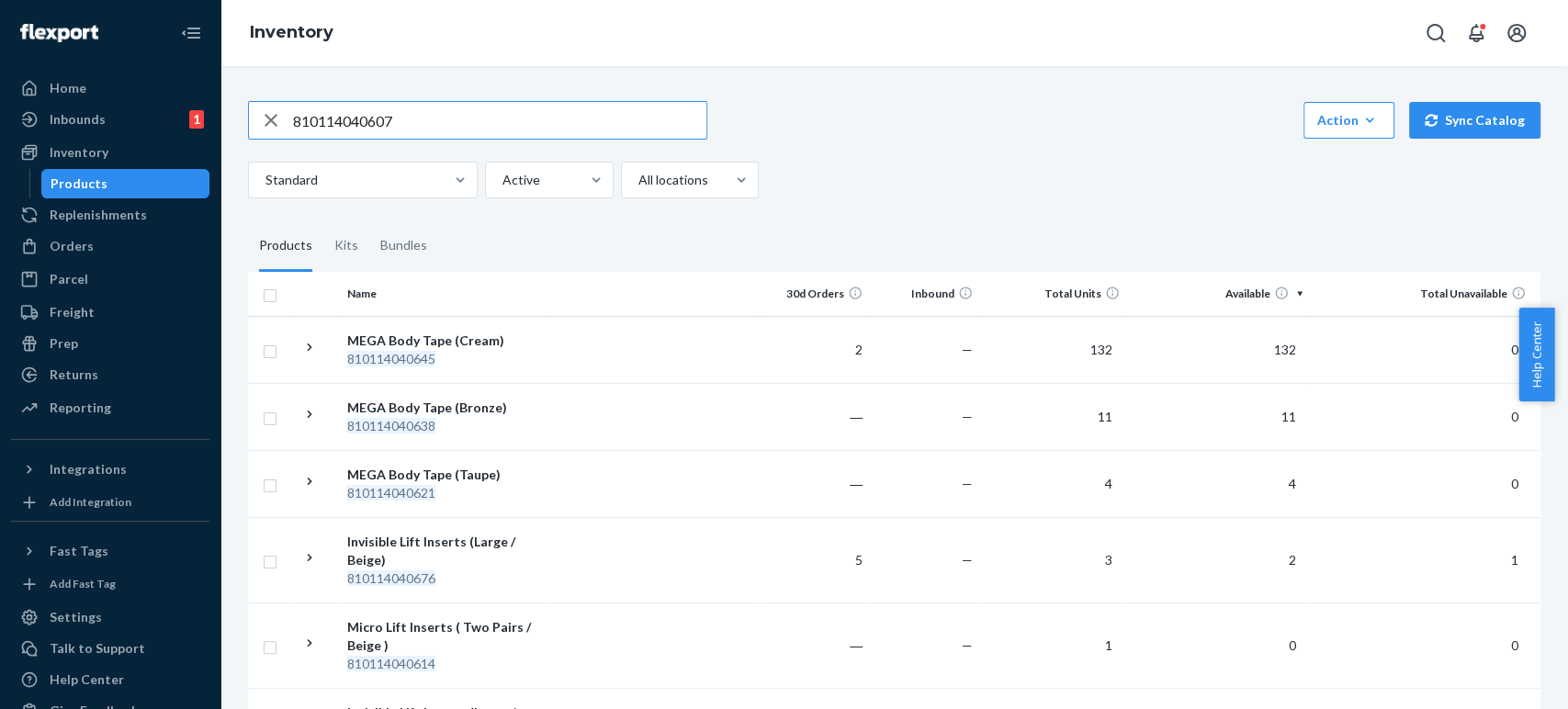 click on "810114040607" at bounding box center (500, 120) 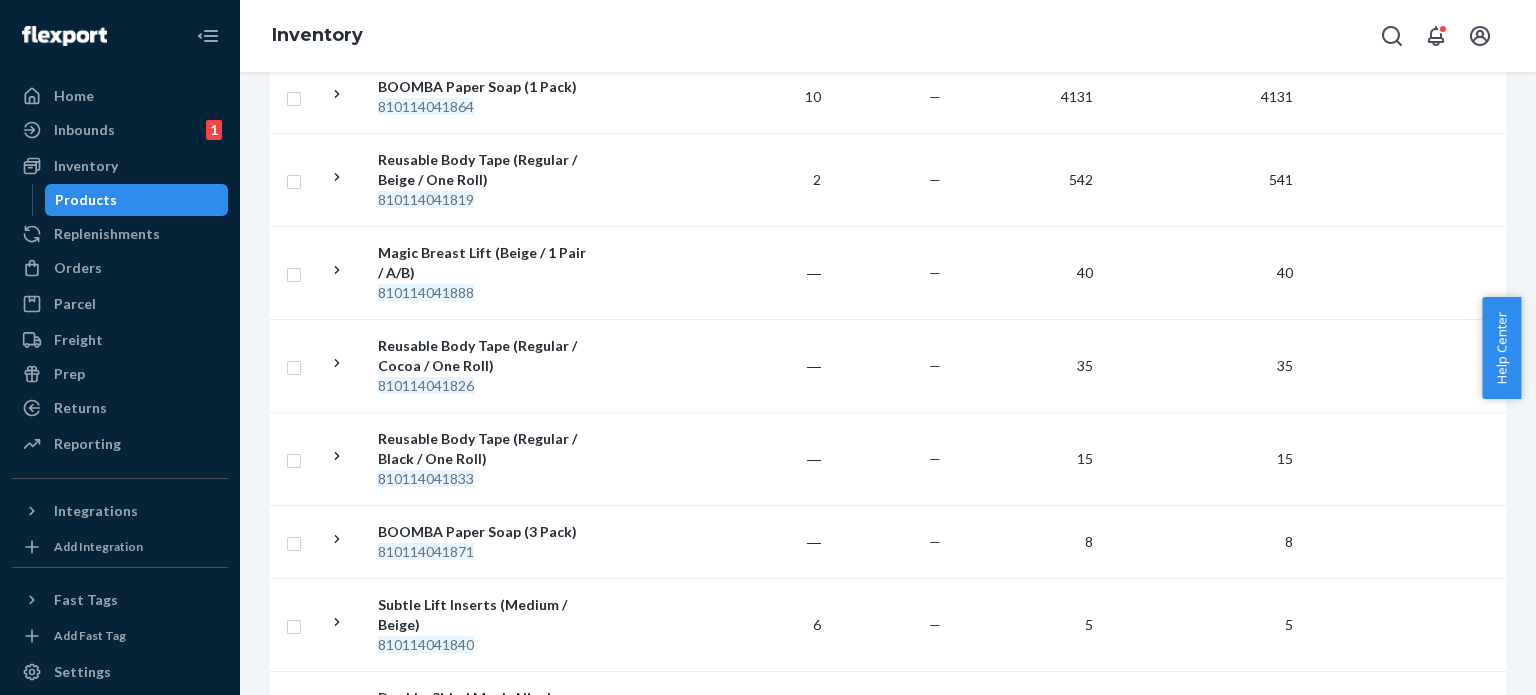 scroll, scrollTop: 0, scrollLeft: 0, axis: both 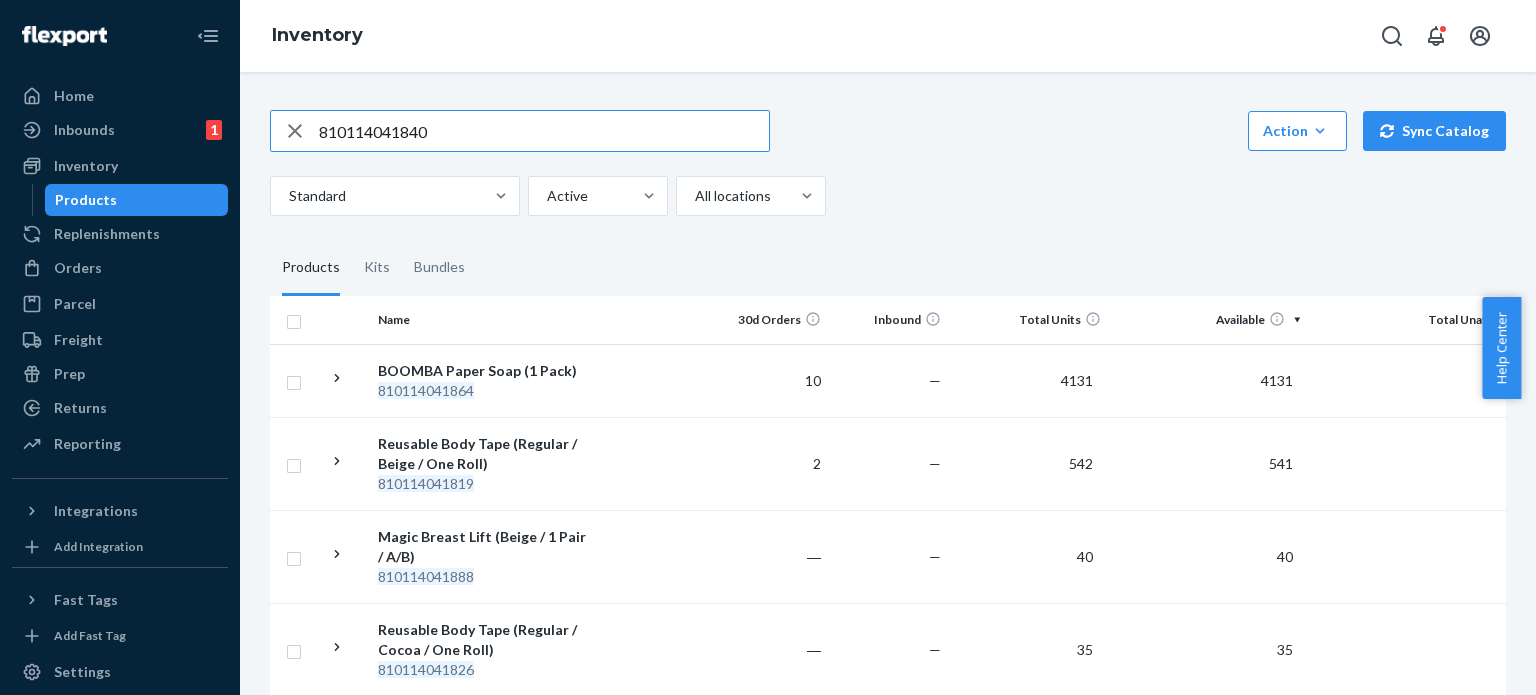 click on "810114041840" at bounding box center (544, 131) 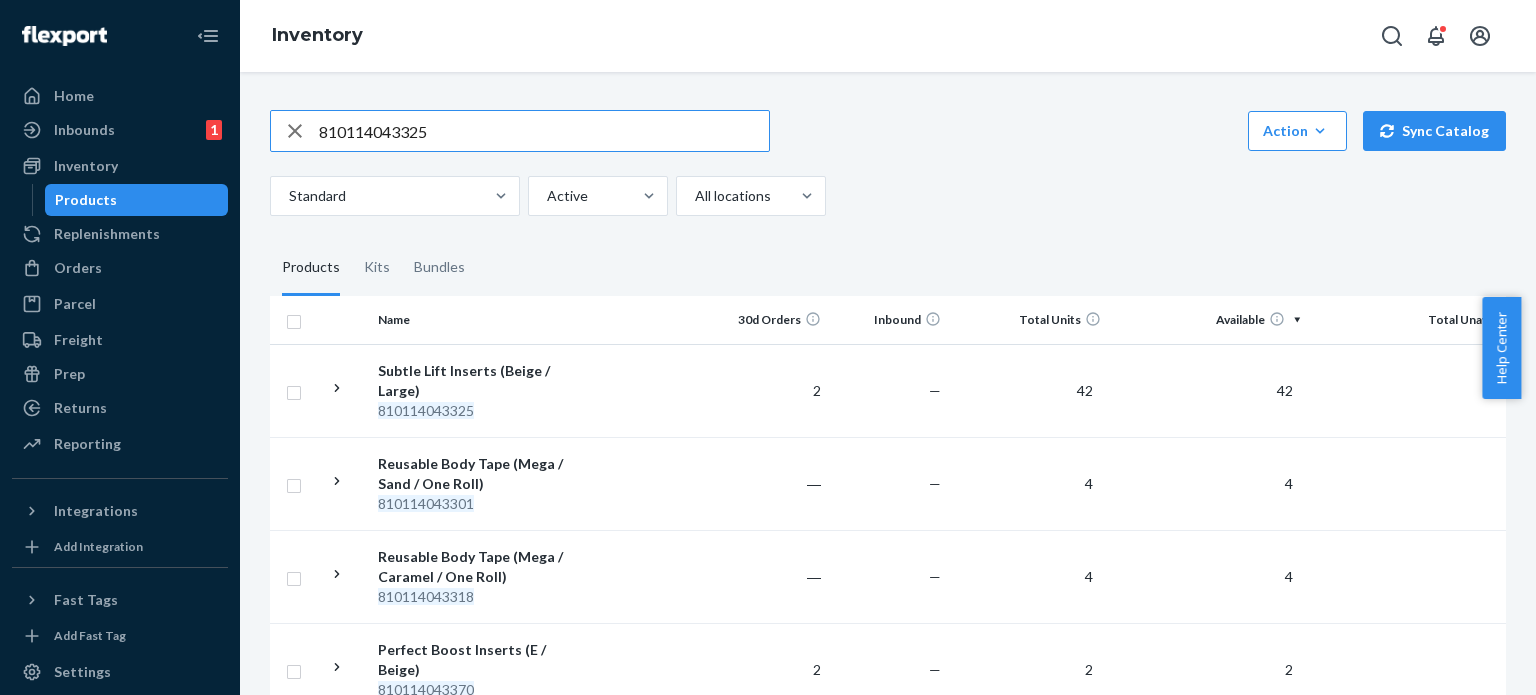 click on "810114043325" at bounding box center [544, 131] 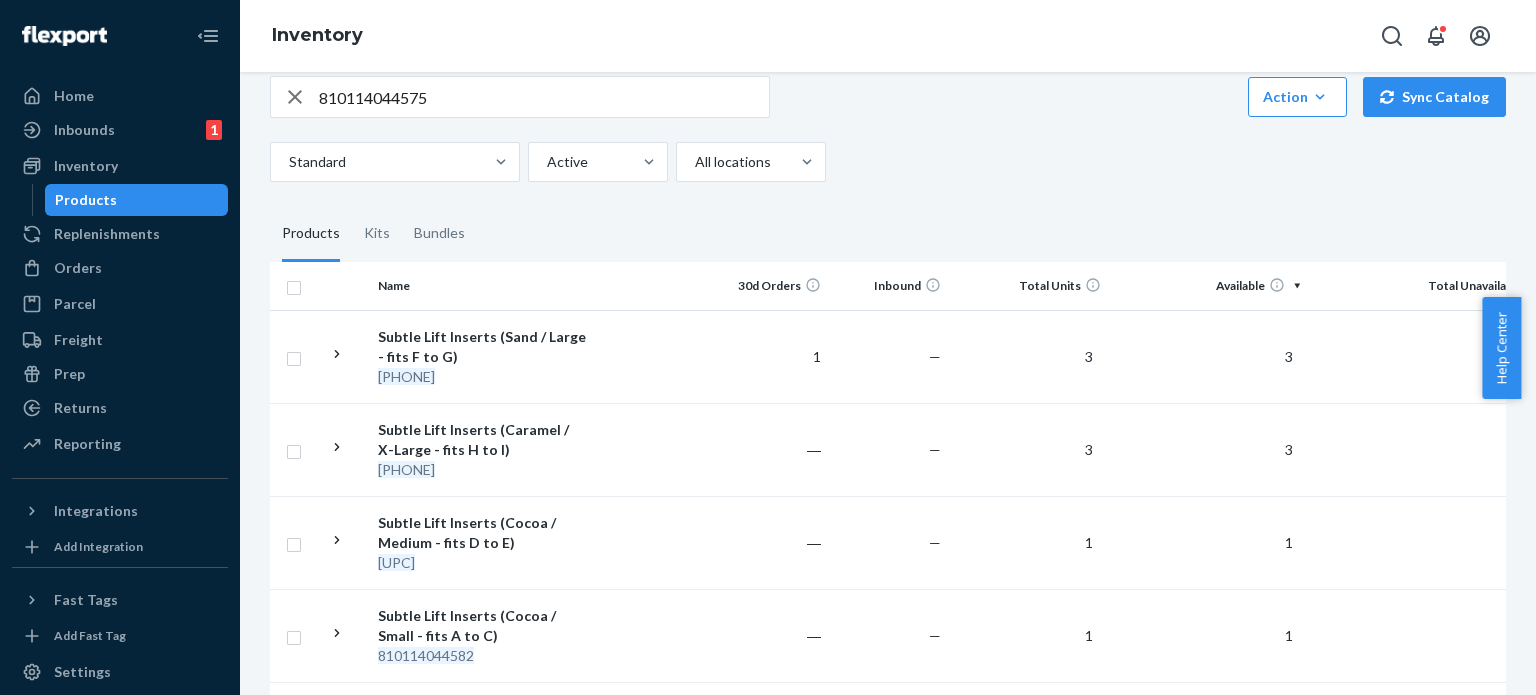 scroll, scrollTop: 0, scrollLeft: 0, axis: both 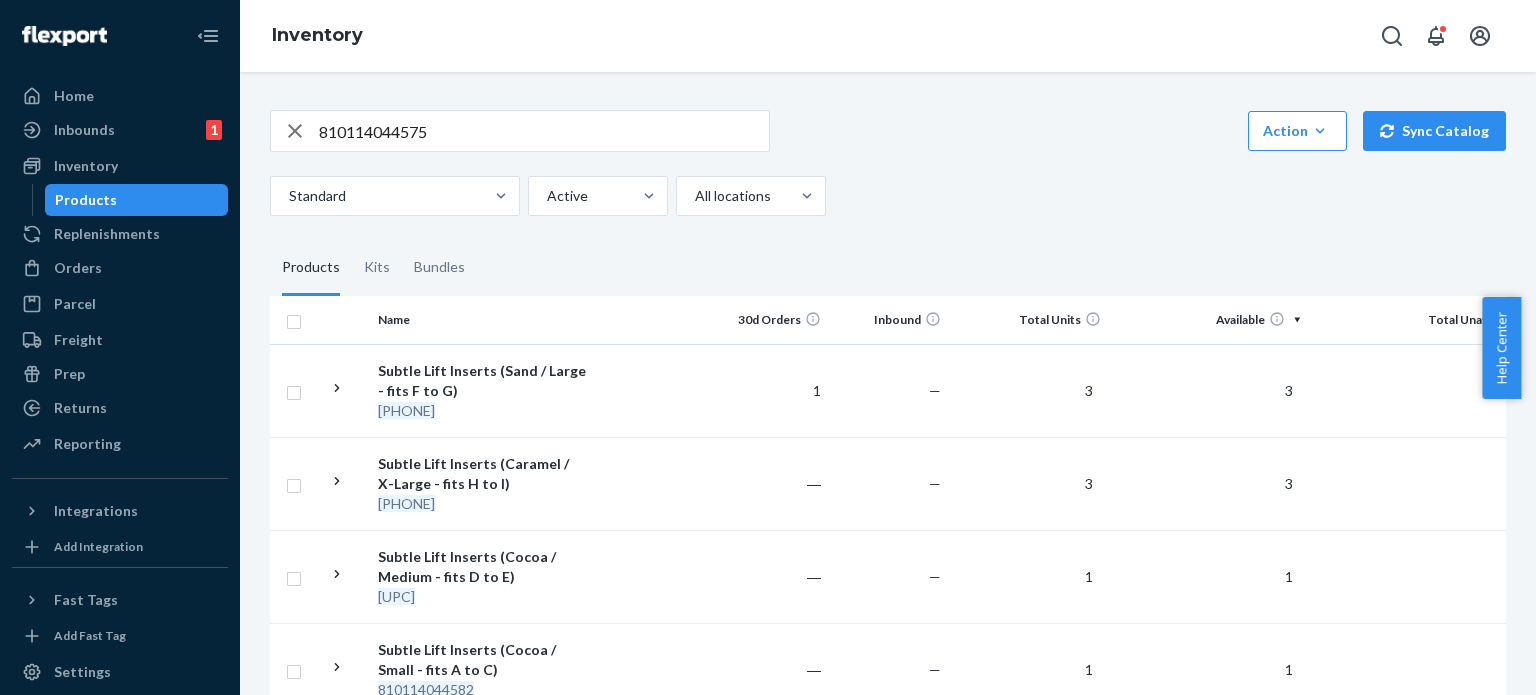 click on "810114044575" at bounding box center [544, 131] 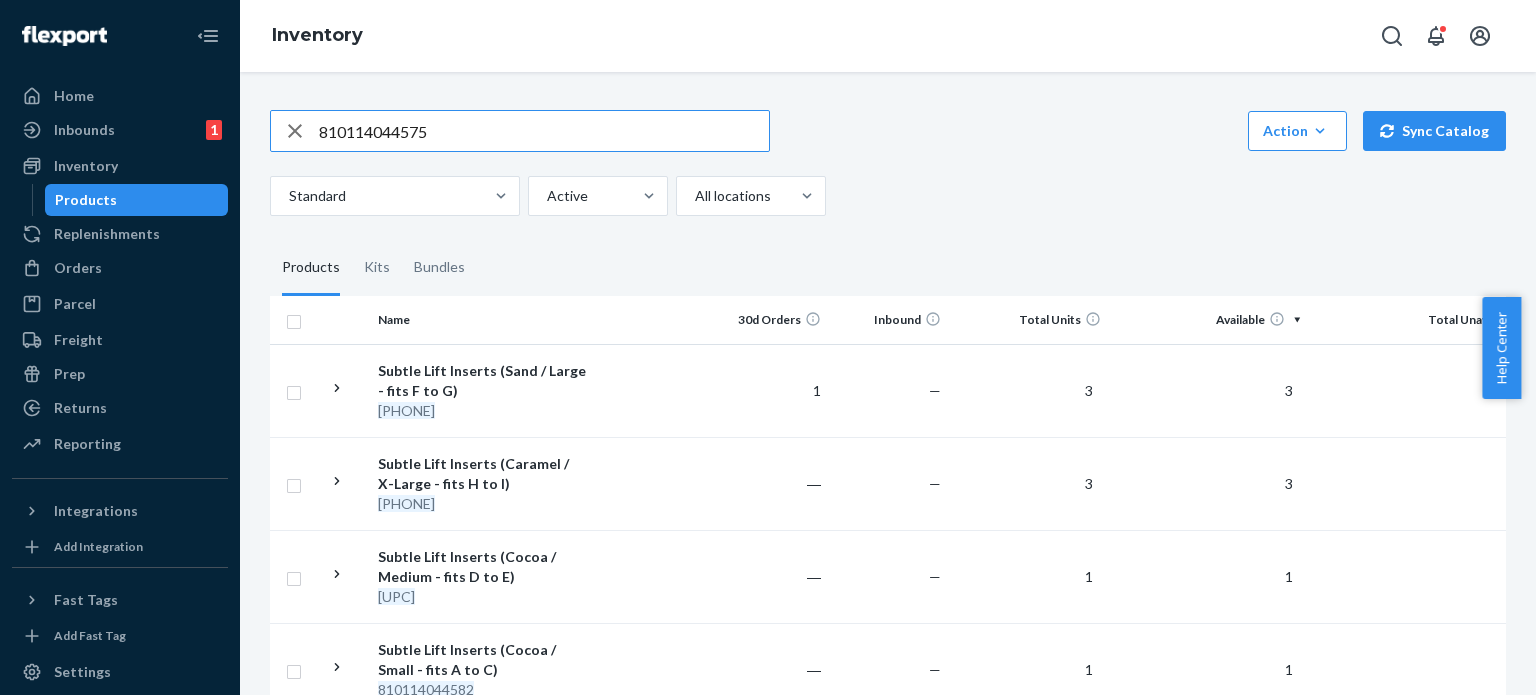 click on "810114044575" at bounding box center [544, 131] 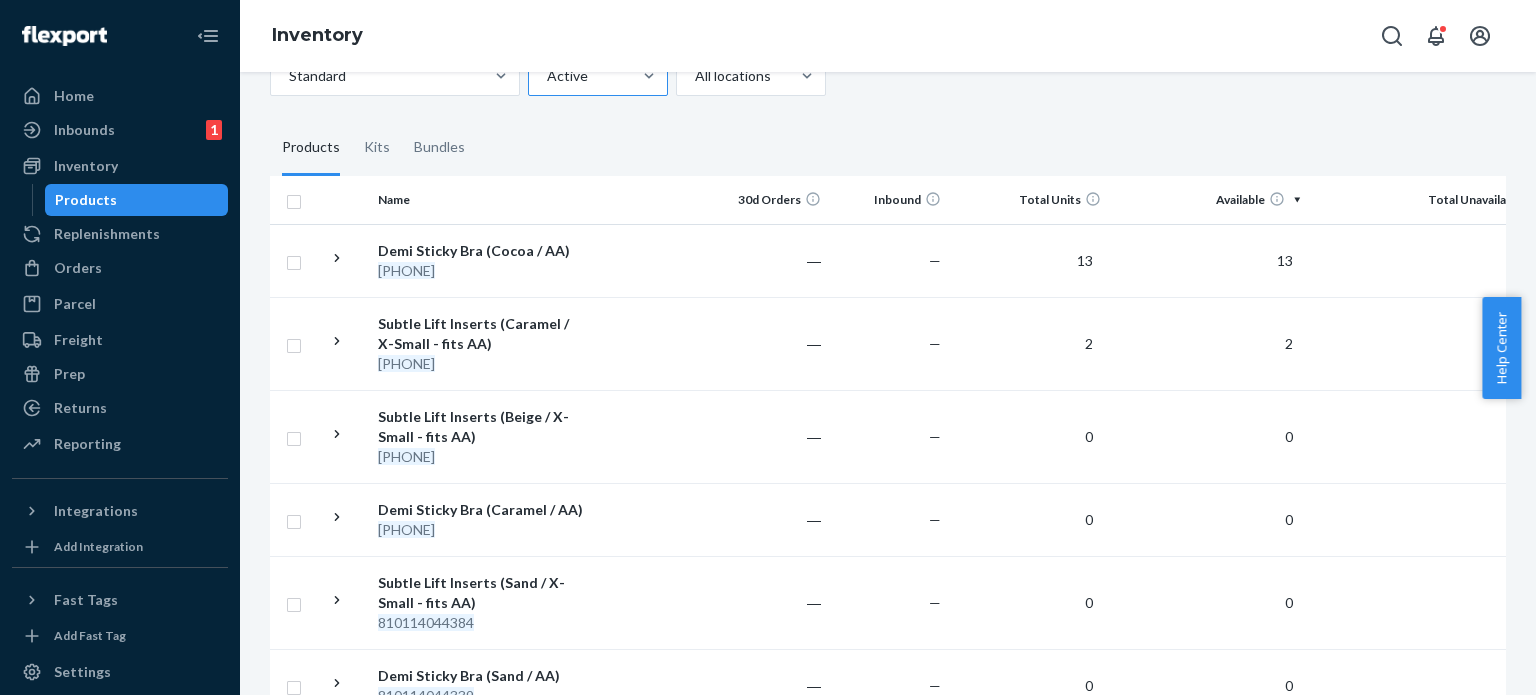 scroll, scrollTop: 0, scrollLeft: 0, axis: both 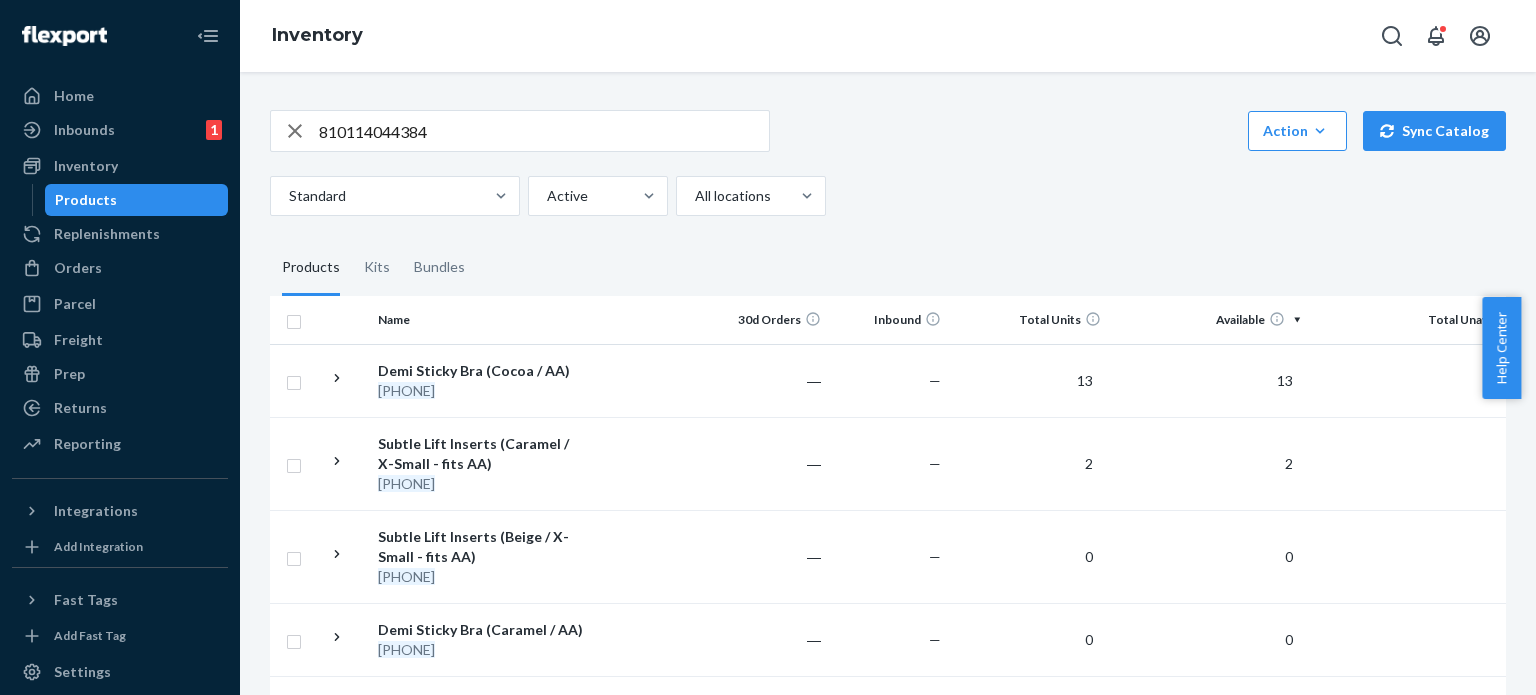 click on "810114044384" at bounding box center [544, 131] 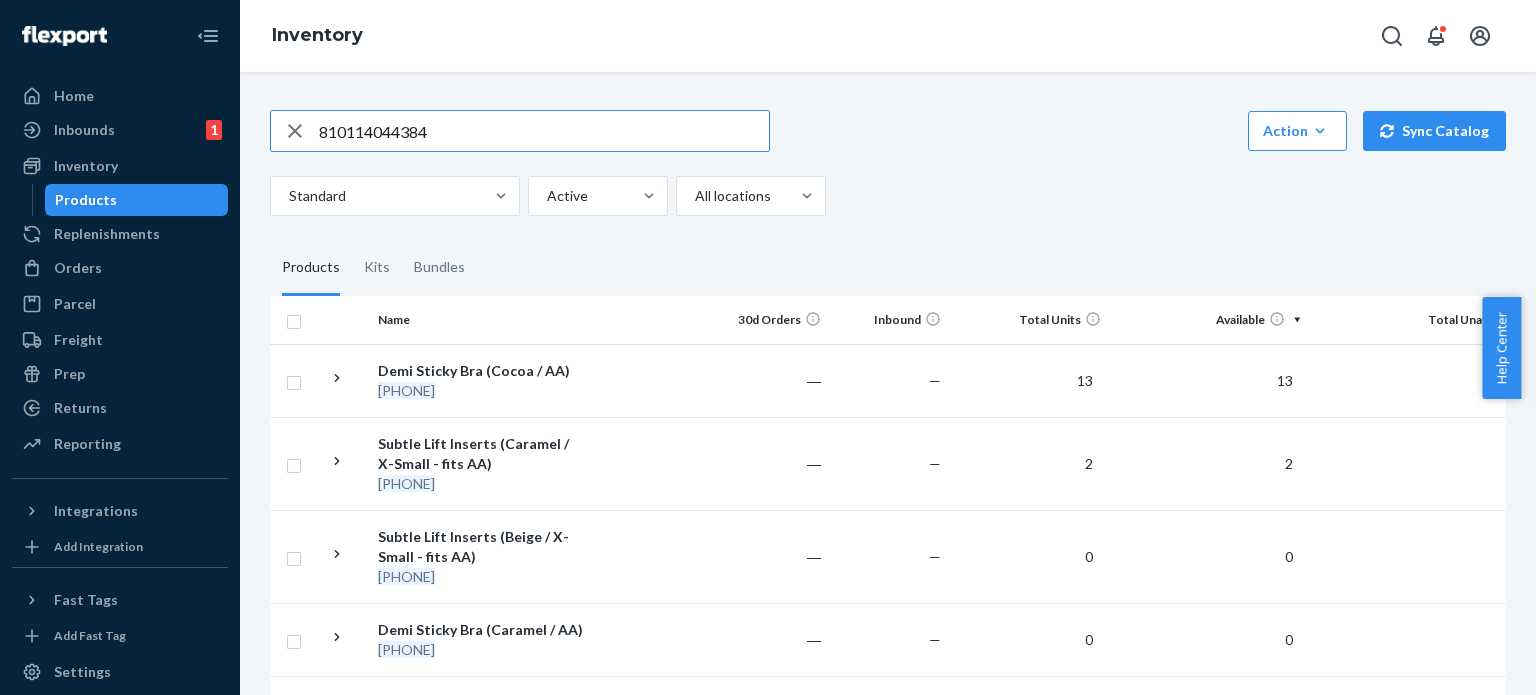 click on "810114044384" at bounding box center [544, 131] 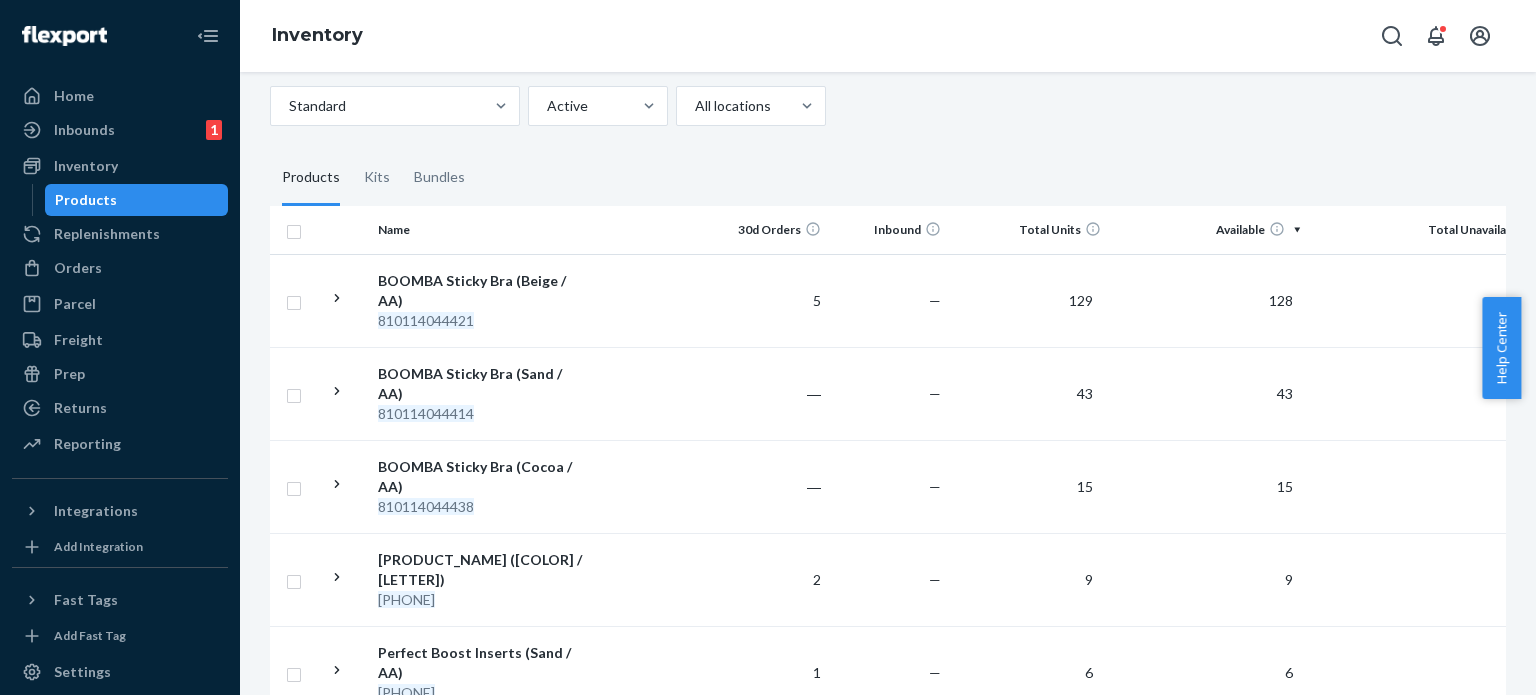 scroll, scrollTop: 0, scrollLeft: 0, axis: both 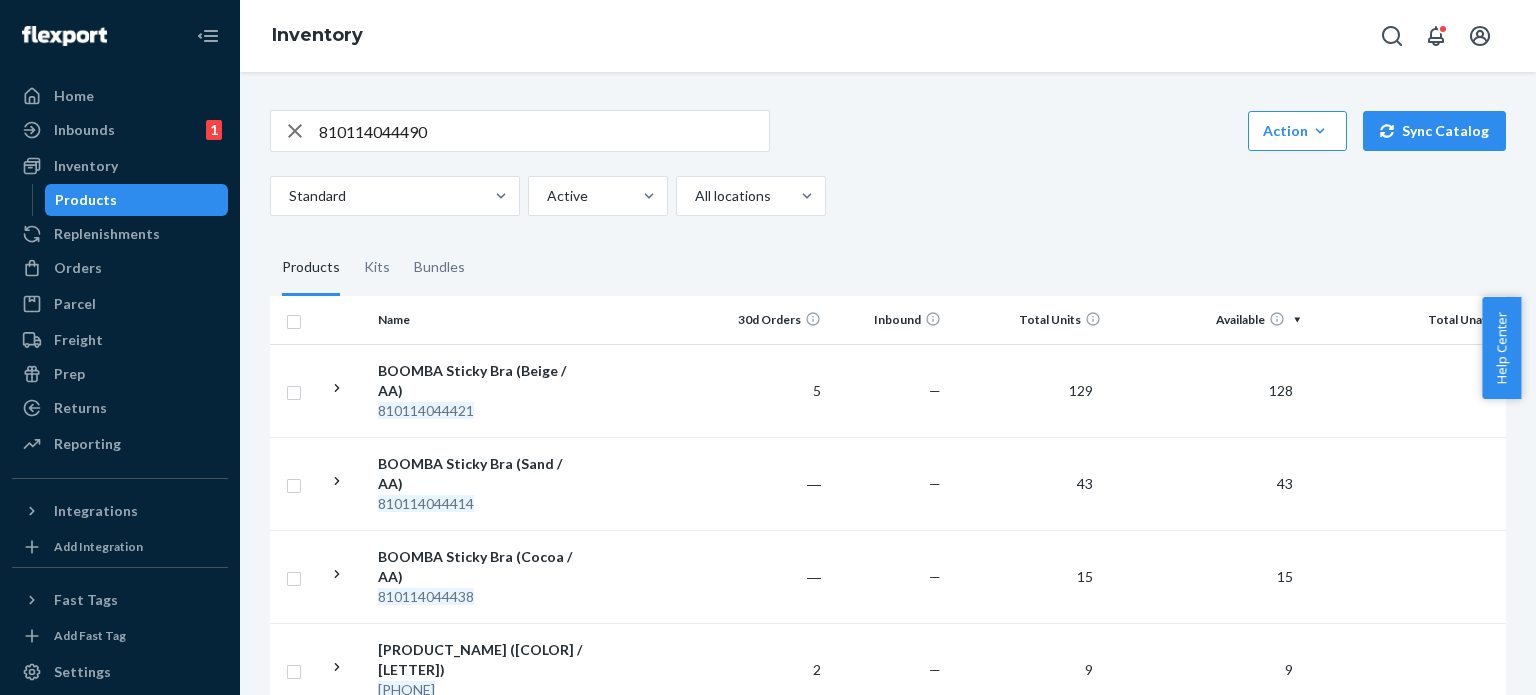 click on "810114044490" at bounding box center [544, 131] 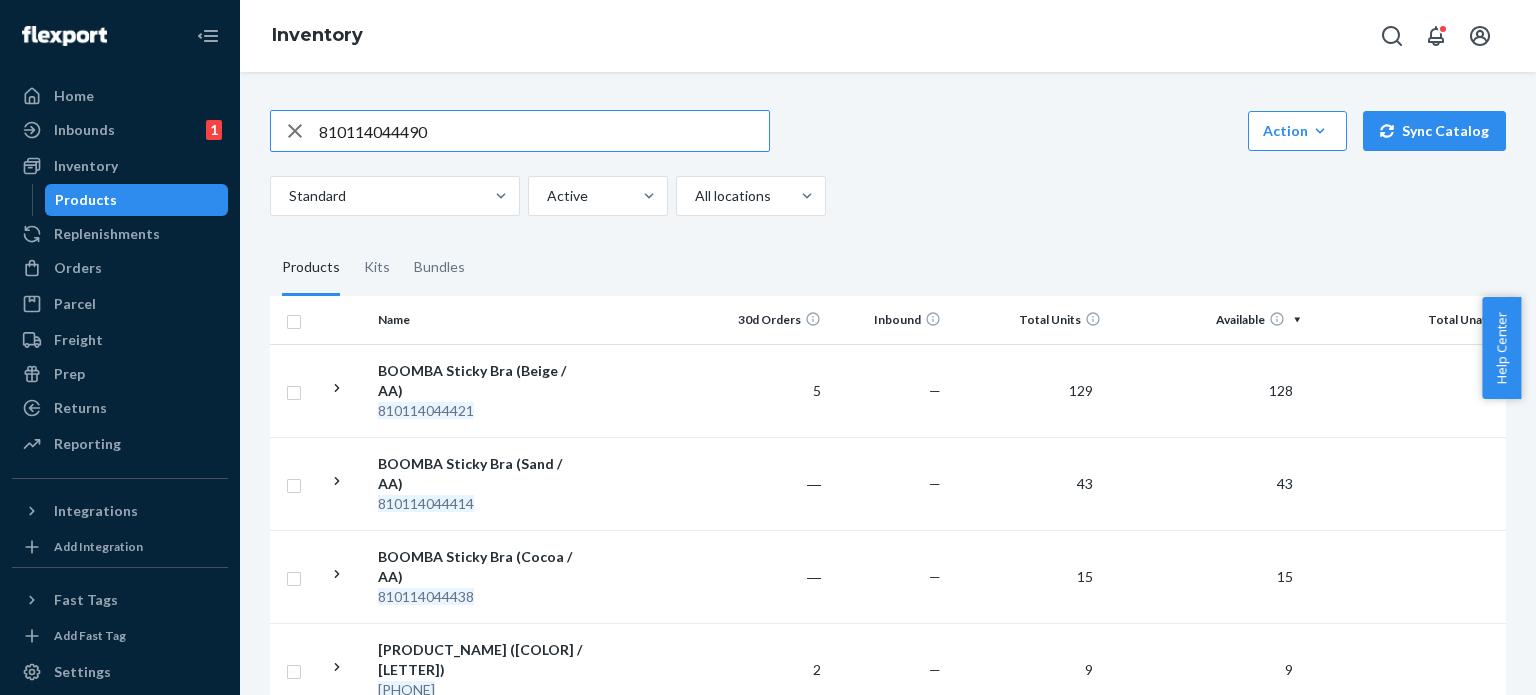 click on "810114044490" at bounding box center [544, 131] 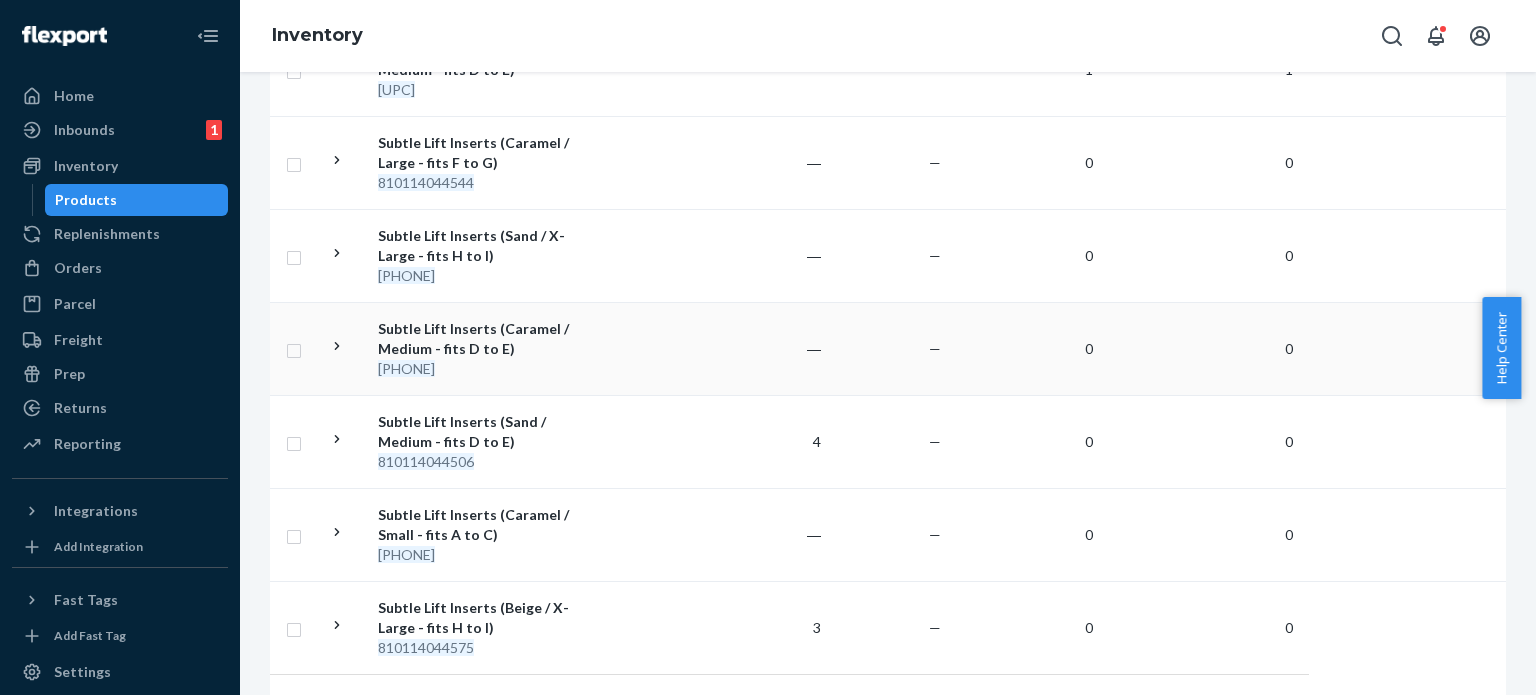 scroll, scrollTop: 0, scrollLeft: 0, axis: both 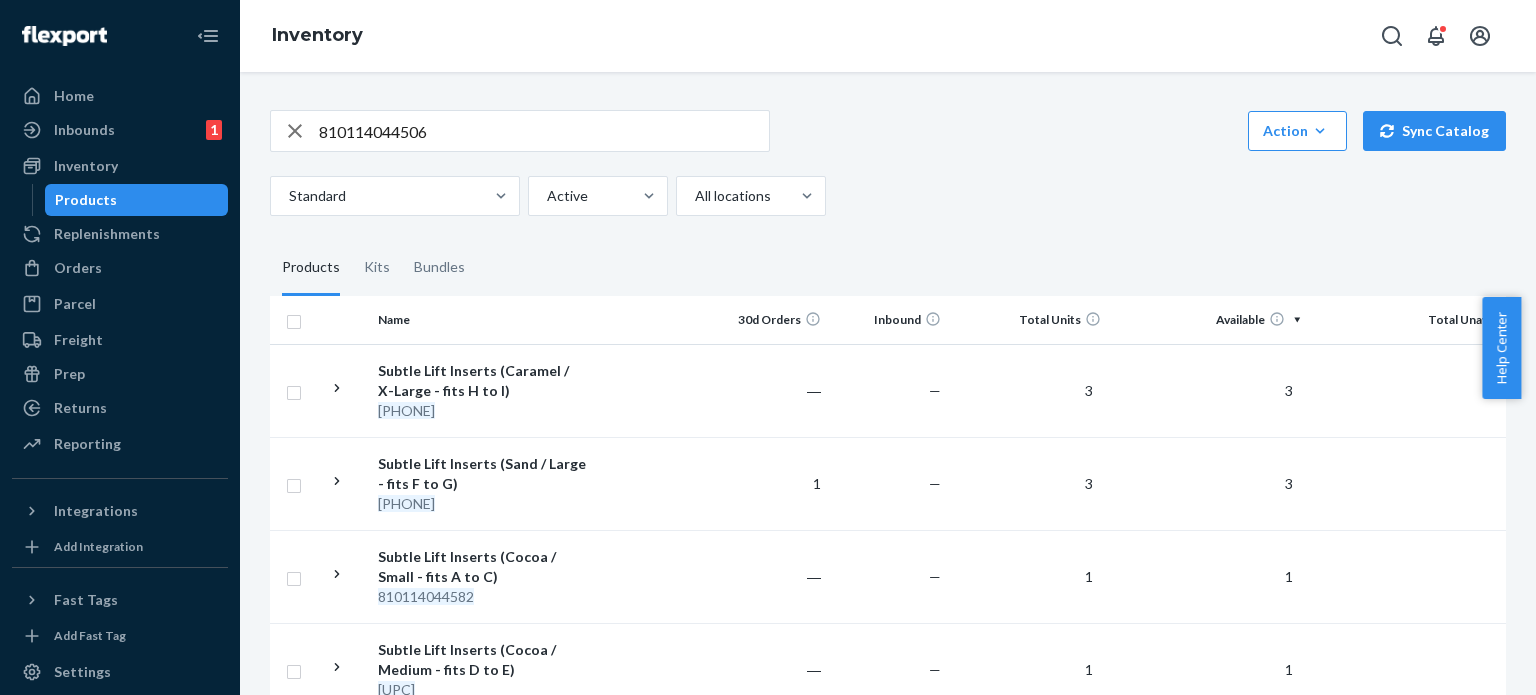 click on "810114044506" at bounding box center (544, 131) 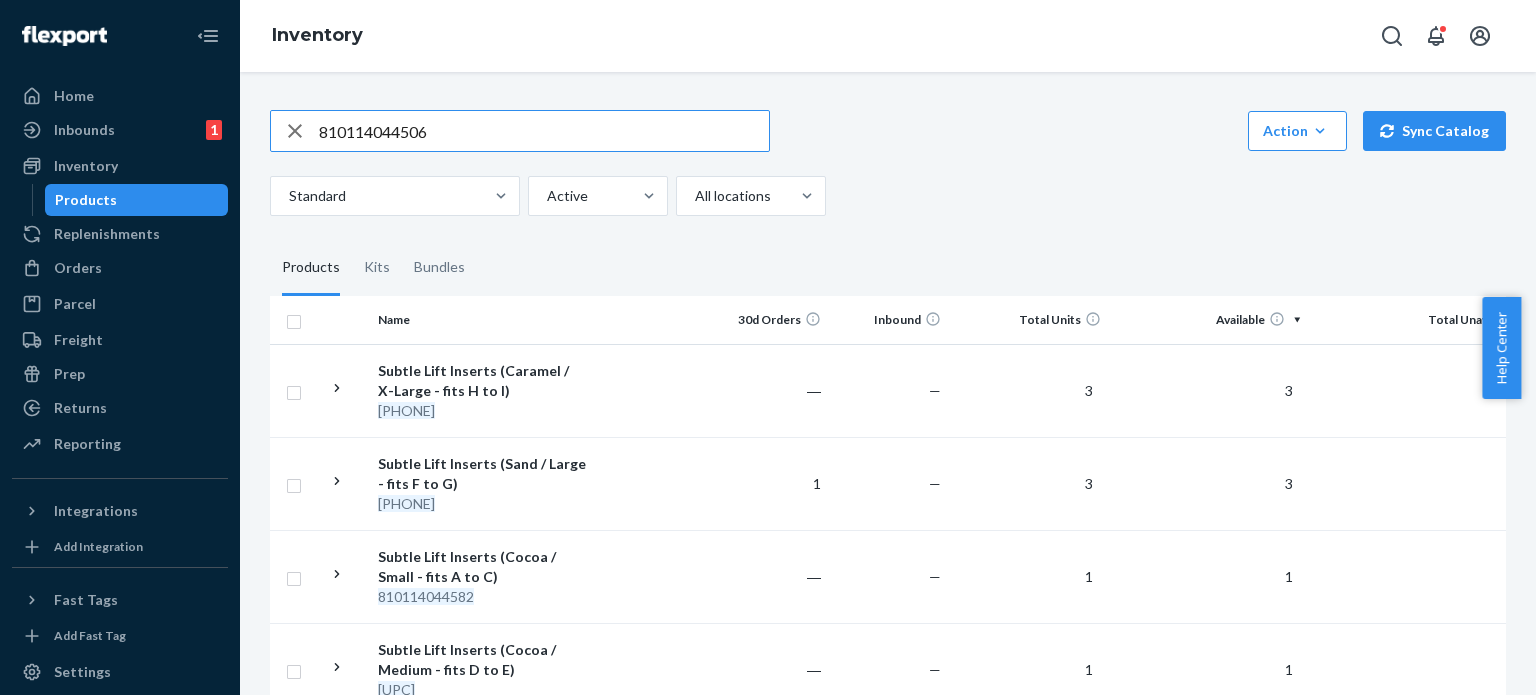click on "810114044506" at bounding box center [544, 131] 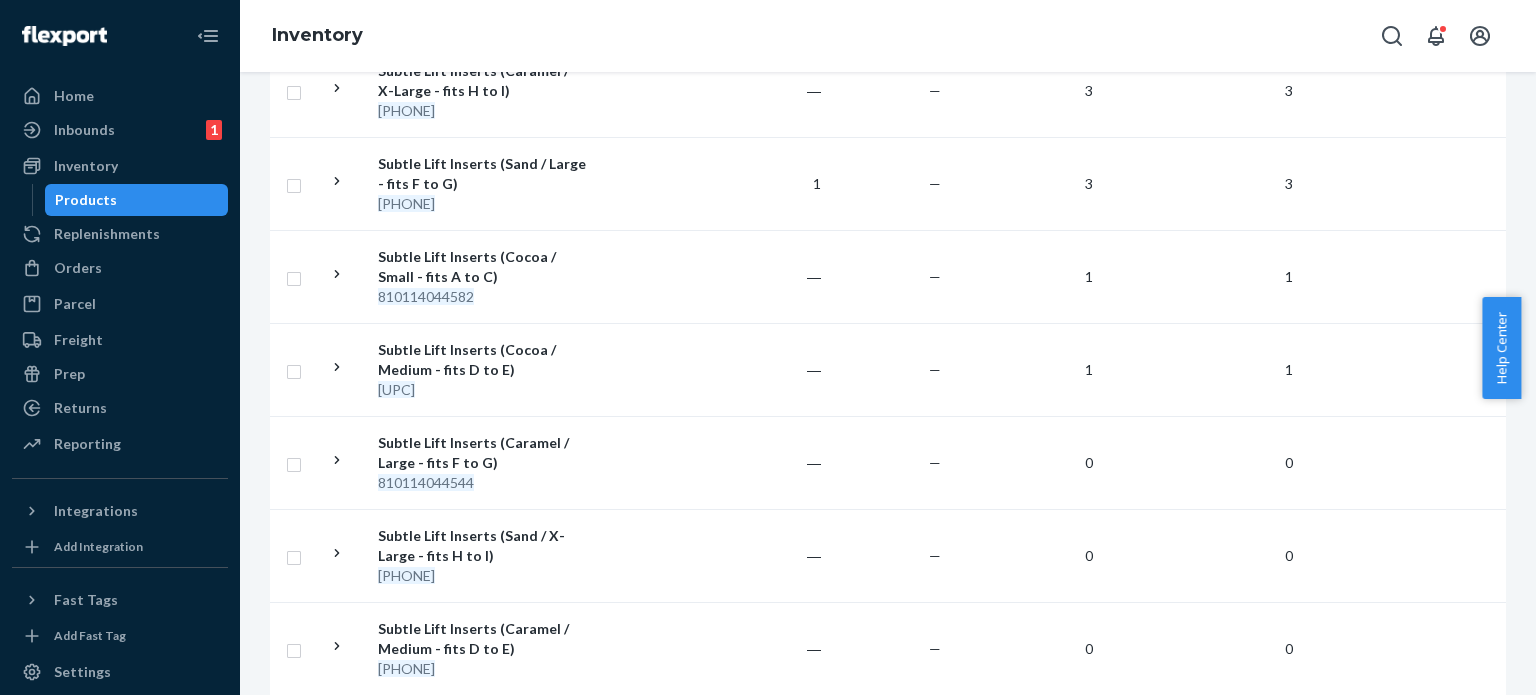 scroll, scrollTop: 0, scrollLeft: 0, axis: both 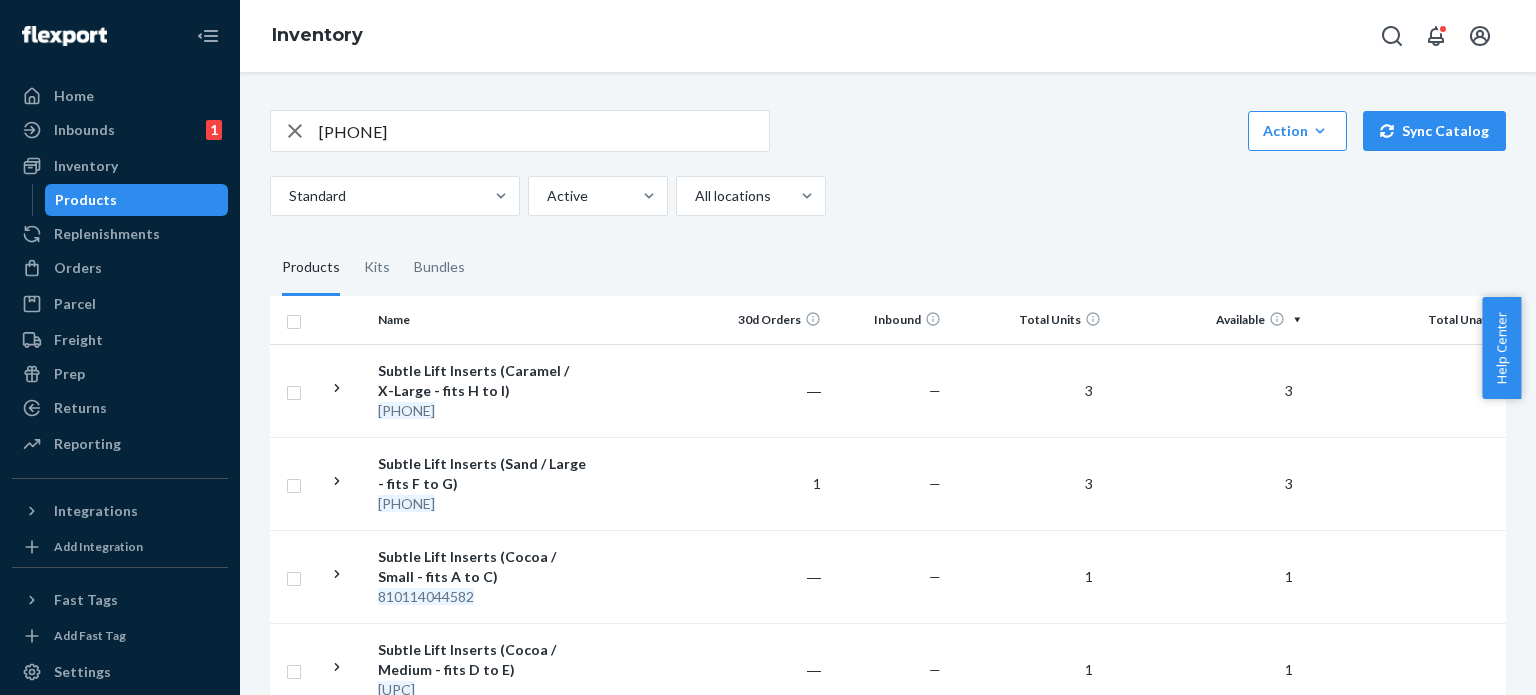 click on "[PHONE]" at bounding box center [544, 131] 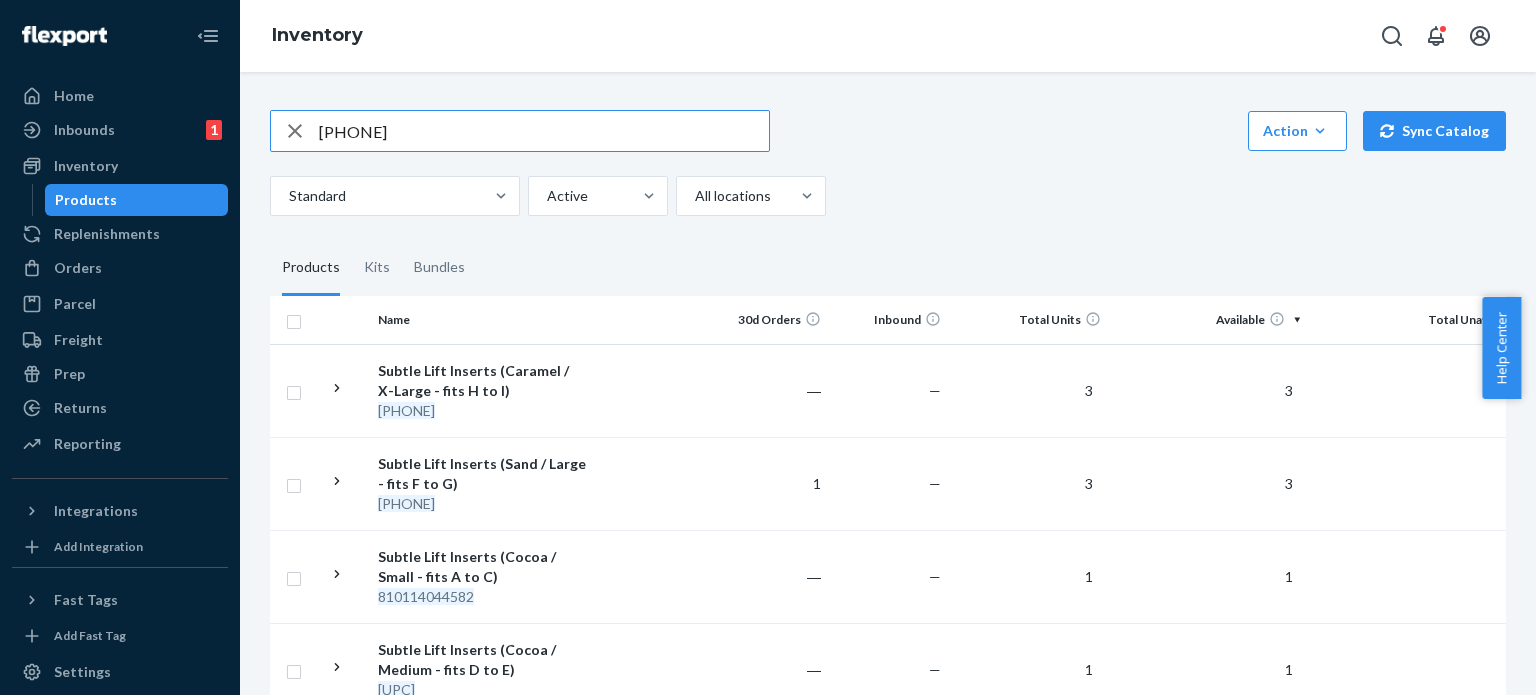 click on "[PHONE]" at bounding box center [544, 131] 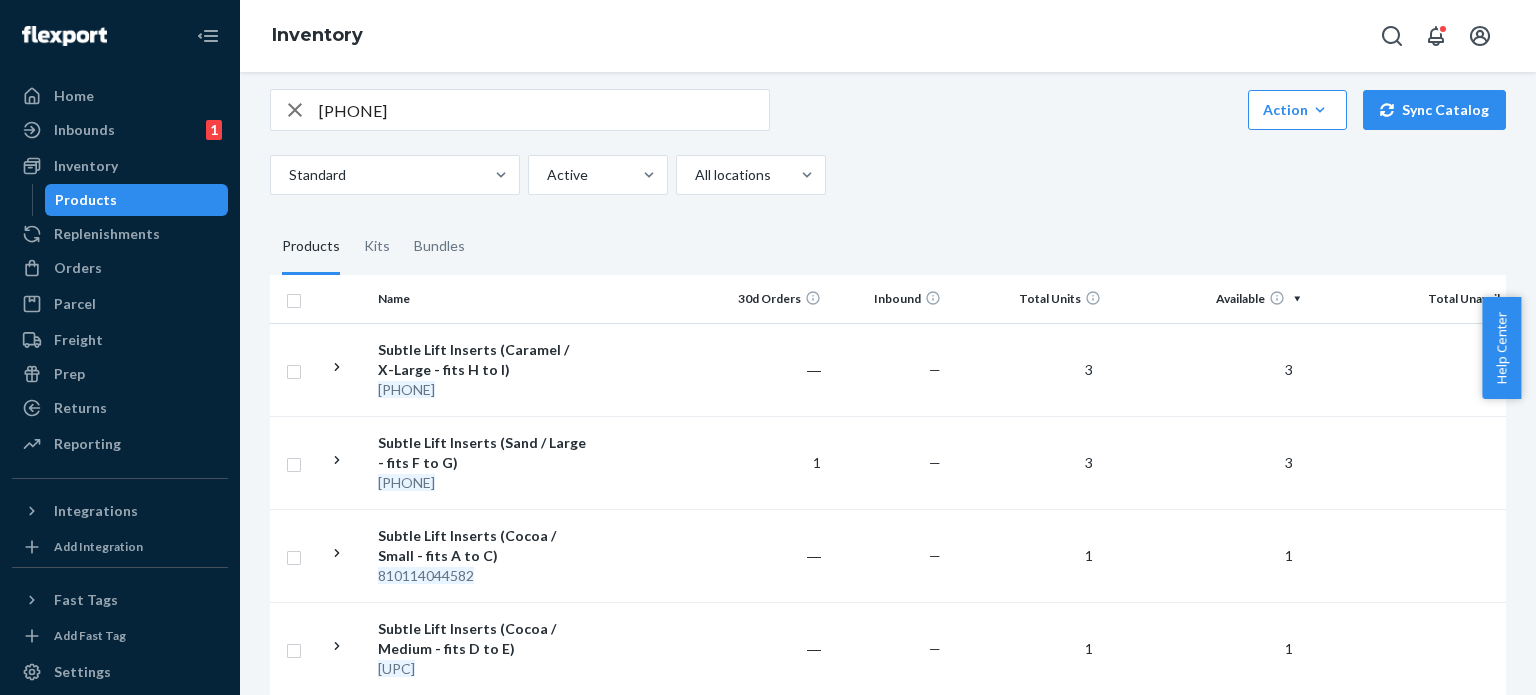 scroll, scrollTop: 0, scrollLeft: 0, axis: both 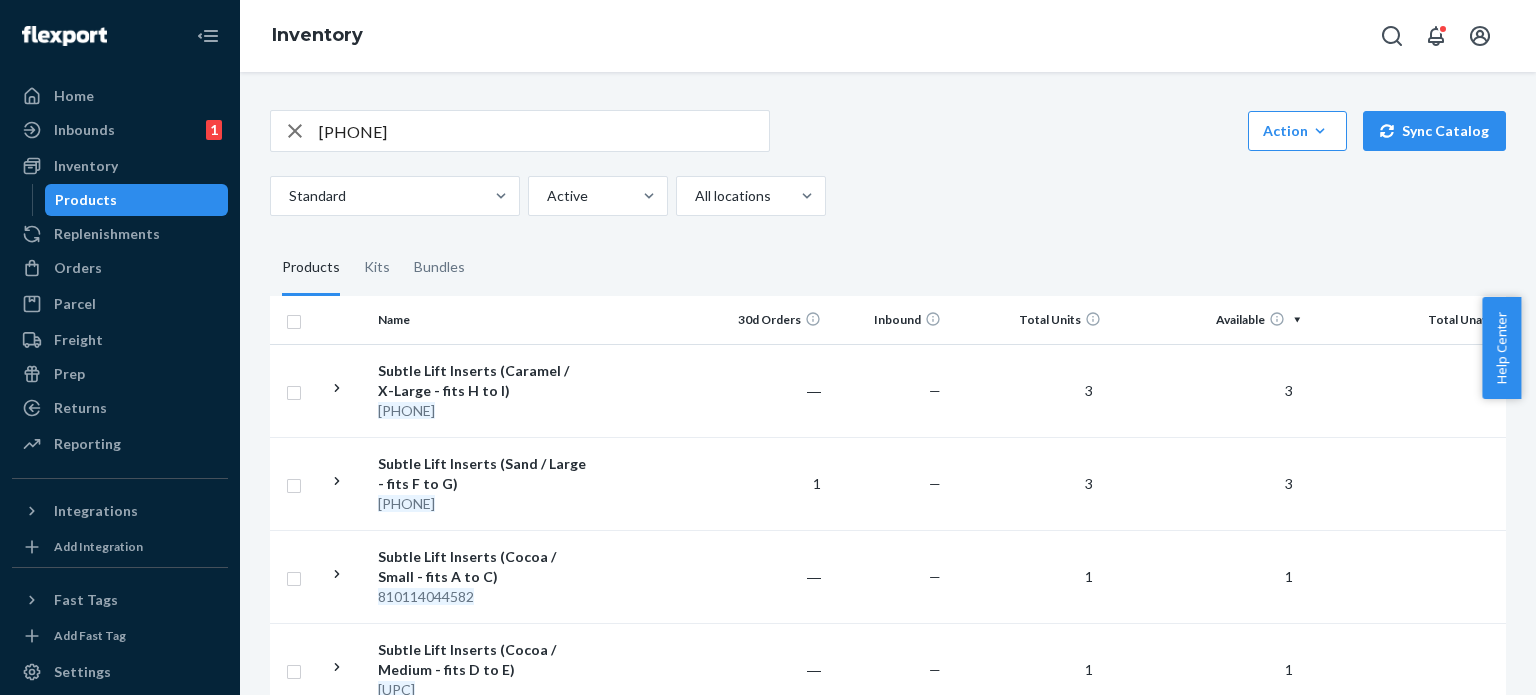 click on "[PHONE]" at bounding box center [544, 131] 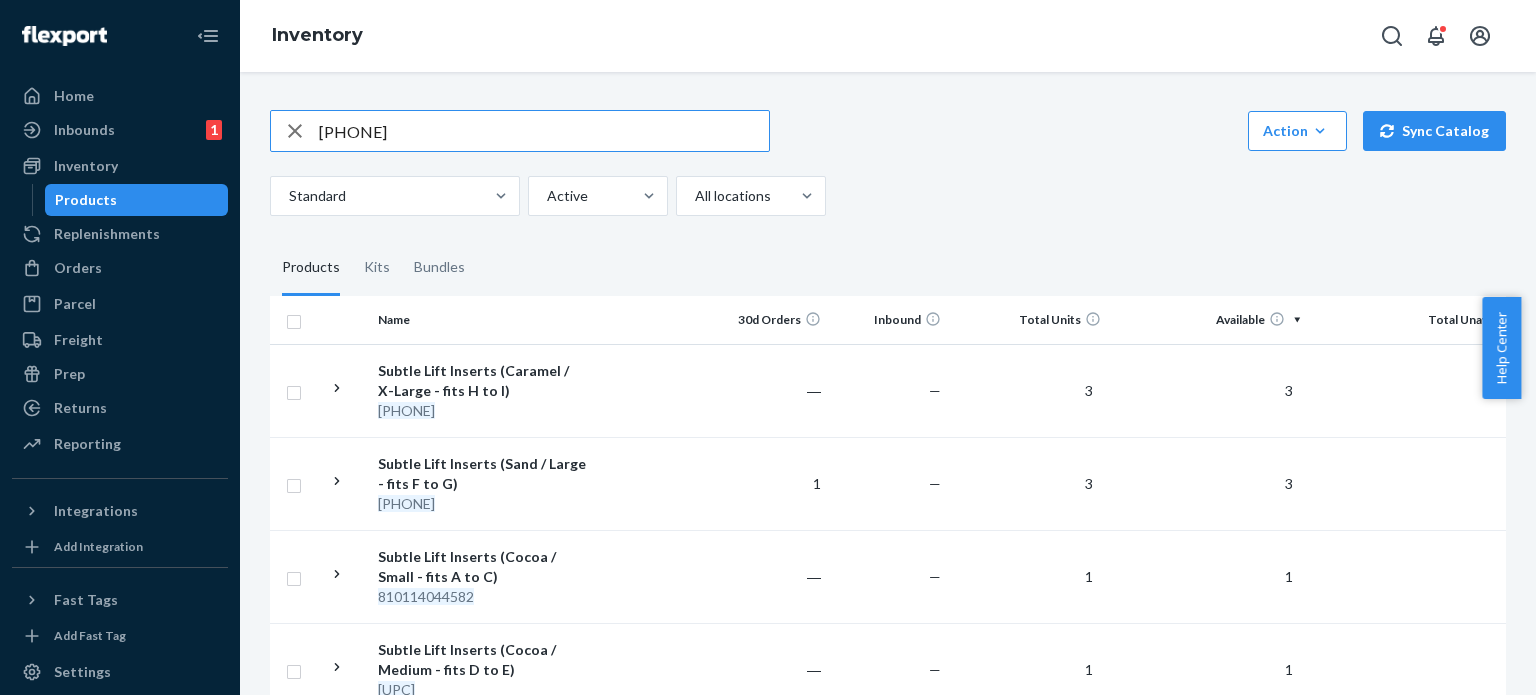 click on "[PHONE]" at bounding box center [544, 131] 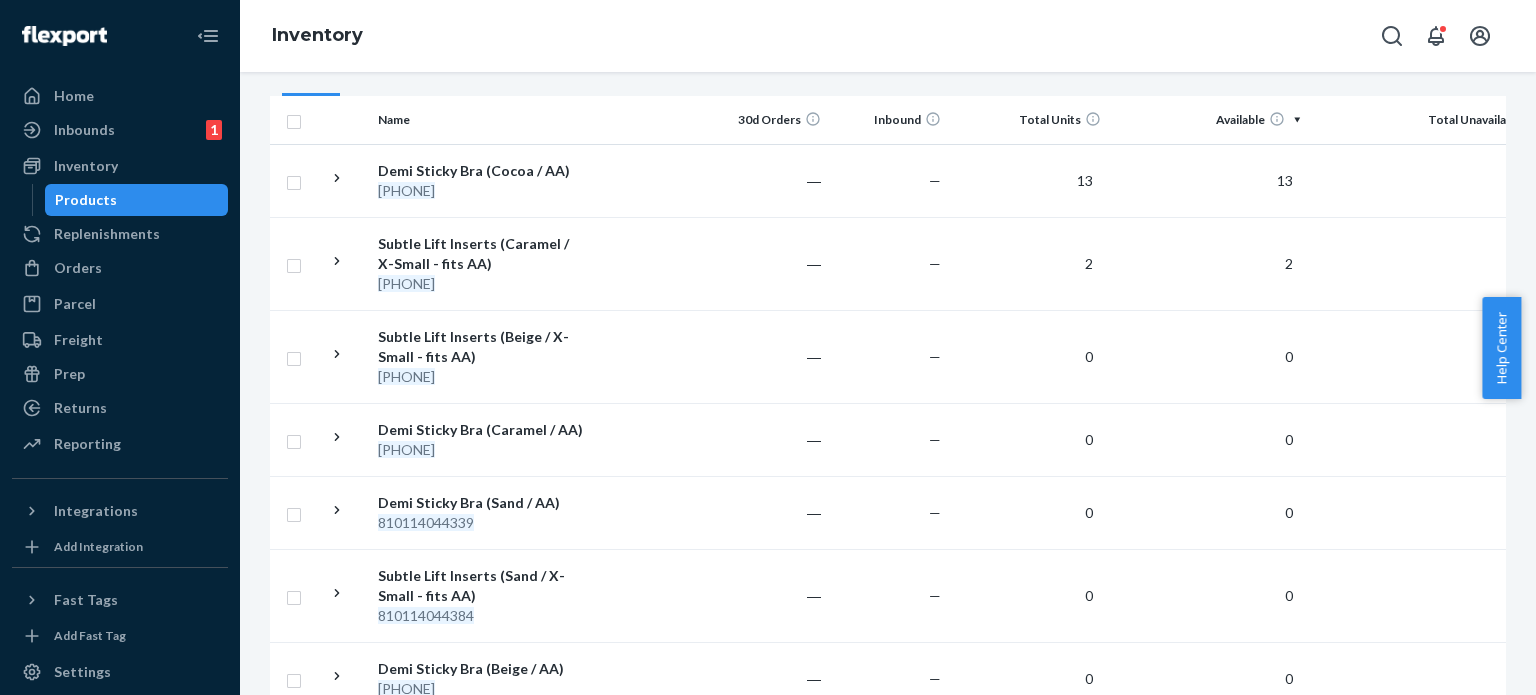 scroll, scrollTop: 0, scrollLeft: 0, axis: both 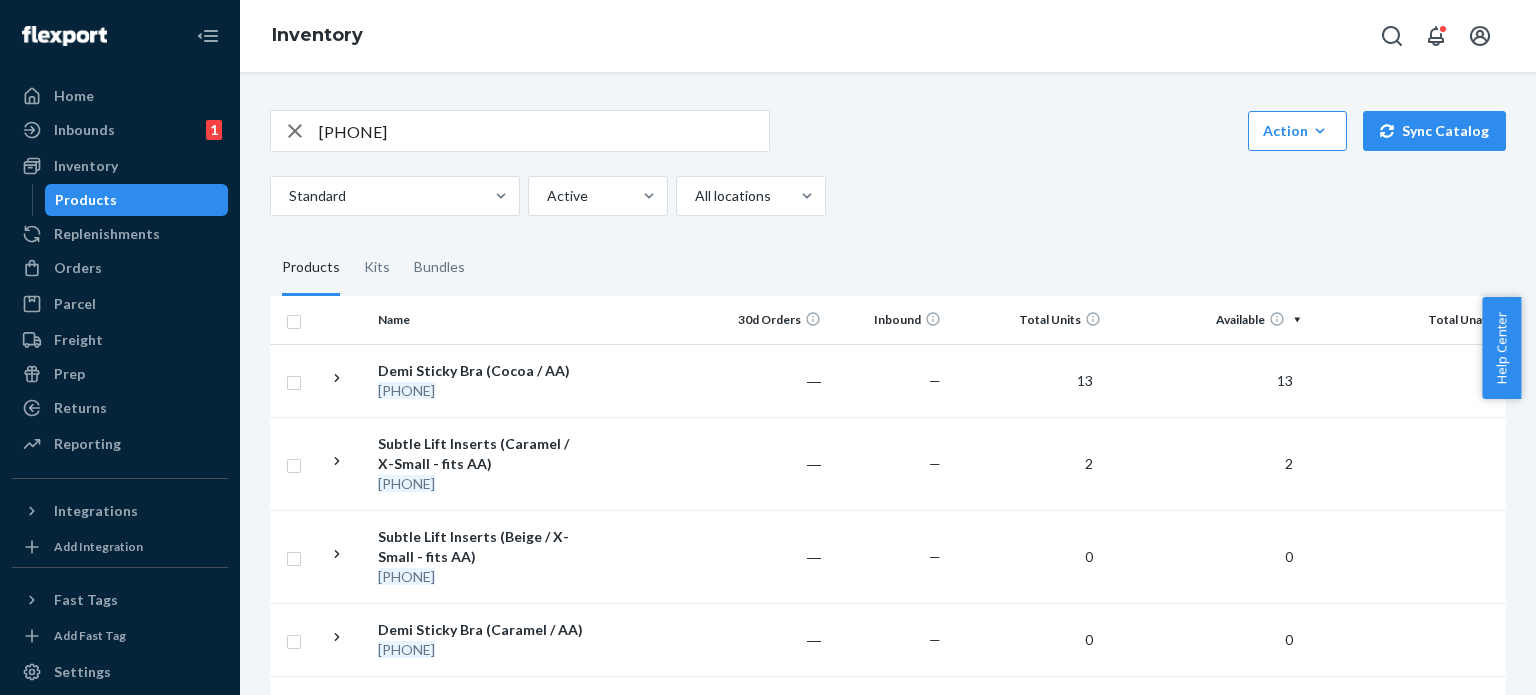 click on "[PHONE]" at bounding box center [544, 131] 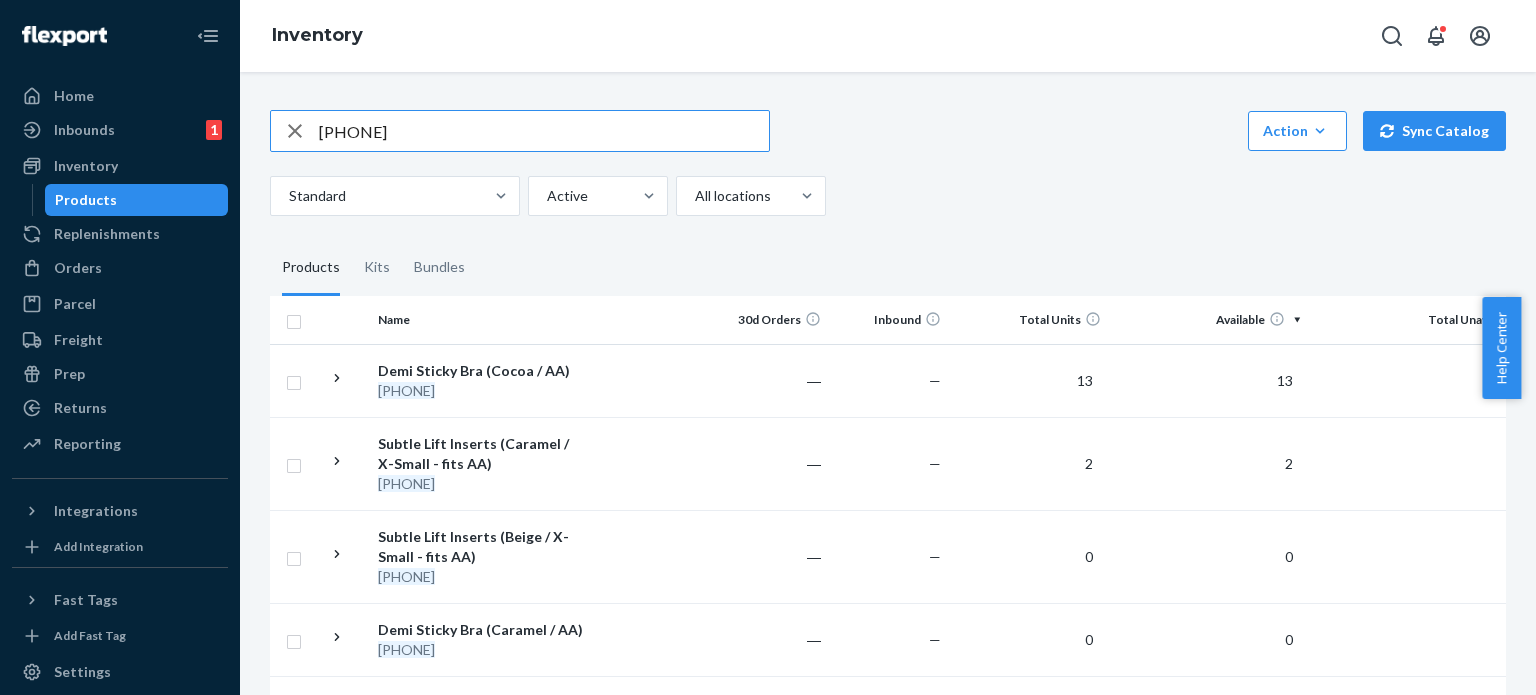 click on "[PHONE]" at bounding box center (544, 131) 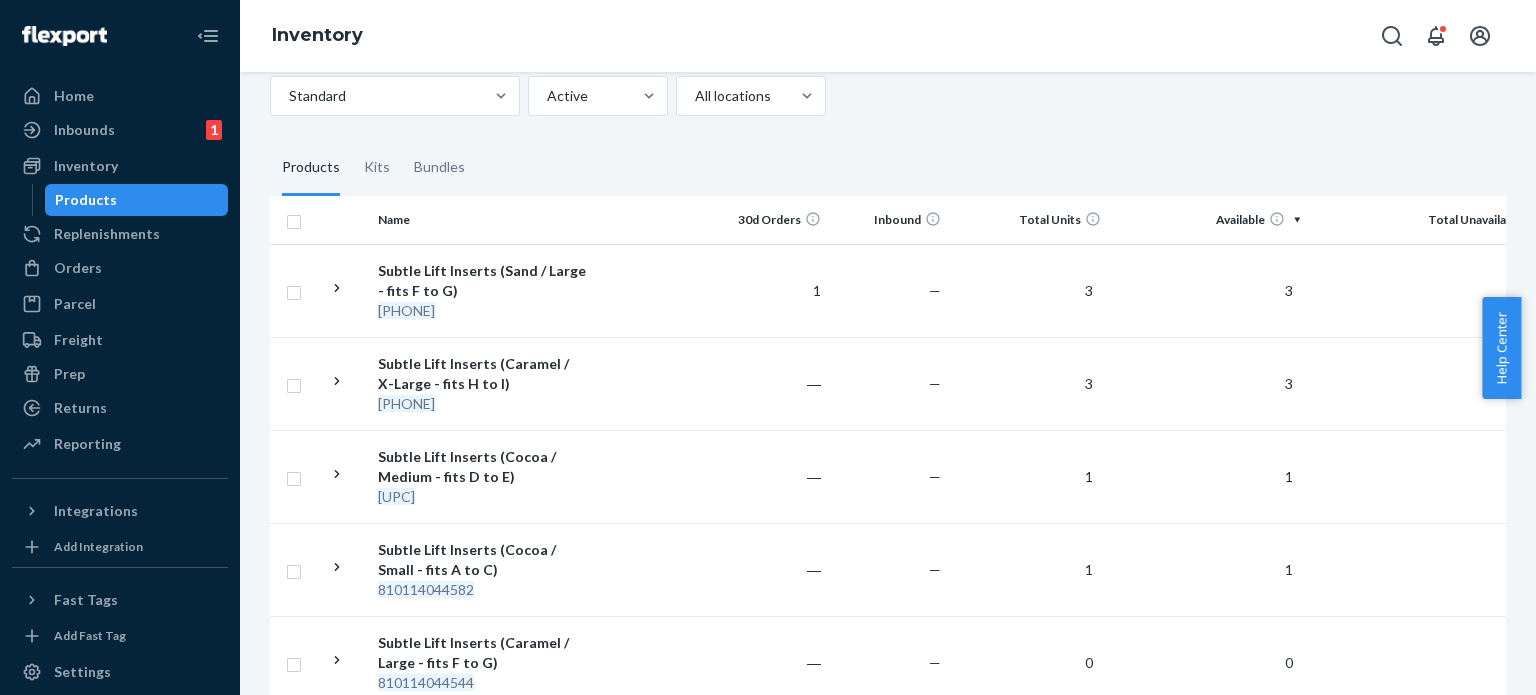 scroll, scrollTop: 0, scrollLeft: 0, axis: both 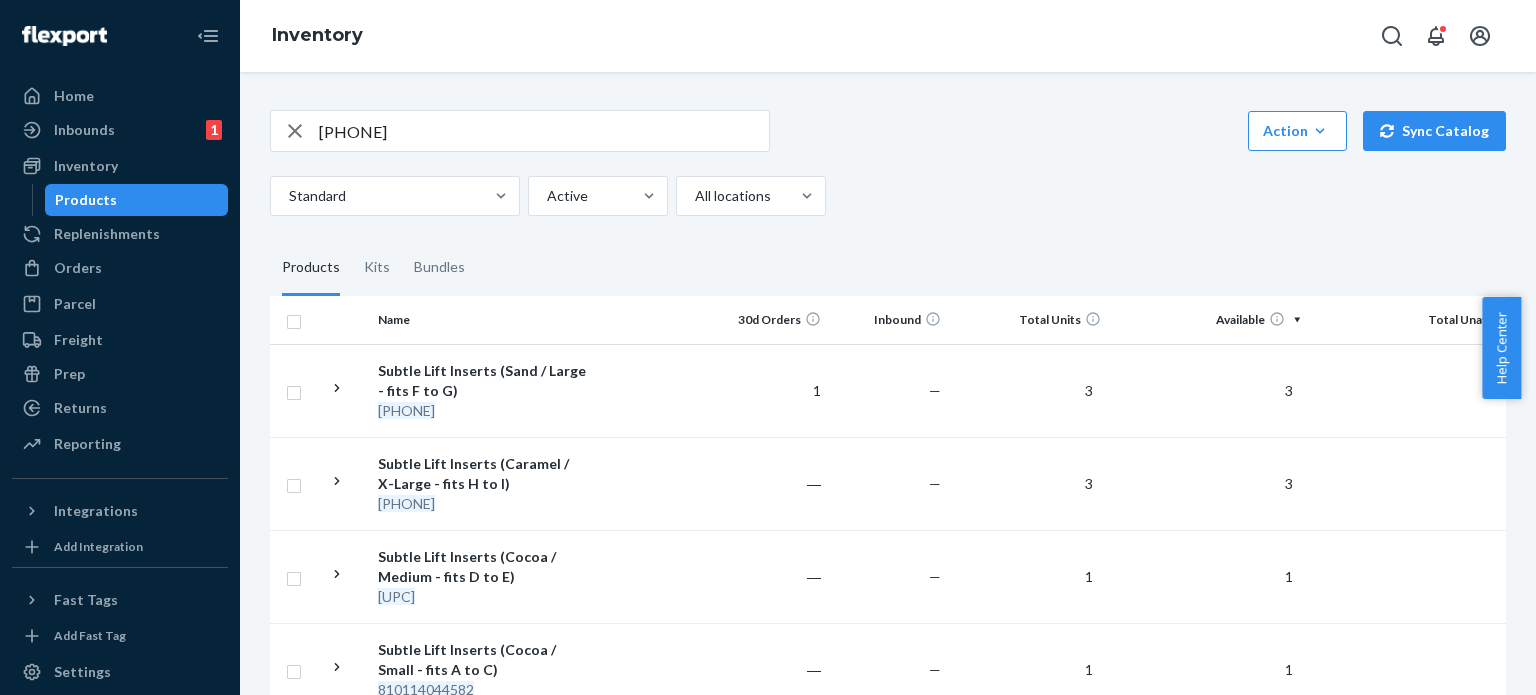 click on "[PHONE]" at bounding box center [544, 131] 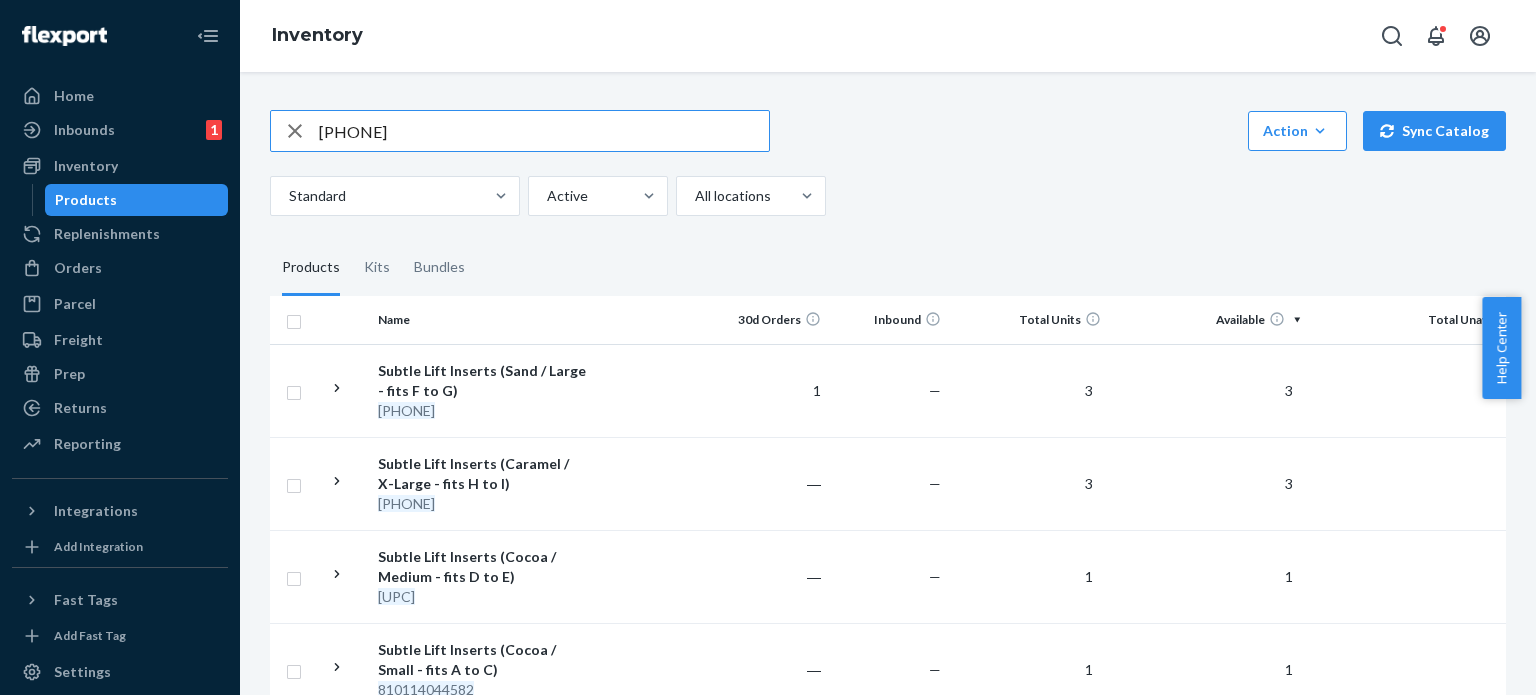 click on "[PHONE]" at bounding box center [544, 131] 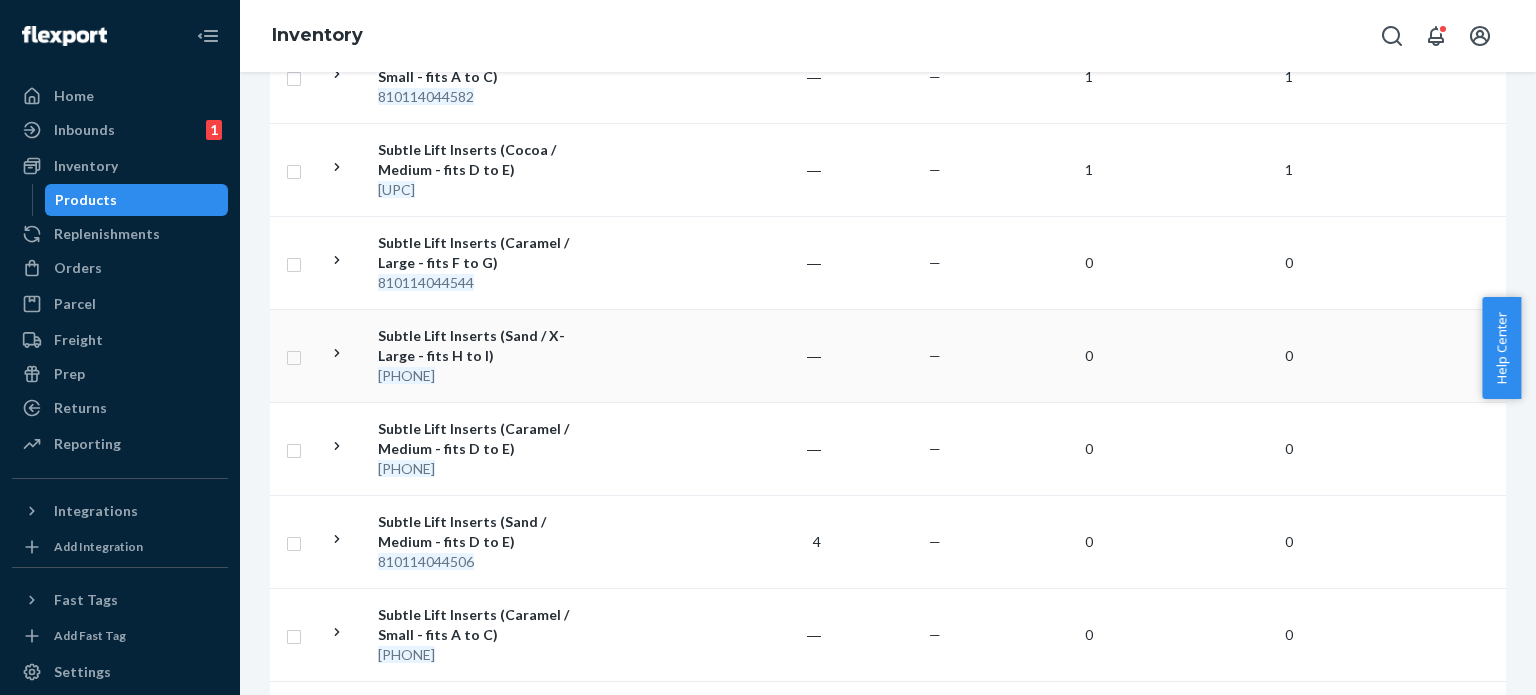 scroll, scrollTop: 0, scrollLeft: 0, axis: both 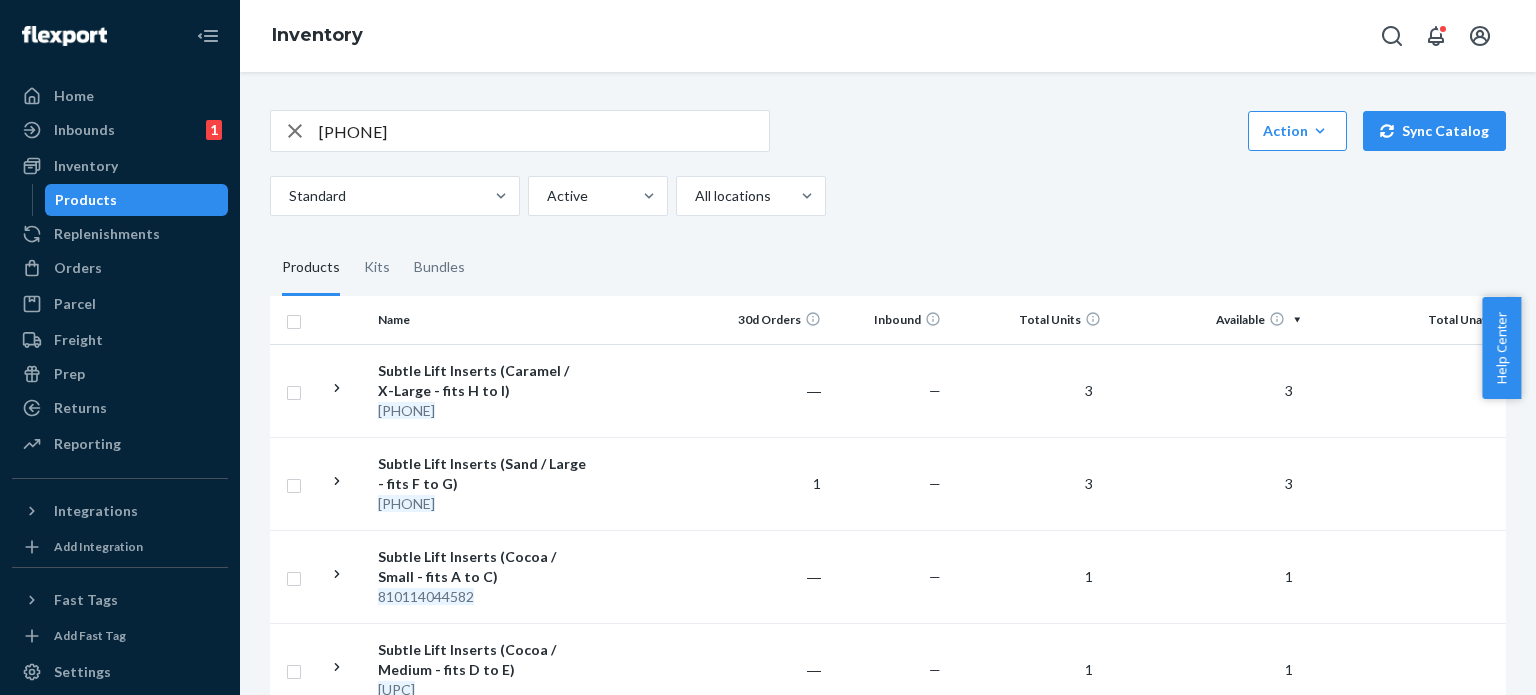 click on "[PHONE]" at bounding box center [544, 131] 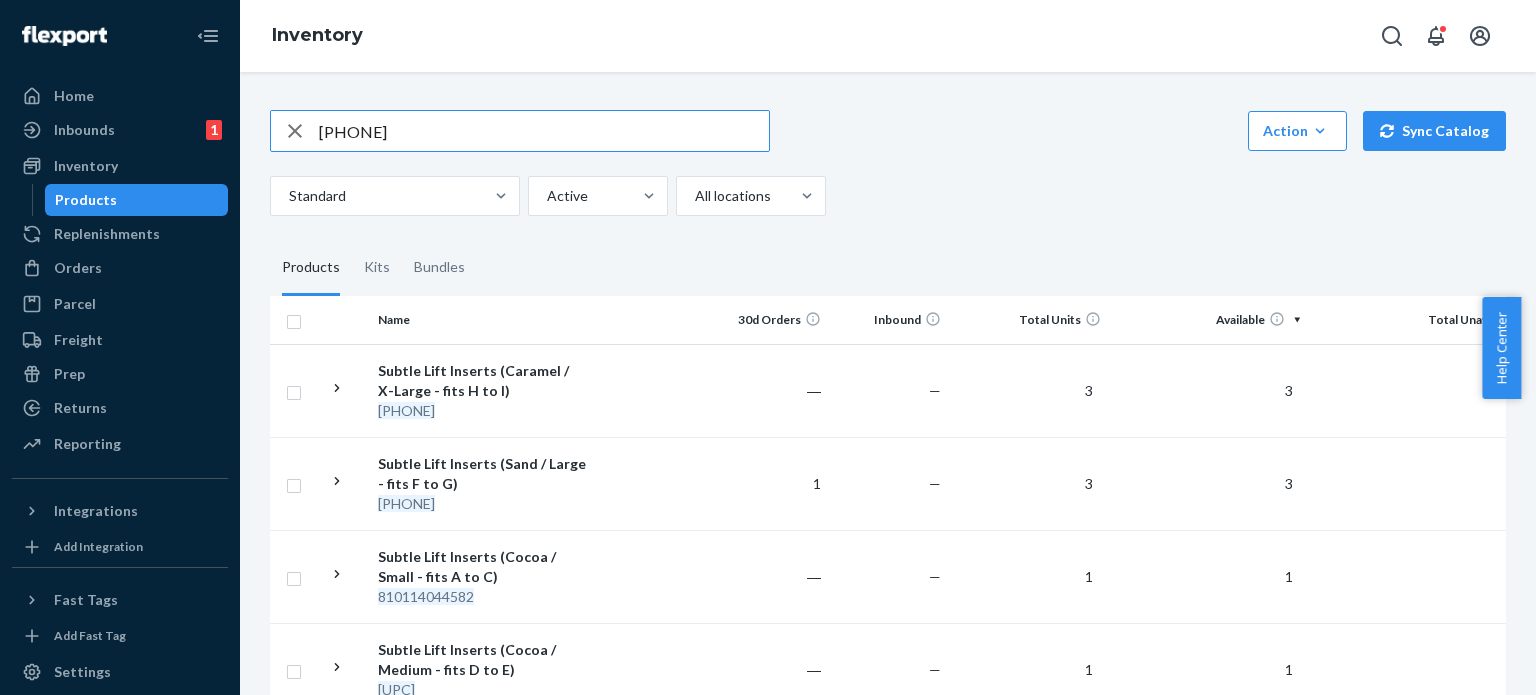click on "[PHONE]" at bounding box center (544, 131) 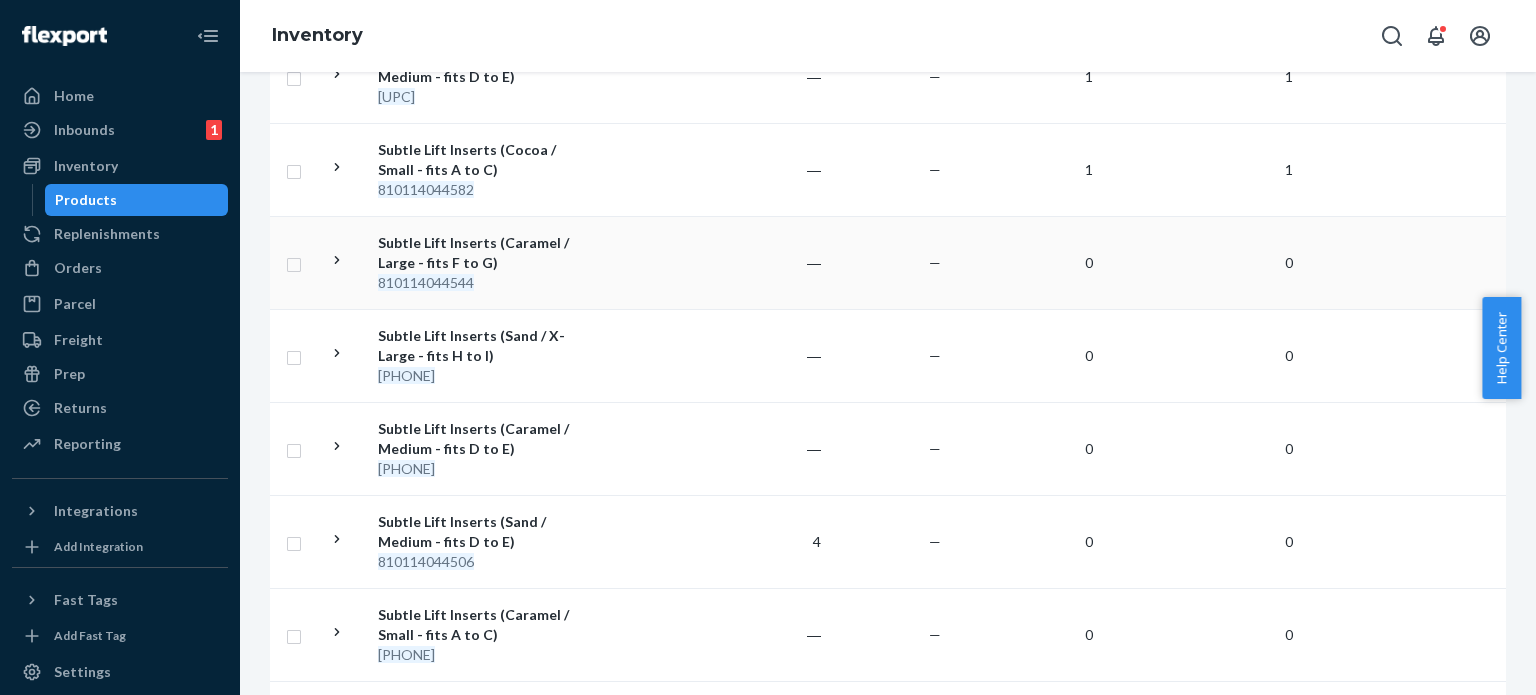 scroll, scrollTop: 0, scrollLeft: 0, axis: both 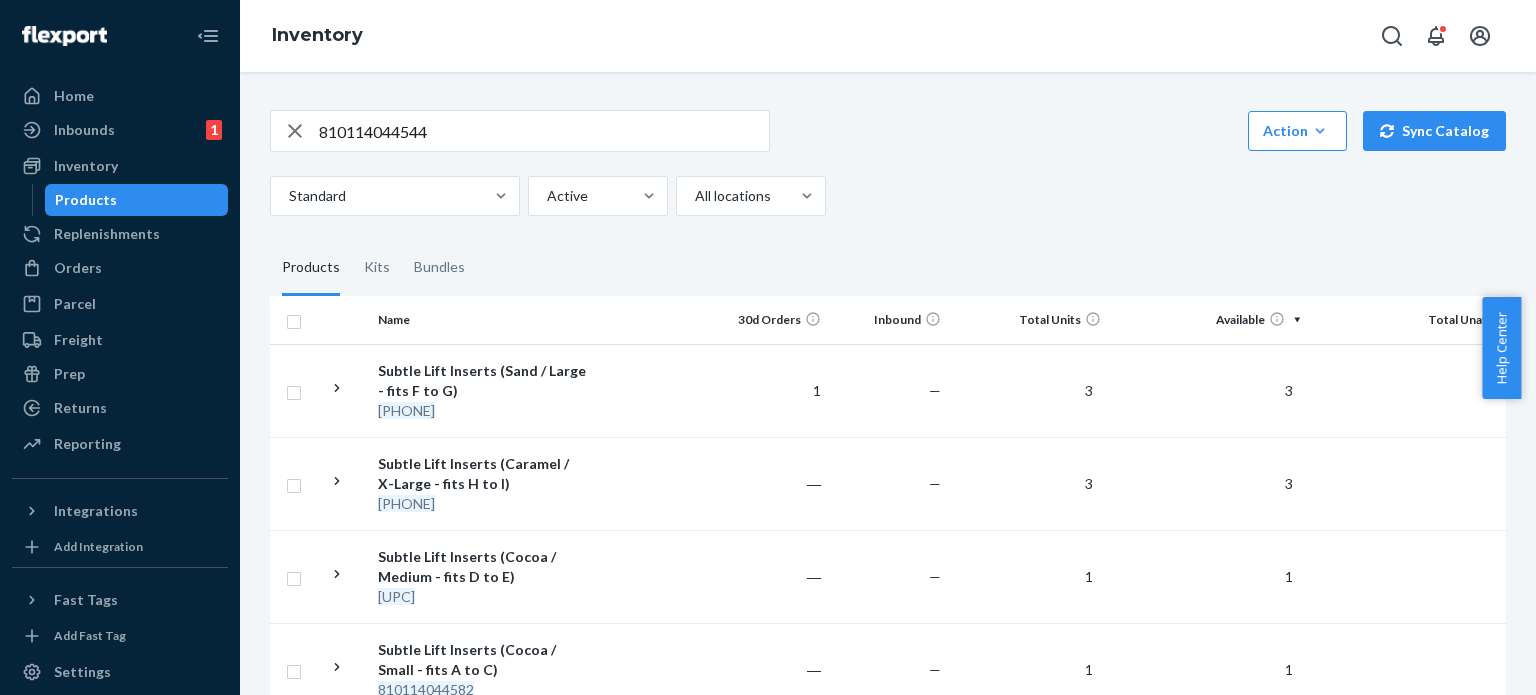 click on "810114044544" at bounding box center [544, 131] 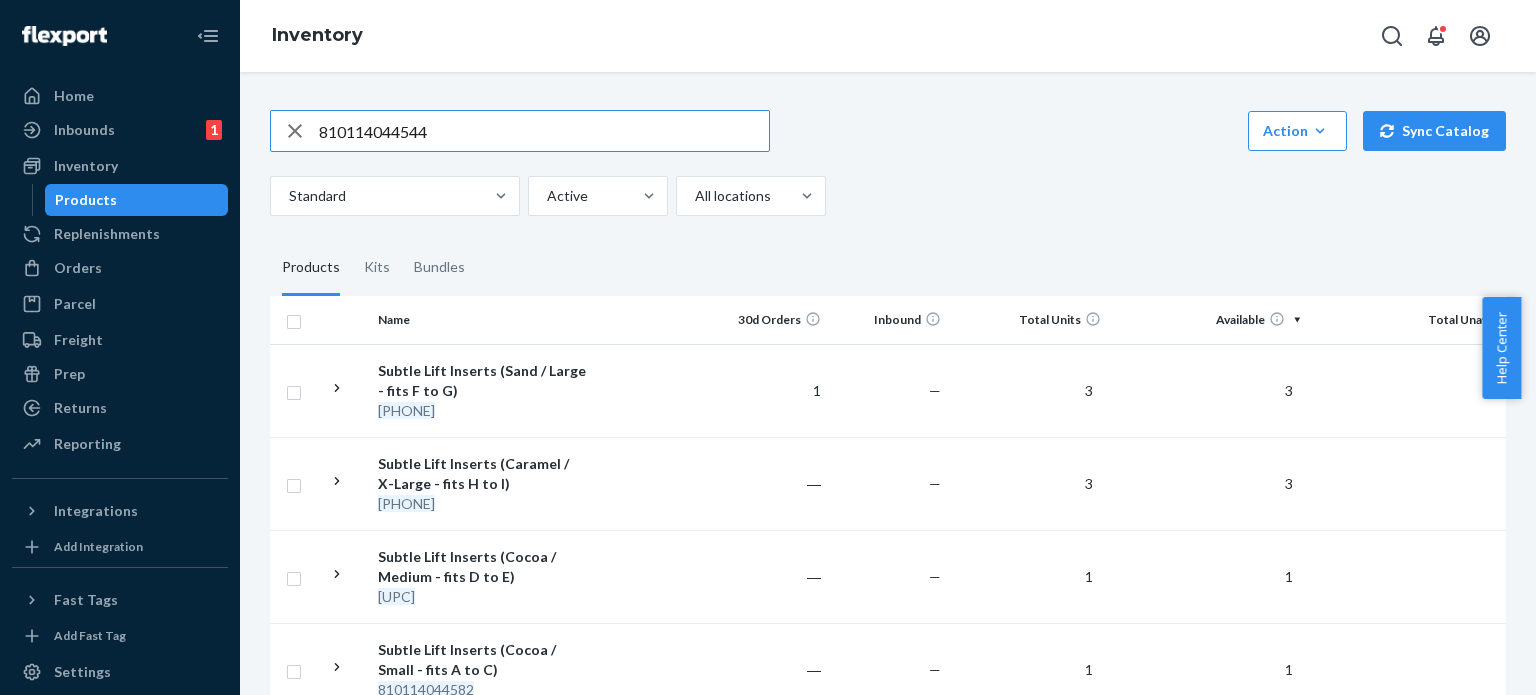 click on "810114044544" at bounding box center (544, 131) 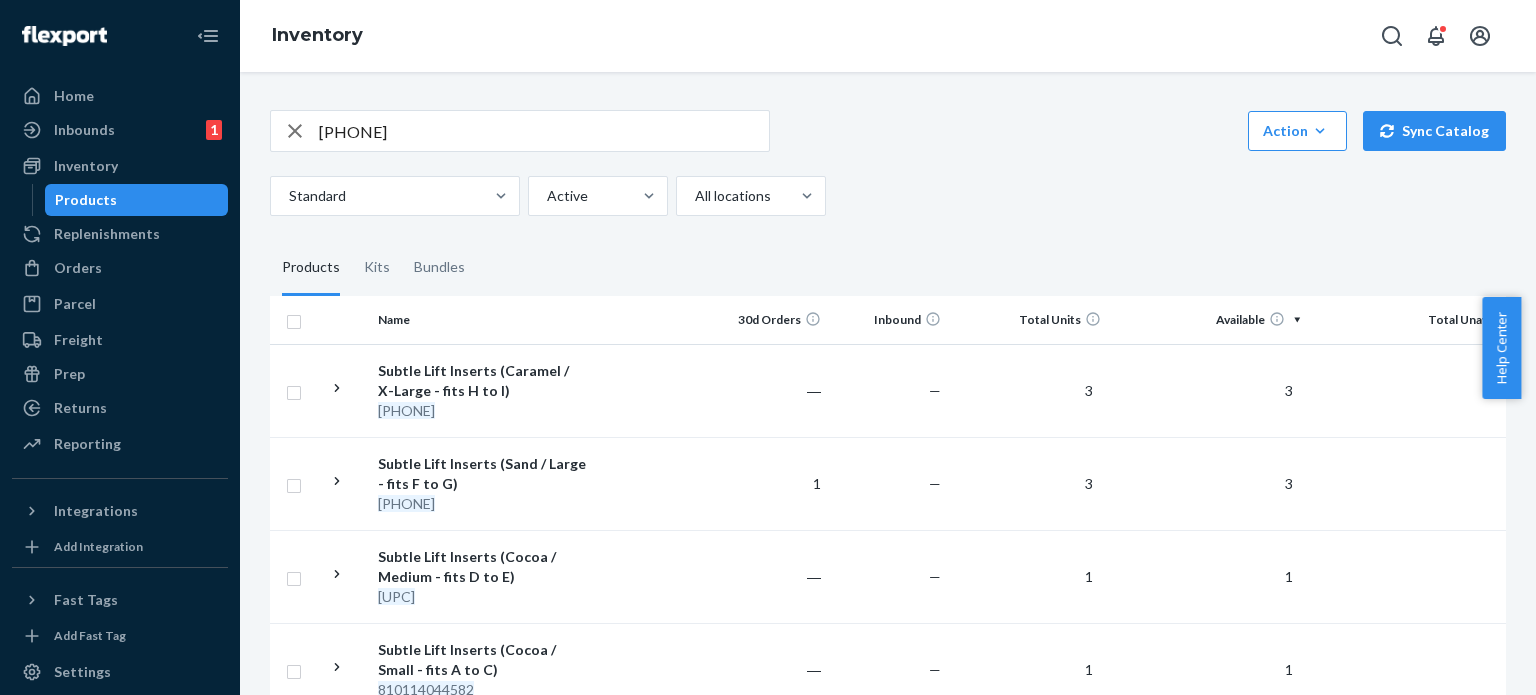 click on "[PHONE]" at bounding box center [544, 131] 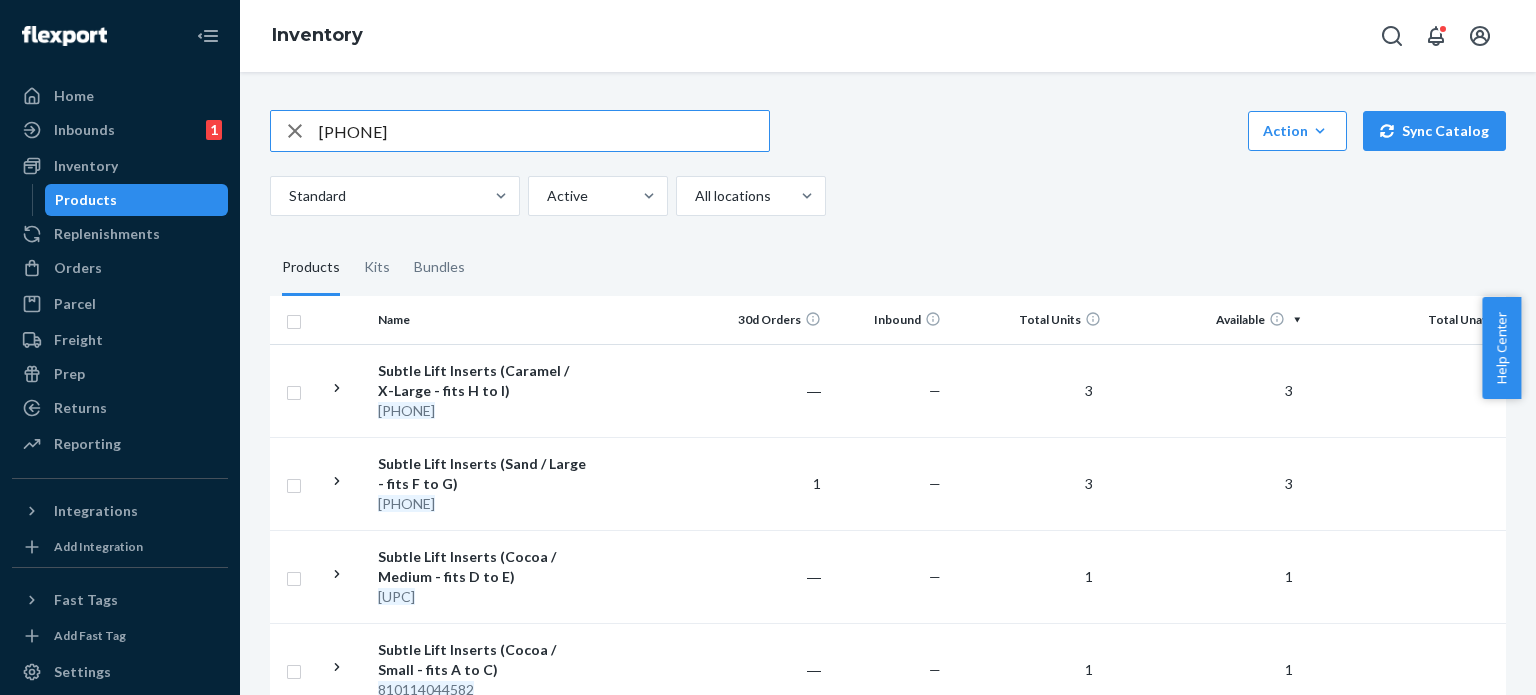click on "[PHONE]" at bounding box center [544, 131] 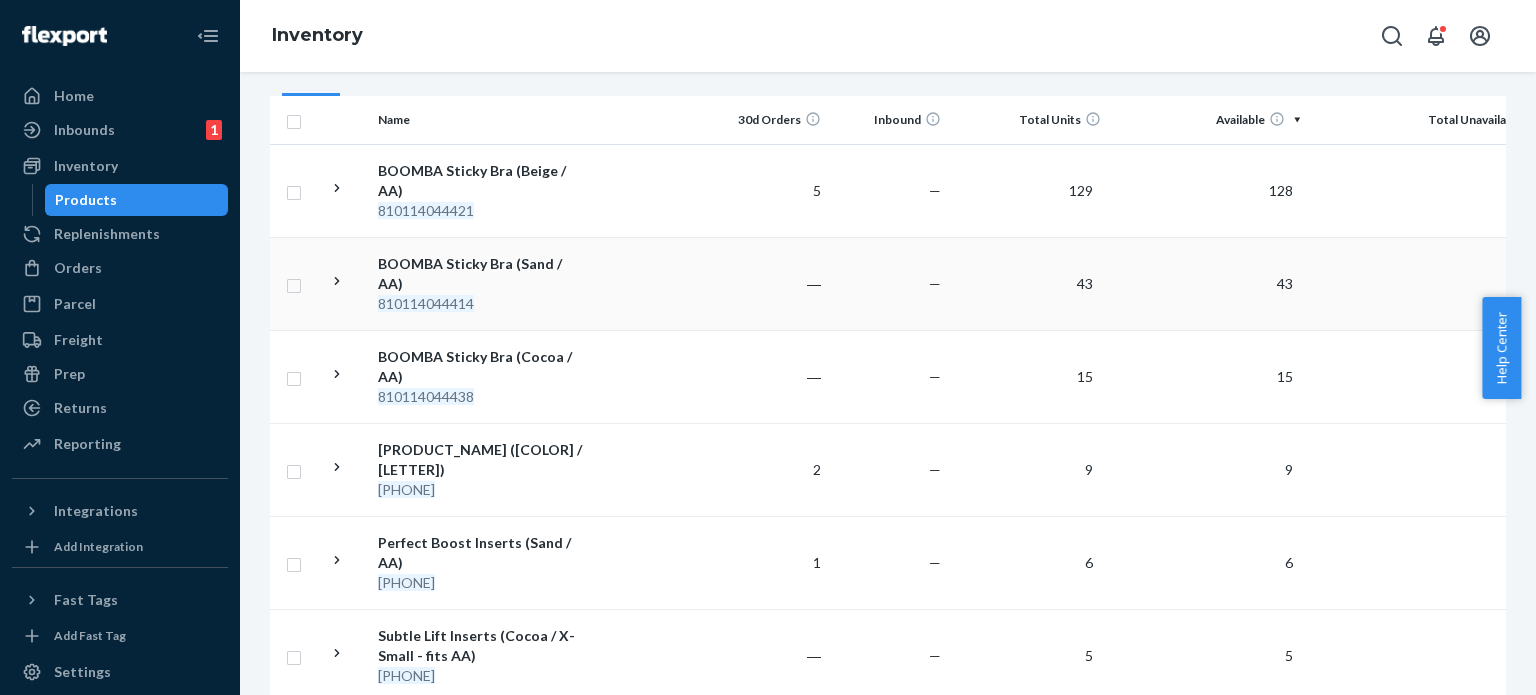 scroll, scrollTop: 0, scrollLeft: 0, axis: both 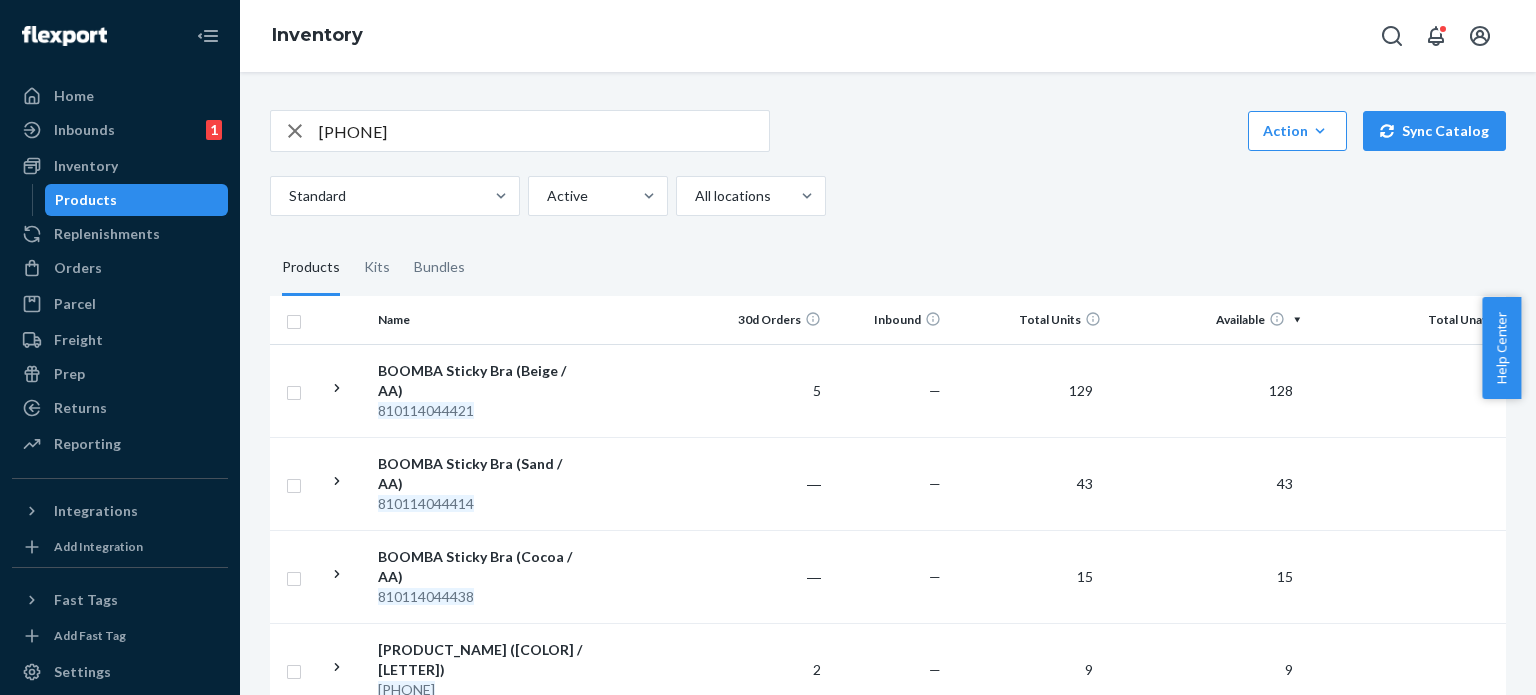 click on "[PHONE]" at bounding box center (544, 131) 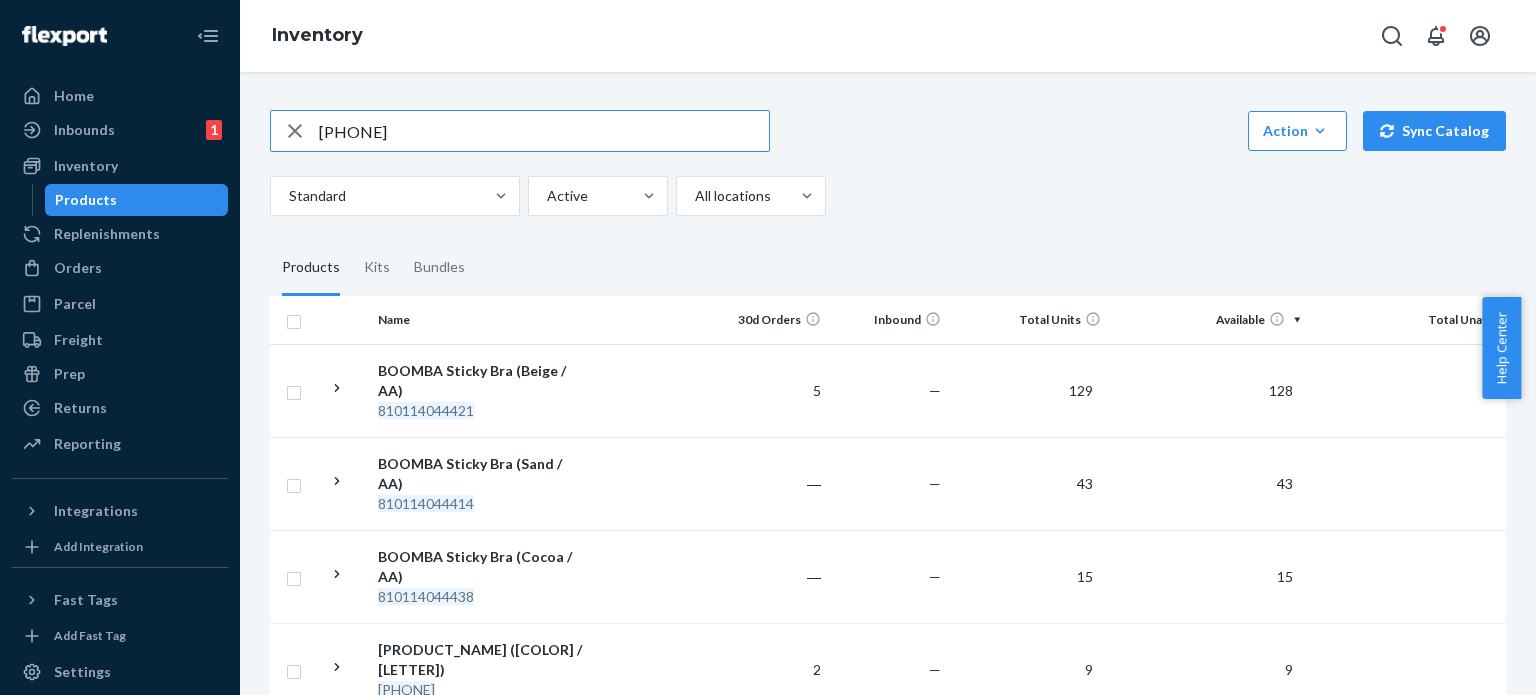 click on "[PHONE]" at bounding box center (544, 131) 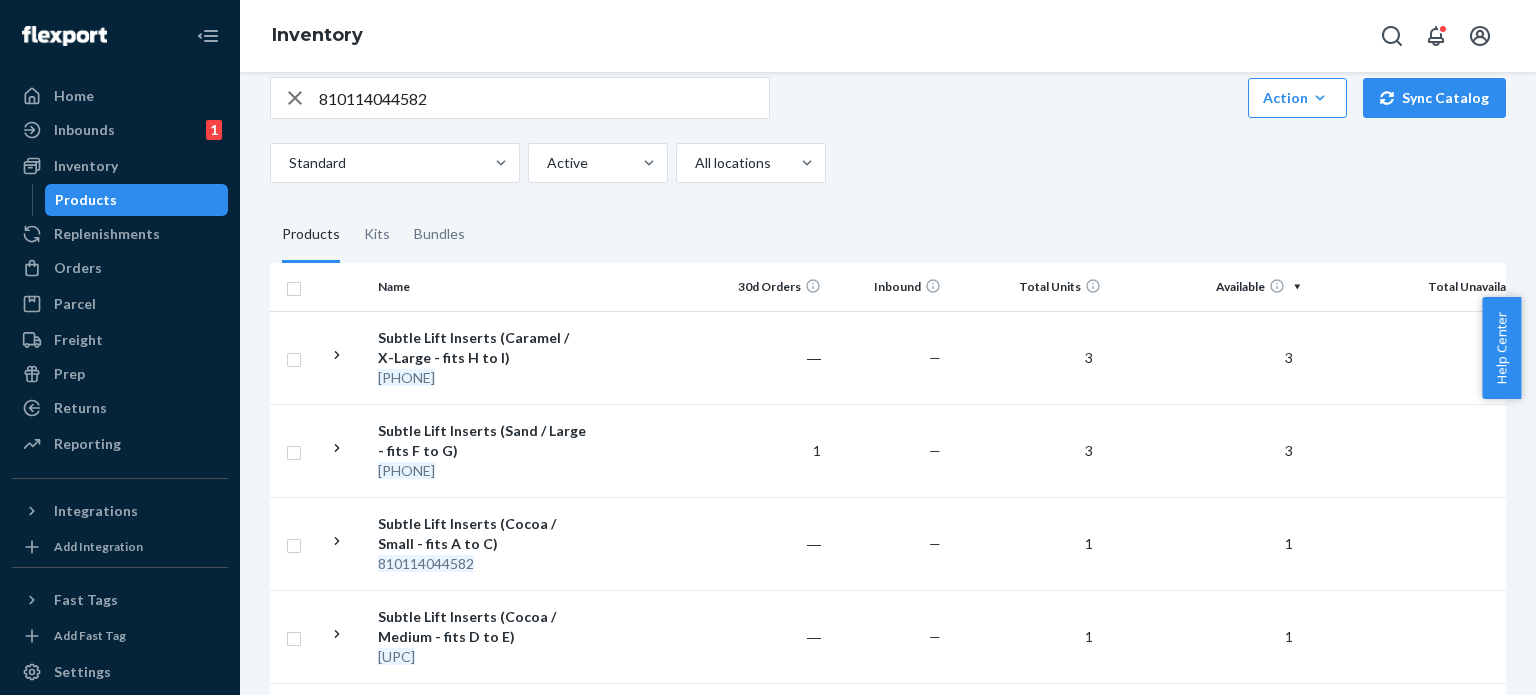 scroll, scrollTop: 0, scrollLeft: 0, axis: both 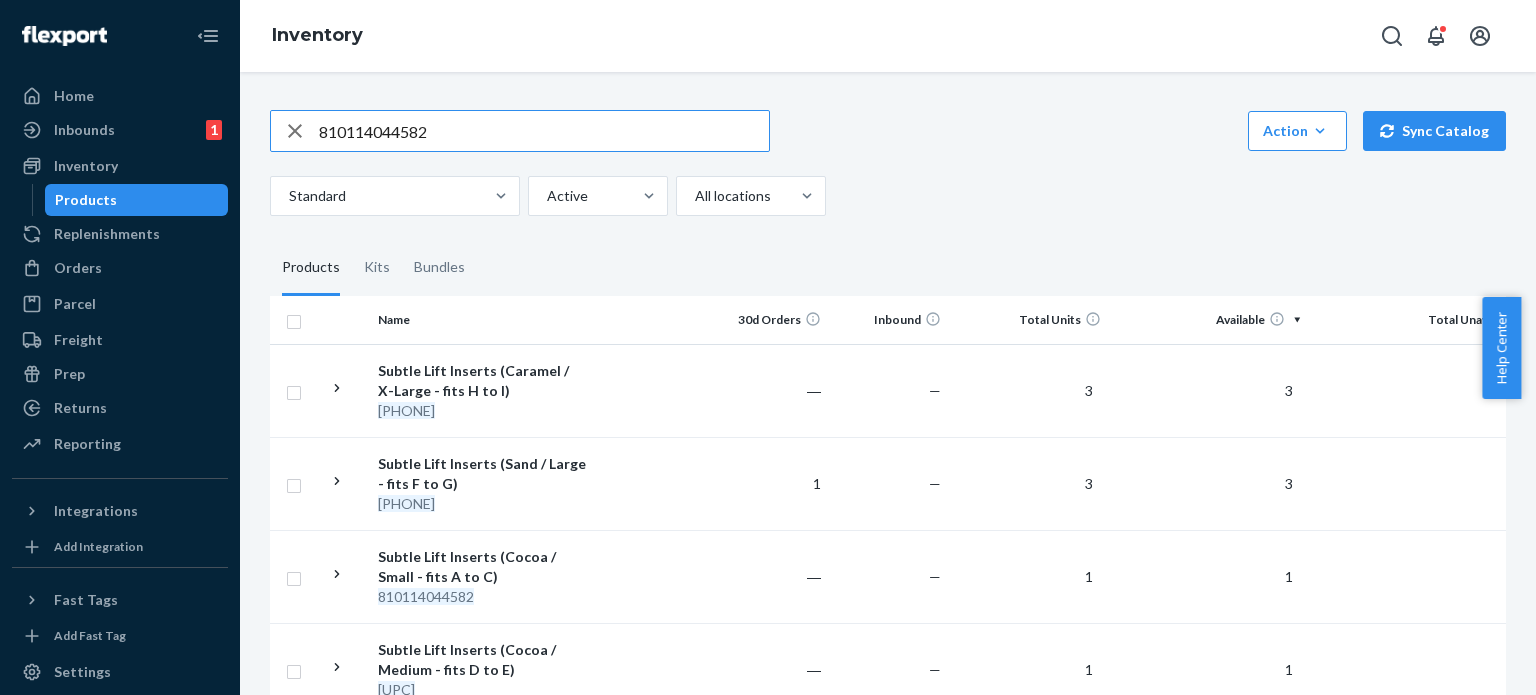 click on "810114044582" at bounding box center (544, 131) 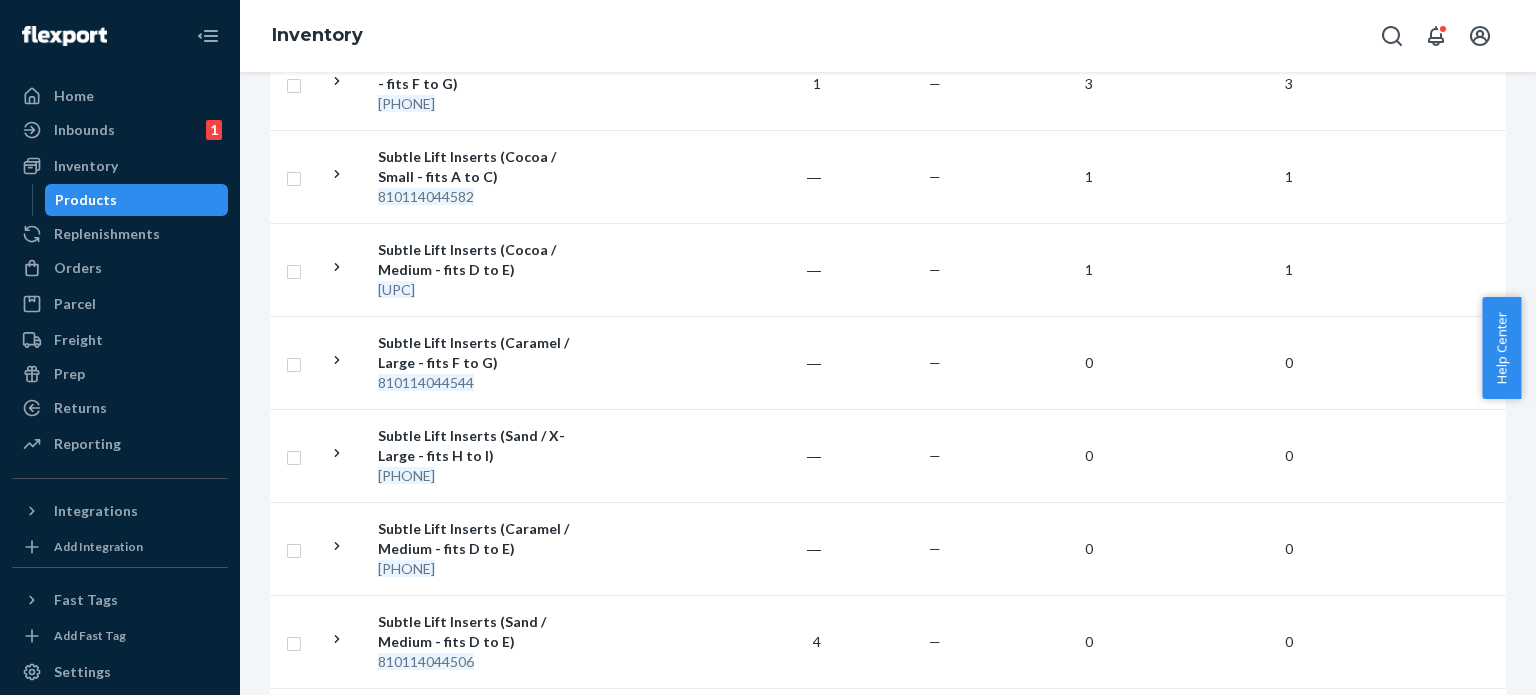 scroll, scrollTop: 0, scrollLeft: 0, axis: both 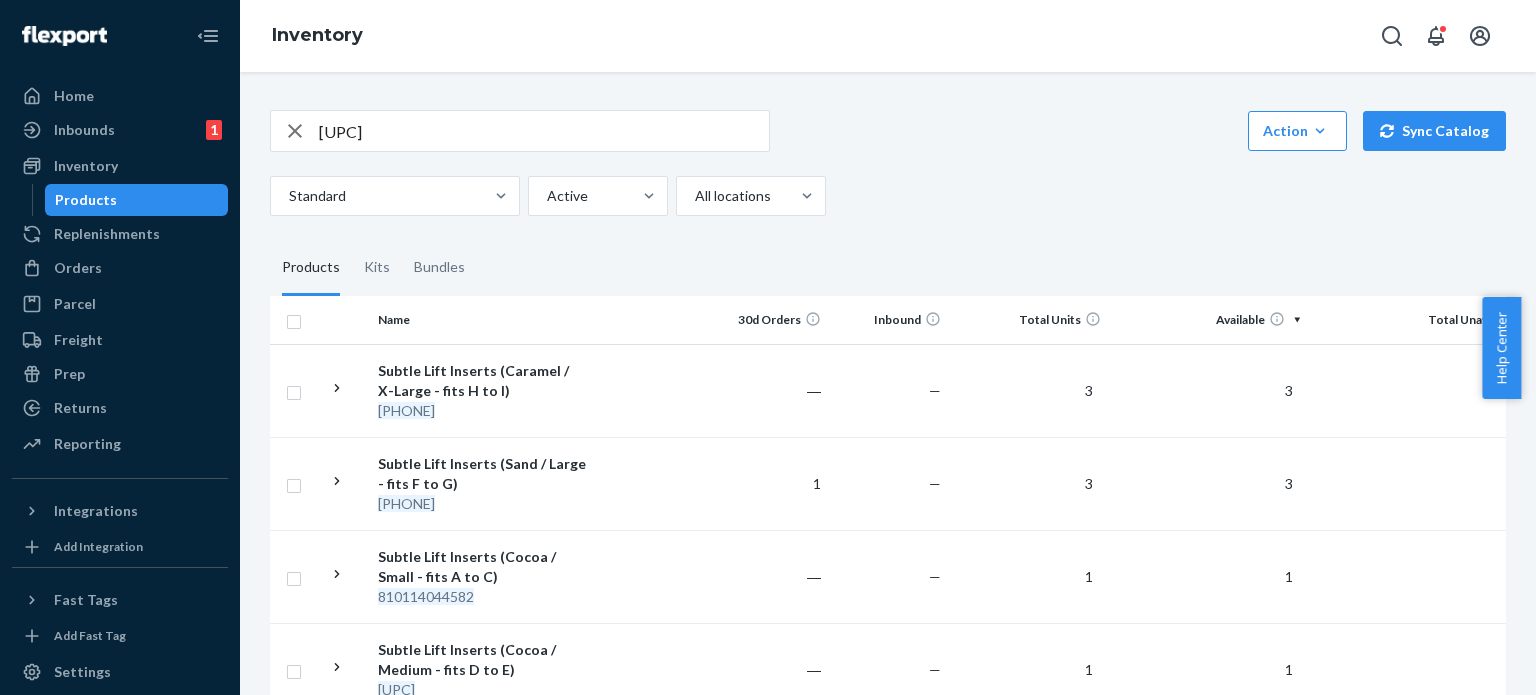 click on "[UPC]" at bounding box center (544, 131) 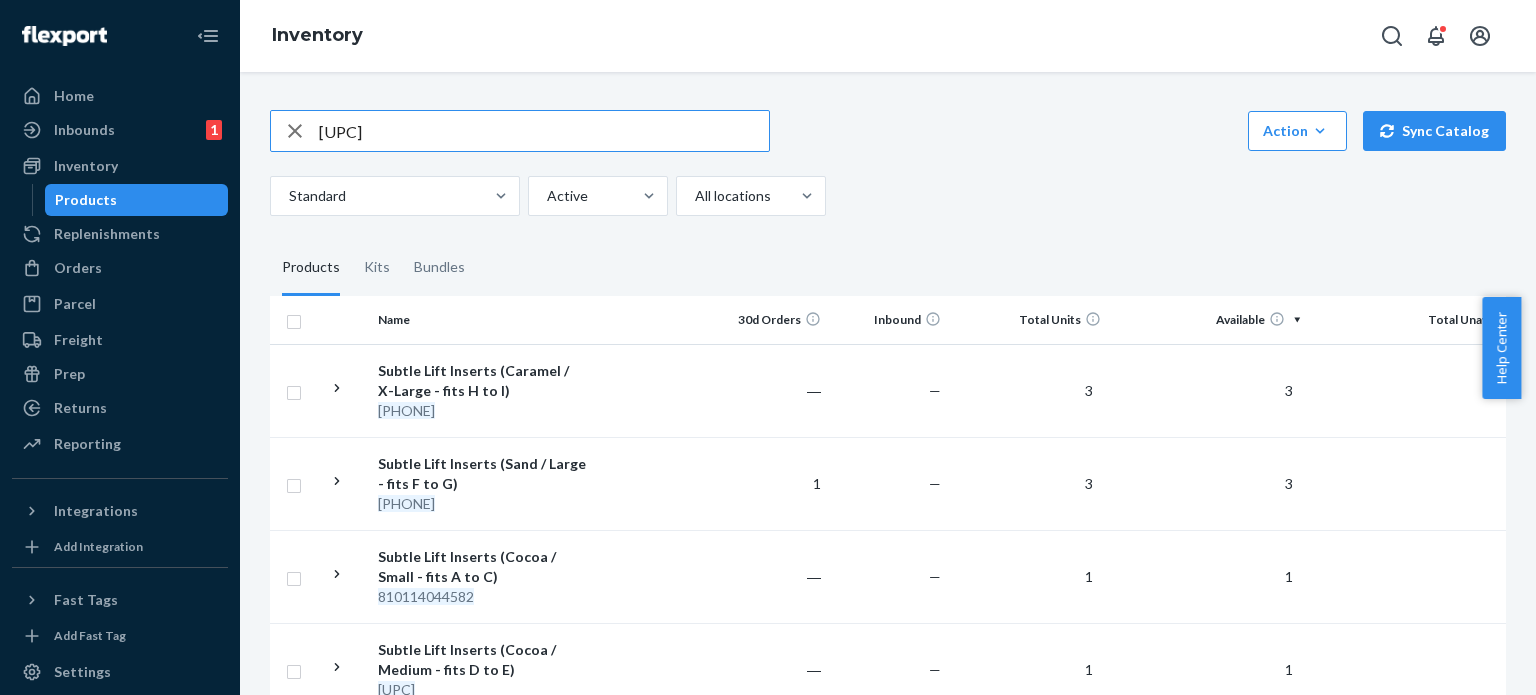 click on "[UPC]" at bounding box center (544, 131) 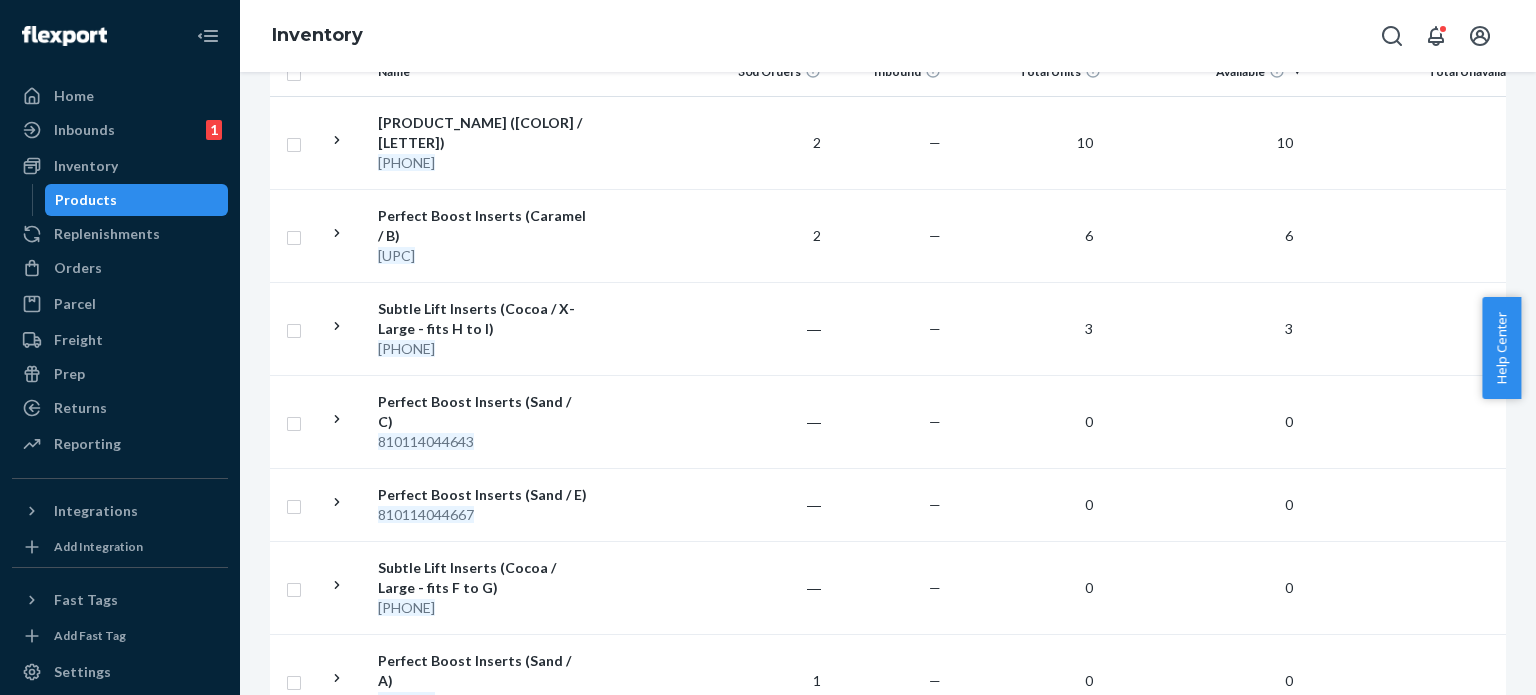 scroll, scrollTop: 0, scrollLeft: 0, axis: both 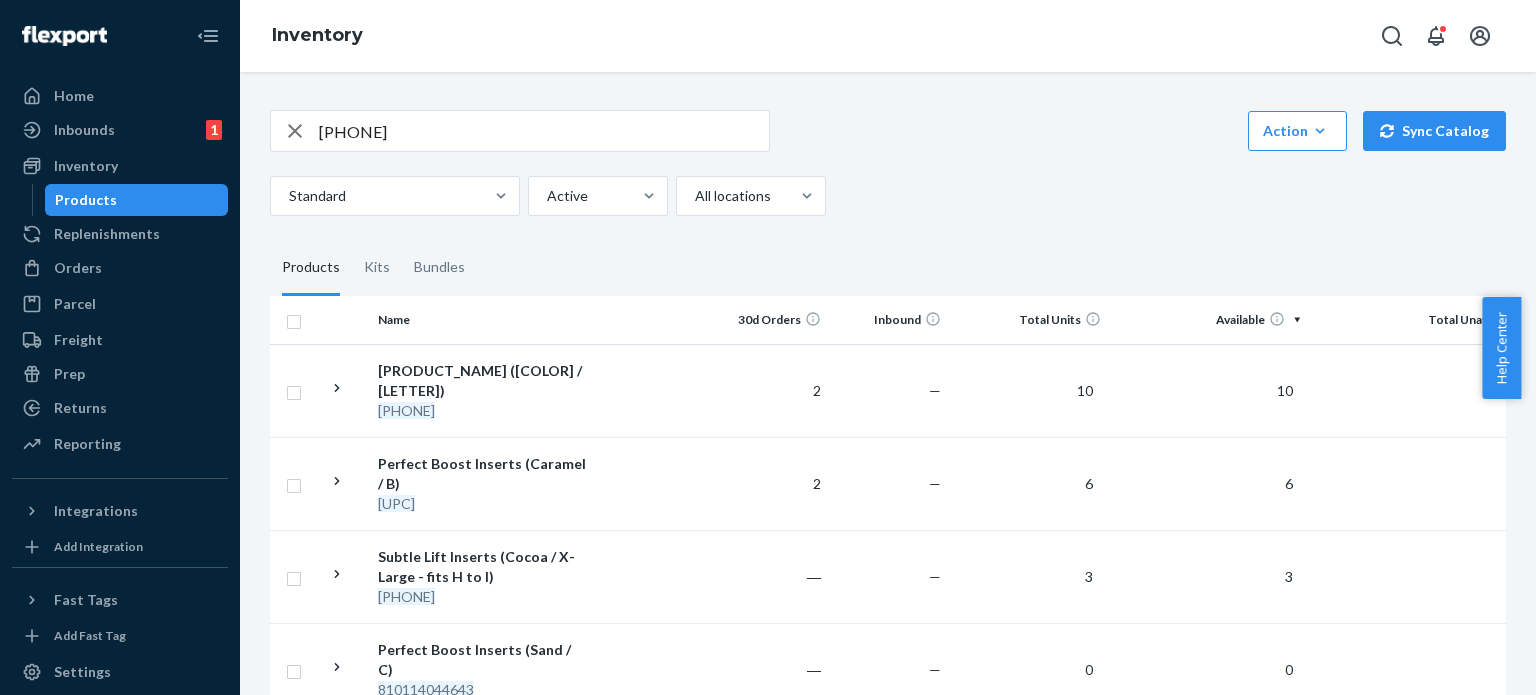 click on "[PHONE]" at bounding box center [544, 131] 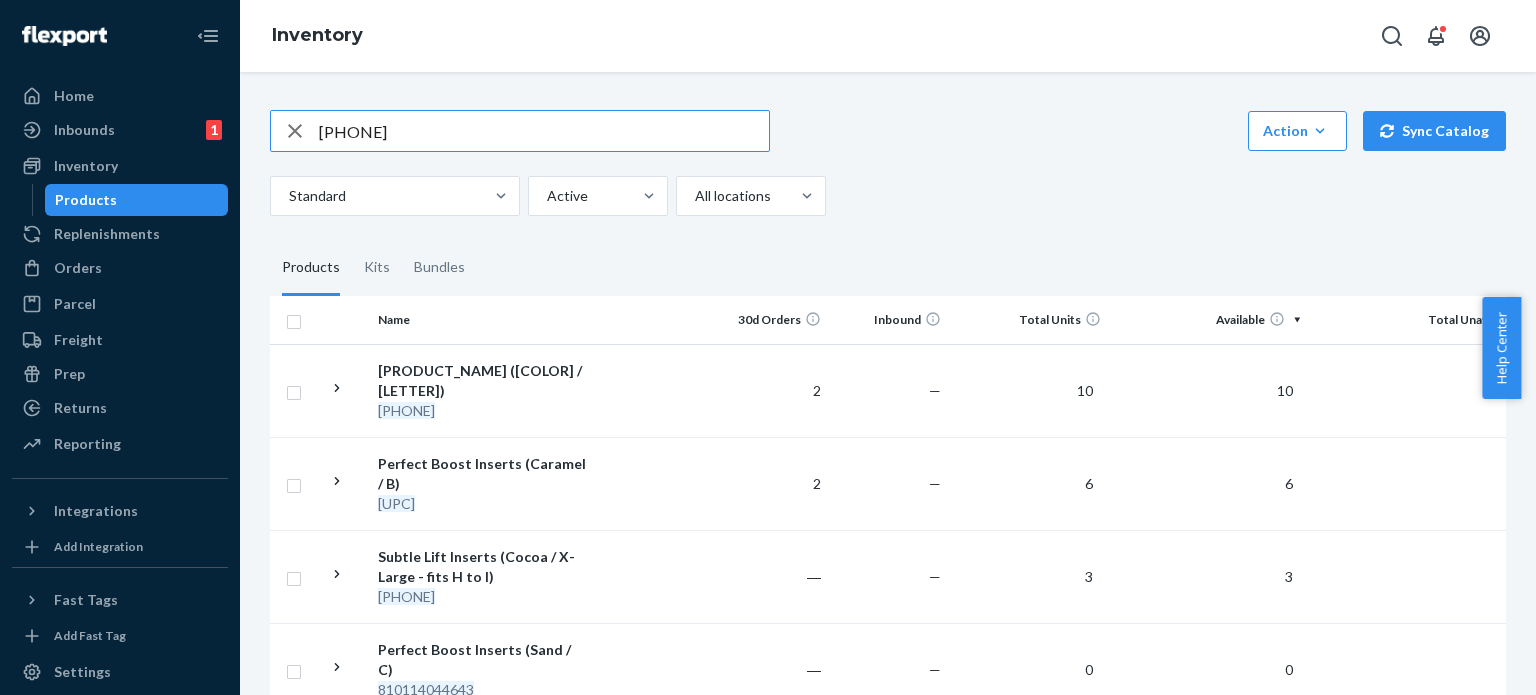 click on "[PHONE]" at bounding box center (544, 131) 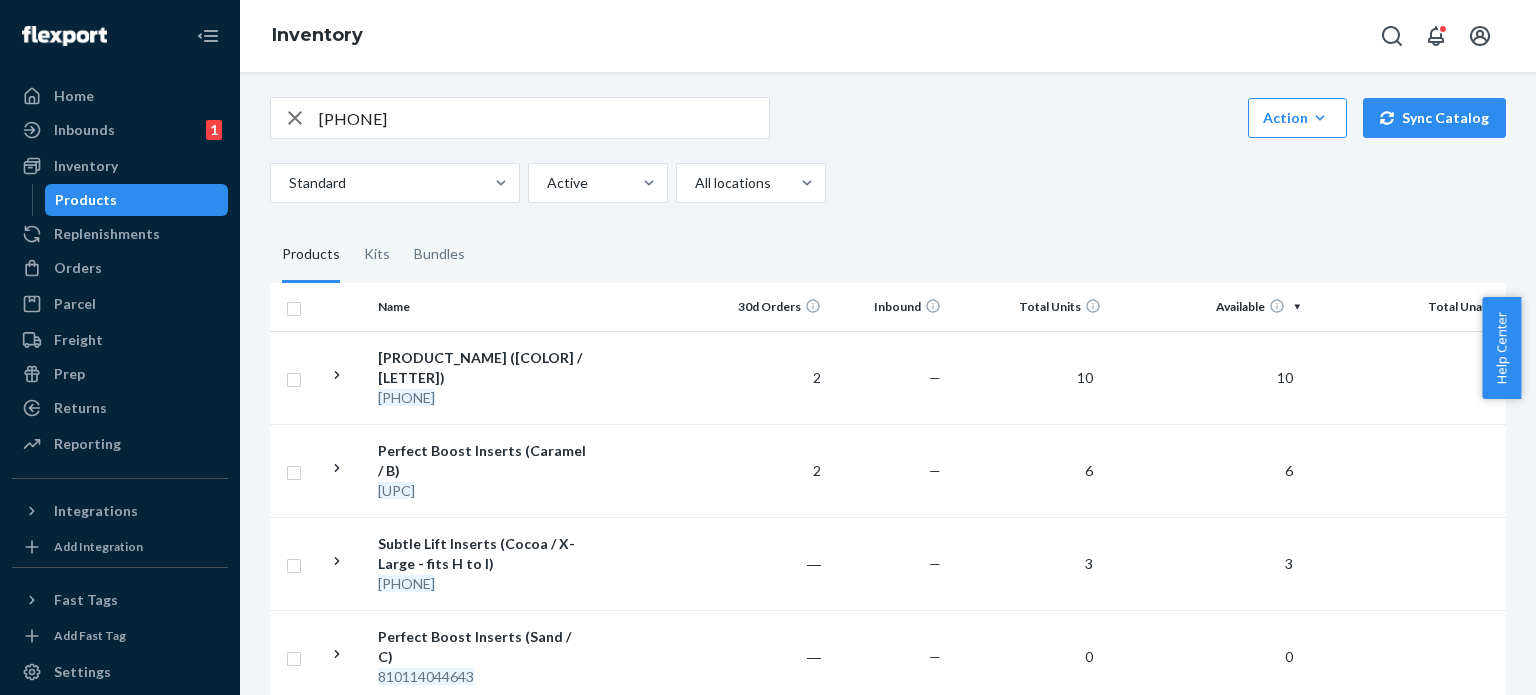 scroll, scrollTop: 0, scrollLeft: 0, axis: both 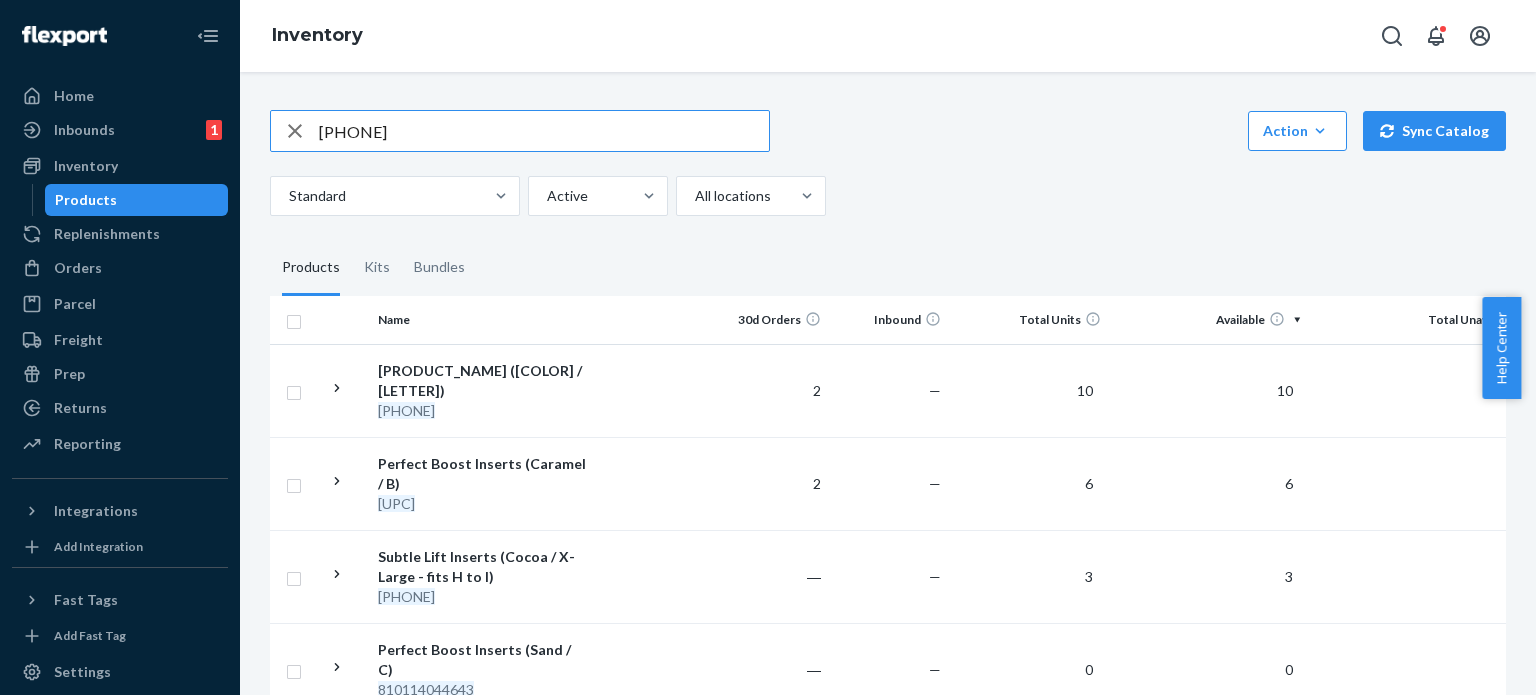click on "[PHONE]" at bounding box center [544, 131] 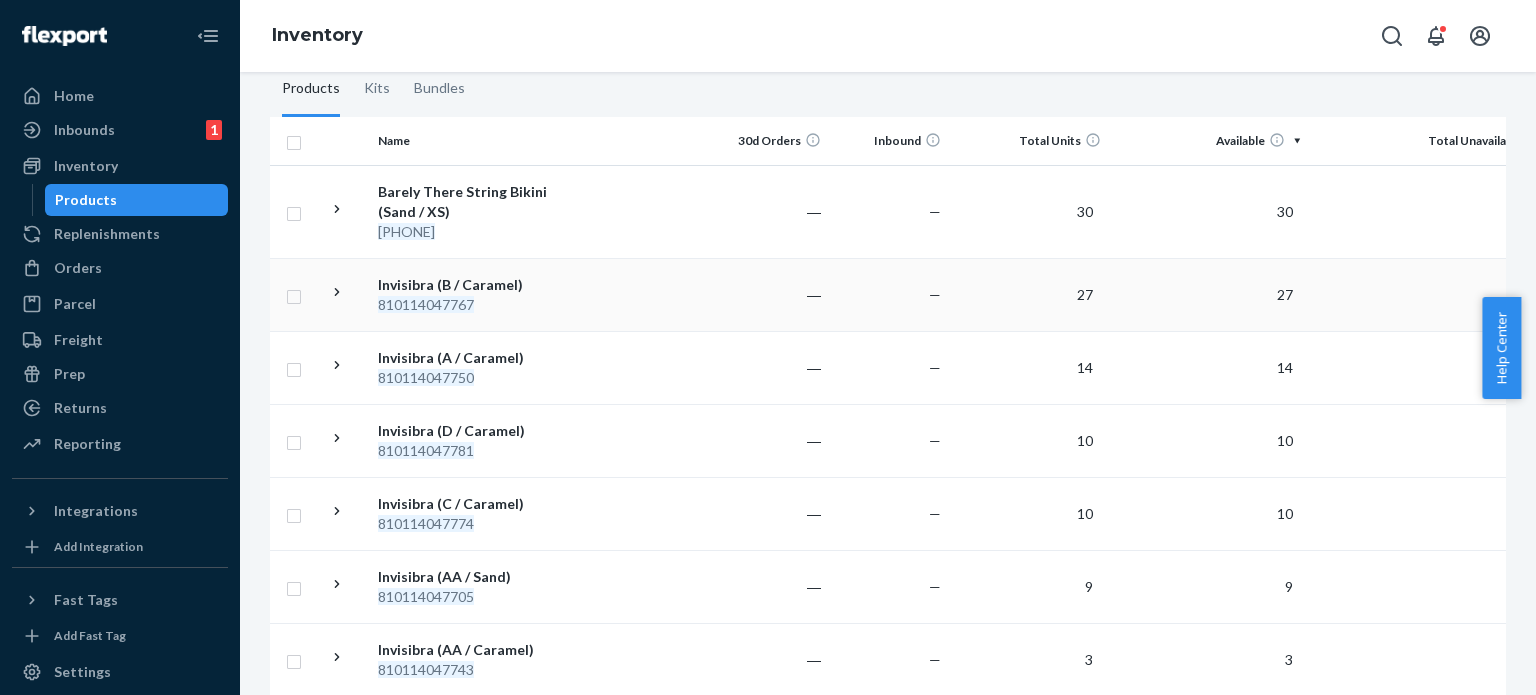 scroll, scrollTop: 0, scrollLeft: 0, axis: both 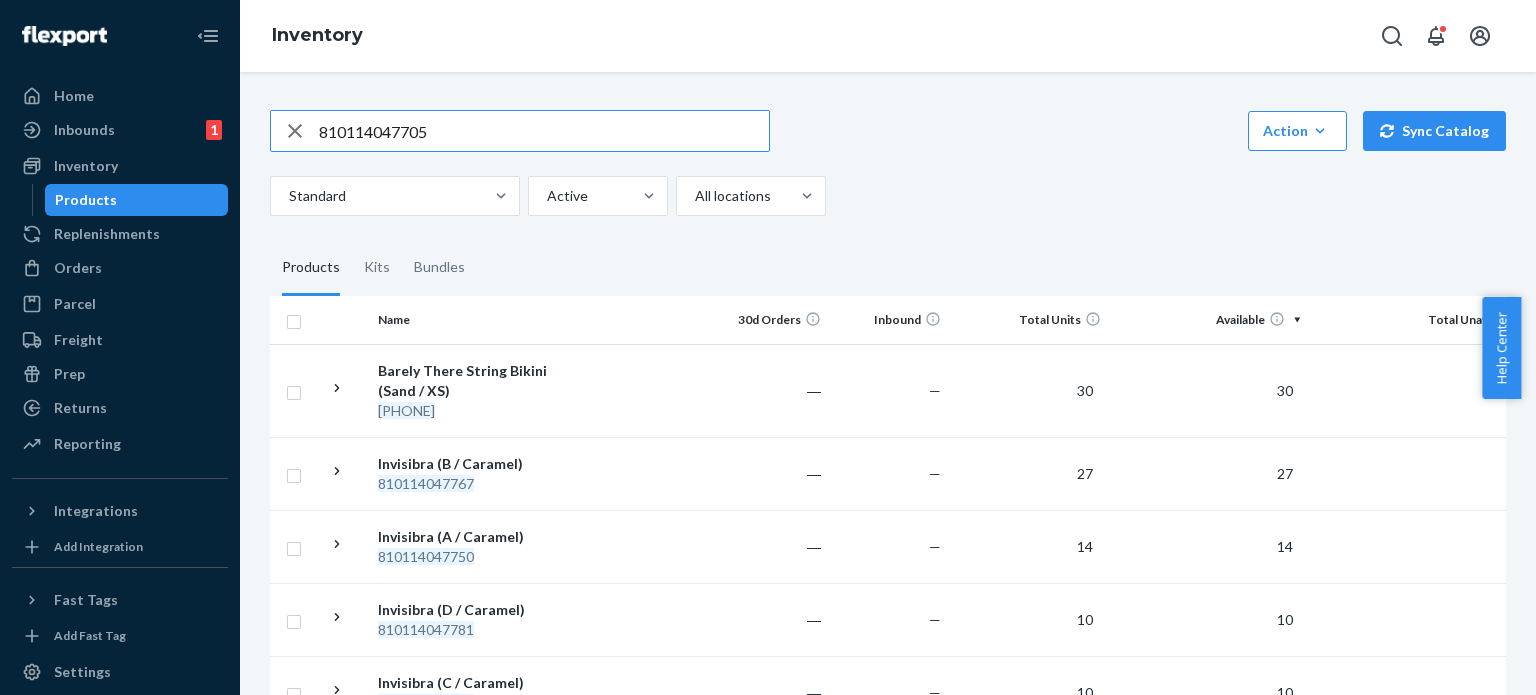click on "810114047705" at bounding box center [544, 131] 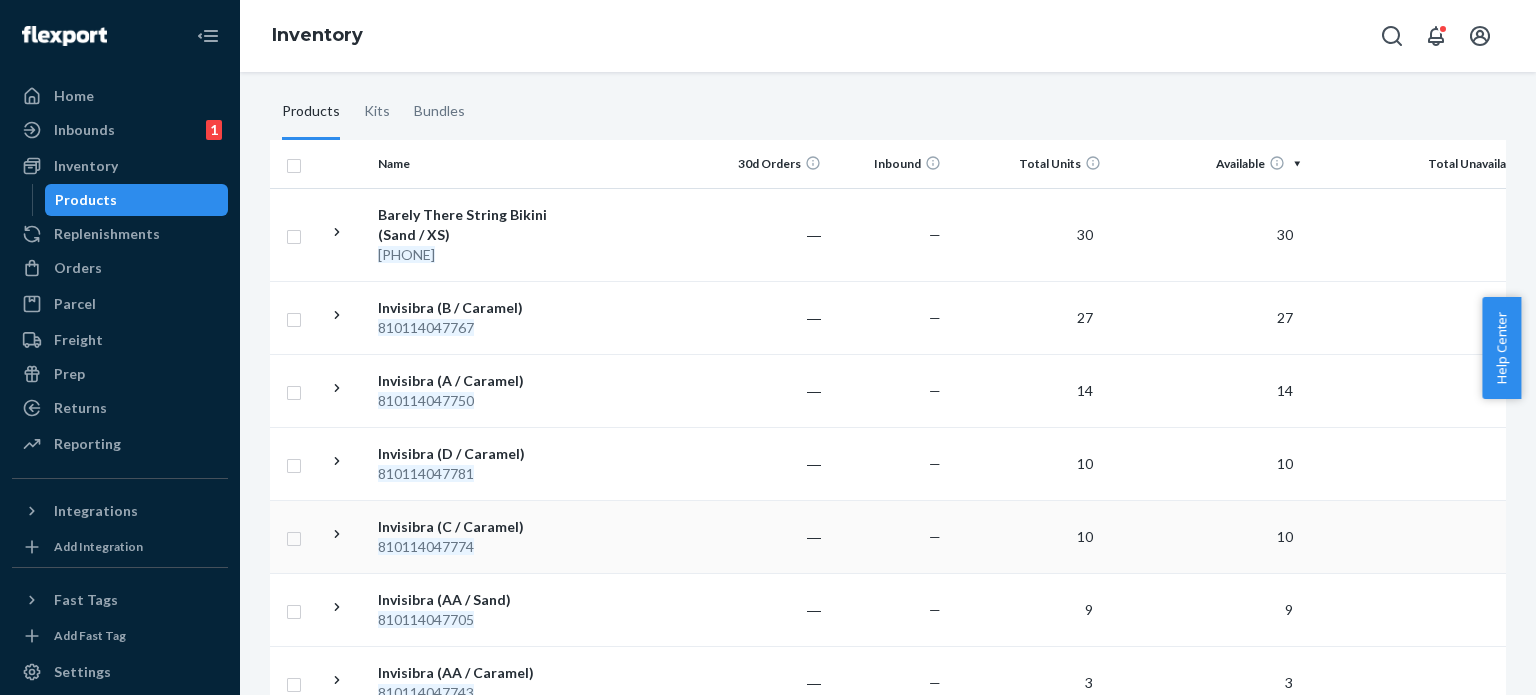 scroll, scrollTop: 0, scrollLeft: 0, axis: both 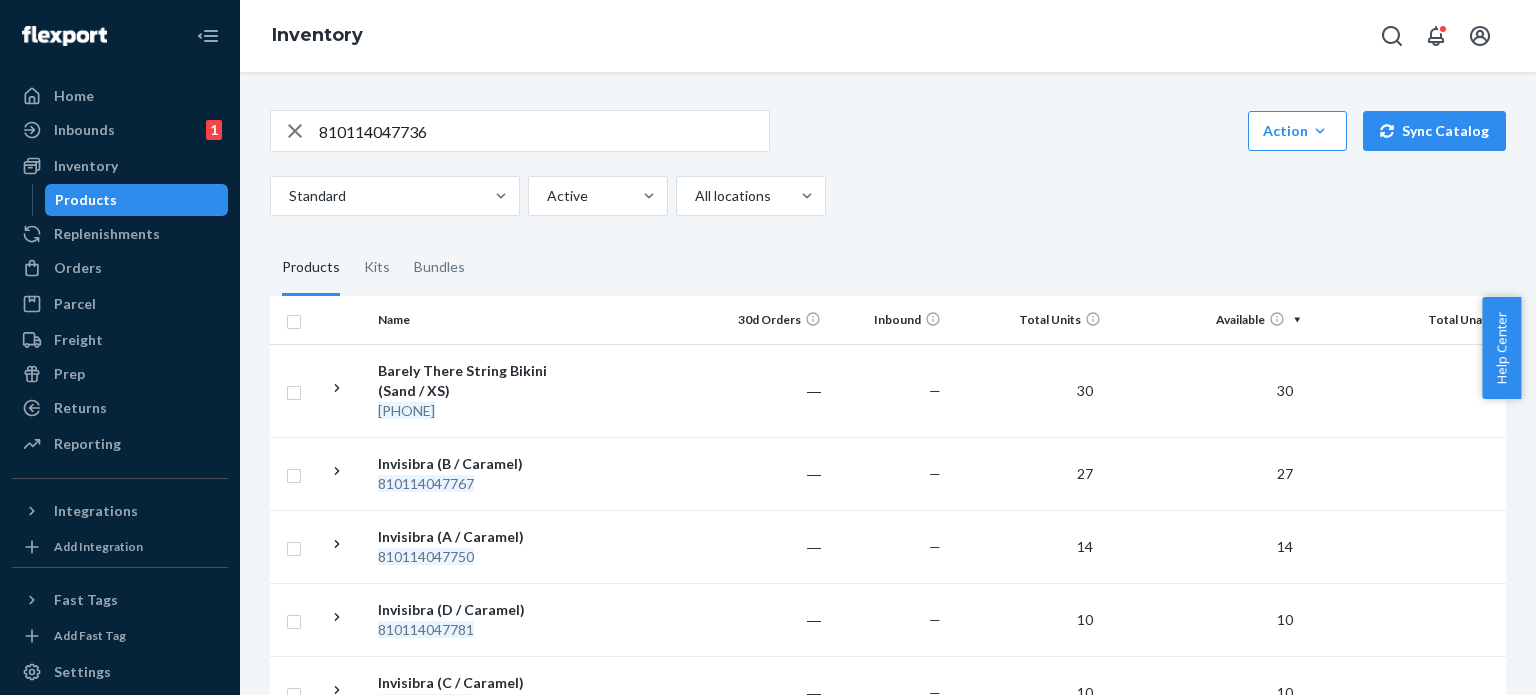 click on "810114047736" at bounding box center (544, 131) 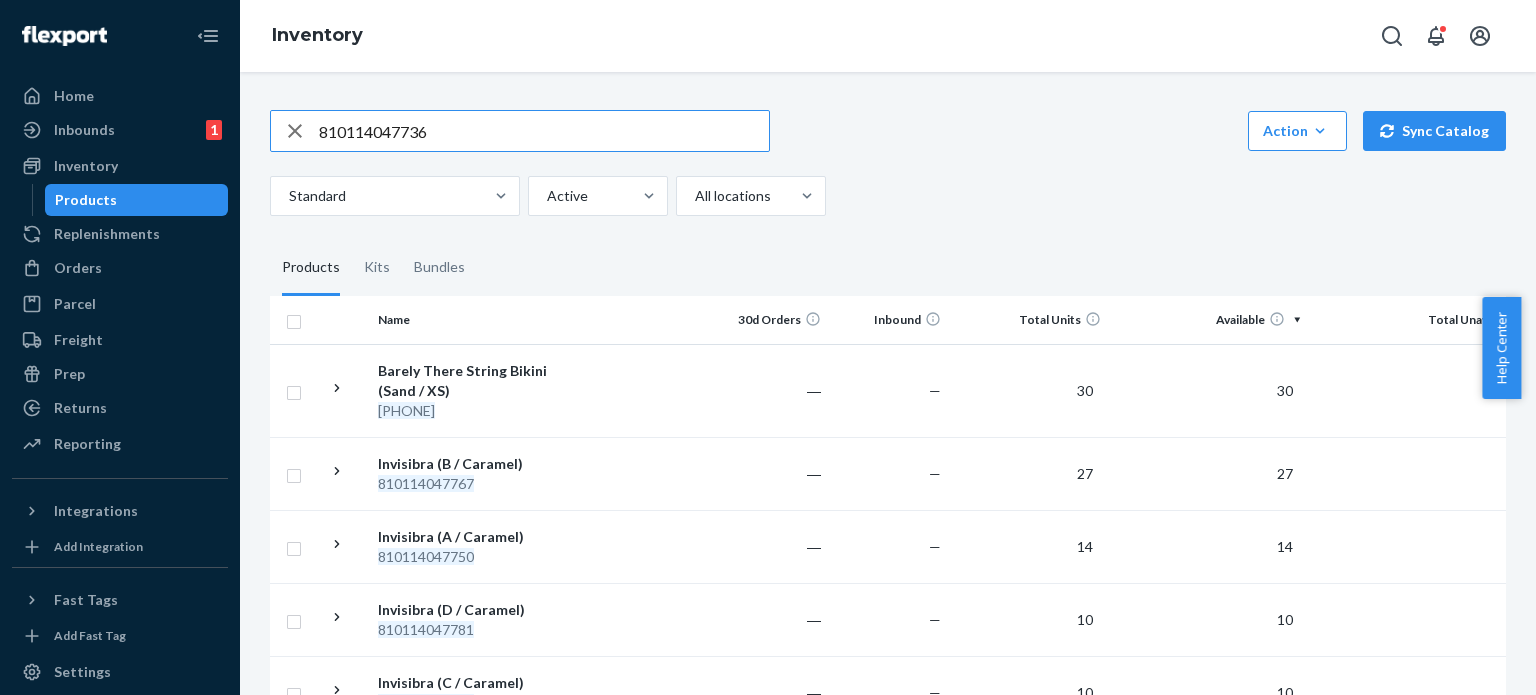click on "810114047736" at bounding box center [544, 131] 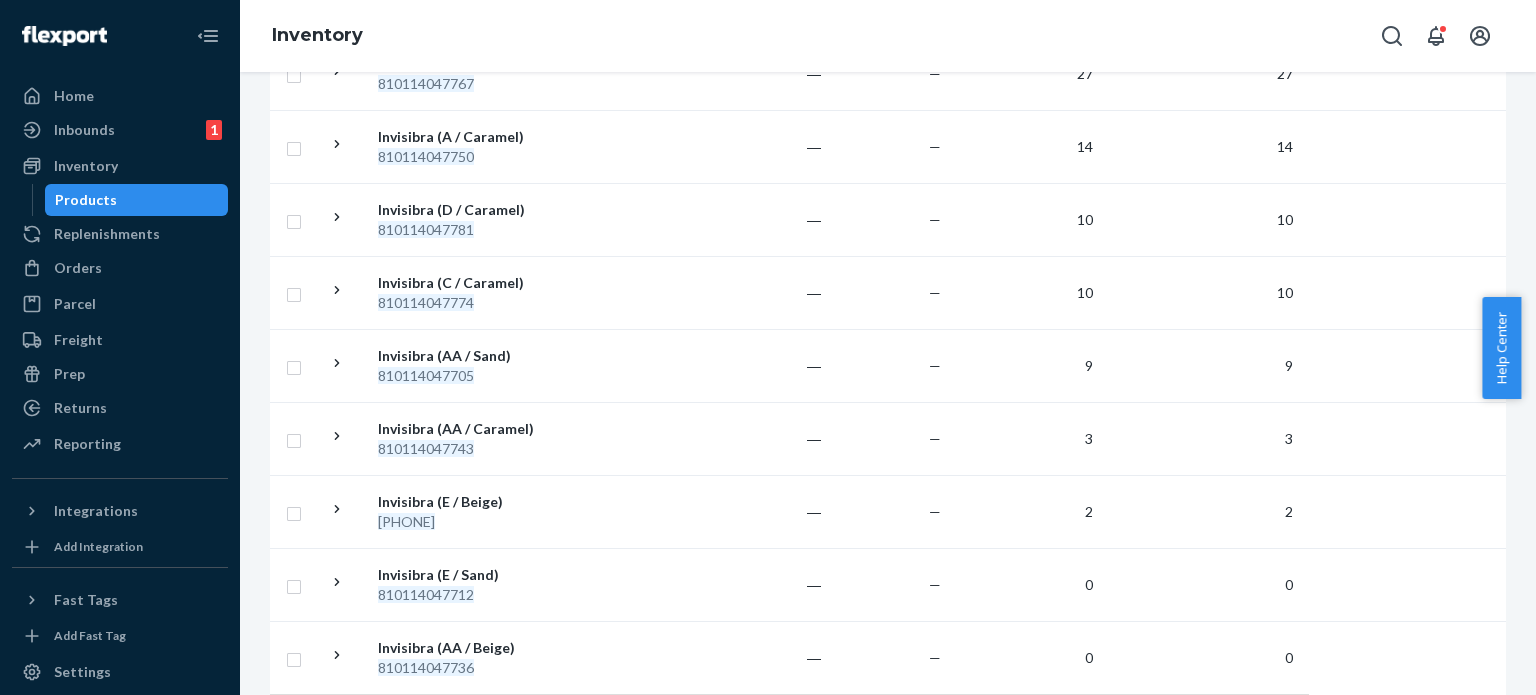scroll, scrollTop: 0, scrollLeft: 0, axis: both 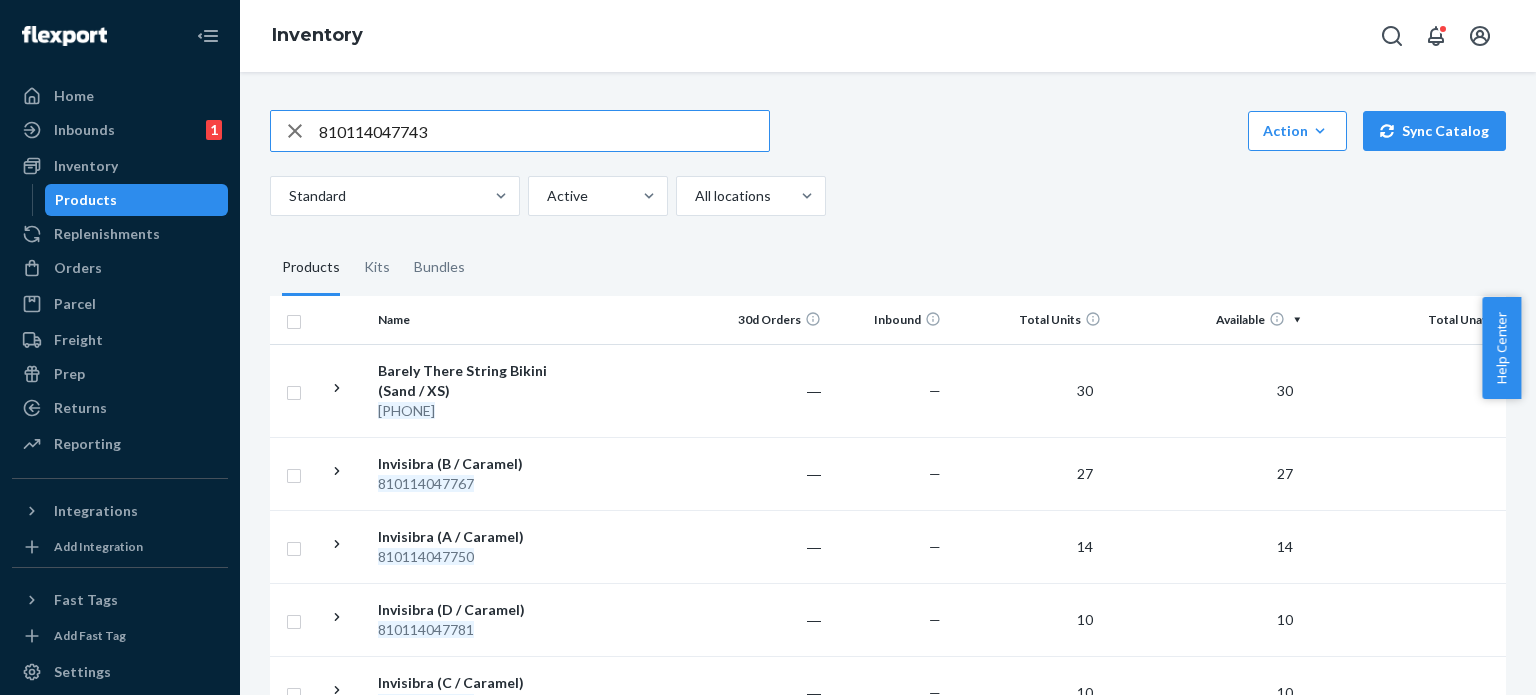 click on "810114047743" at bounding box center (544, 131) 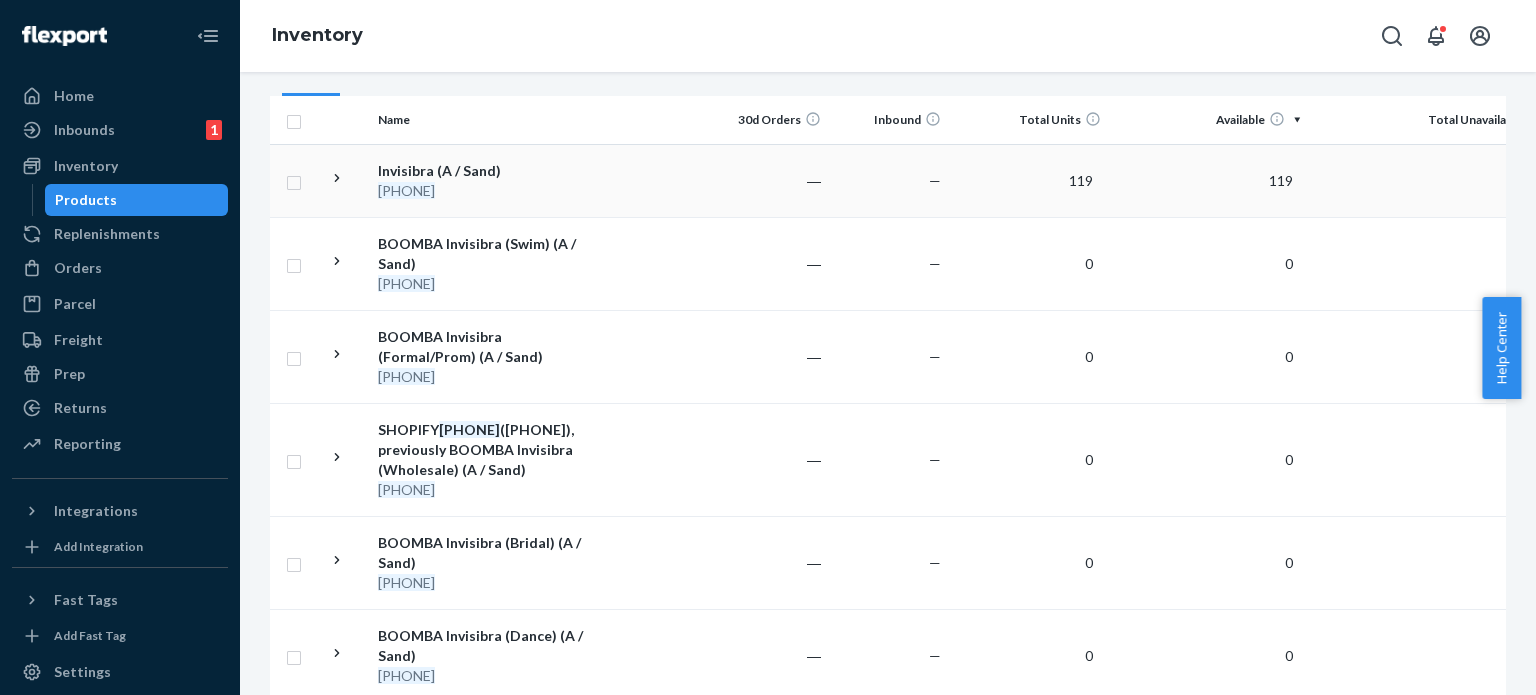 scroll, scrollTop: 0, scrollLeft: 0, axis: both 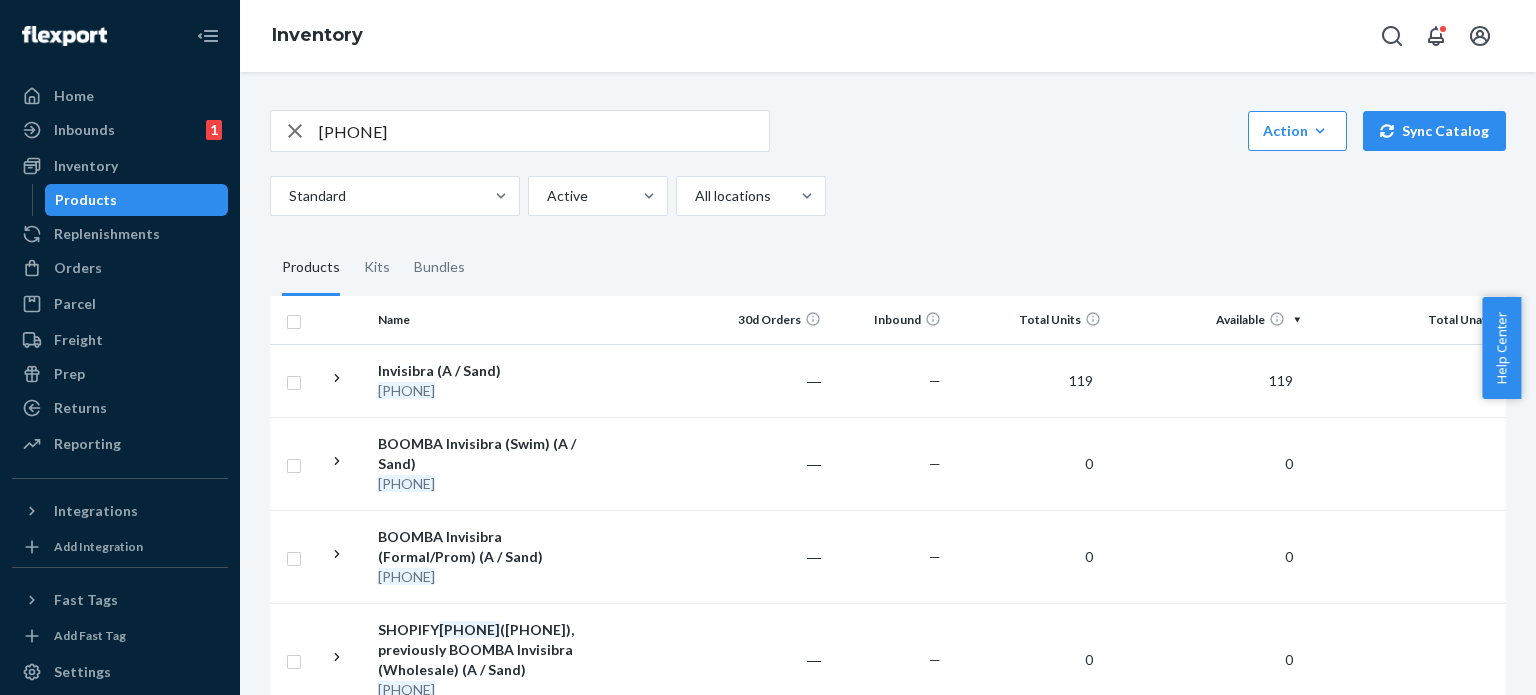 click on "[PHONE]" at bounding box center (544, 131) 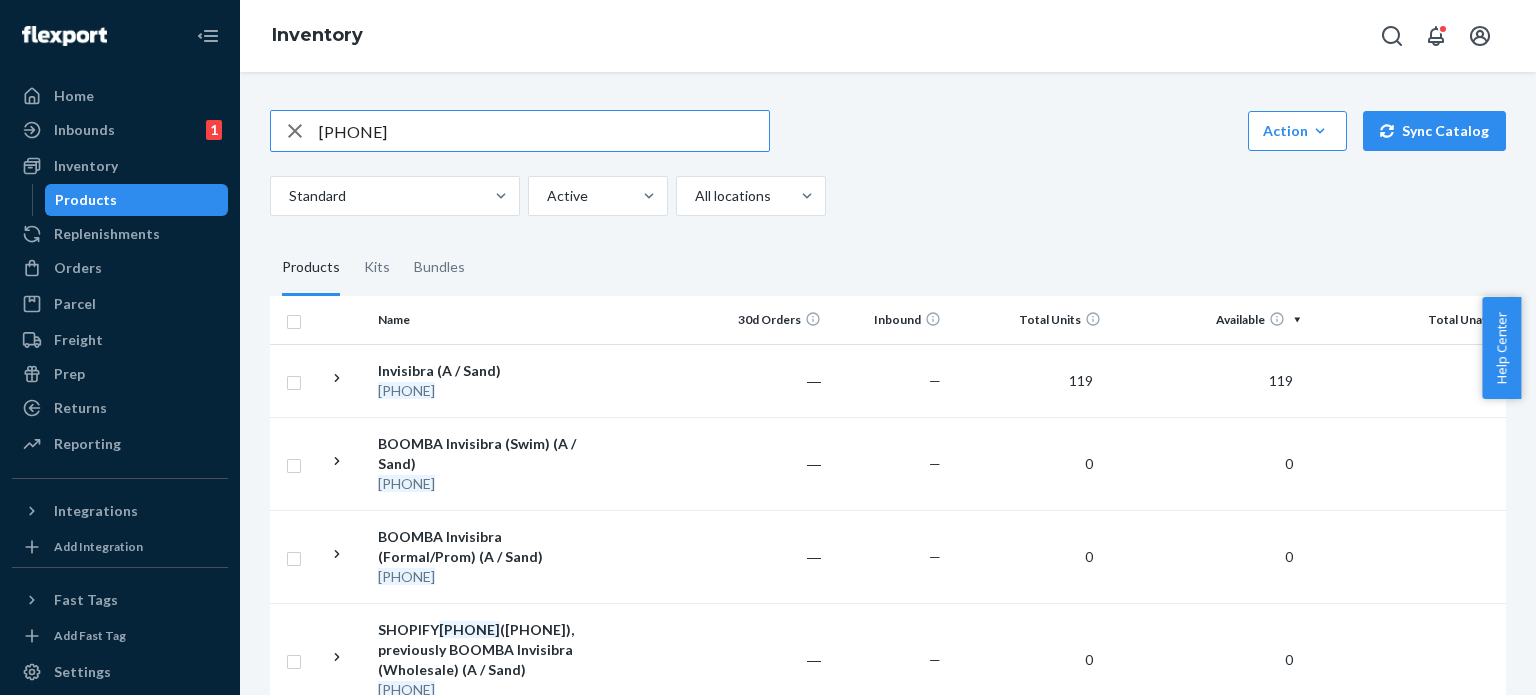 click on "[PHONE]" at bounding box center [544, 131] 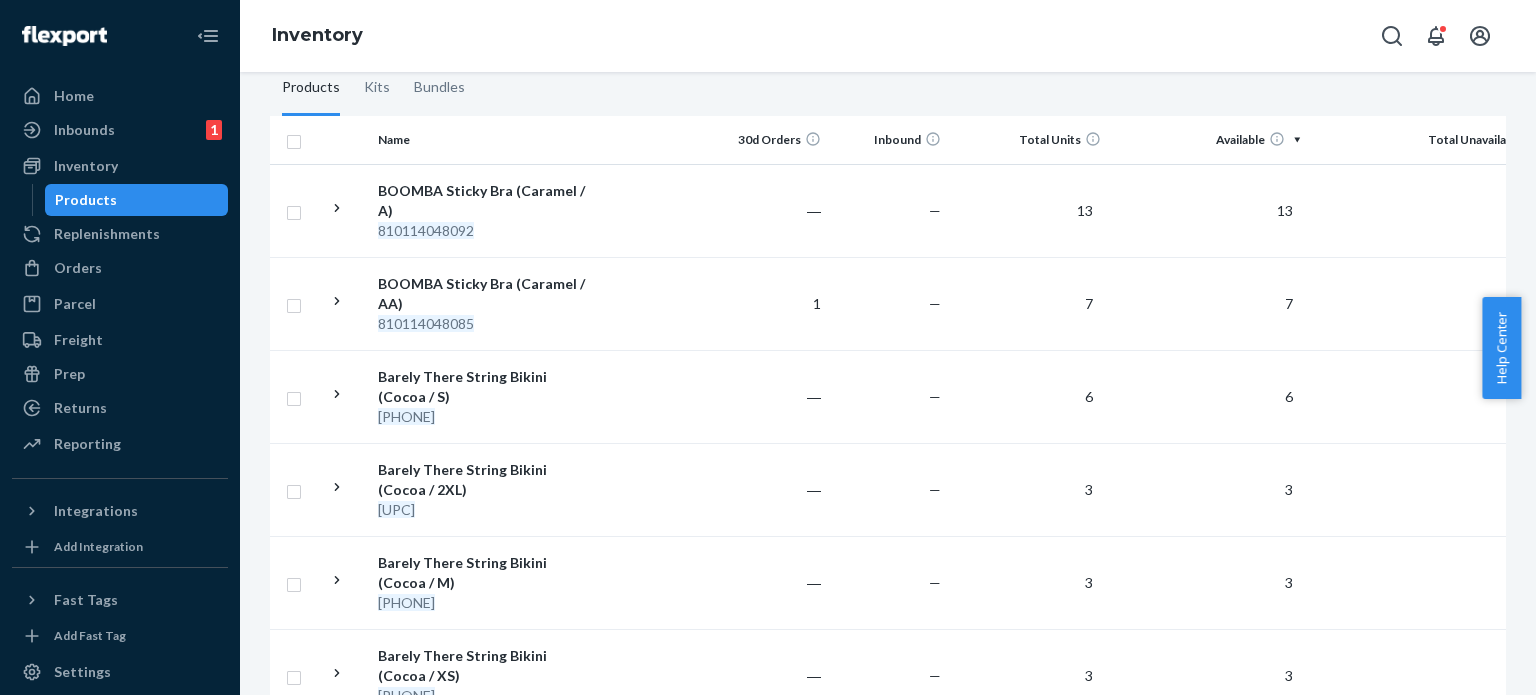 scroll, scrollTop: 0, scrollLeft: 0, axis: both 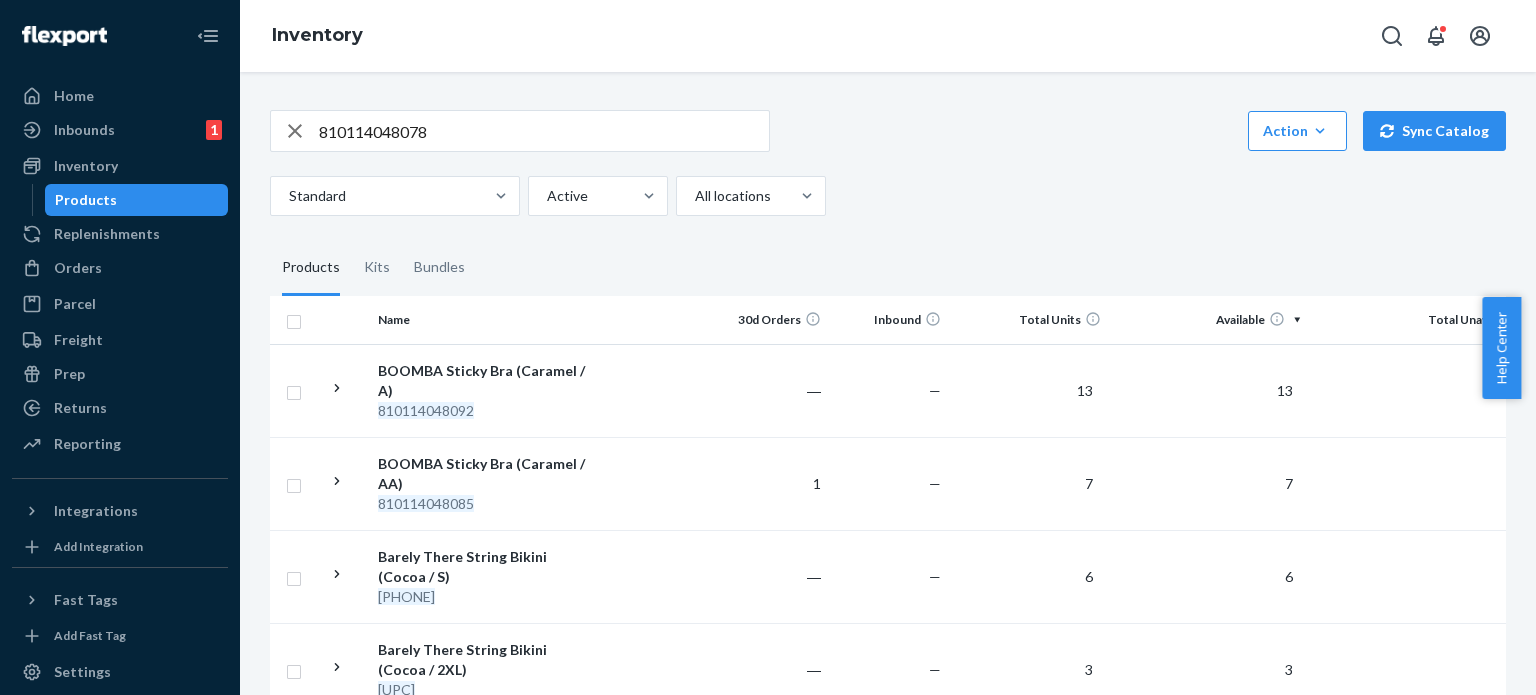 click on "810114048078" at bounding box center (544, 131) 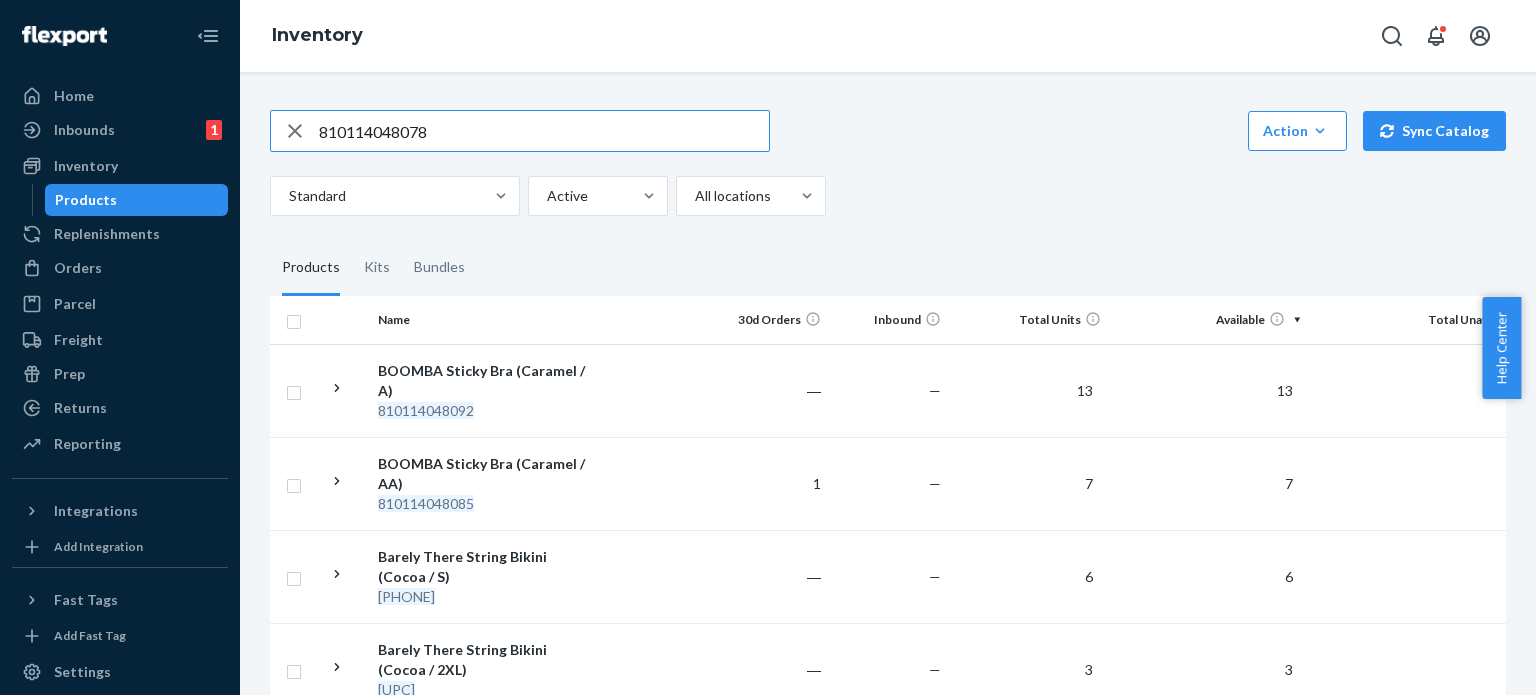 click on "810114048078" at bounding box center (544, 131) 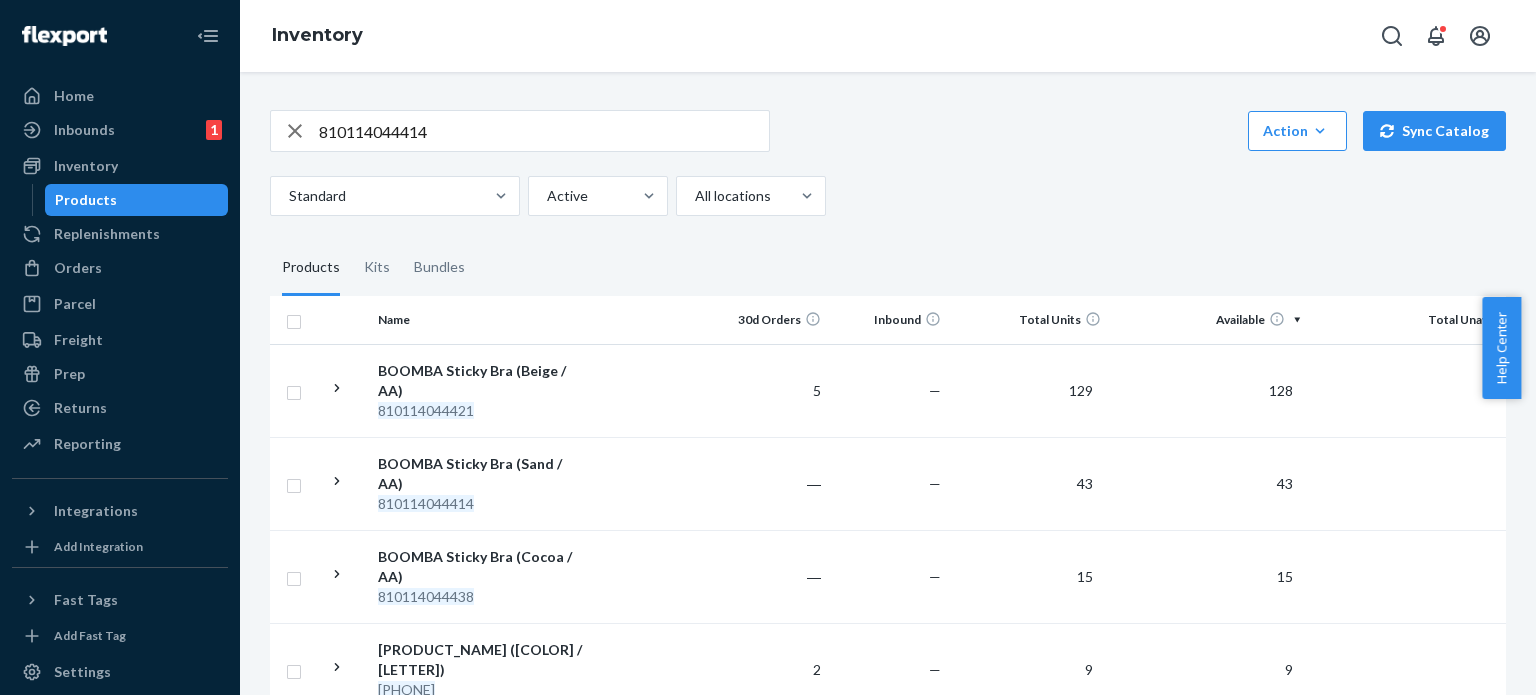 click on "810114044414" at bounding box center [544, 131] 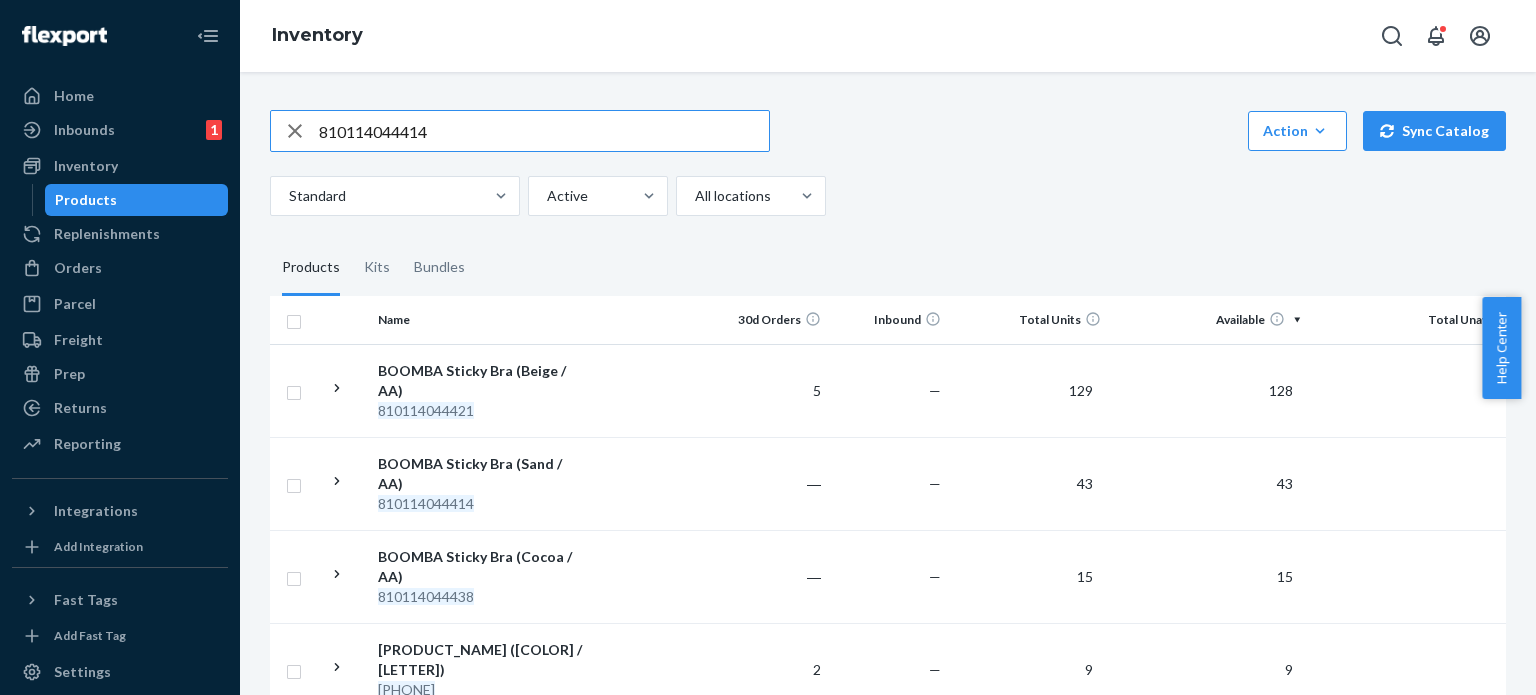 click on "810114044414" at bounding box center (544, 131) 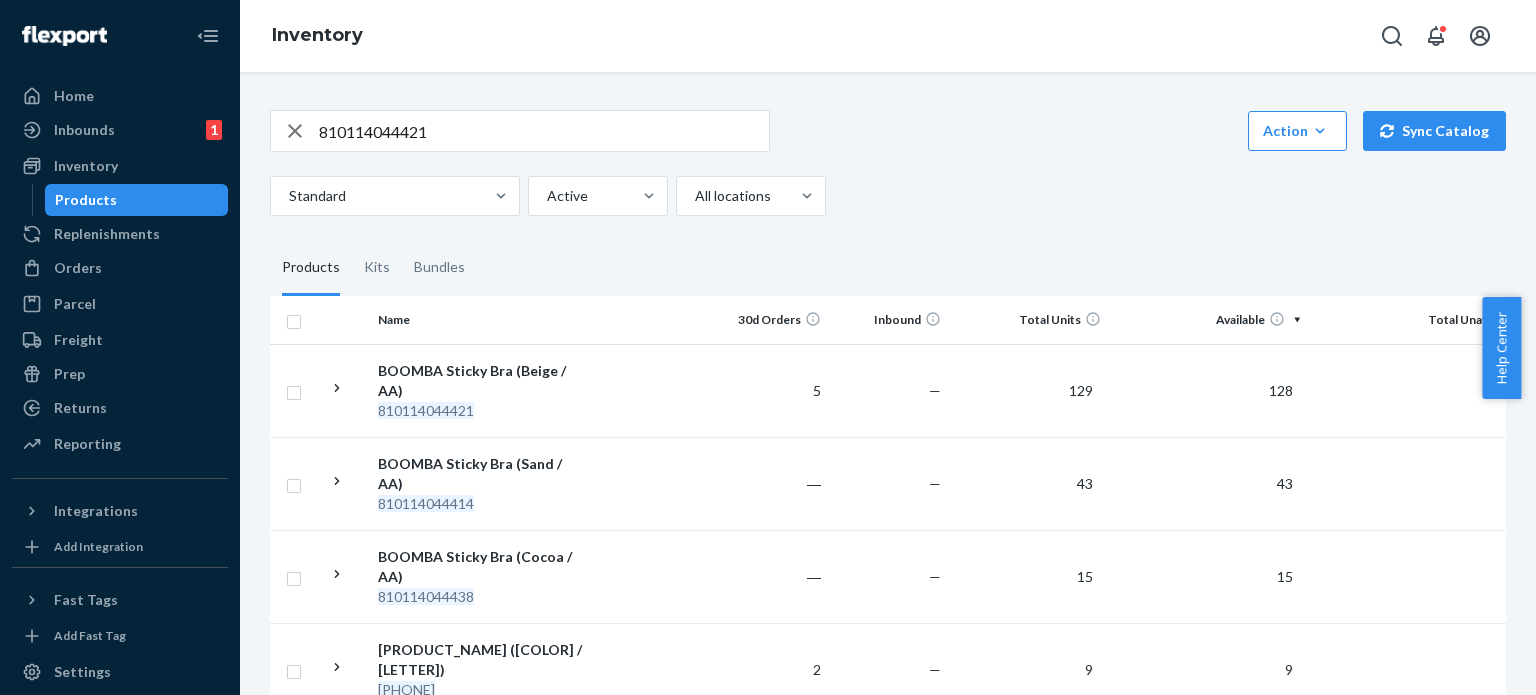click on "810114044421" at bounding box center [544, 131] 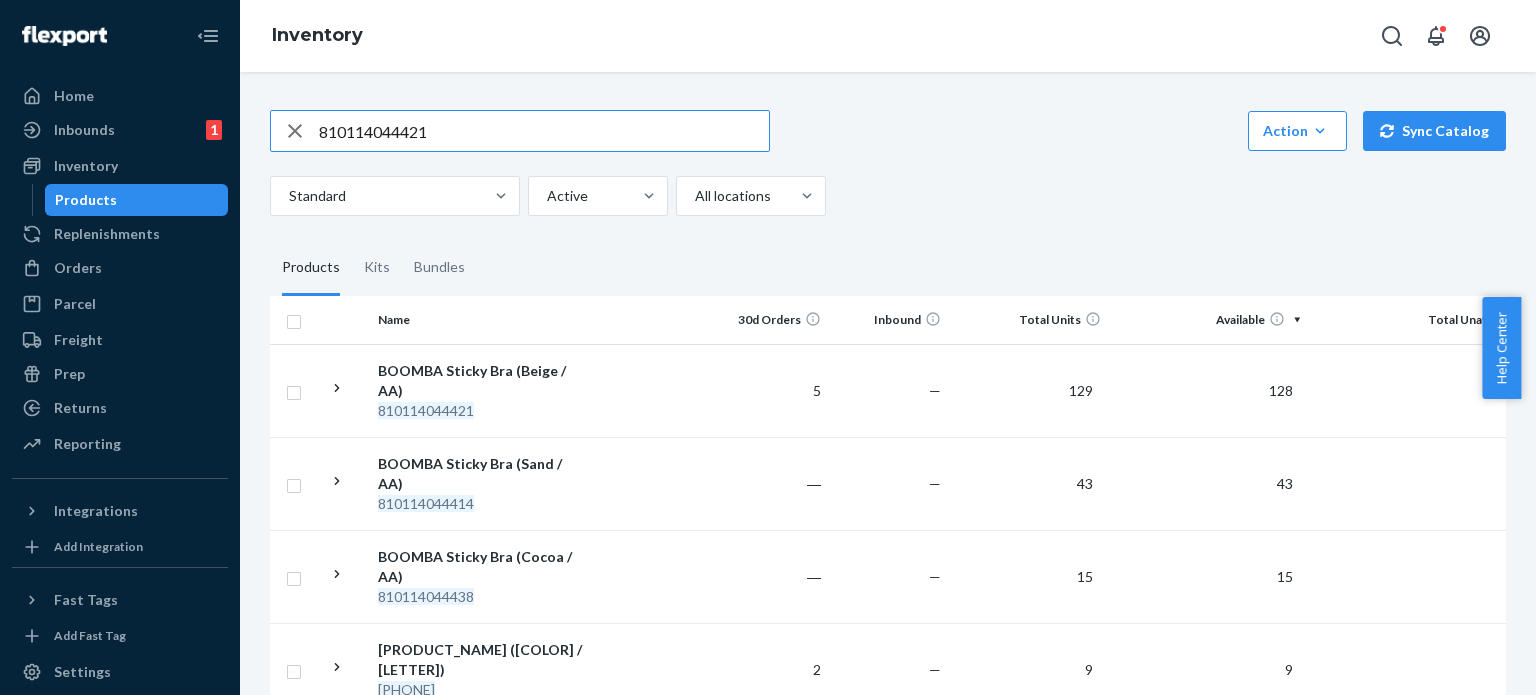 click on "810114044421" at bounding box center (544, 131) 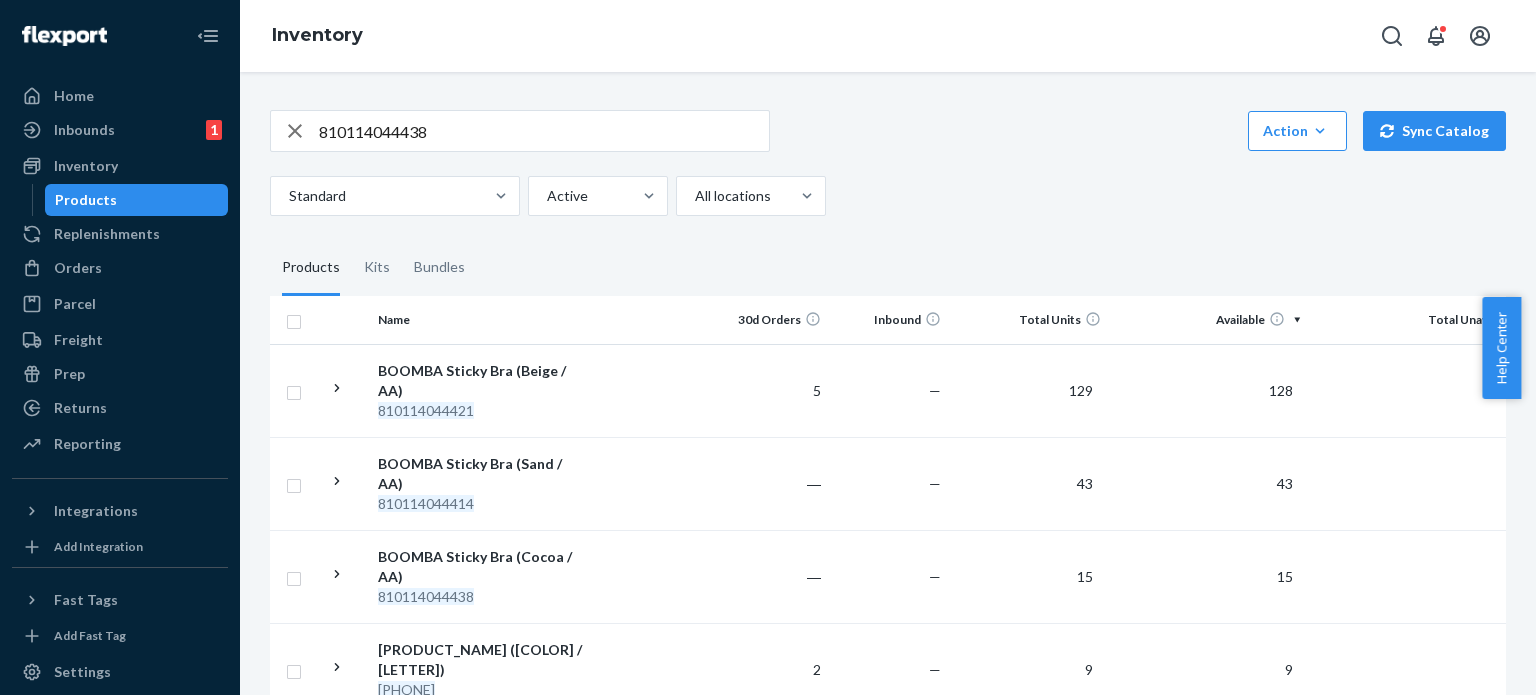 click on "810114044438" at bounding box center [544, 131] 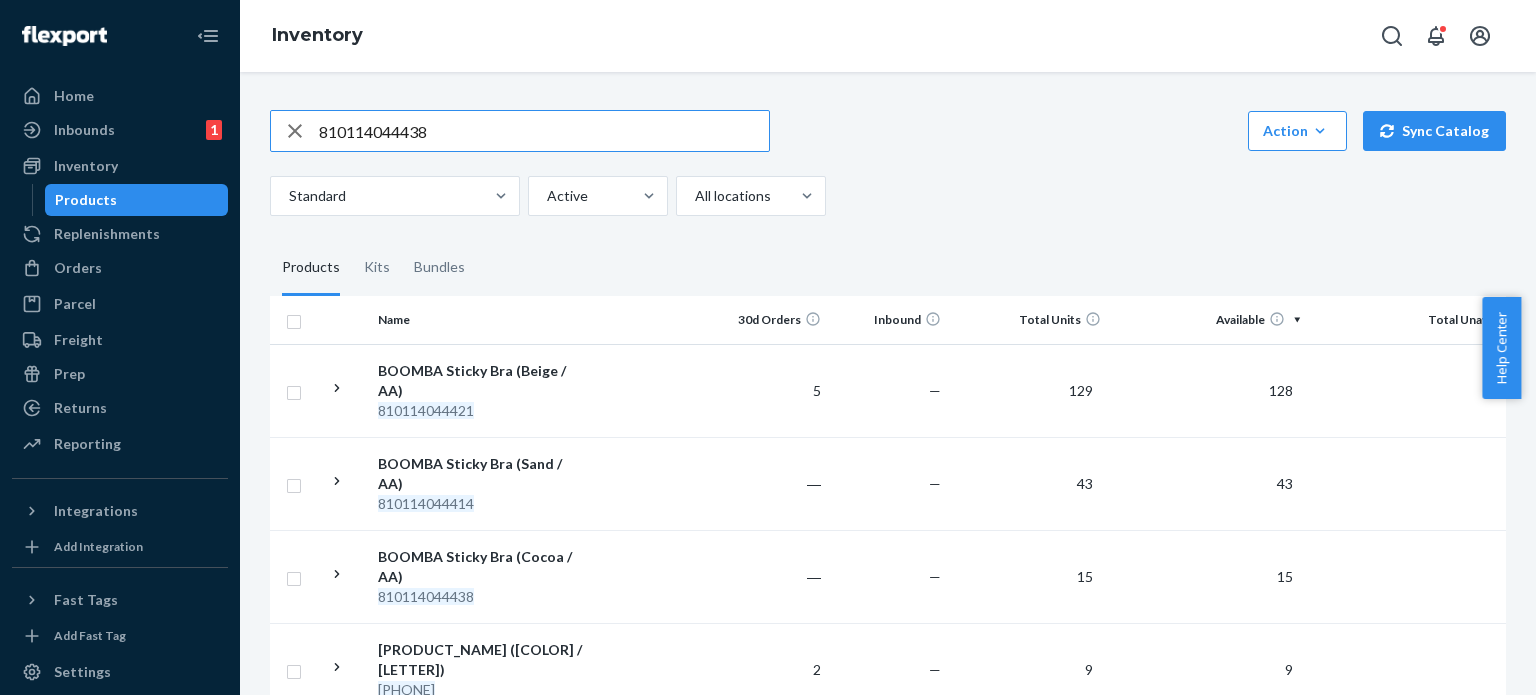 click on "810114044438" at bounding box center [544, 131] 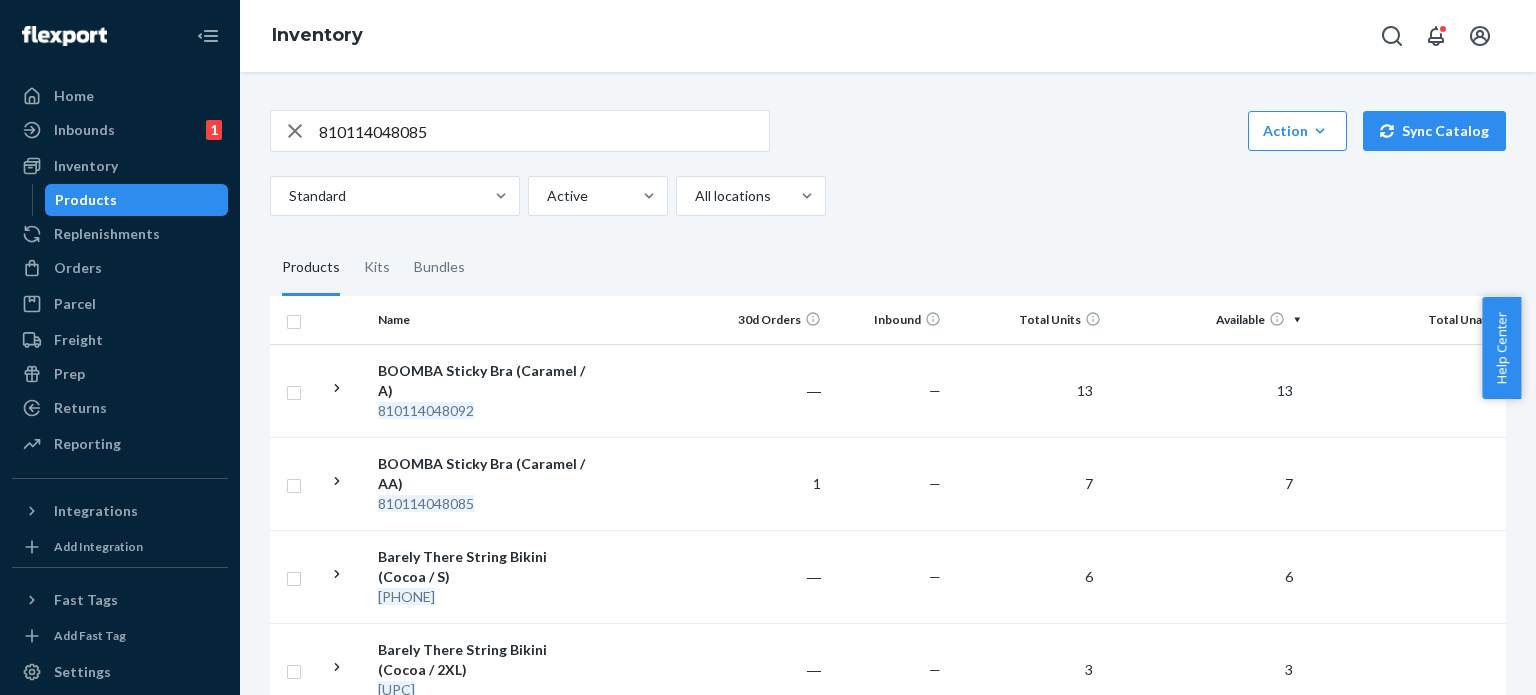 click on "810114048085" at bounding box center [544, 131] 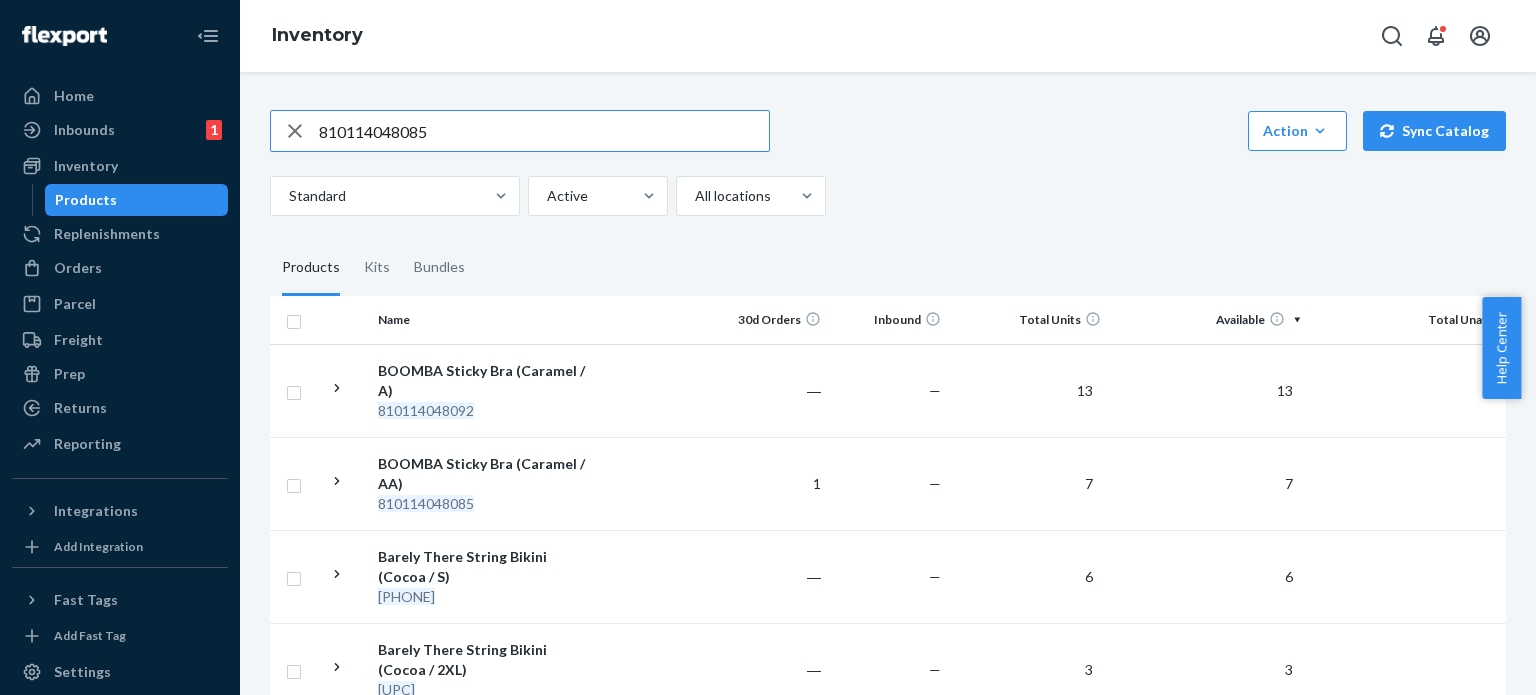 paste on "[UPC]" 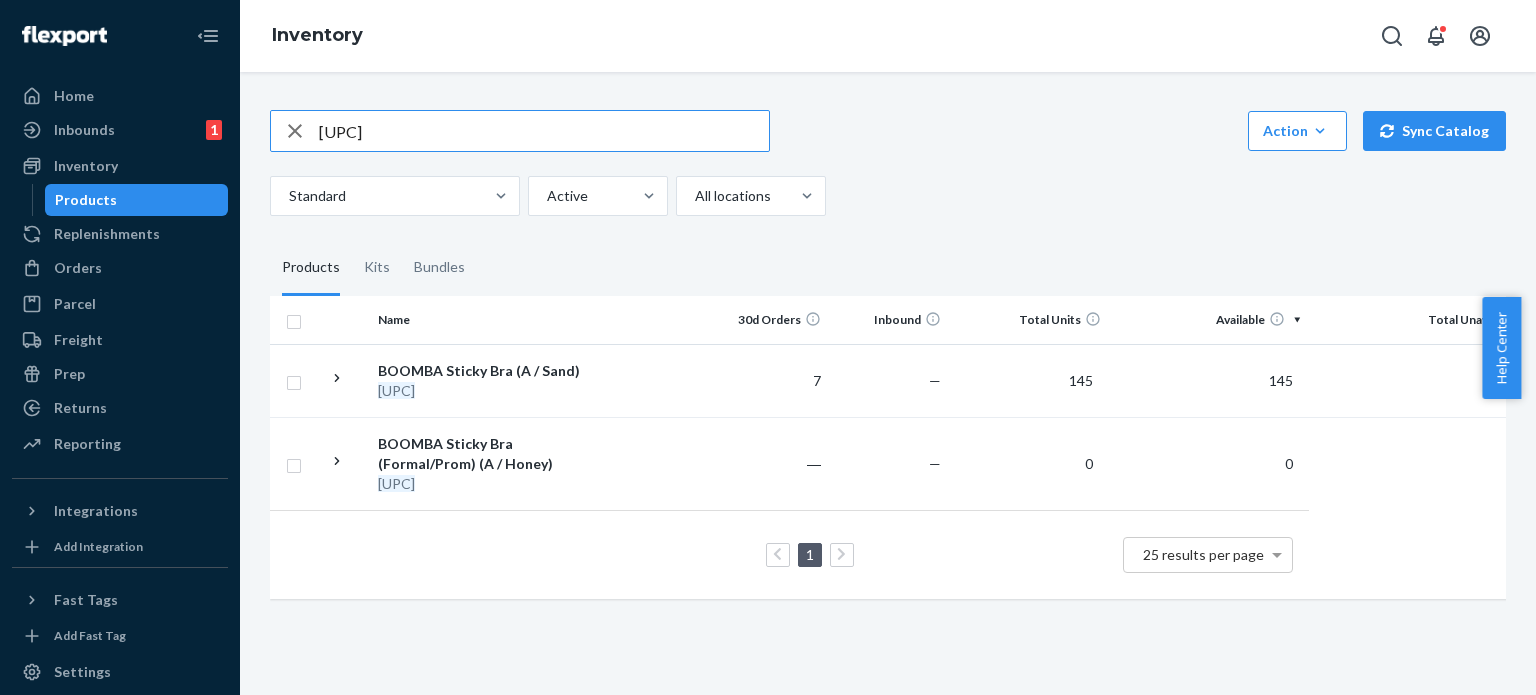 click on "[UPC]" at bounding box center [544, 131] 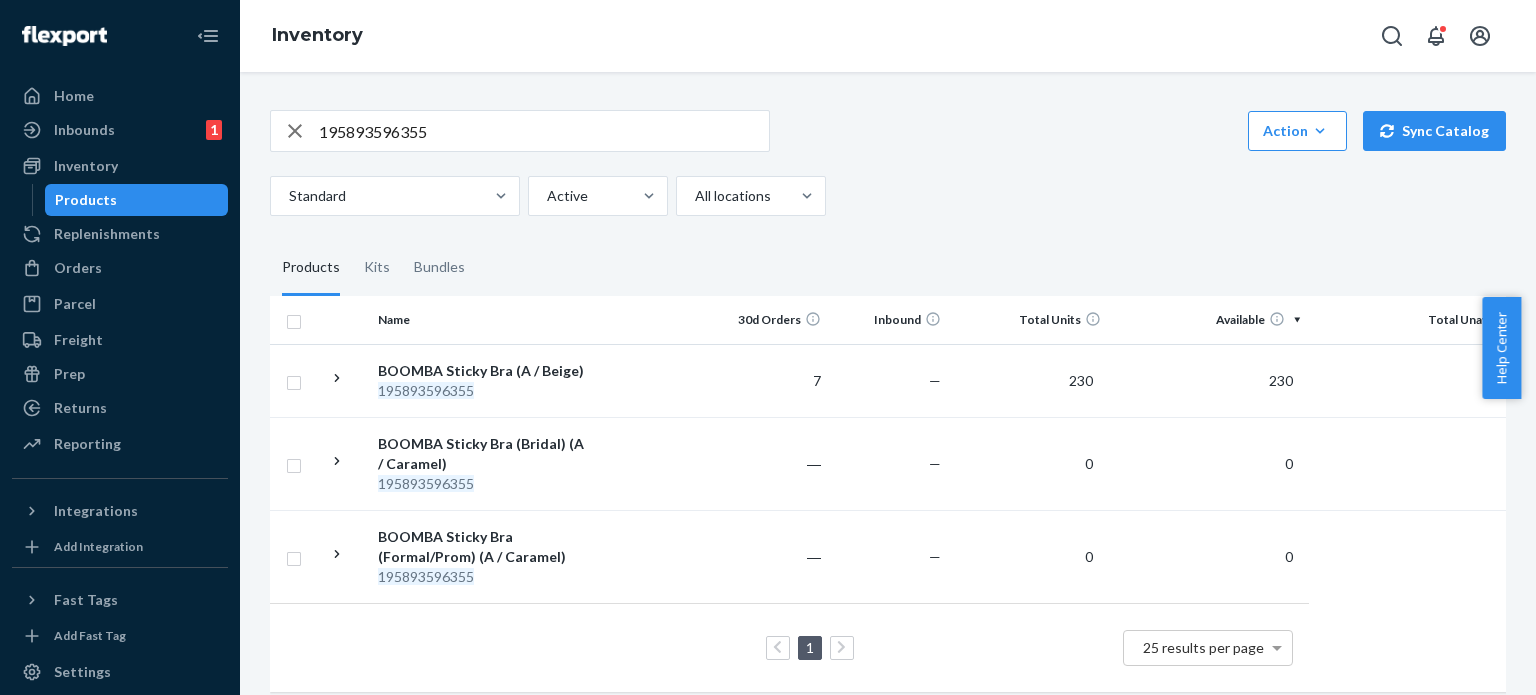 click on "195893596355" at bounding box center (544, 131) 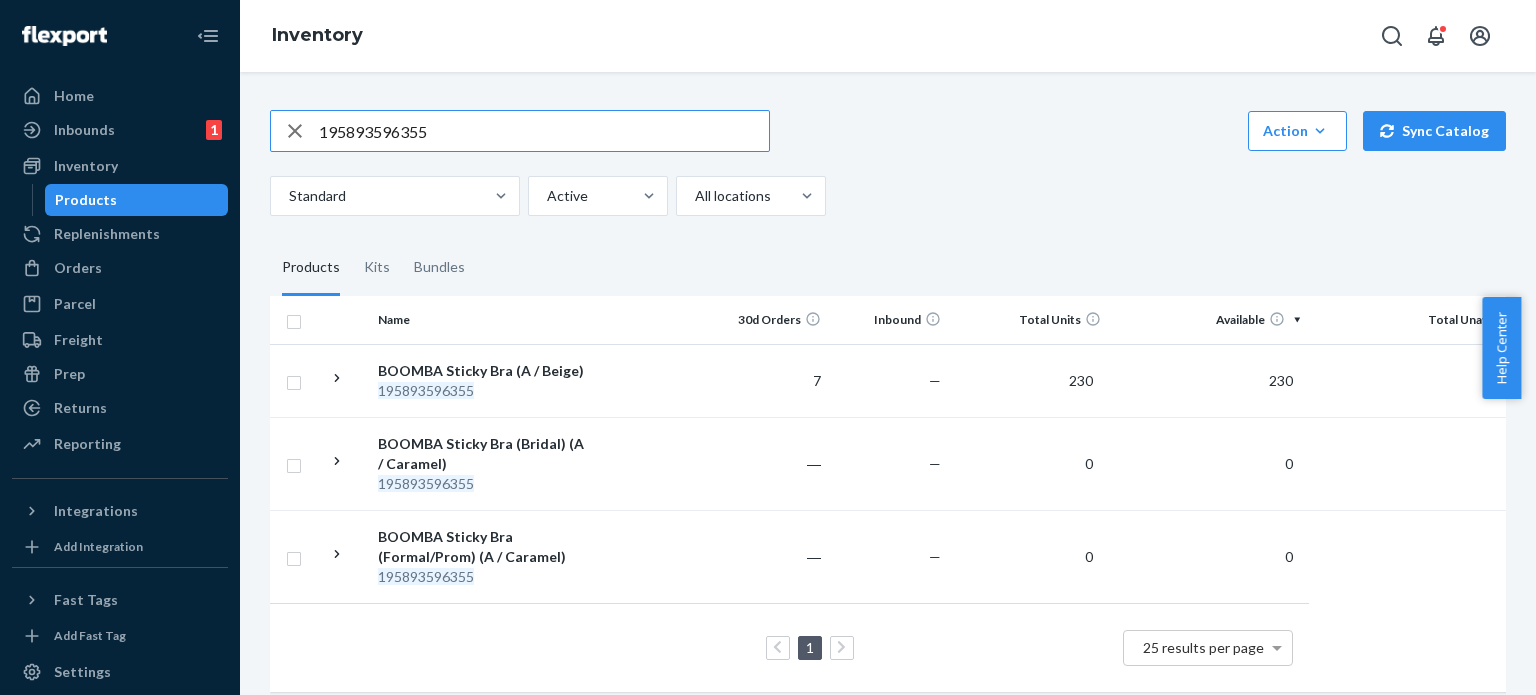 click on "195893596355" at bounding box center (544, 131) 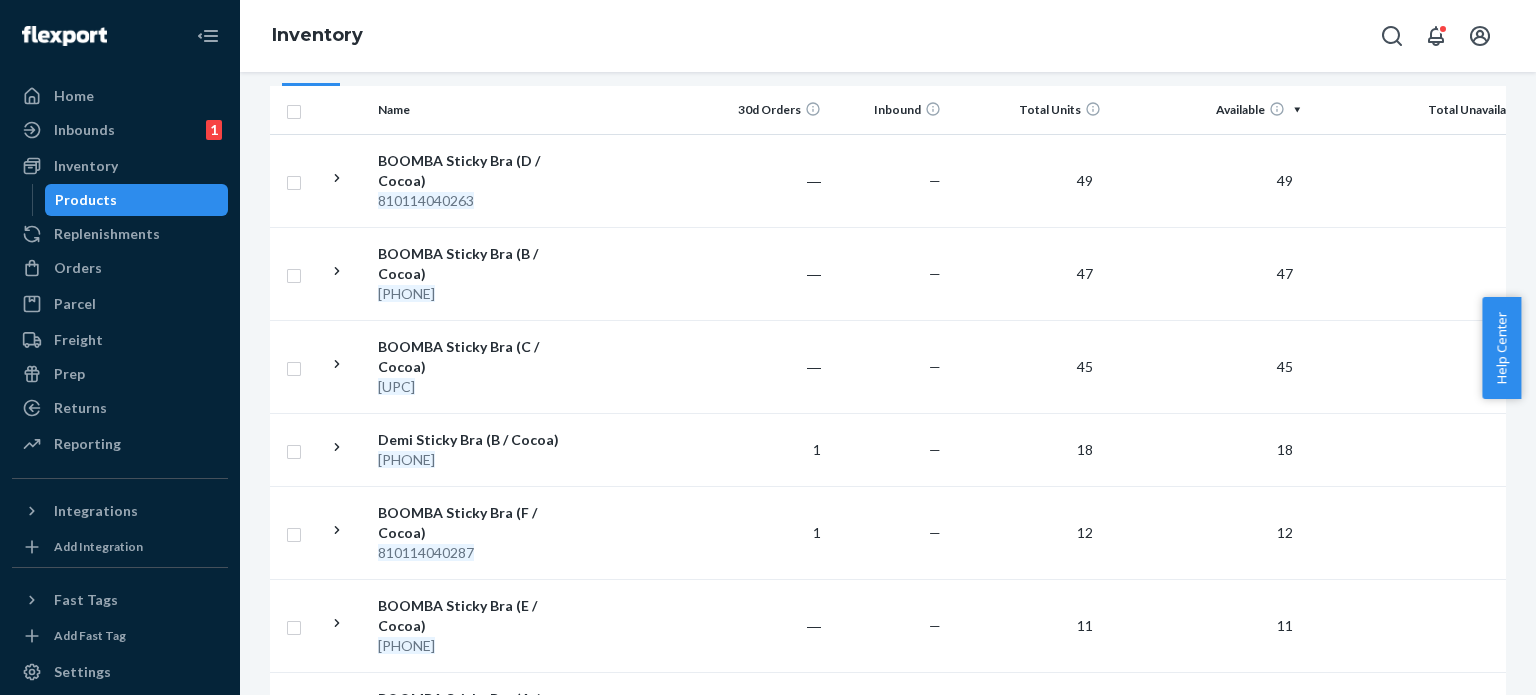 scroll, scrollTop: 0, scrollLeft: 0, axis: both 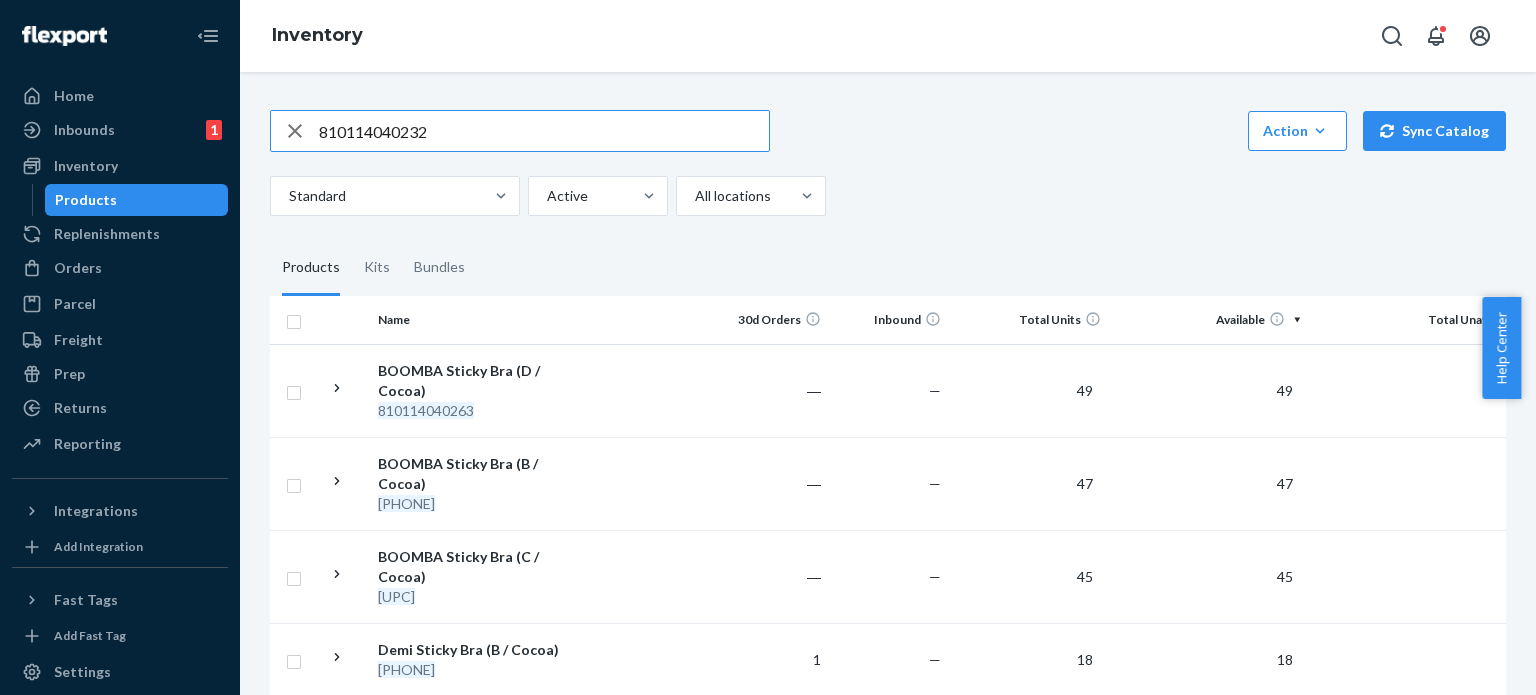click on "810114040232" at bounding box center (544, 131) 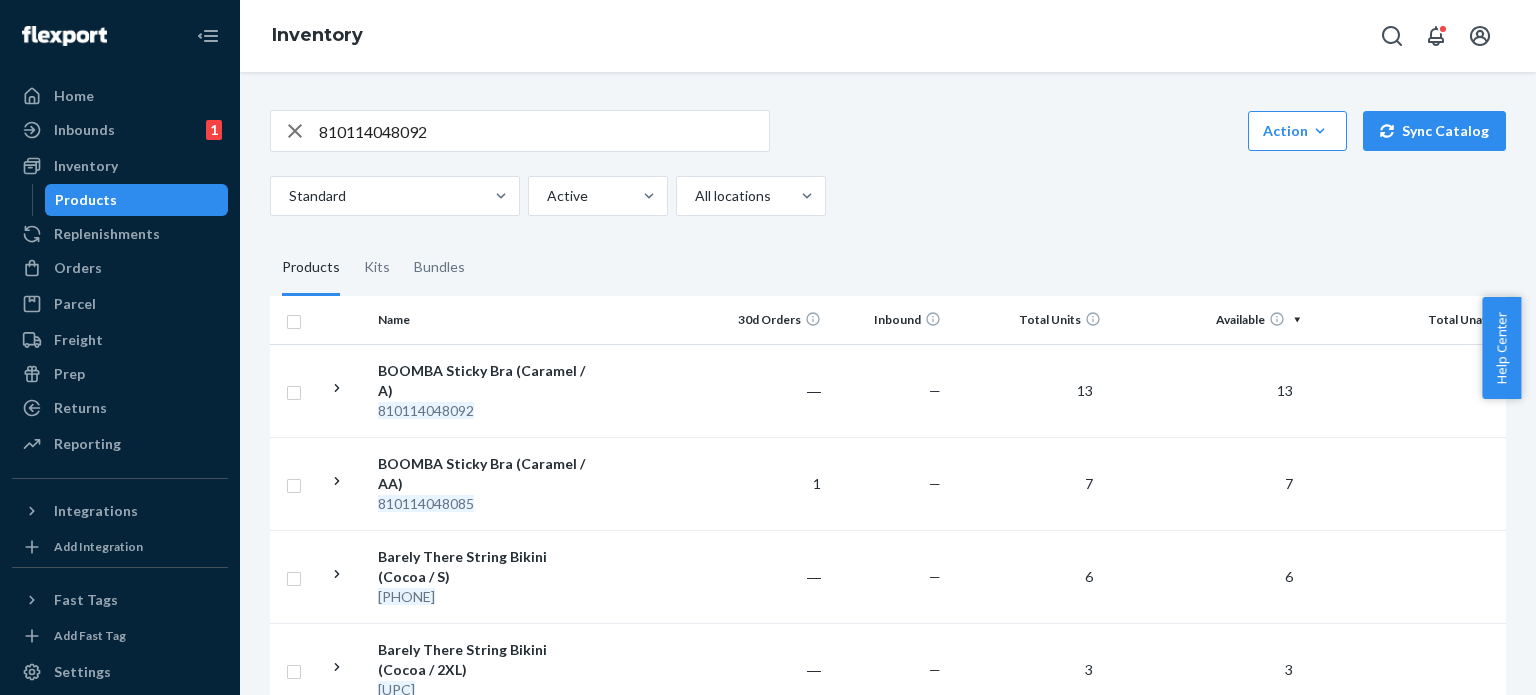 click on "810114048092" at bounding box center (544, 131) 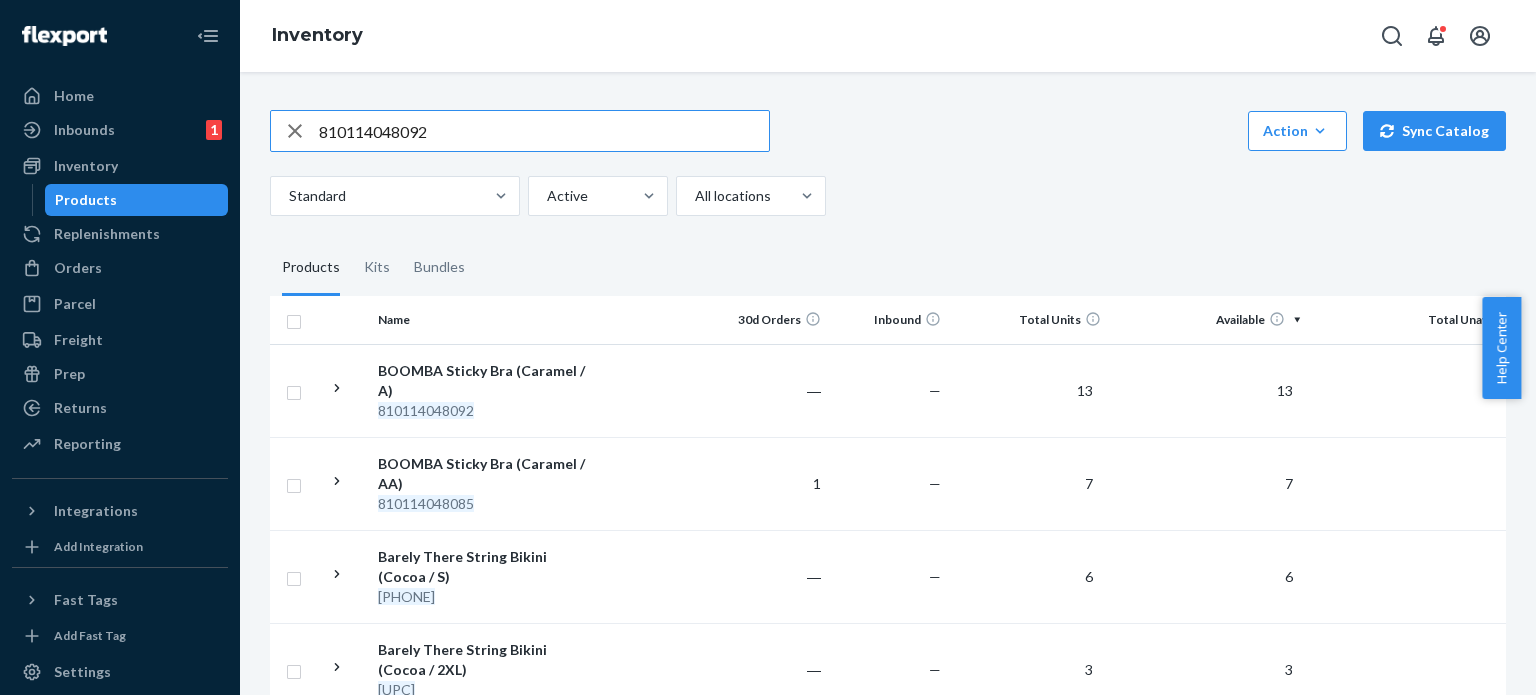 click on "810114048092" at bounding box center (544, 131) 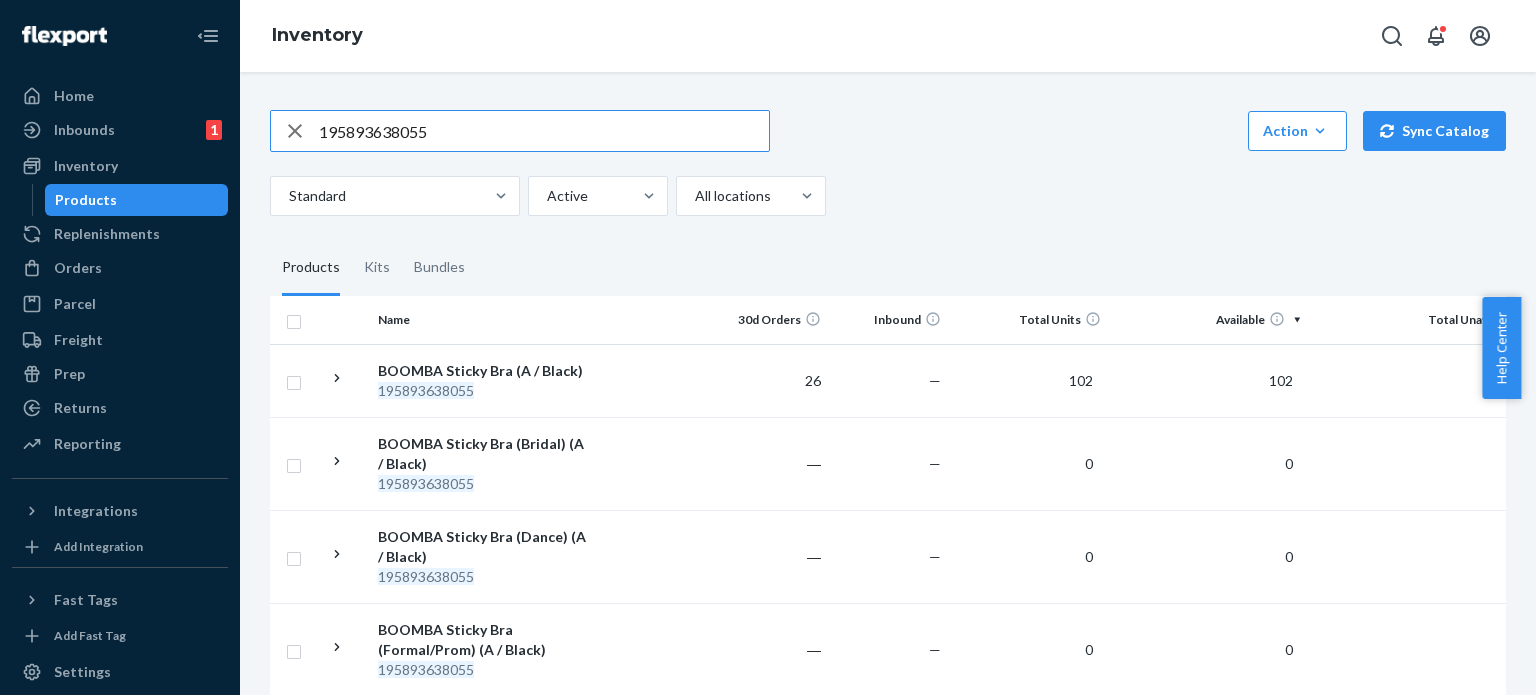 click on "195893638055" at bounding box center (544, 131) 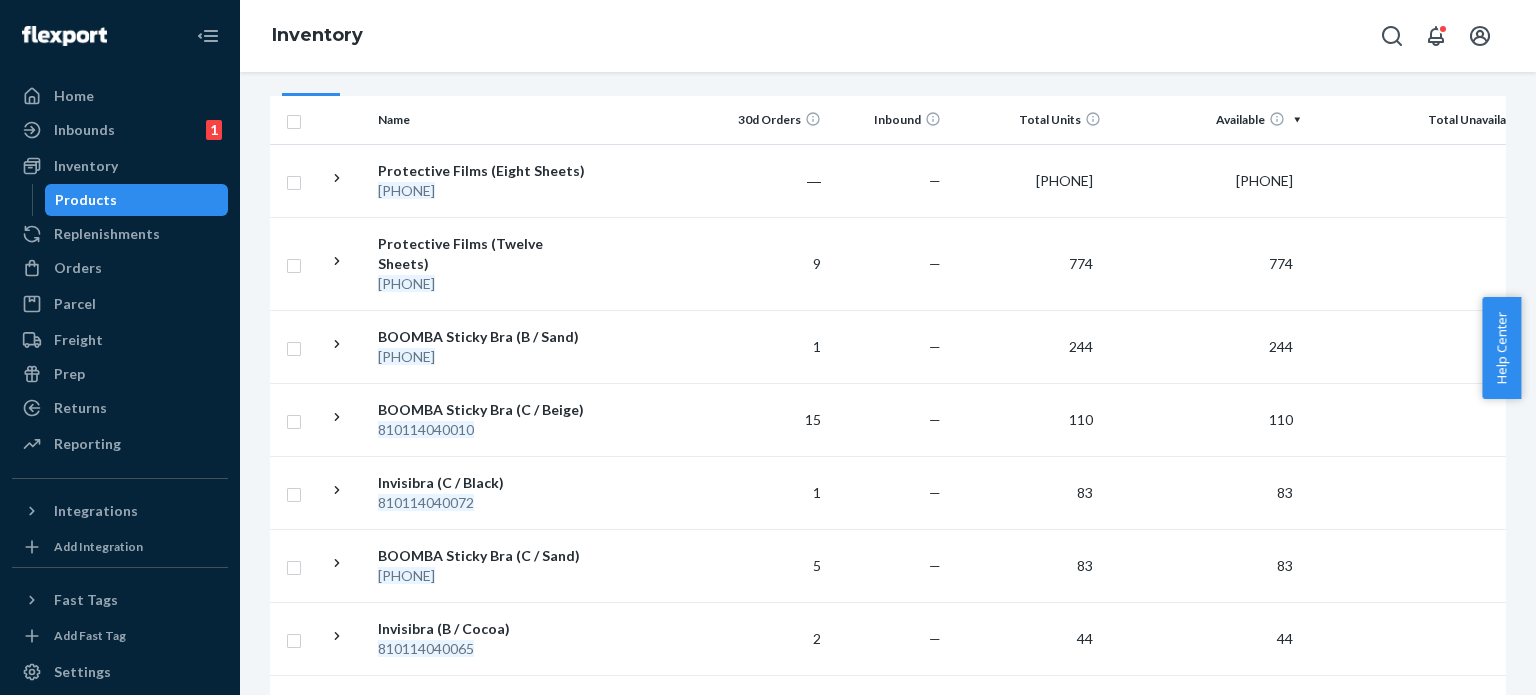 scroll, scrollTop: 0, scrollLeft: 0, axis: both 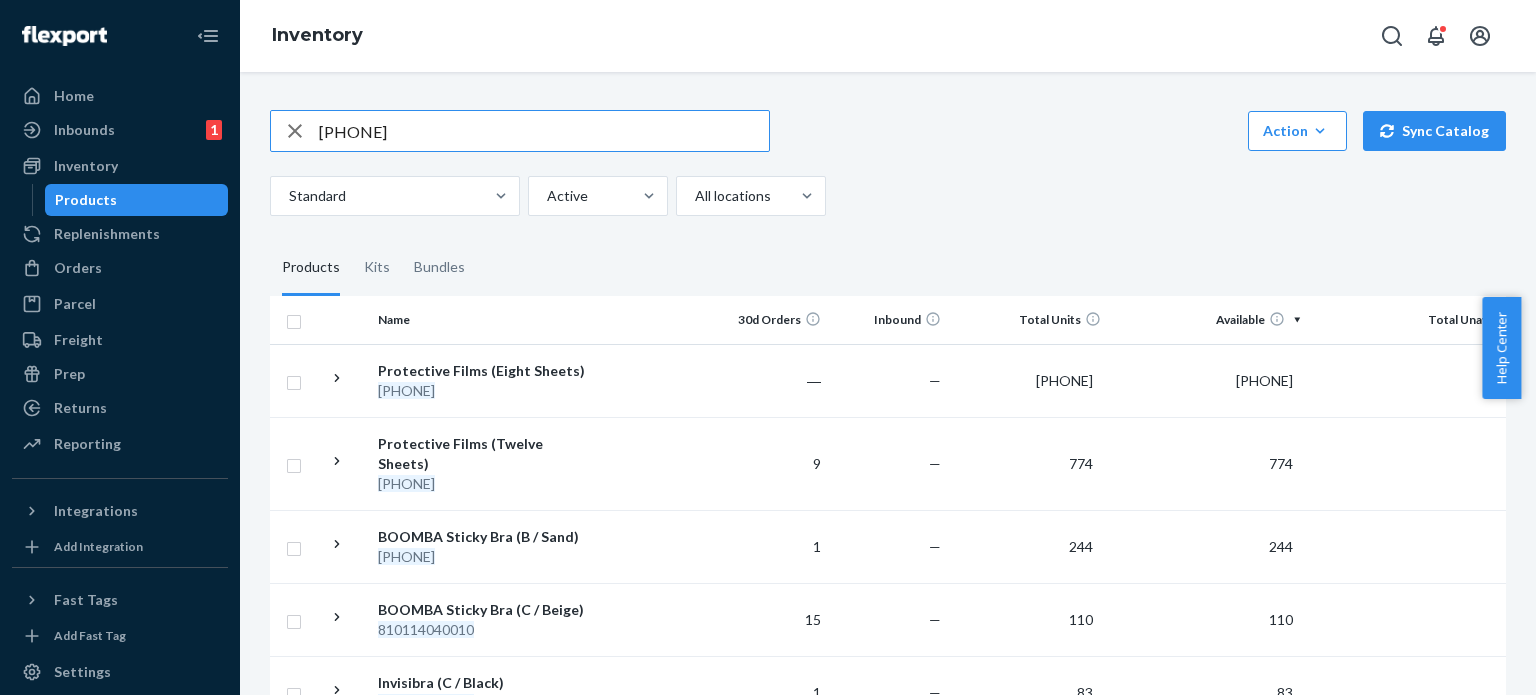 click on "[PHONE]" at bounding box center (544, 131) 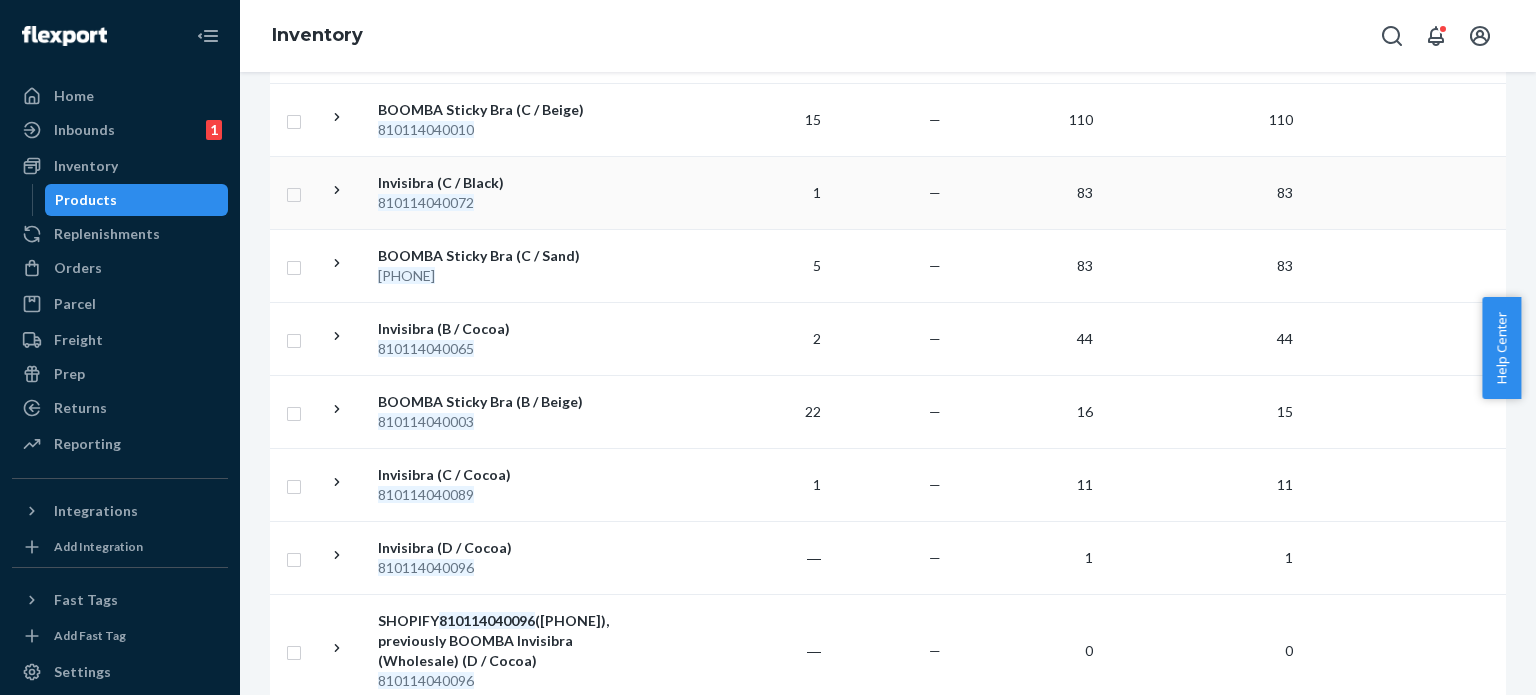 scroll, scrollTop: 0, scrollLeft: 0, axis: both 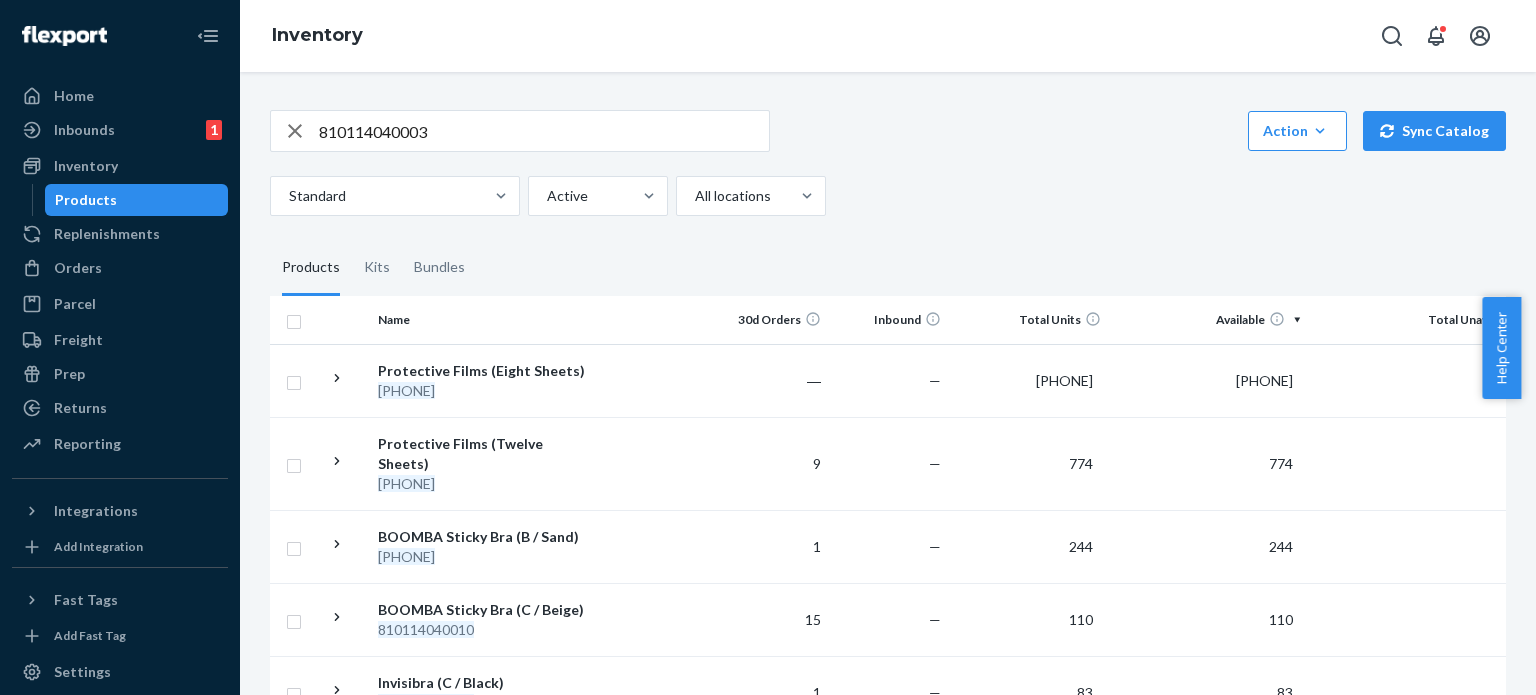 click on "810114040003" at bounding box center (544, 131) 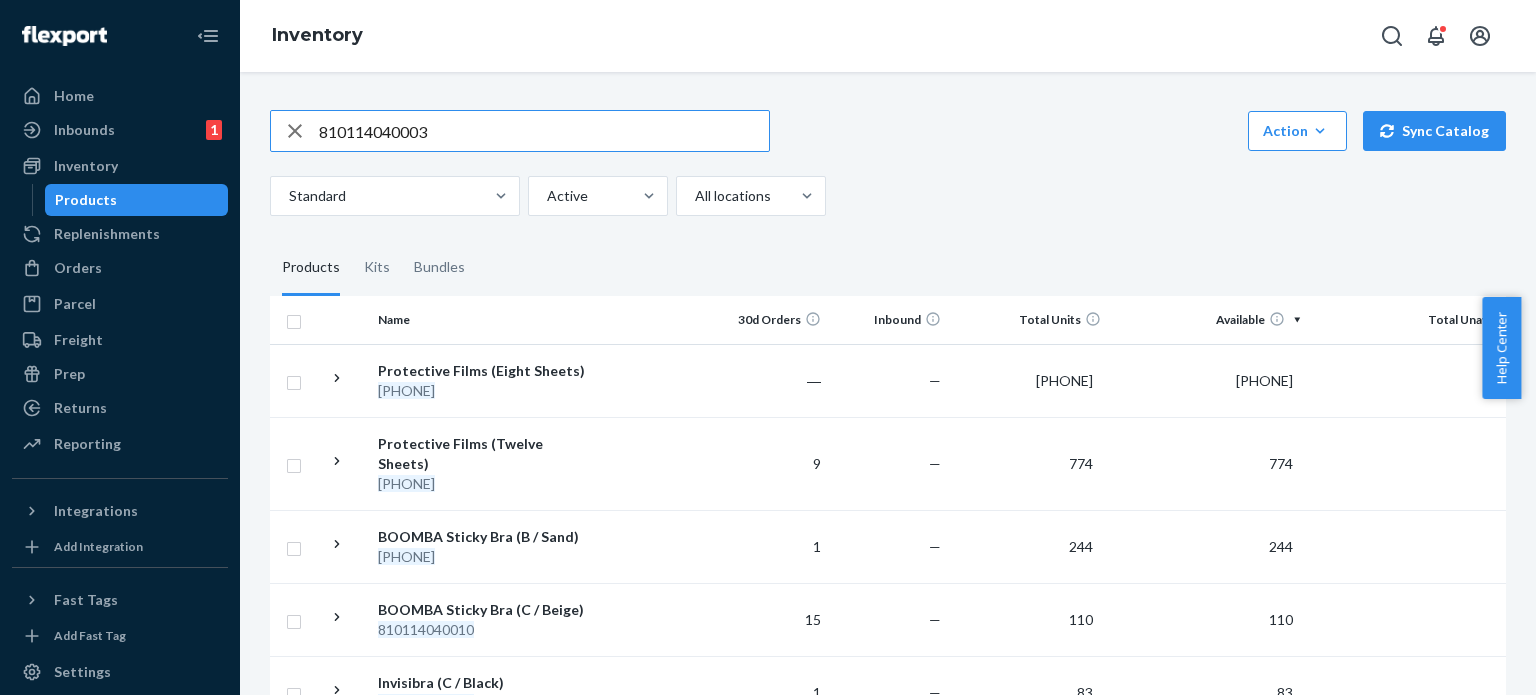 click on "810114040003" at bounding box center (544, 131) 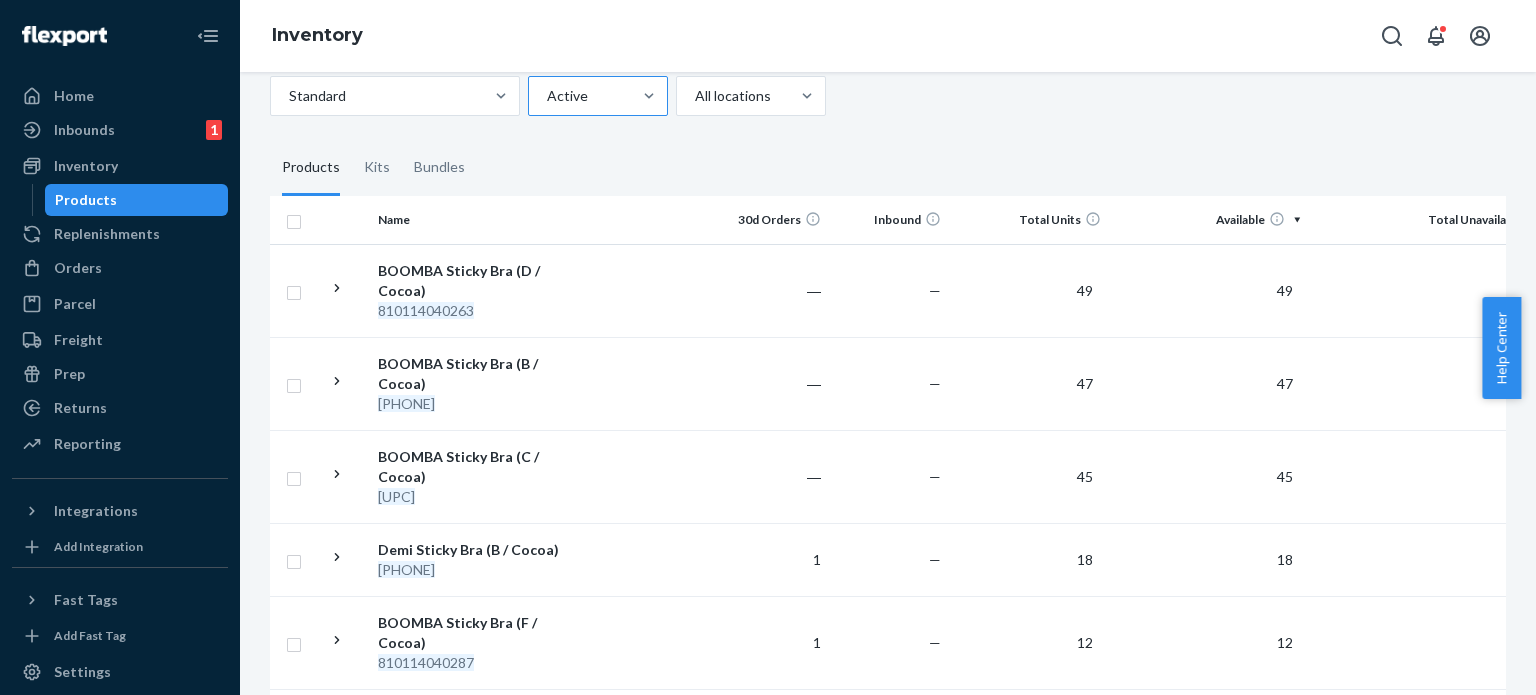 scroll, scrollTop: 0, scrollLeft: 0, axis: both 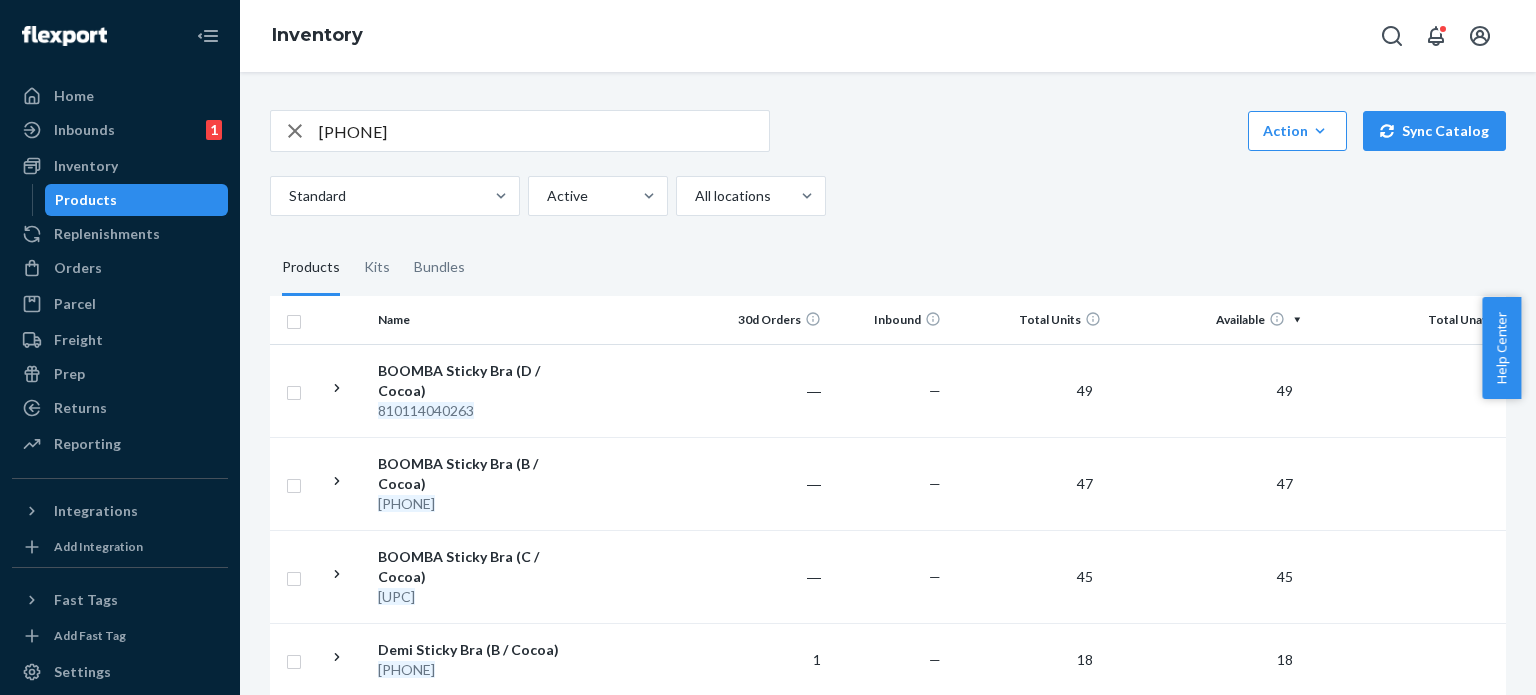 click on "[PHONE]" at bounding box center [544, 131] 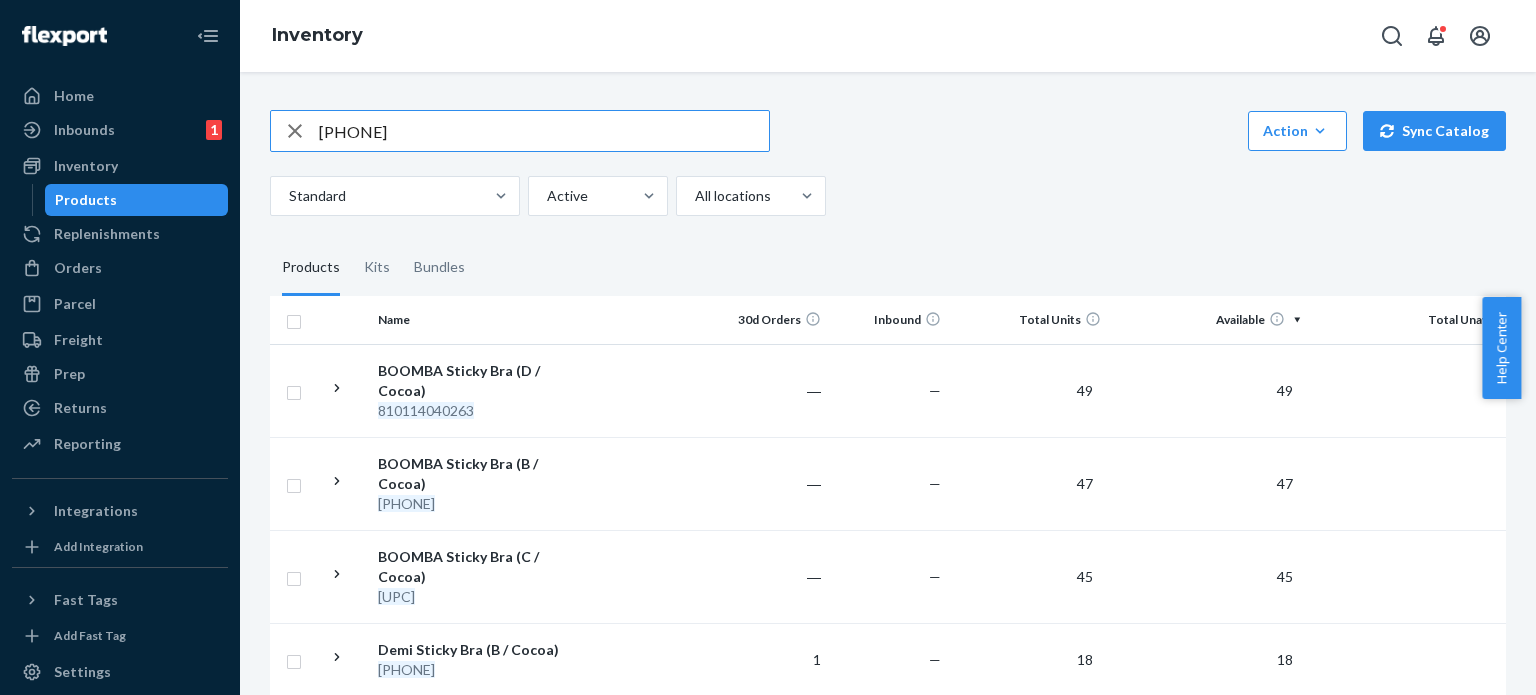 click on "[PHONE]" at bounding box center (544, 131) 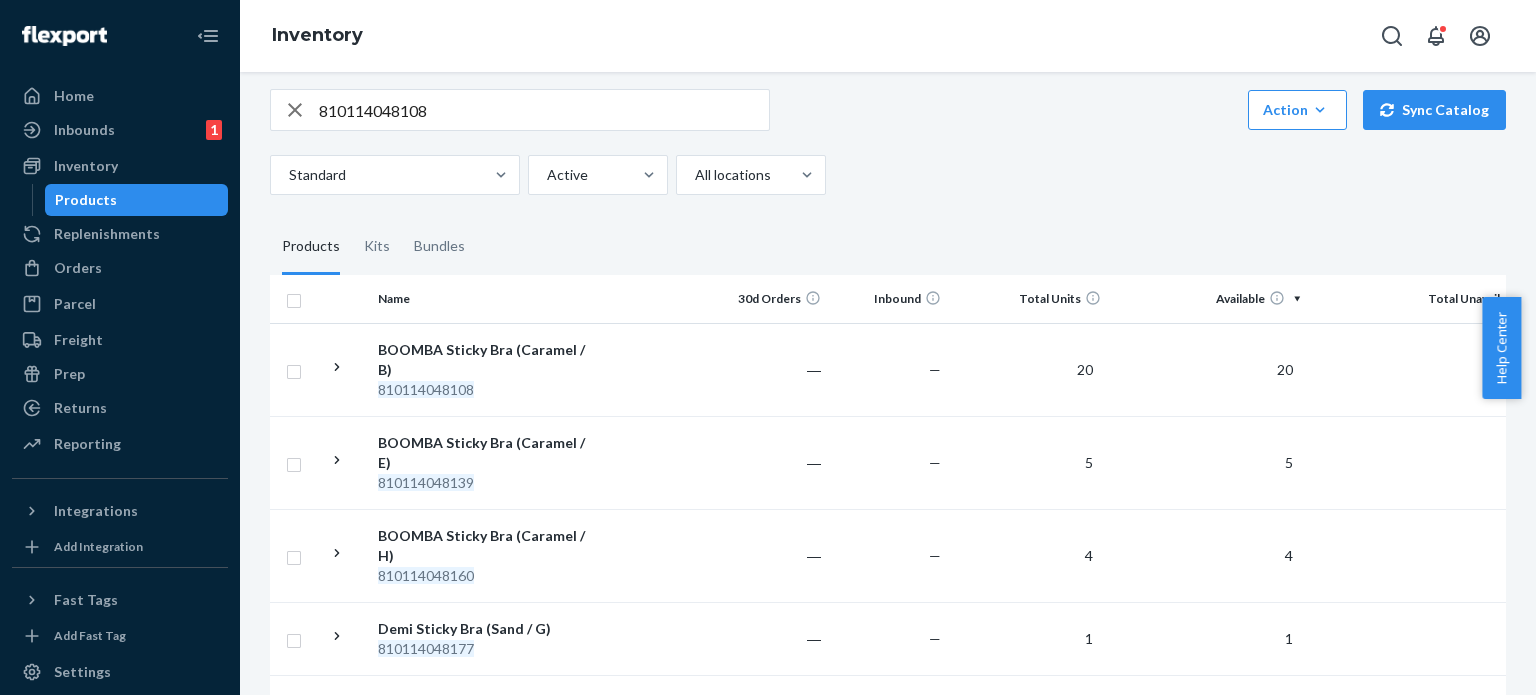 scroll, scrollTop: 0, scrollLeft: 0, axis: both 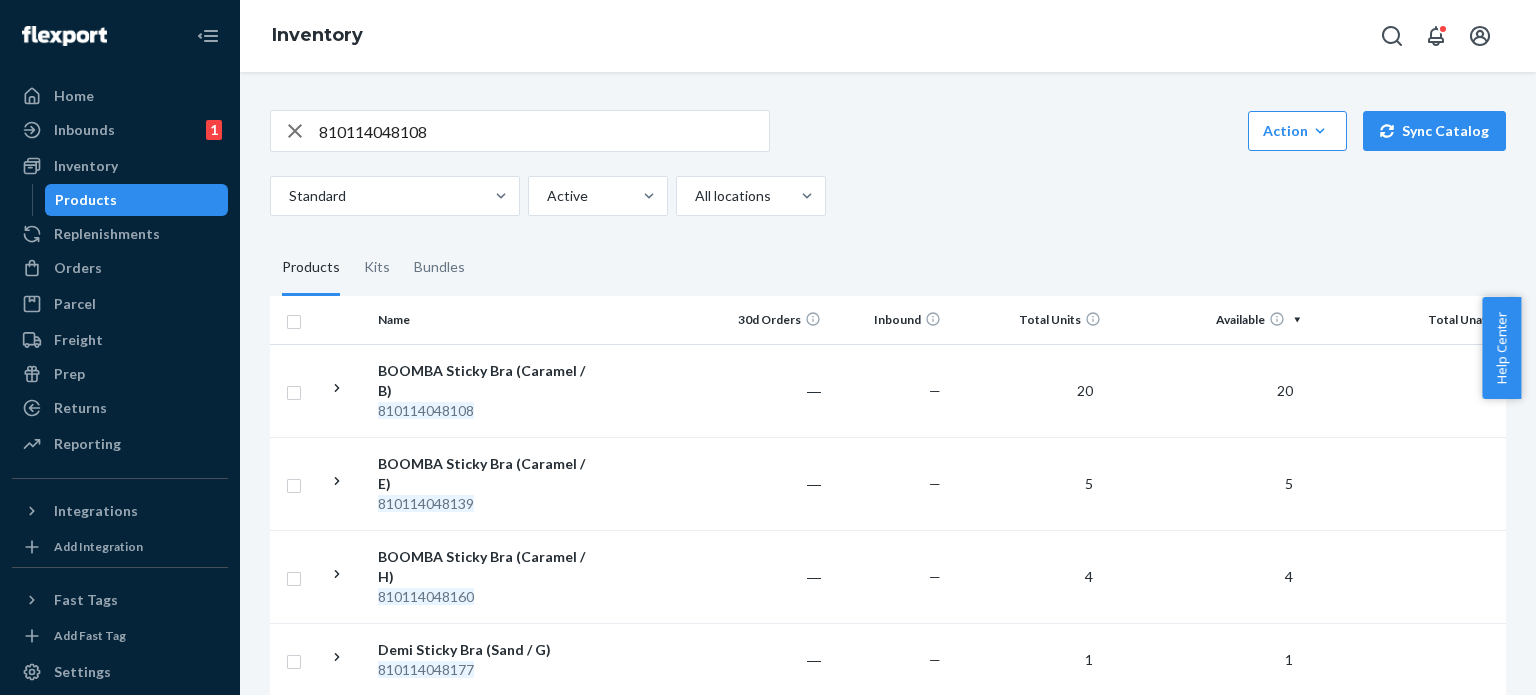 click on "810114048108" at bounding box center (544, 131) 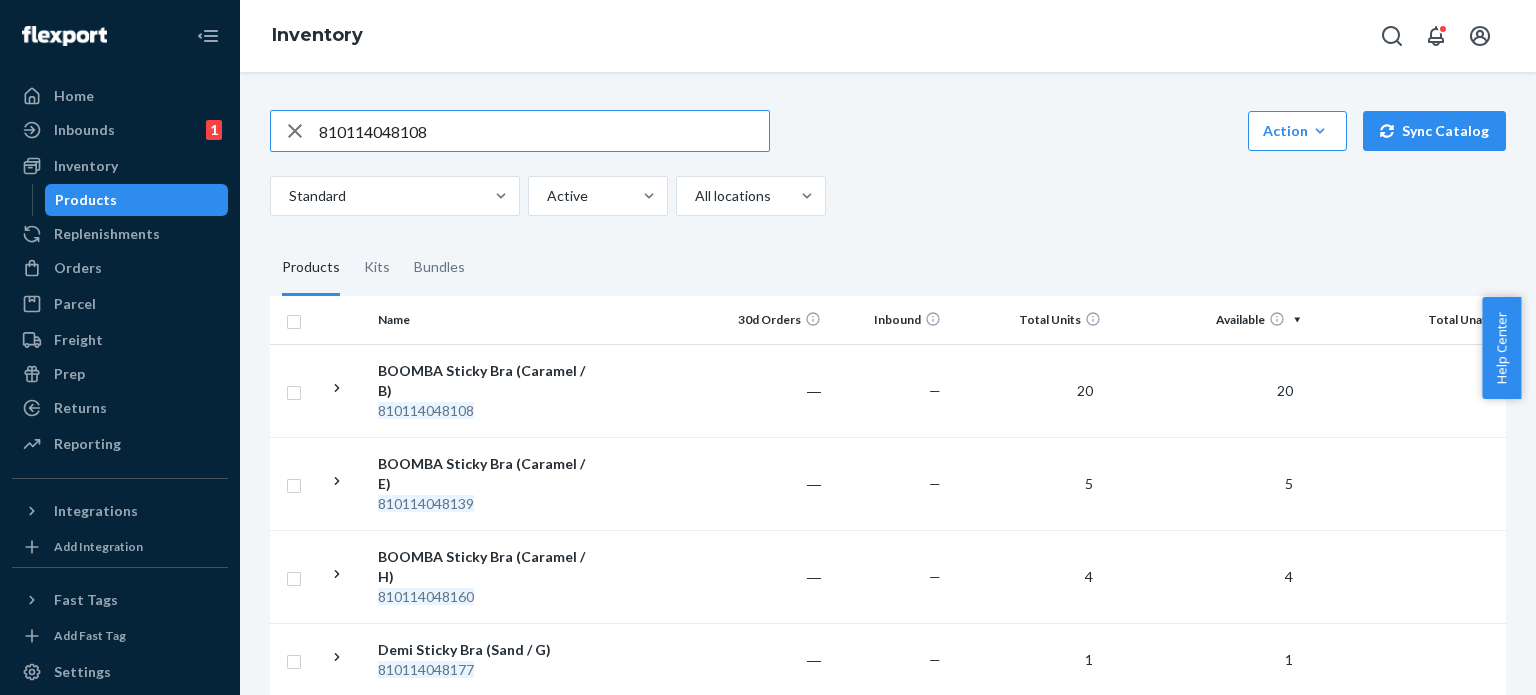 click on "810114048108" at bounding box center (544, 131) 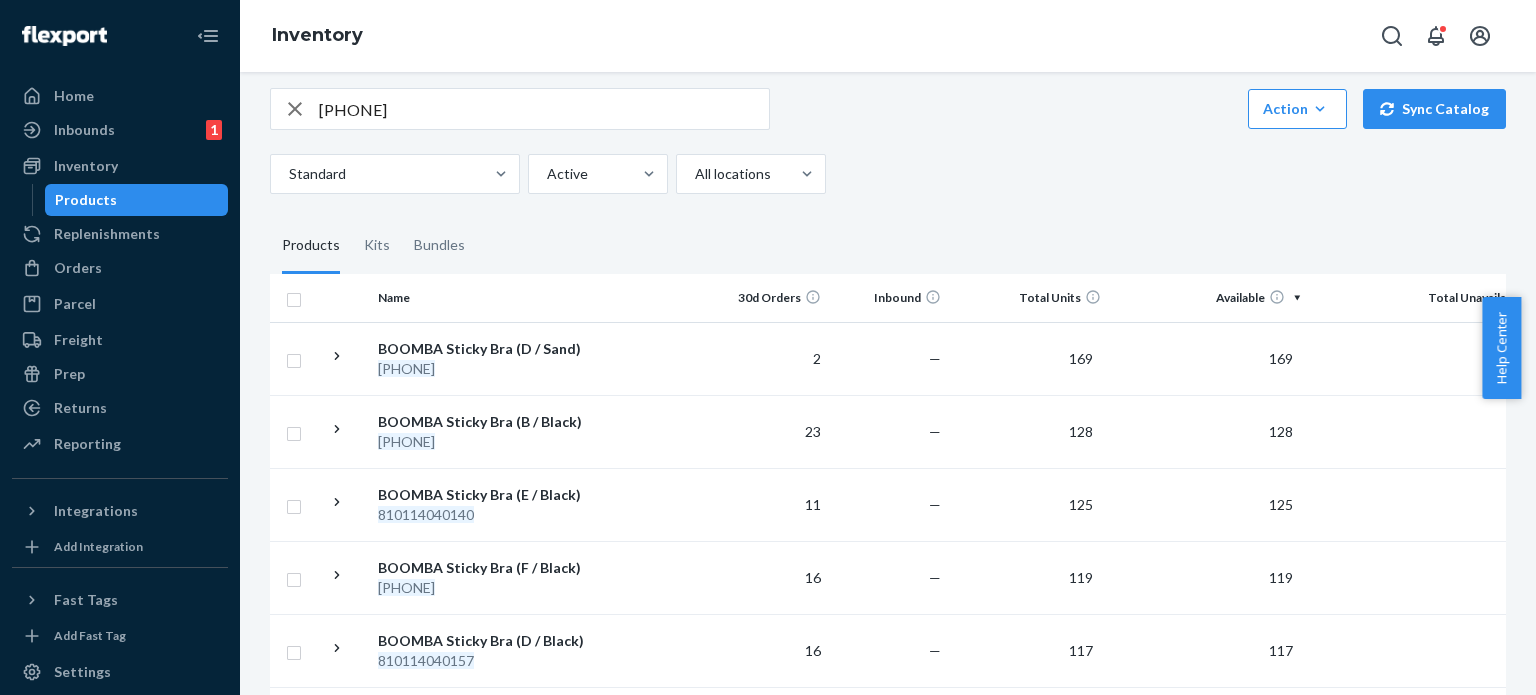 scroll, scrollTop: 0, scrollLeft: 0, axis: both 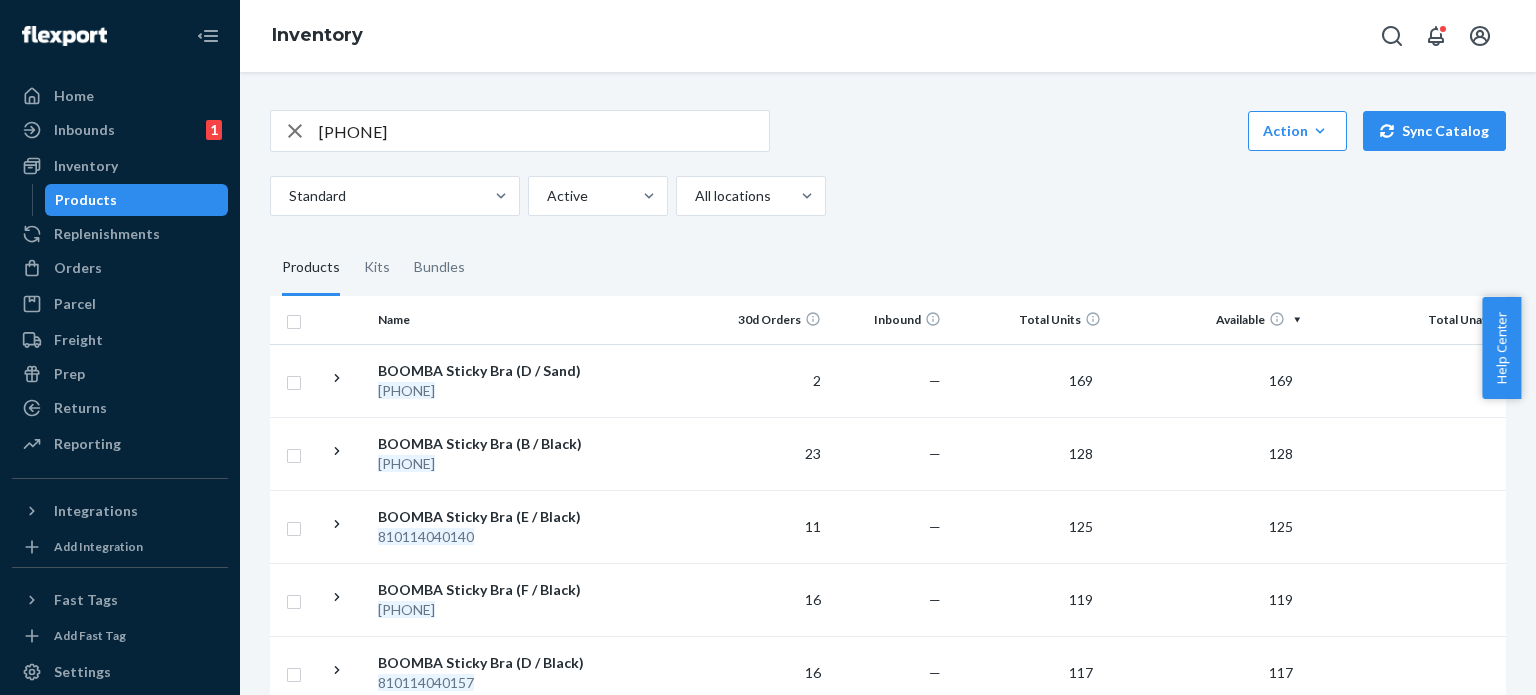 click on "[PHONE]" at bounding box center [544, 131] 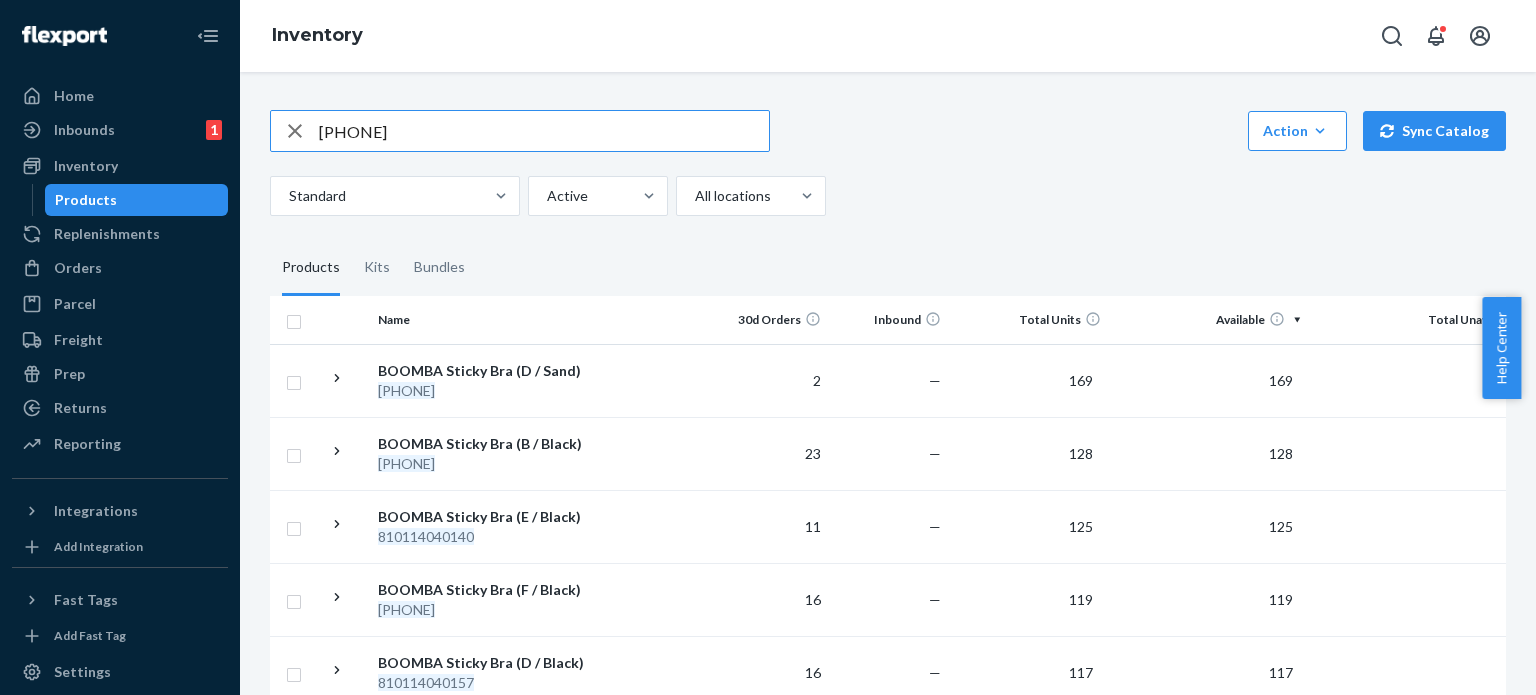 click on "[PHONE]" at bounding box center [544, 131] 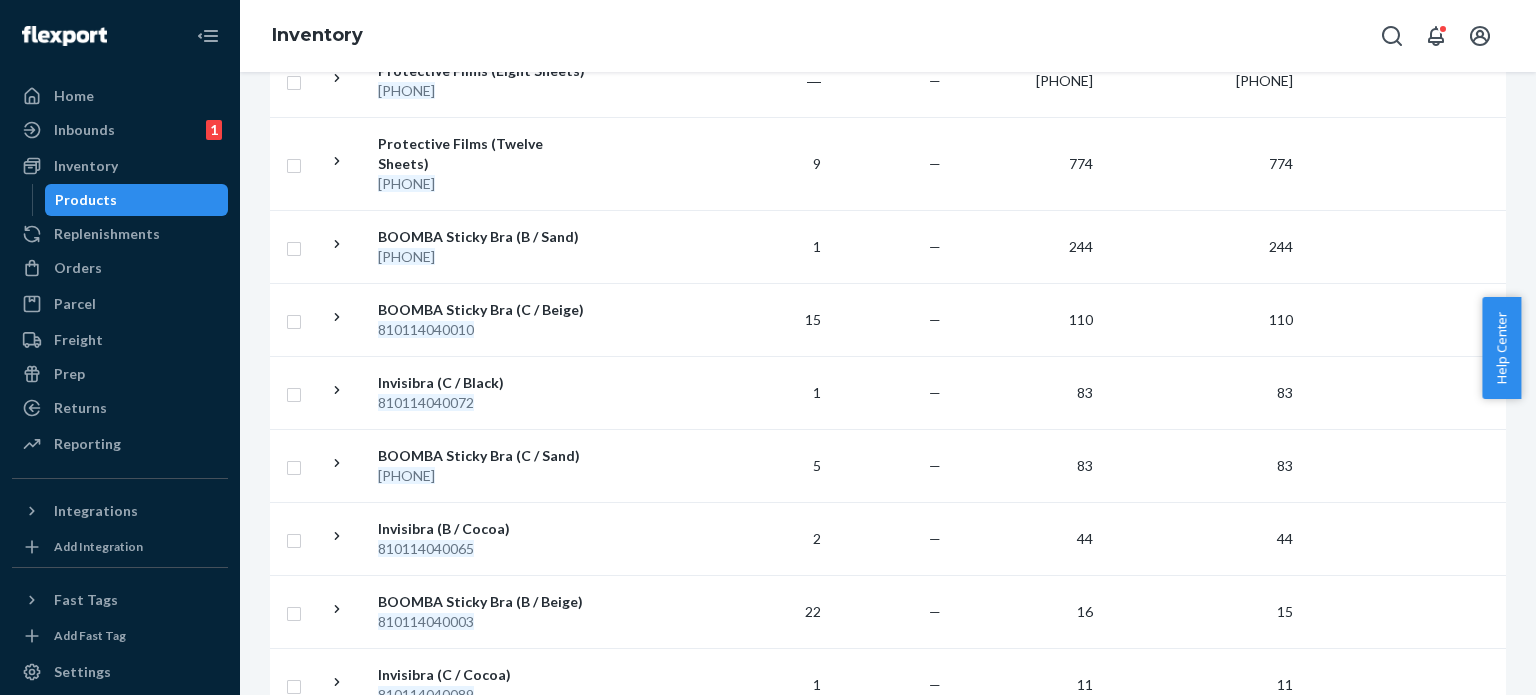 scroll, scrollTop: 0, scrollLeft: 0, axis: both 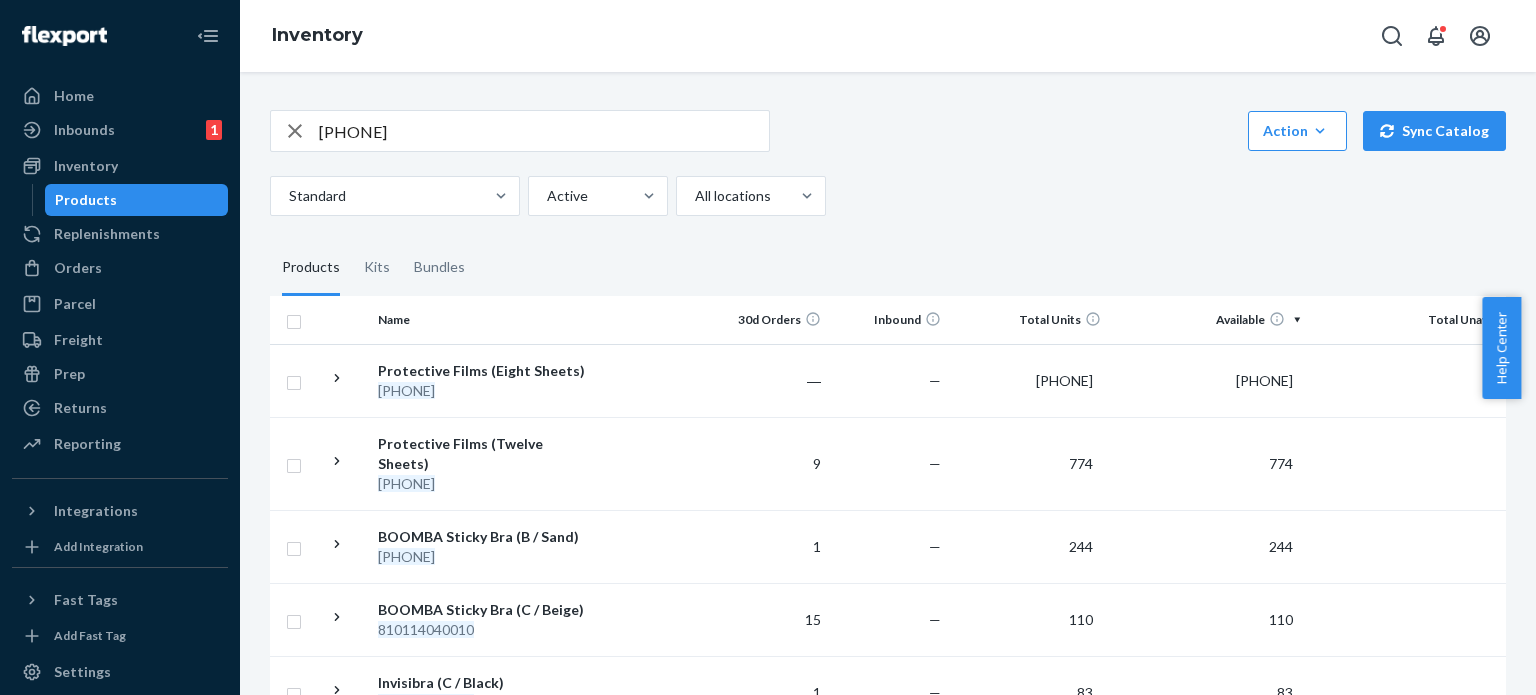 click on "[PHONE]" at bounding box center [544, 131] 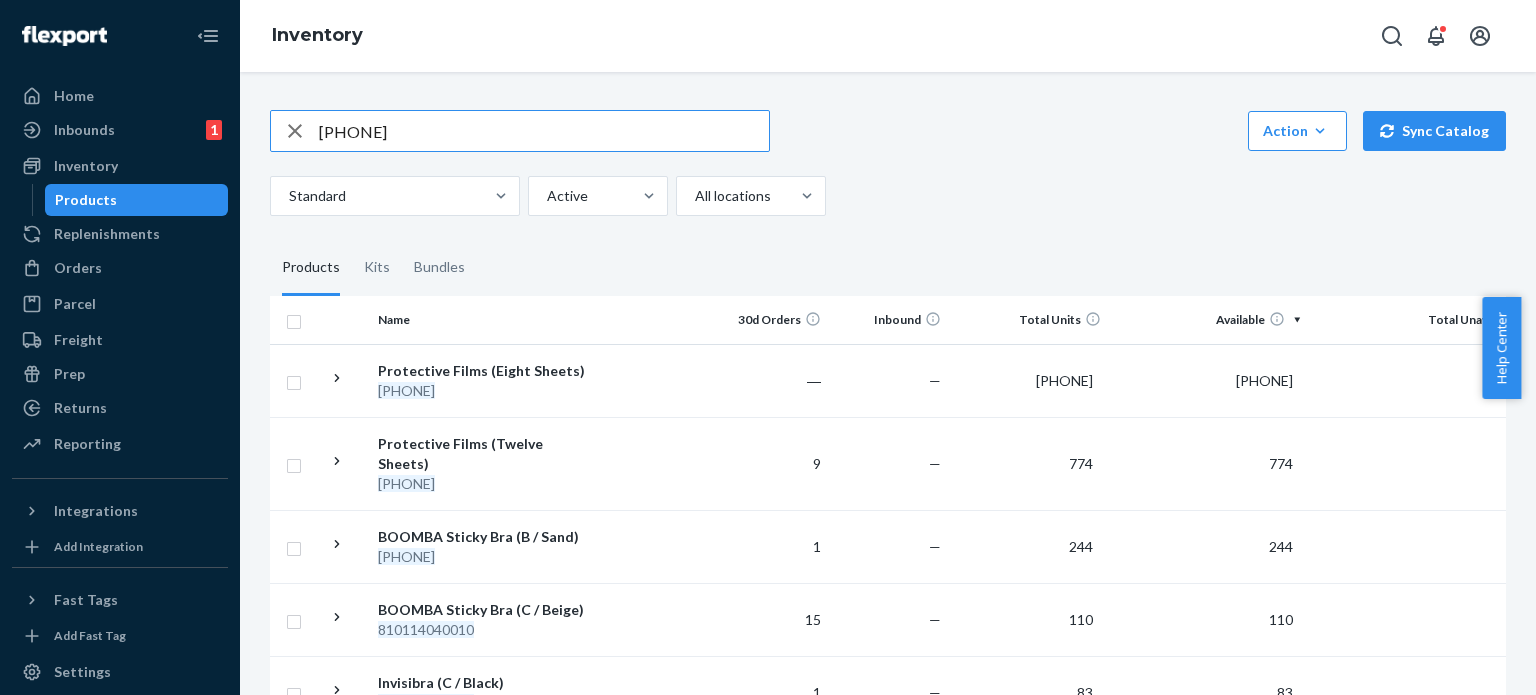 click on "[PHONE]" at bounding box center (544, 131) 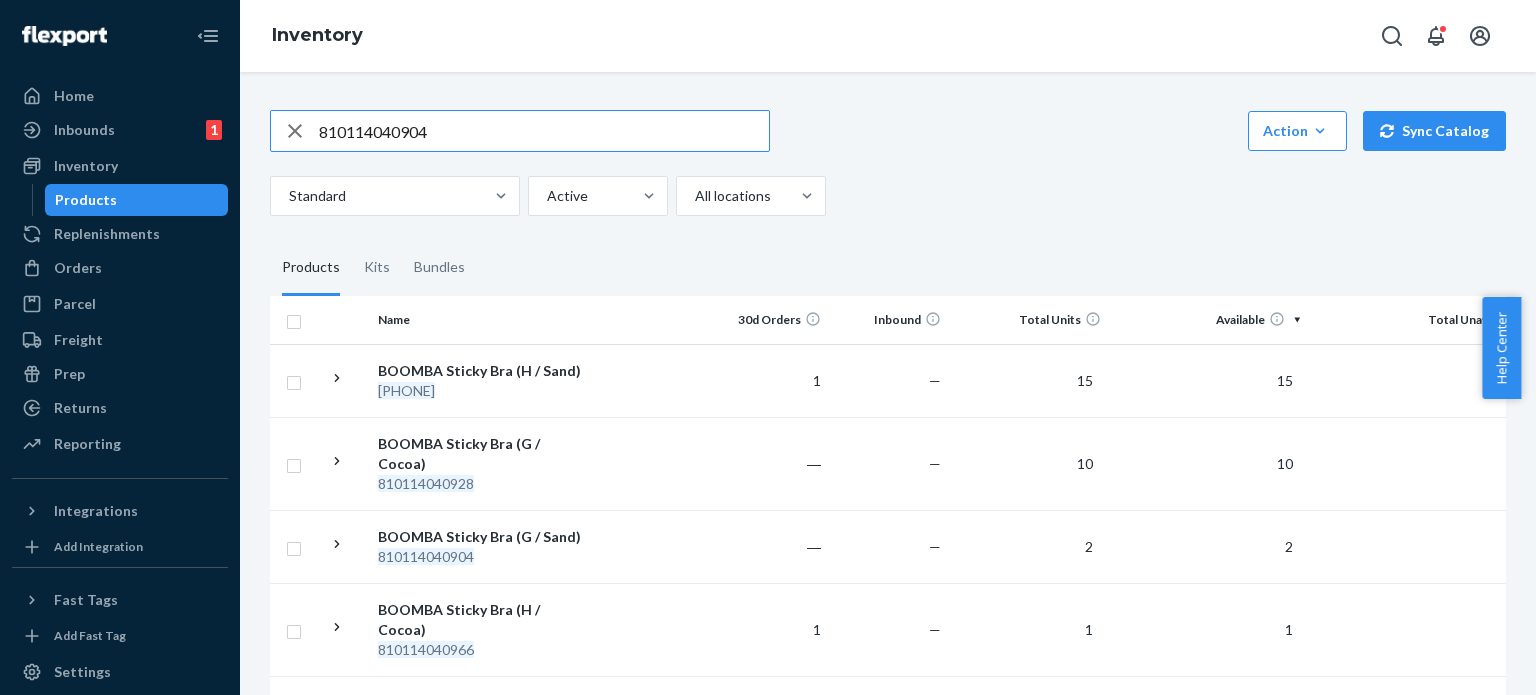 click on "810114040904" at bounding box center (544, 131) 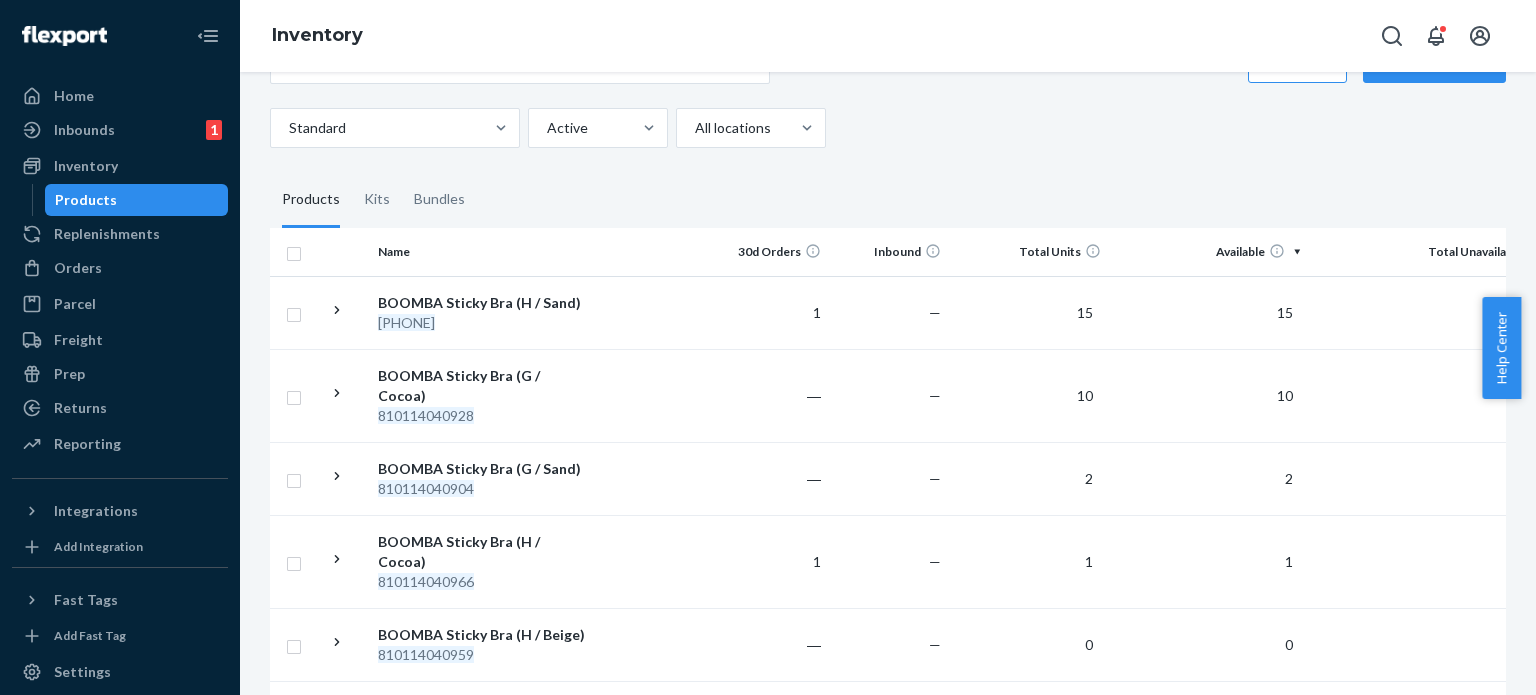 scroll, scrollTop: 0, scrollLeft: 0, axis: both 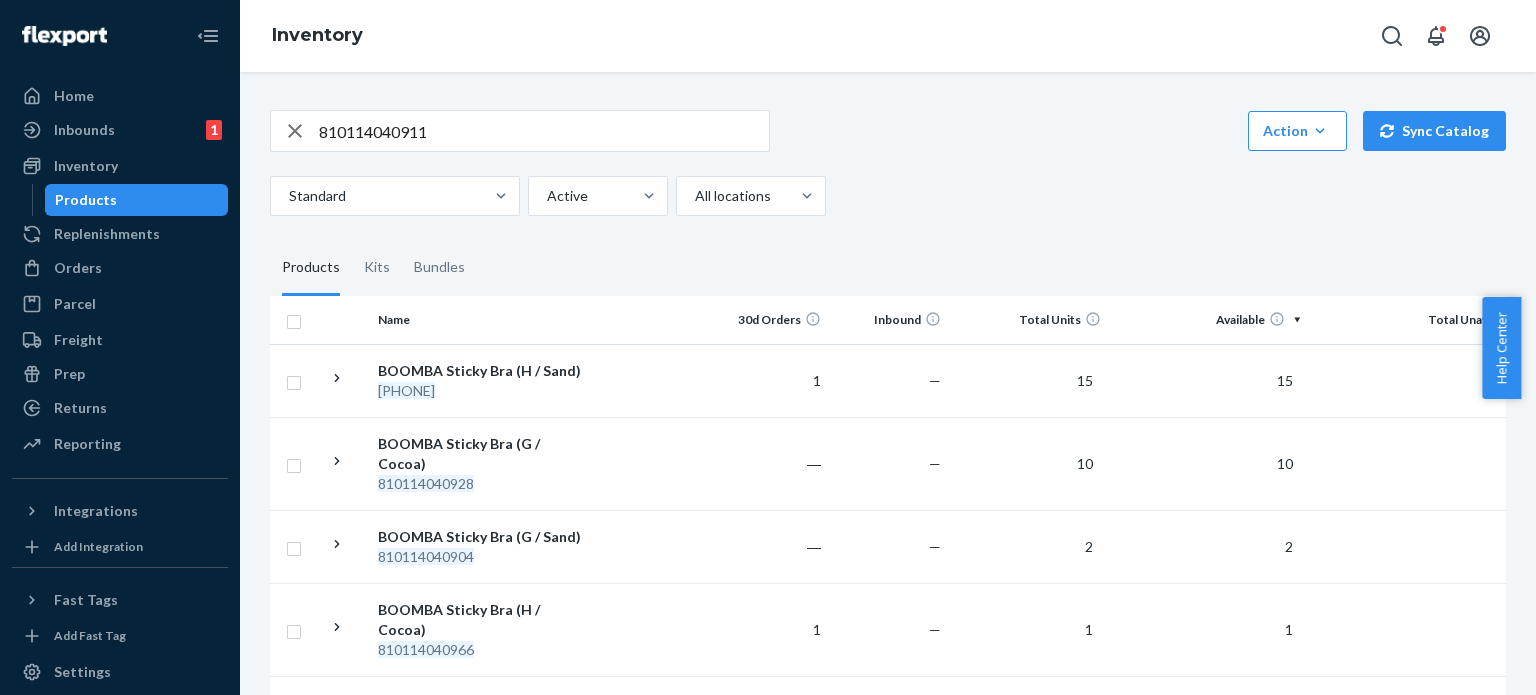 click on "810114040911" at bounding box center (544, 131) 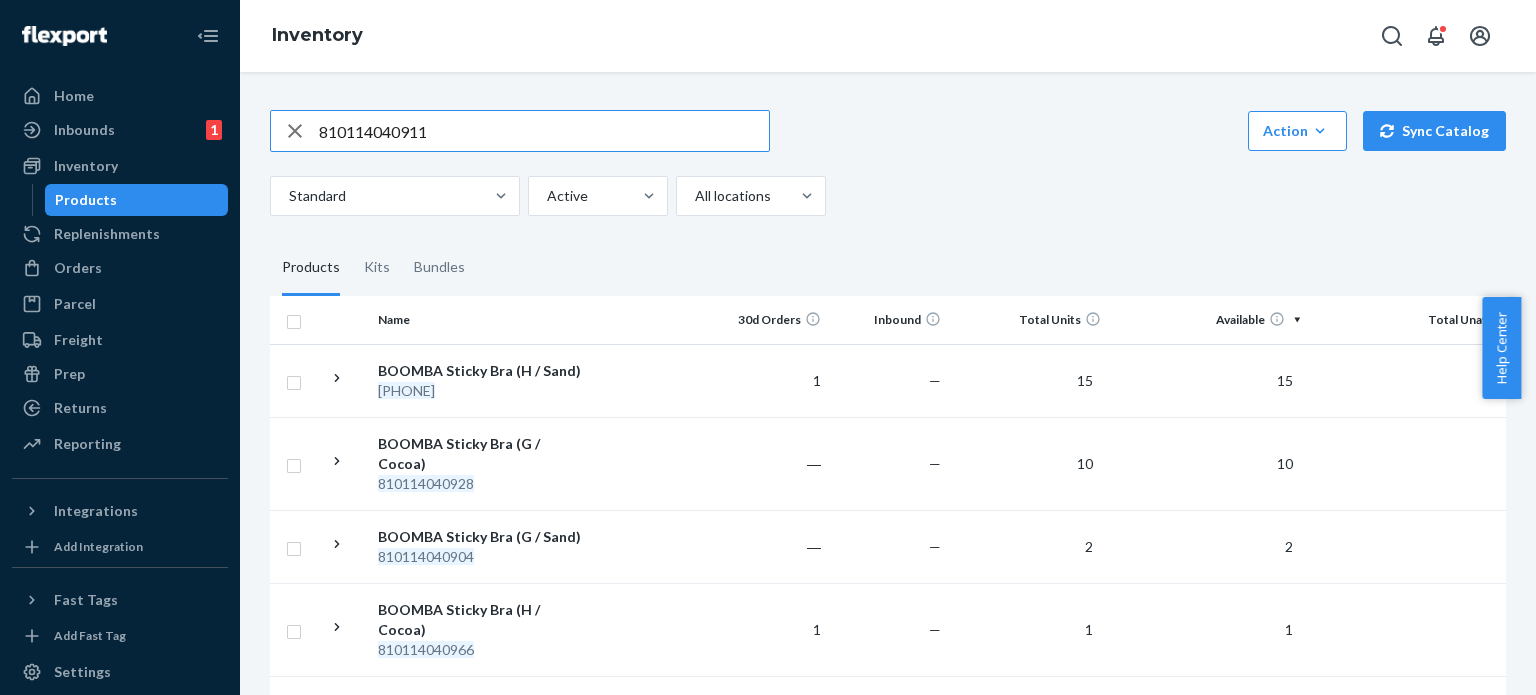 click on "810114040911" at bounding box center (544, 131) 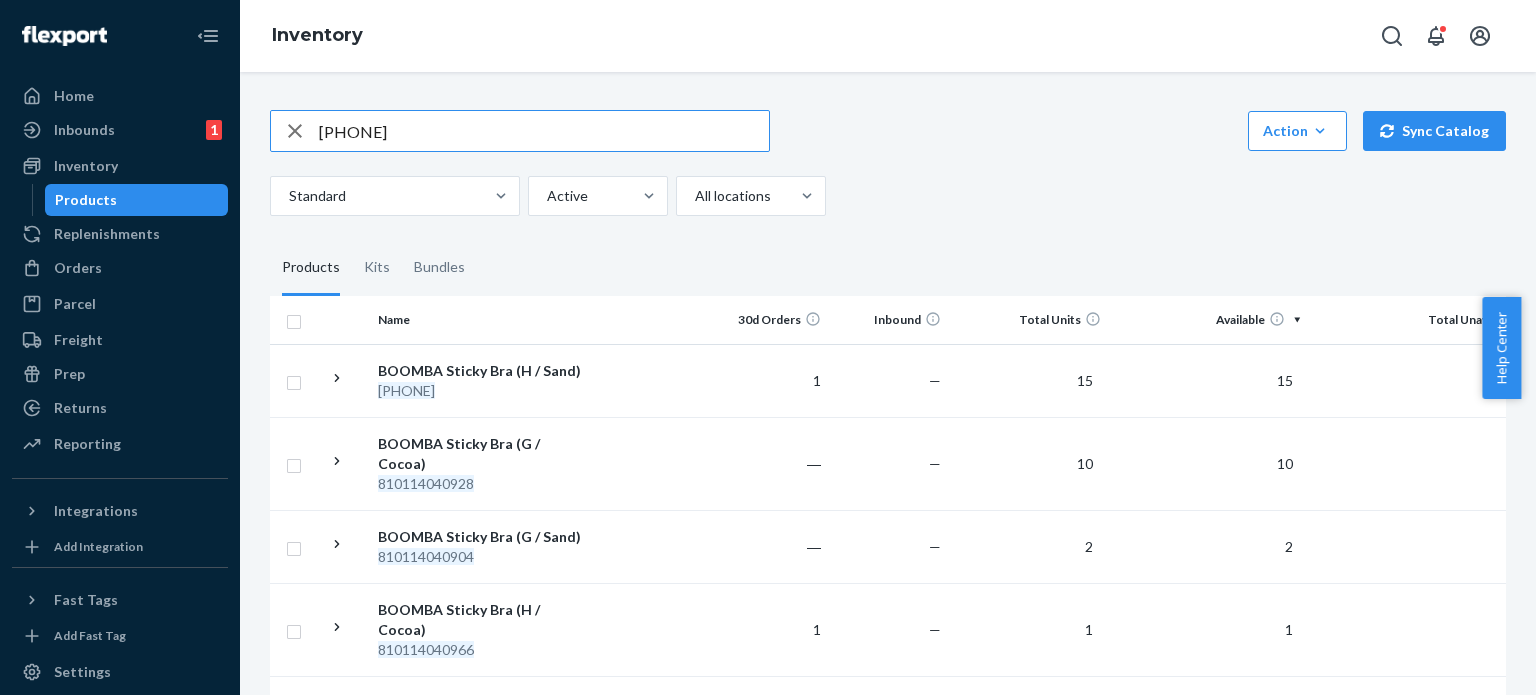 click on "[PHONE]" at bounding box center [544, 131] 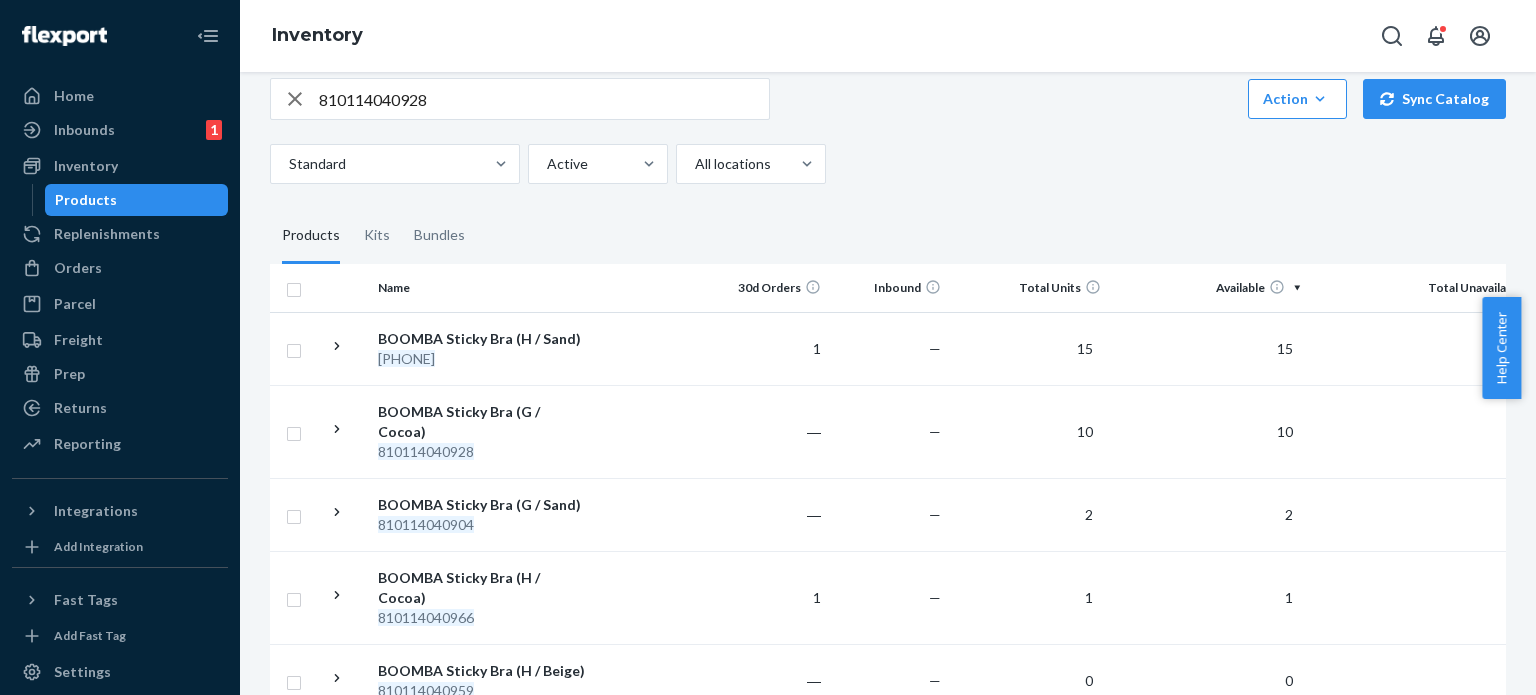 scroll, scrollTop: 0, scrollLeft: 0, axis: both 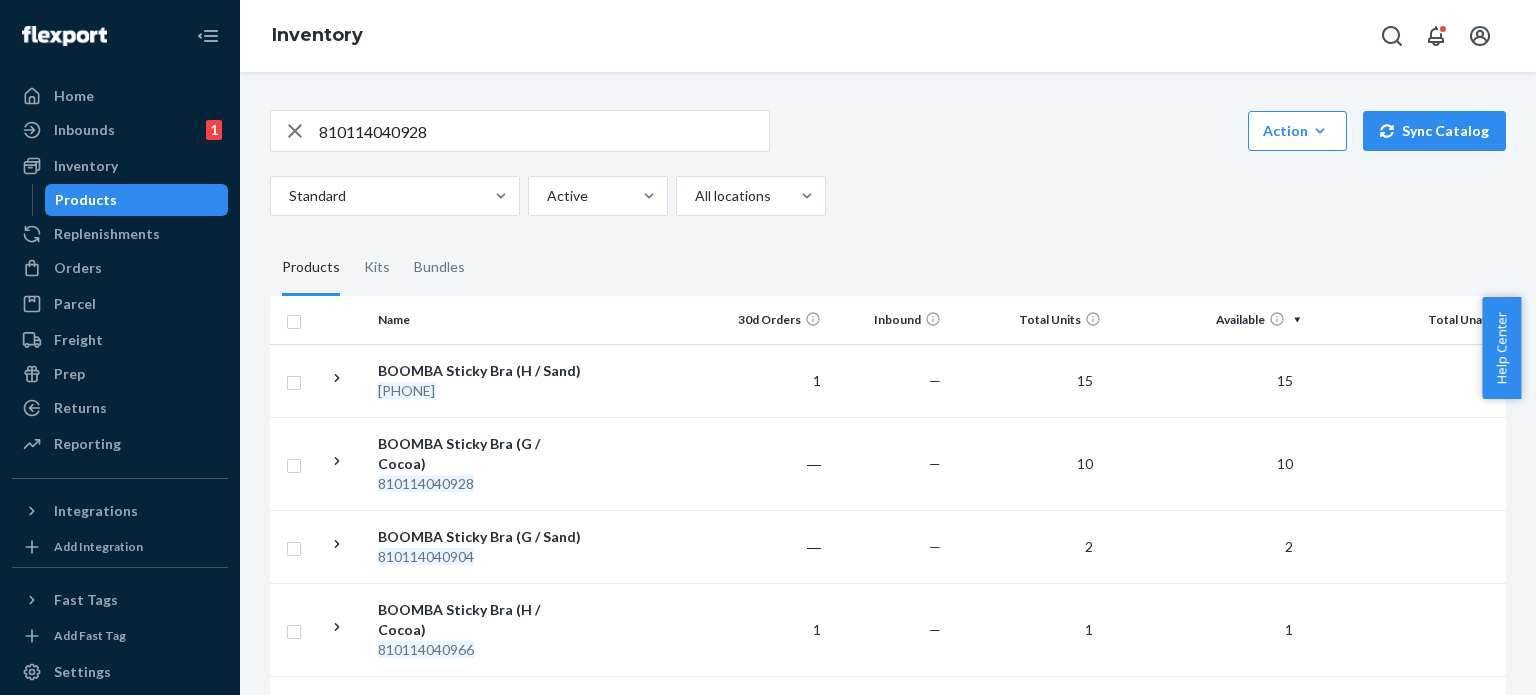 click on "810114040928" at bounding box center (544, 131) 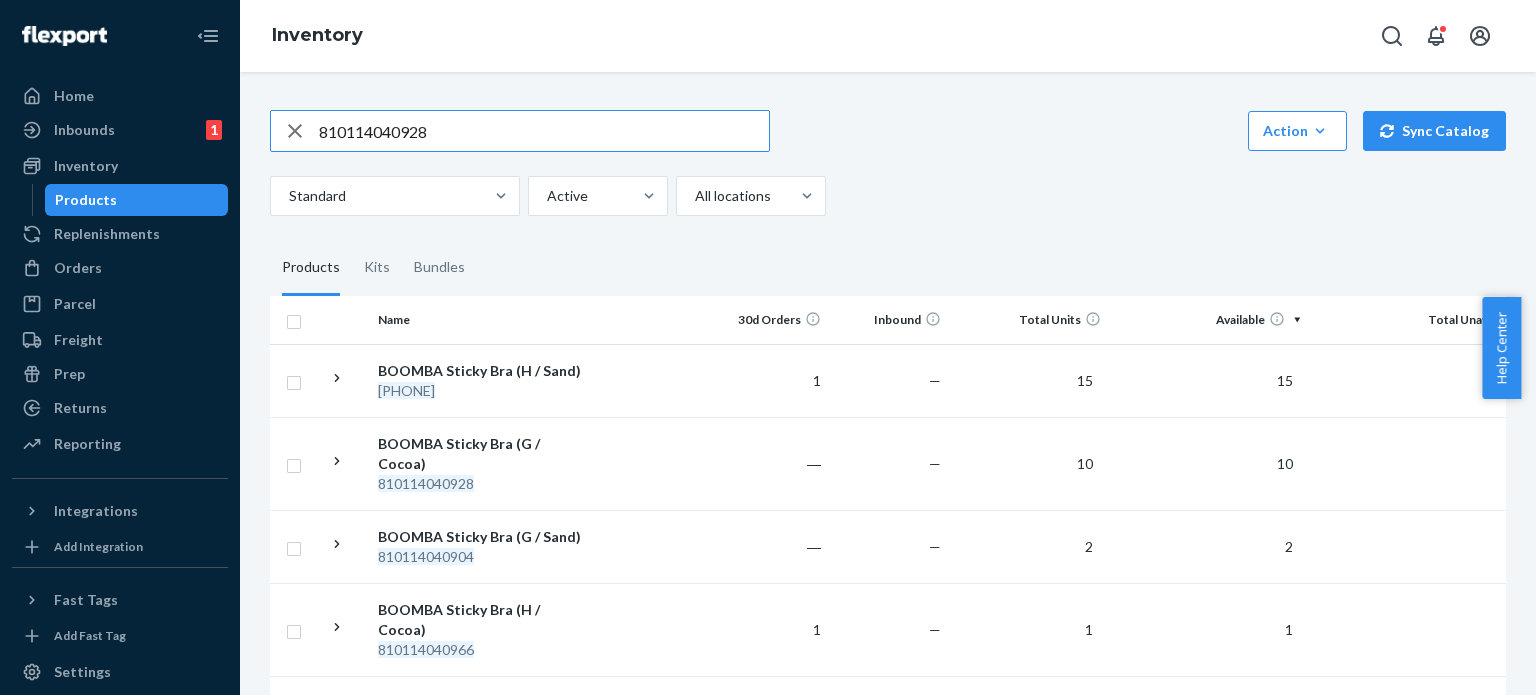 click on "810114040928" at bounding box center (544, 131) 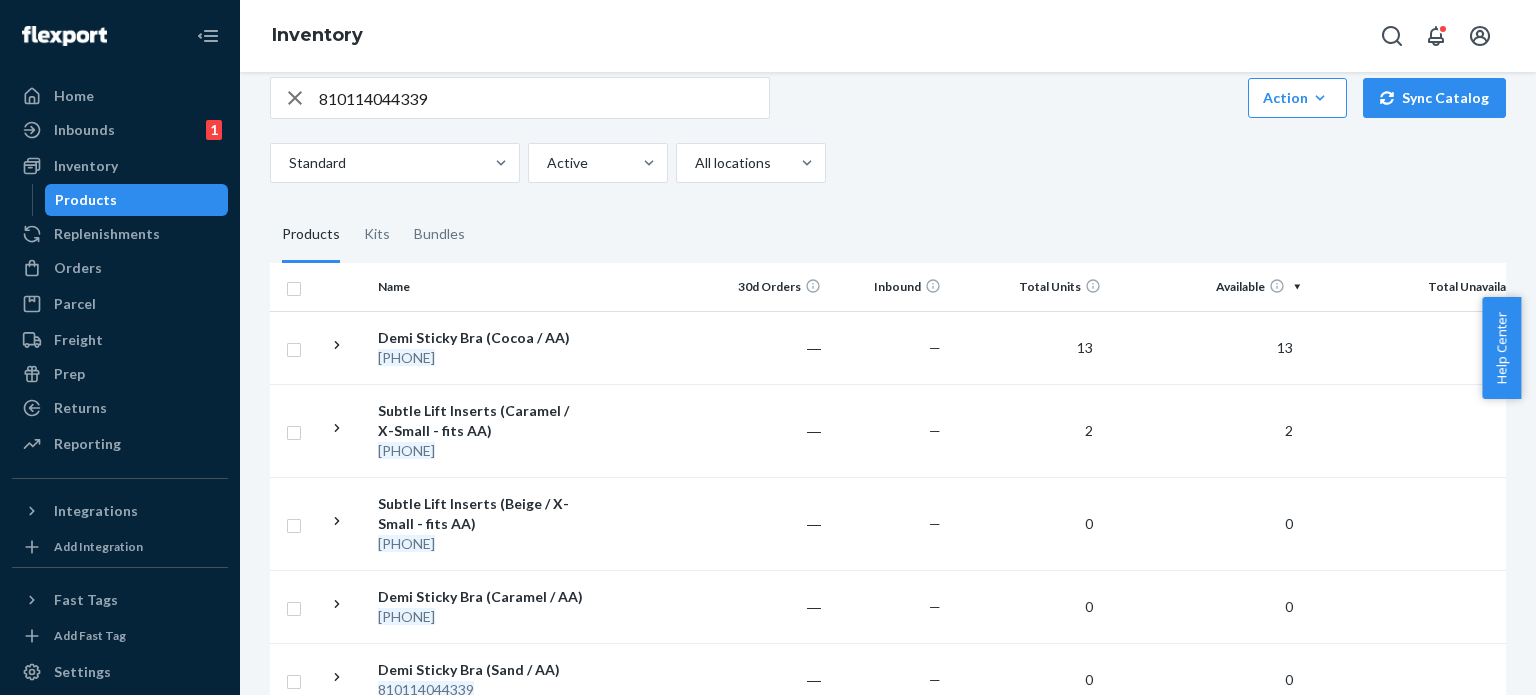 scroll, scrollTop: 0, scrollLeft: 0, axis: both 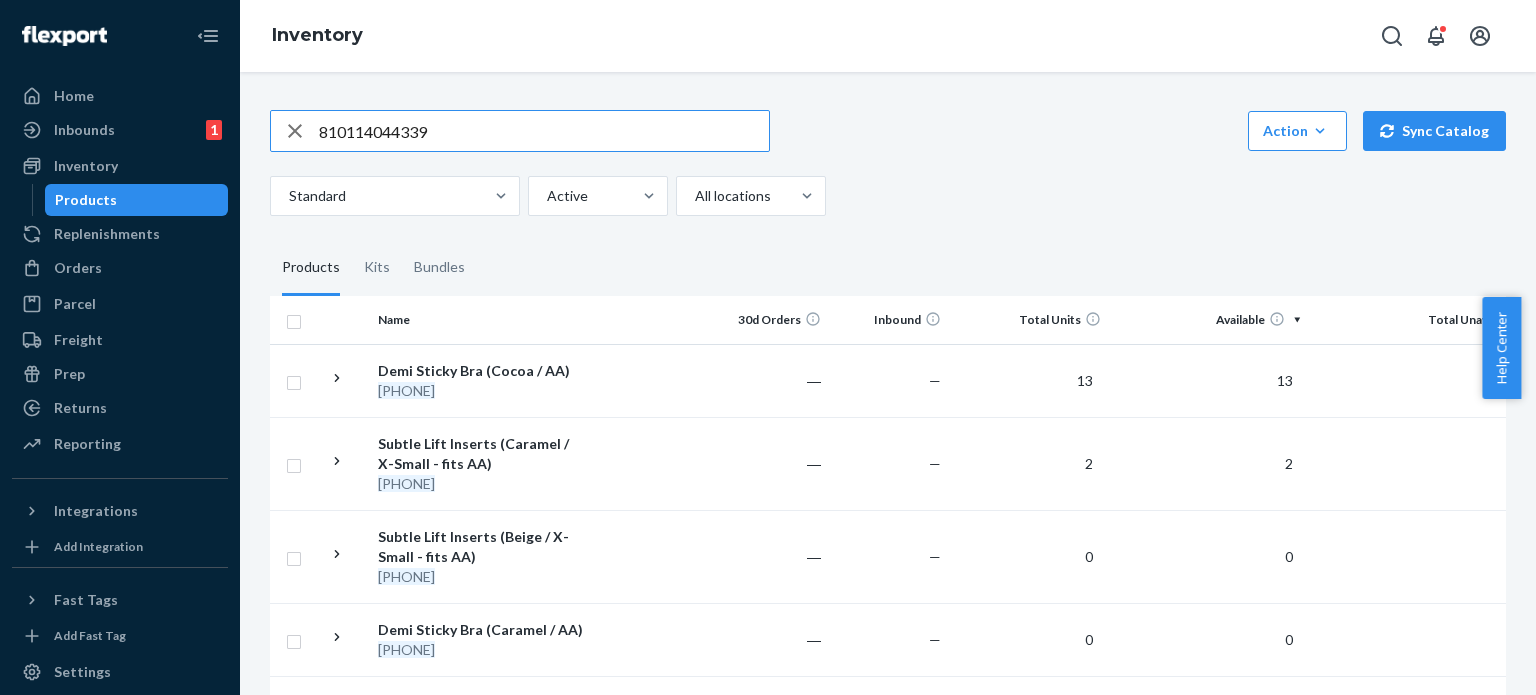 click on "810114044339" at bounding box center [544, 131] 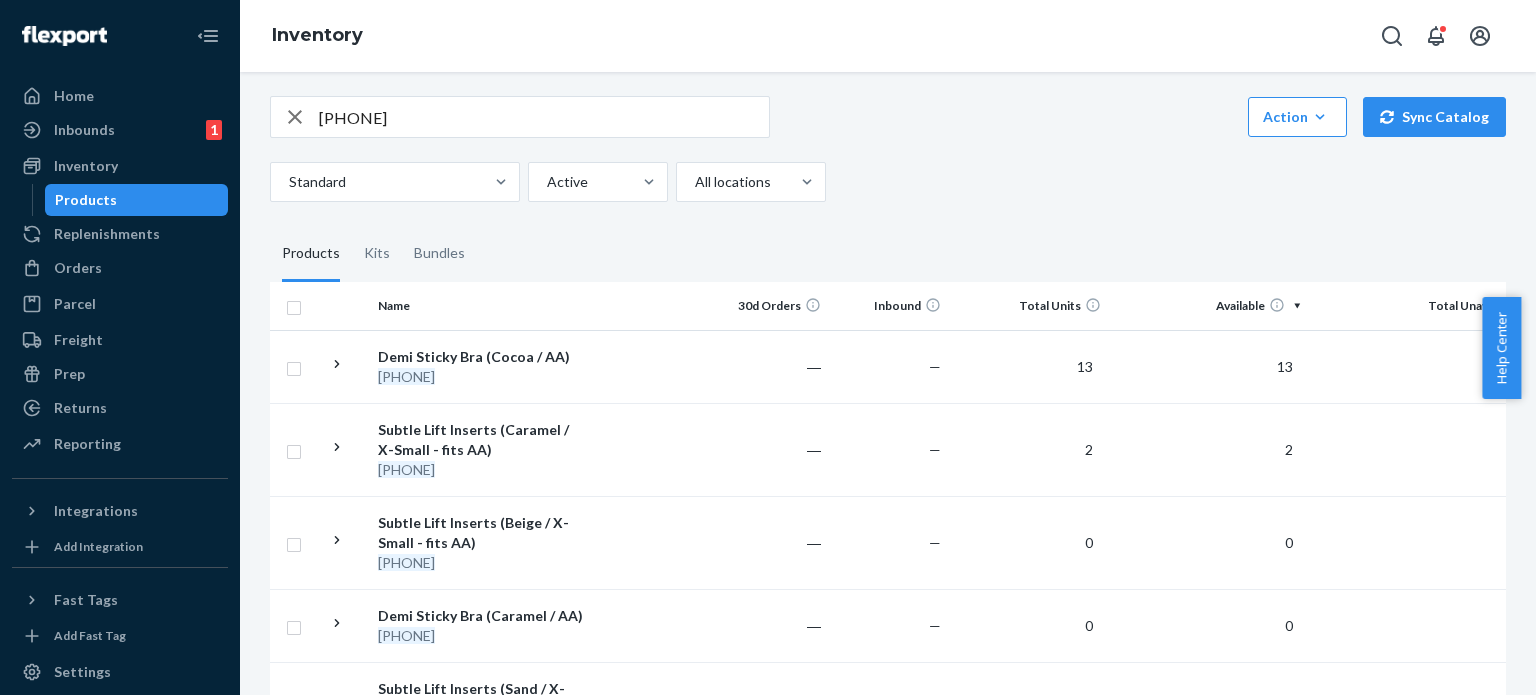 scroll, scrollTop: 0, scrollLeft: 0, axis: both 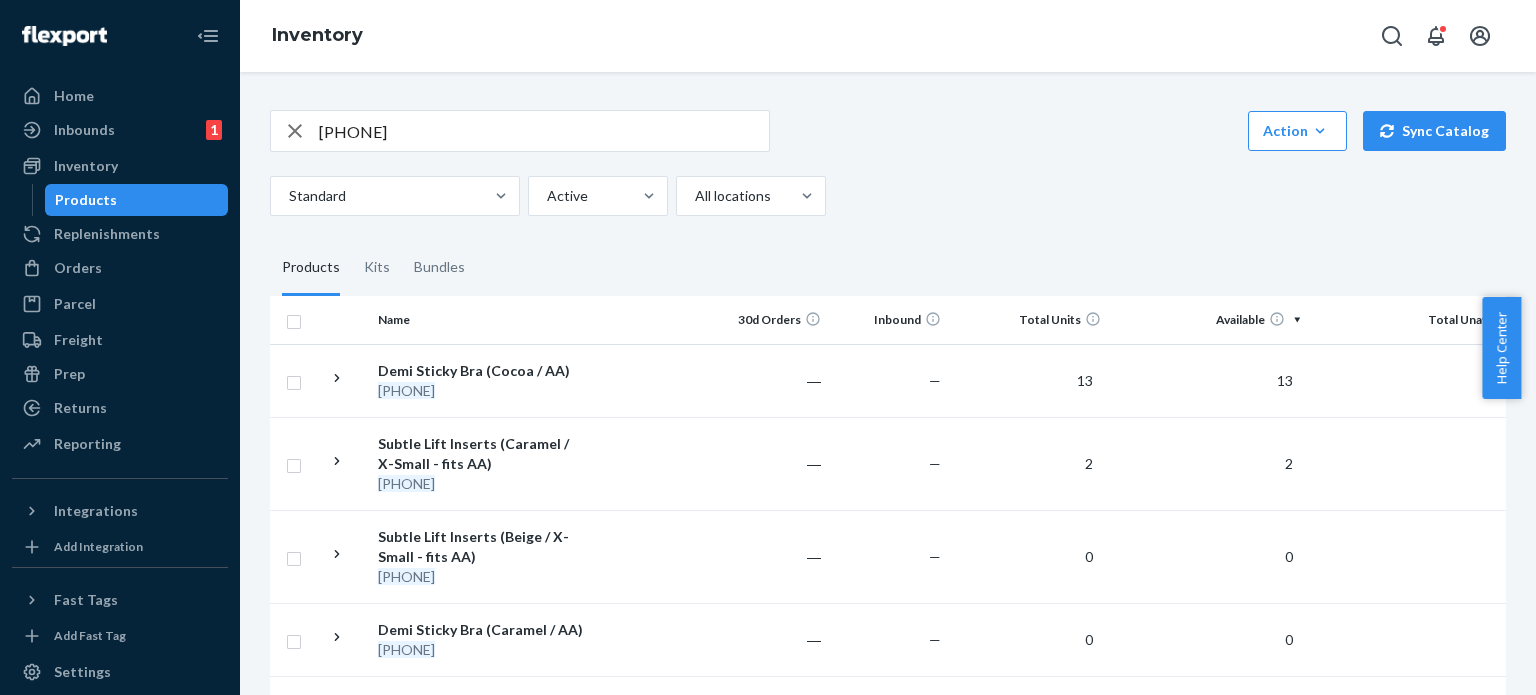 click on "[PHONE]" at bounding box center (544, 131) 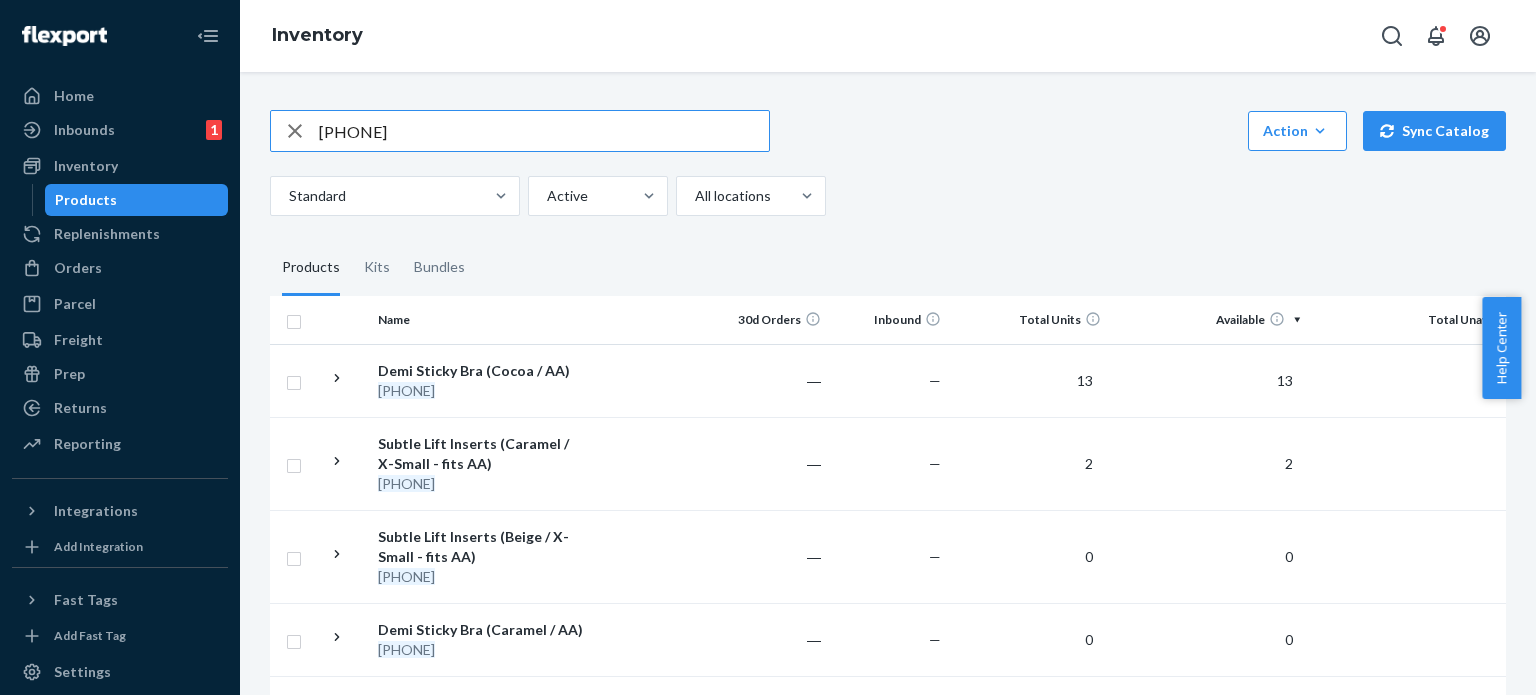 click on "[PHONE]" at bounding box center (544, 131) 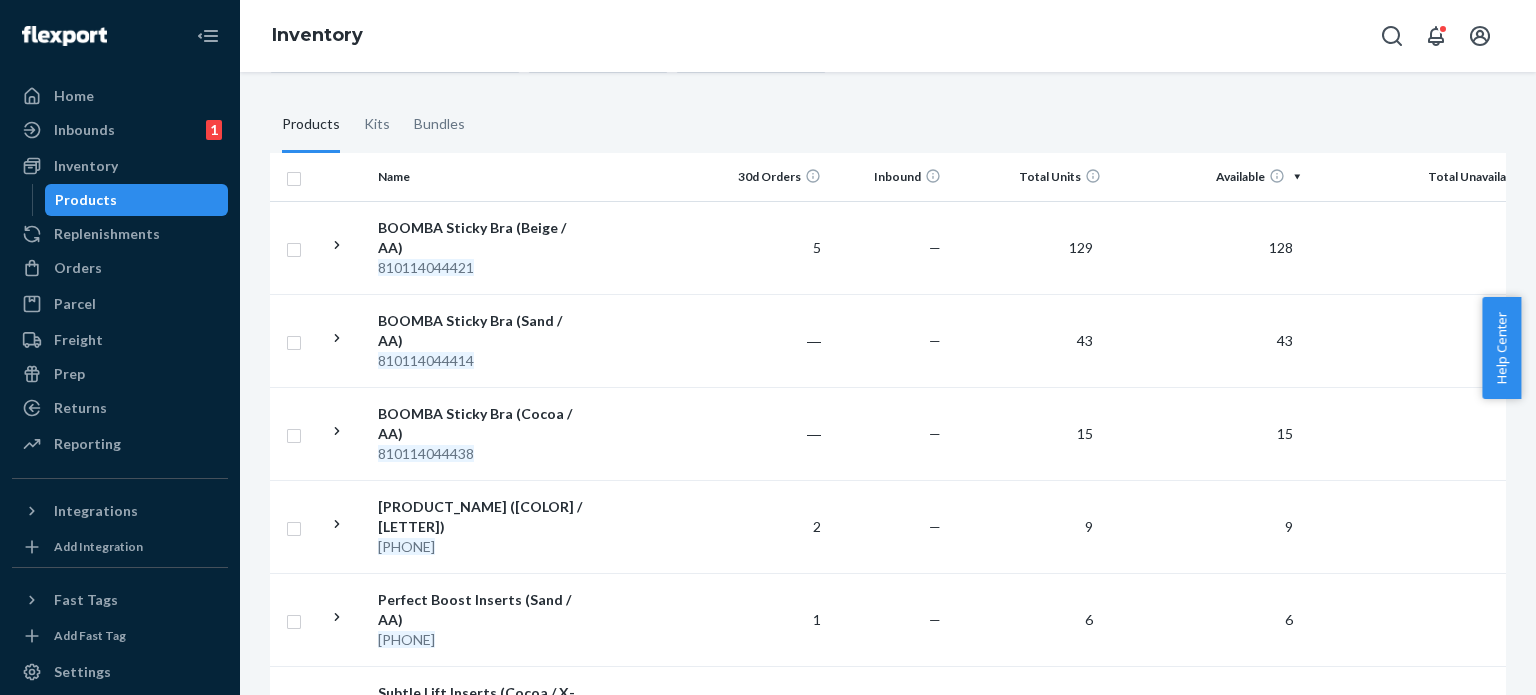scroll, scrollTop: 0, scrollLeft: 0, axis: both 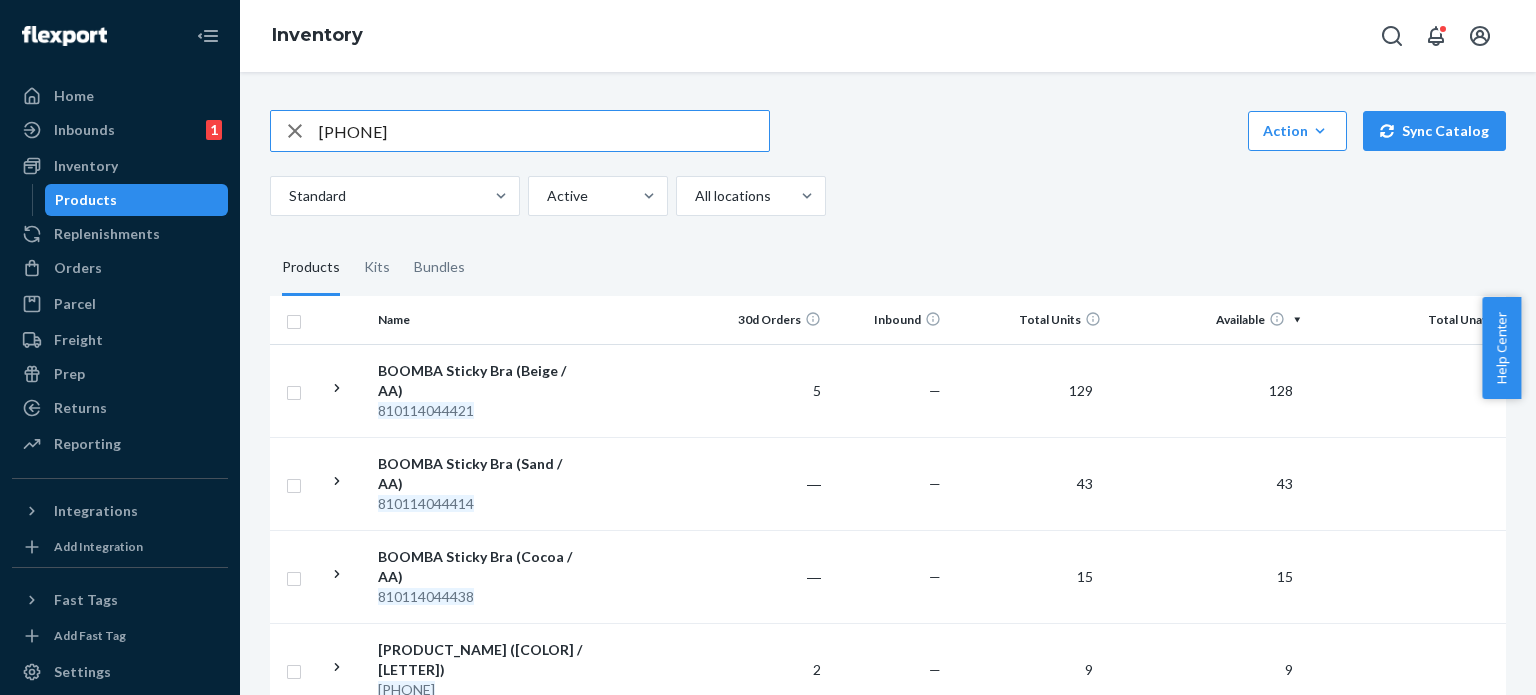 click on "[PHONE]" at bounding box center (544, 131) 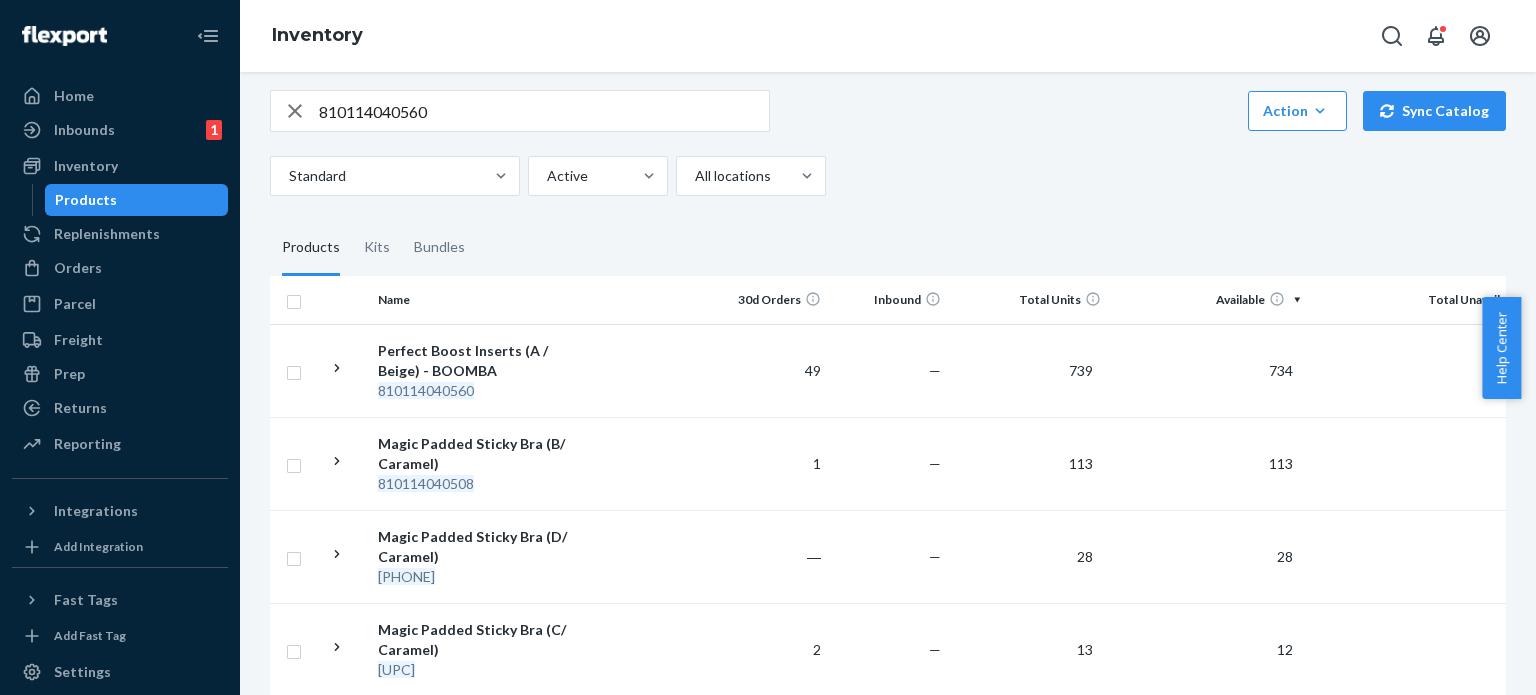 scroll, scrollTop: 0, scrollLeft: 0, axis: both 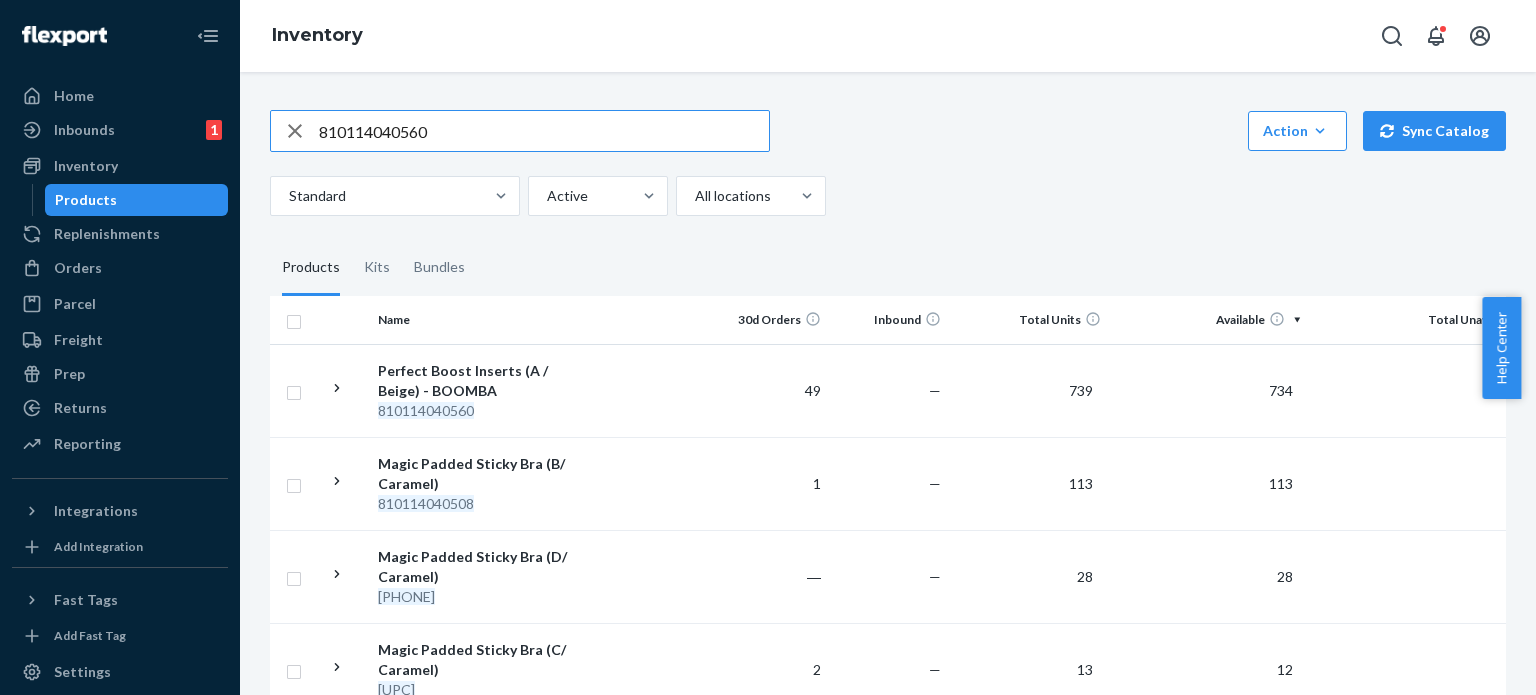 click on "810114040560" at bounding box center [544, 131] 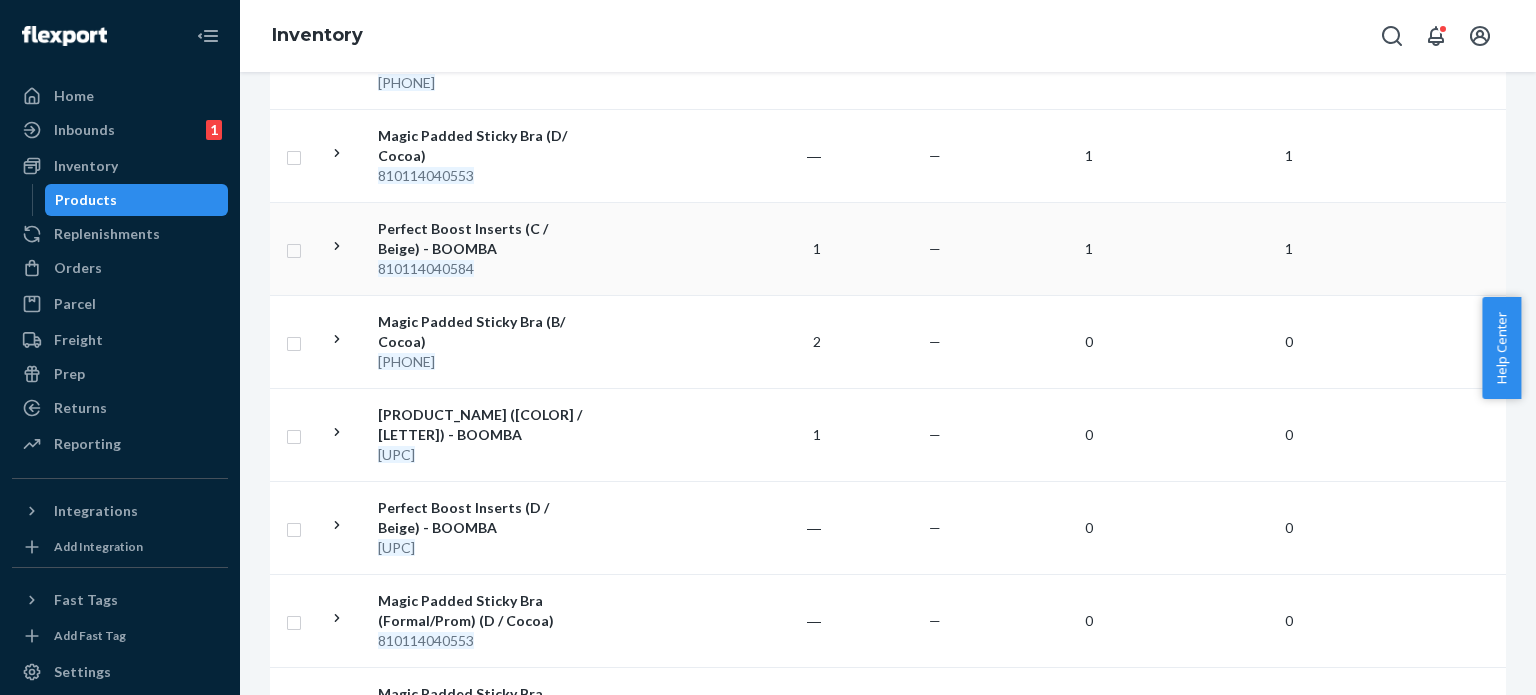 scroll, scrollTop: 0, scrollLeft: 0, axis: both 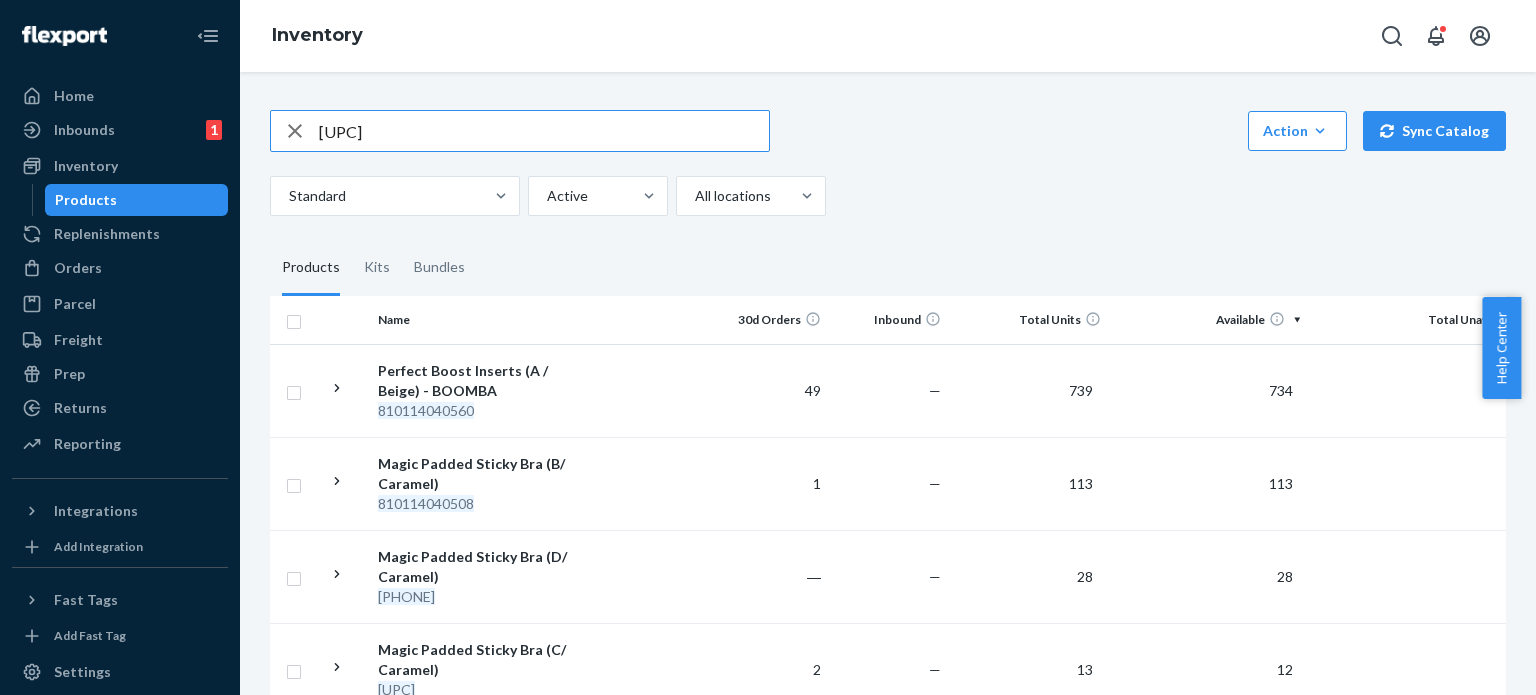 click on "[UPC]" at bounding box center [544, 131] 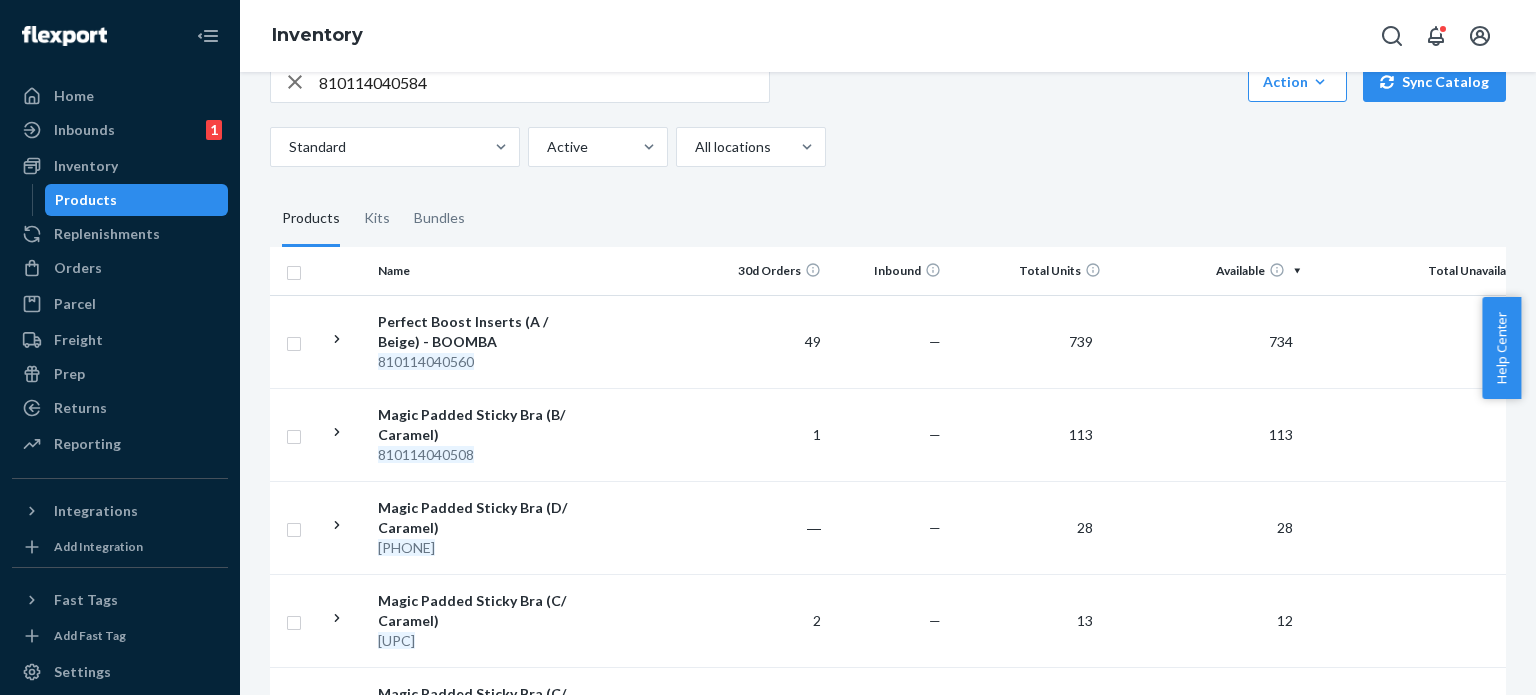 scroll, scrollTop: 0, scrollLeft: 0, axis: both 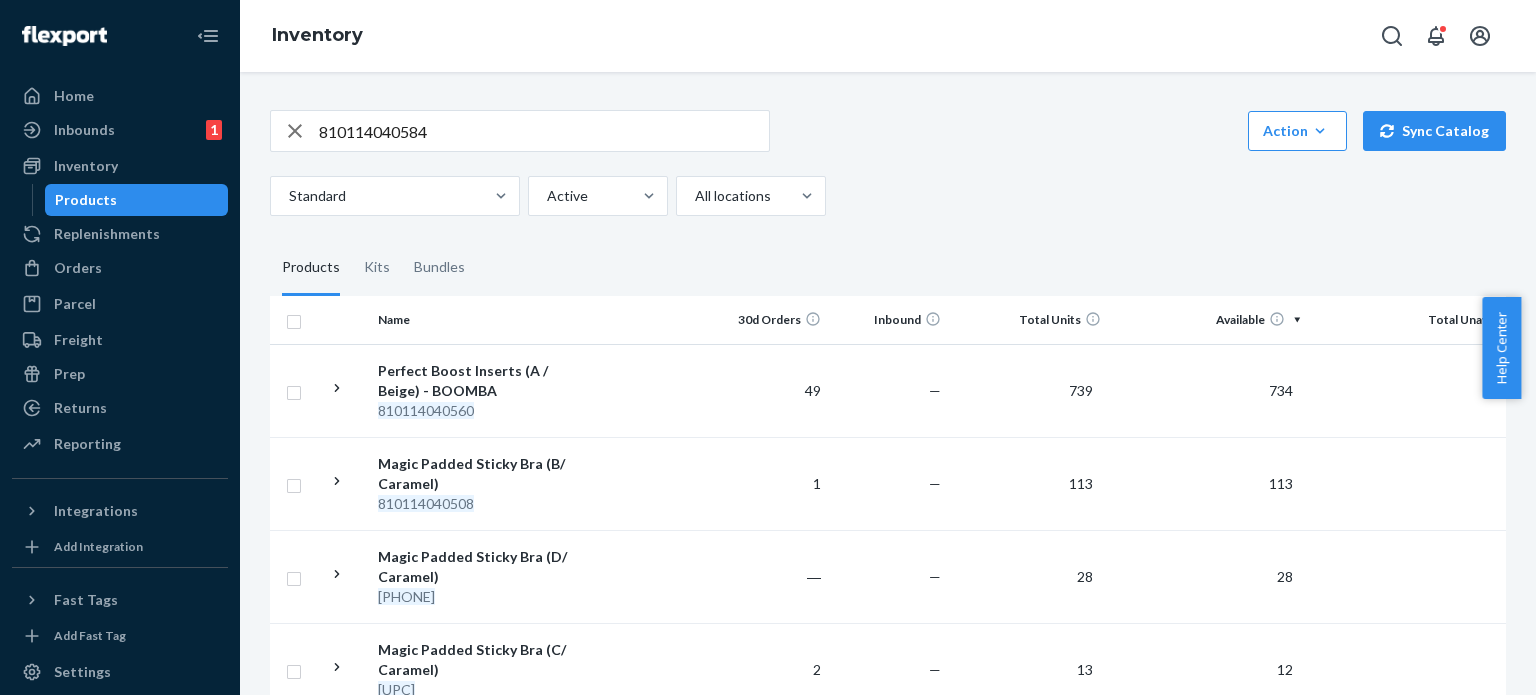 click on "810114040584" at bounding box center [544, 131] 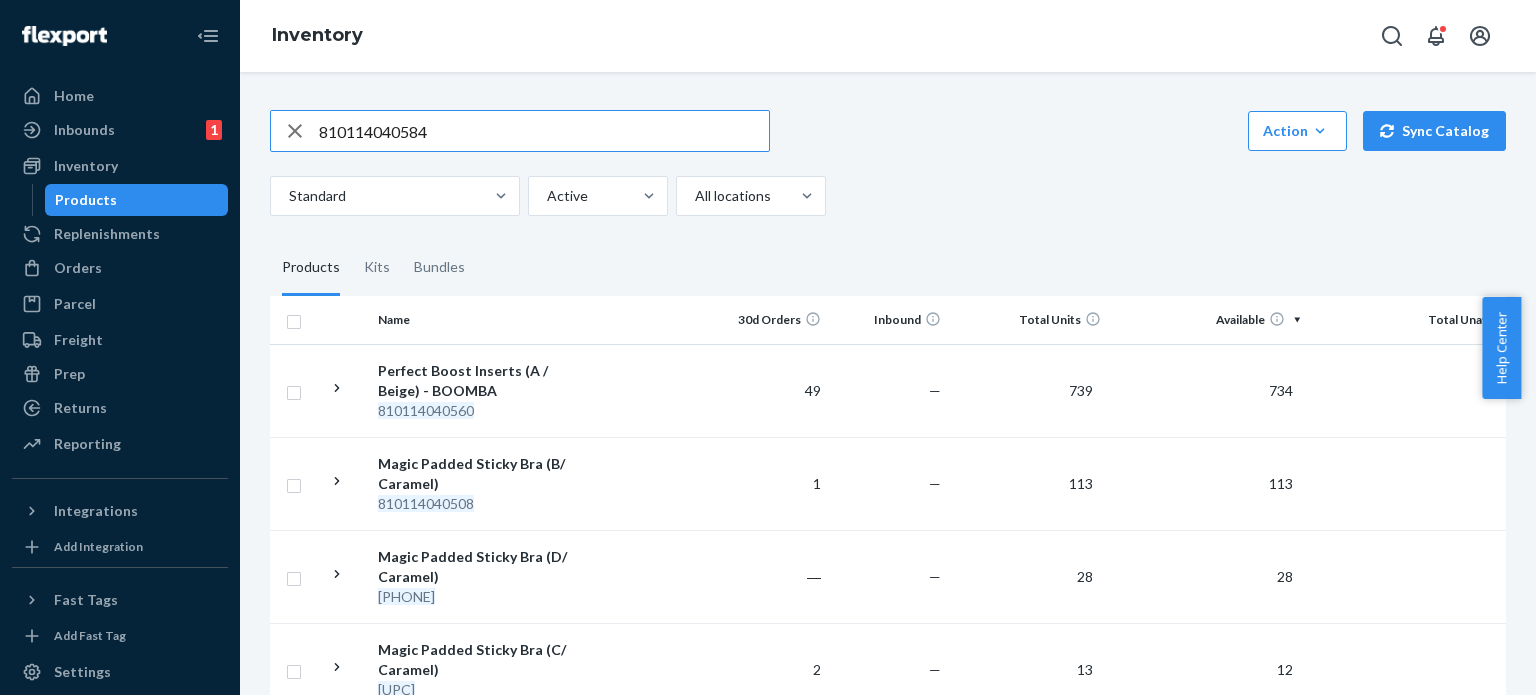 click on "810114040584" at bounding box center (544, 131) 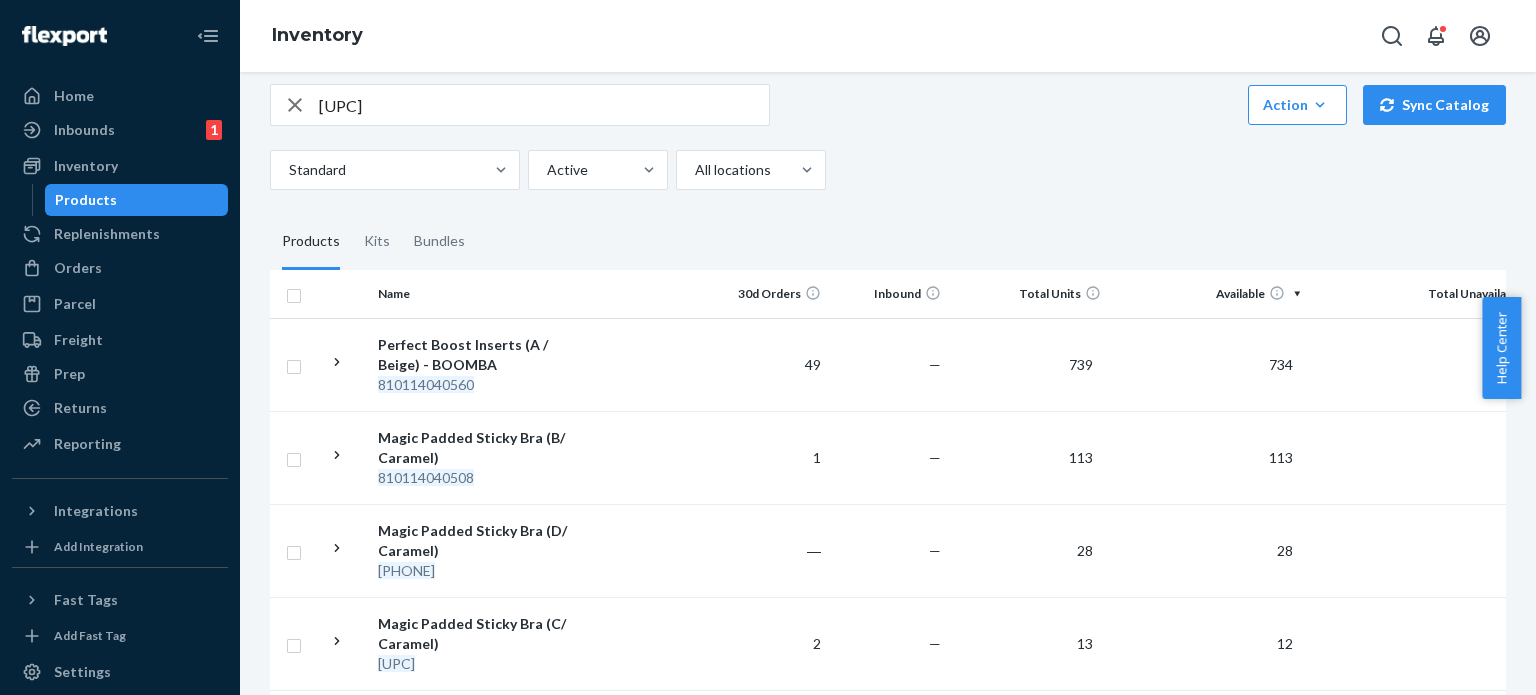 scroll, scrollTop: 0, scrollLeft: 0, axis: both 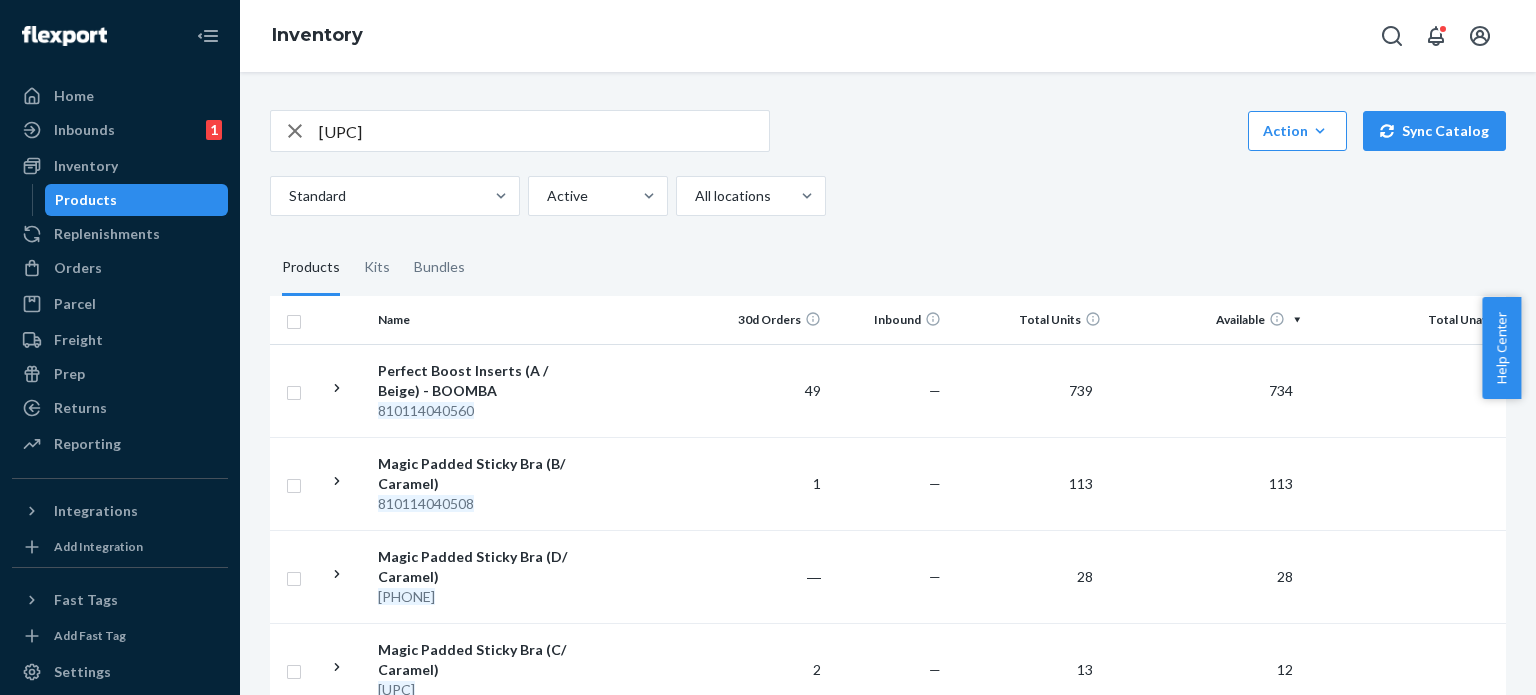 click on "[UPC]" at bounding box center [544, 131] 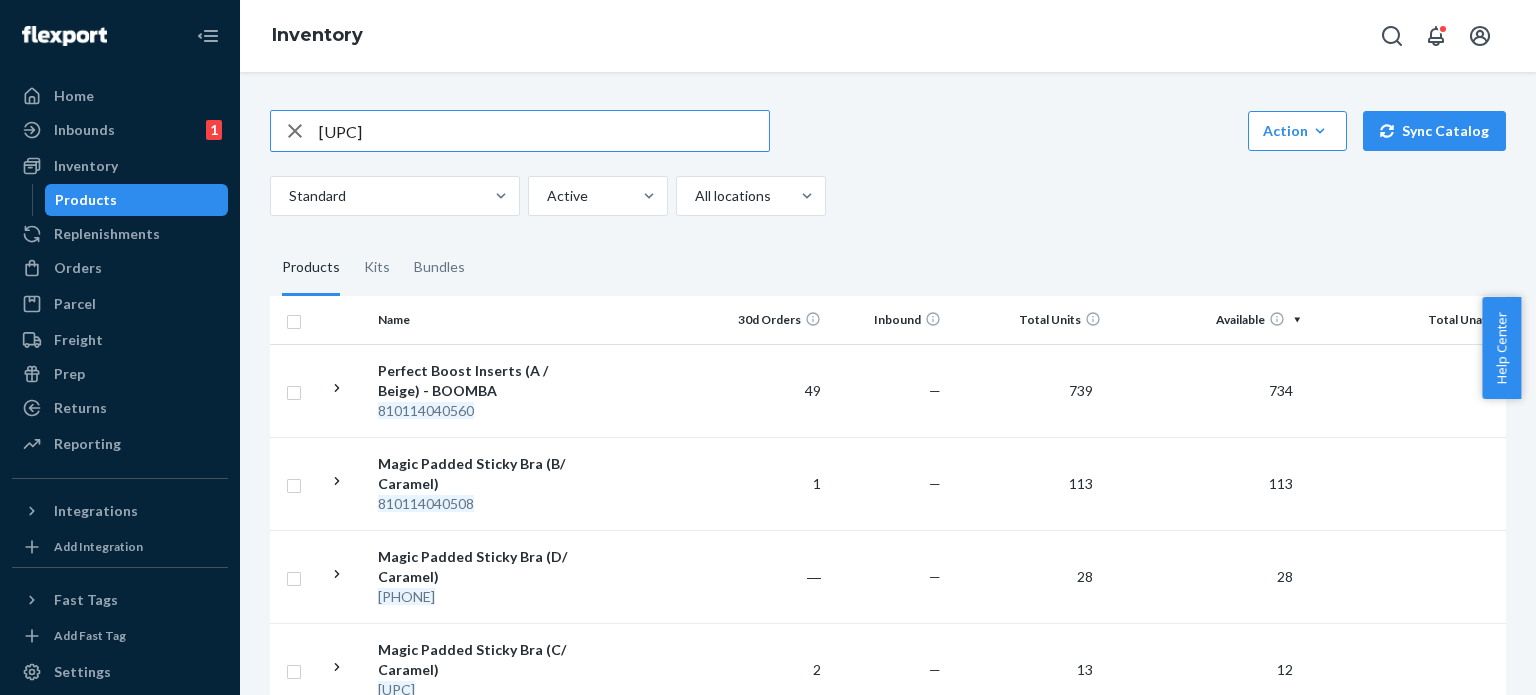 click on "[UPC]" at bounding box center [544, 131] 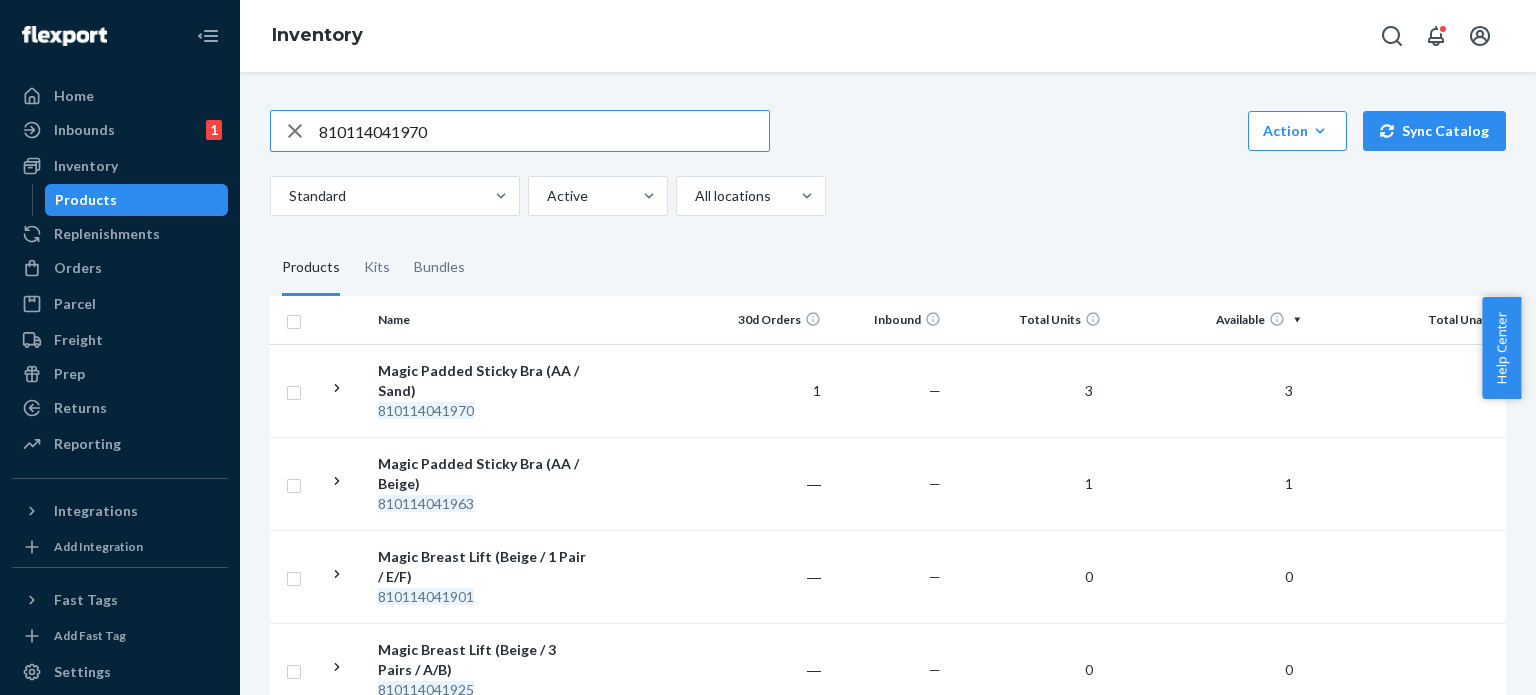 click on "810114041970" at bounding box center (544, 131) 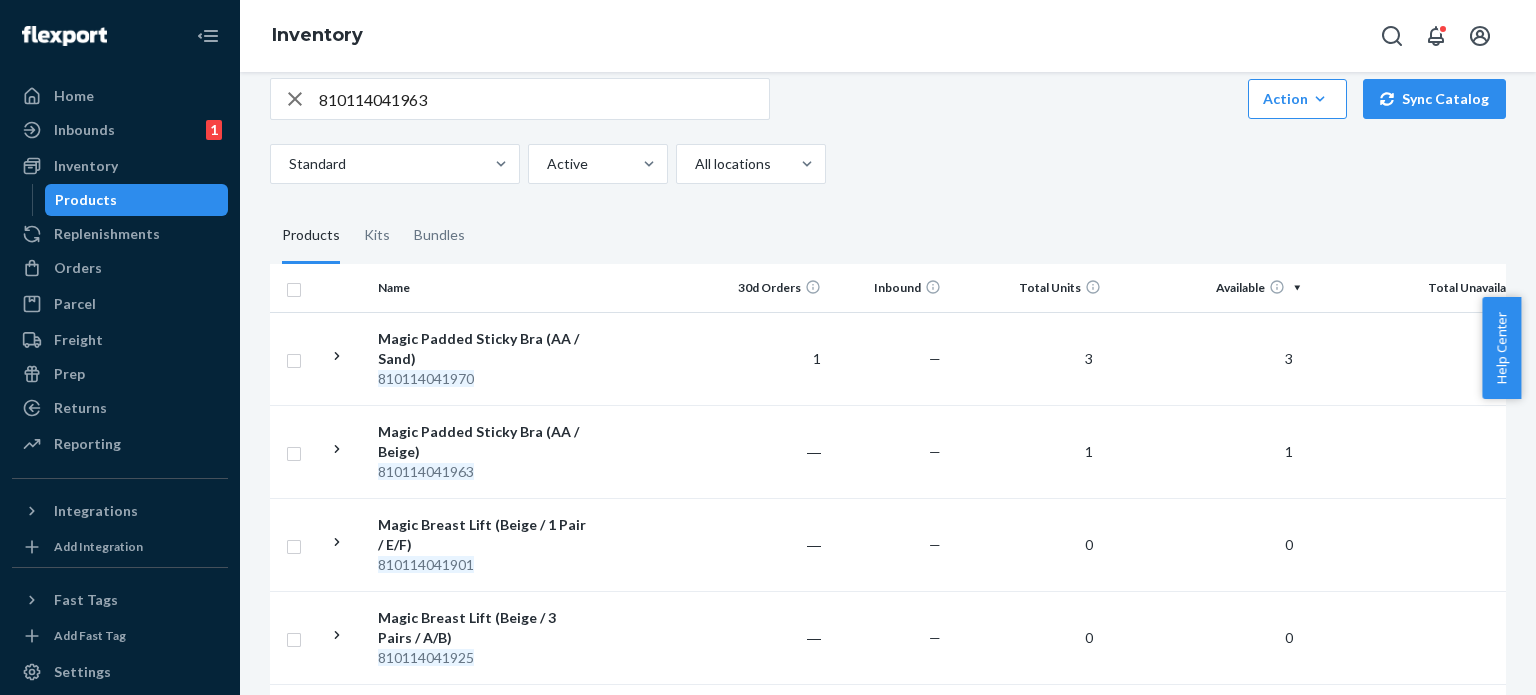 scroll, scrollTop: 0, scrollLeft: 0, axis: both 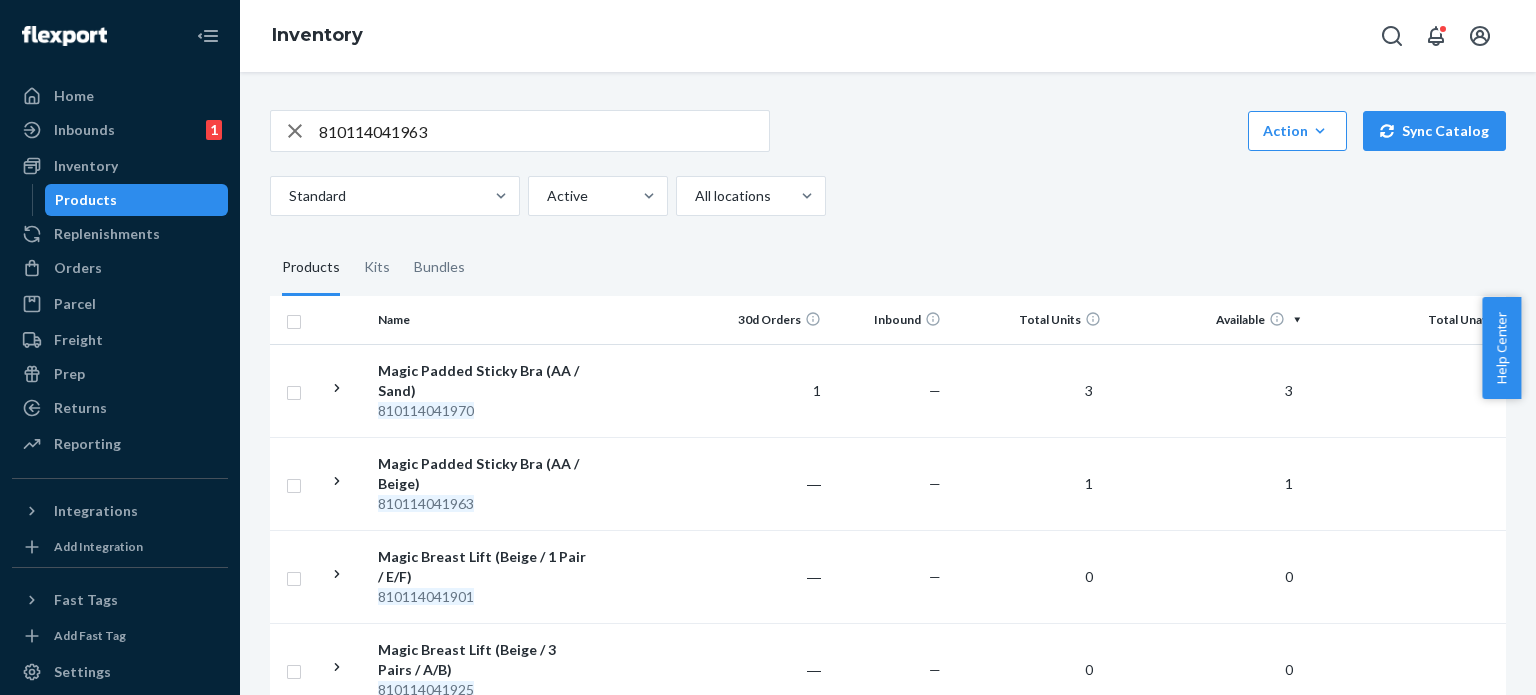 click on "810114041963" at bounding box center [544, 131] 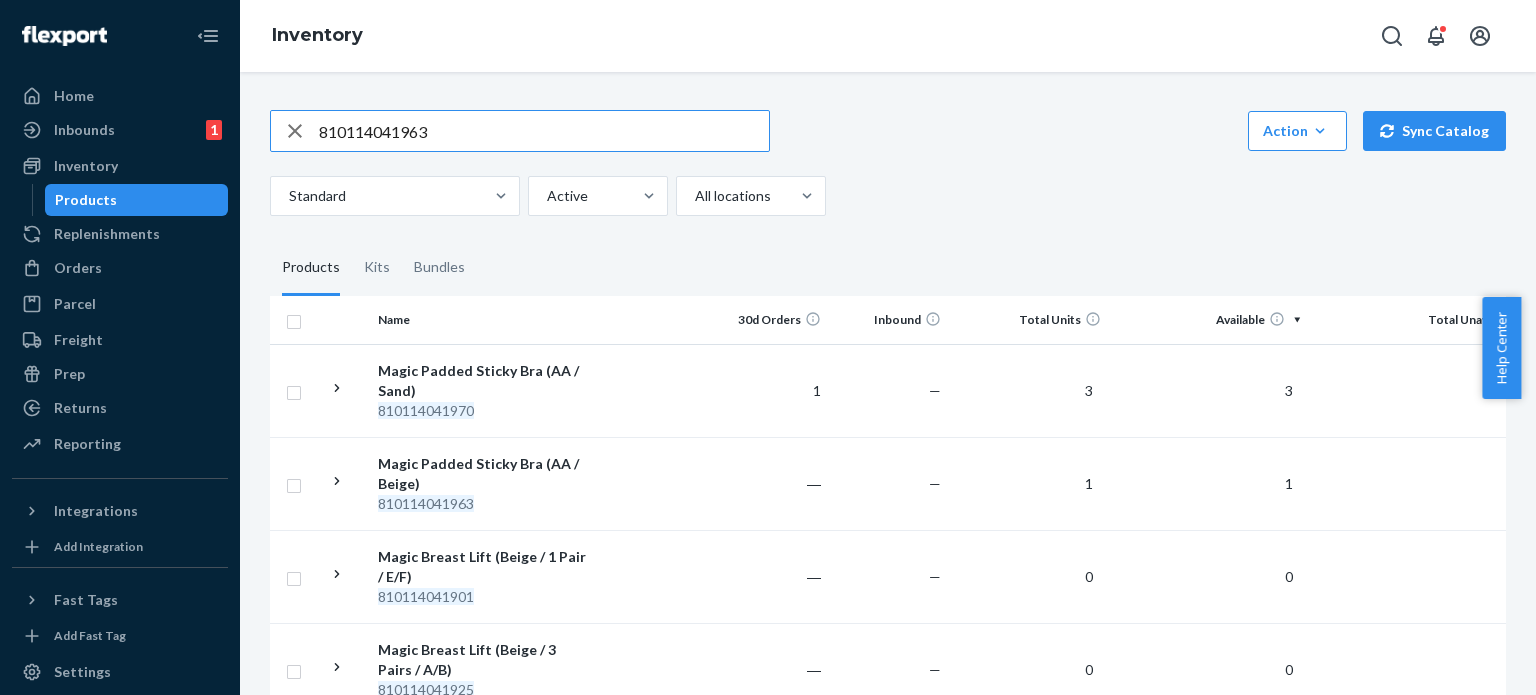 click on "810114041963" at bounding box center (544, 131) 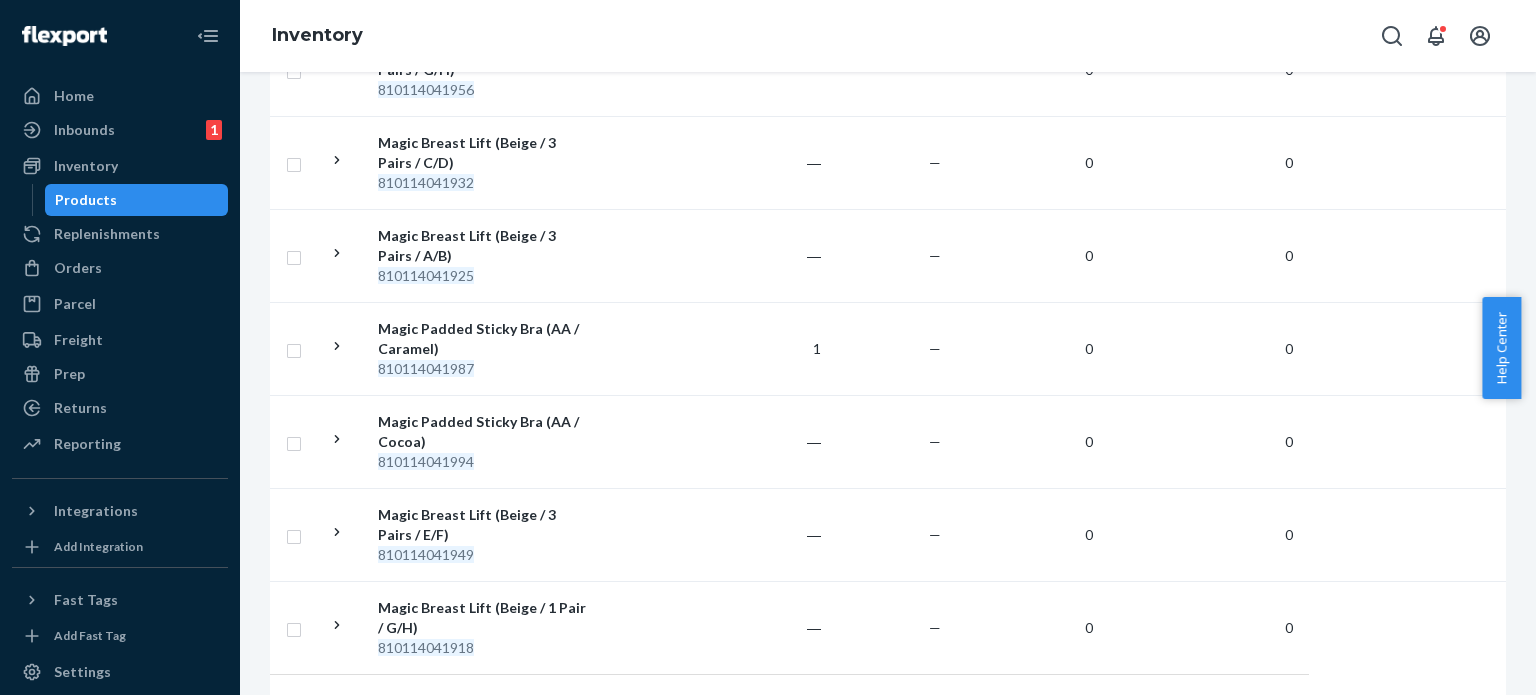 scroll, scrollTop: 0, scrollLeft: 0, axis: both 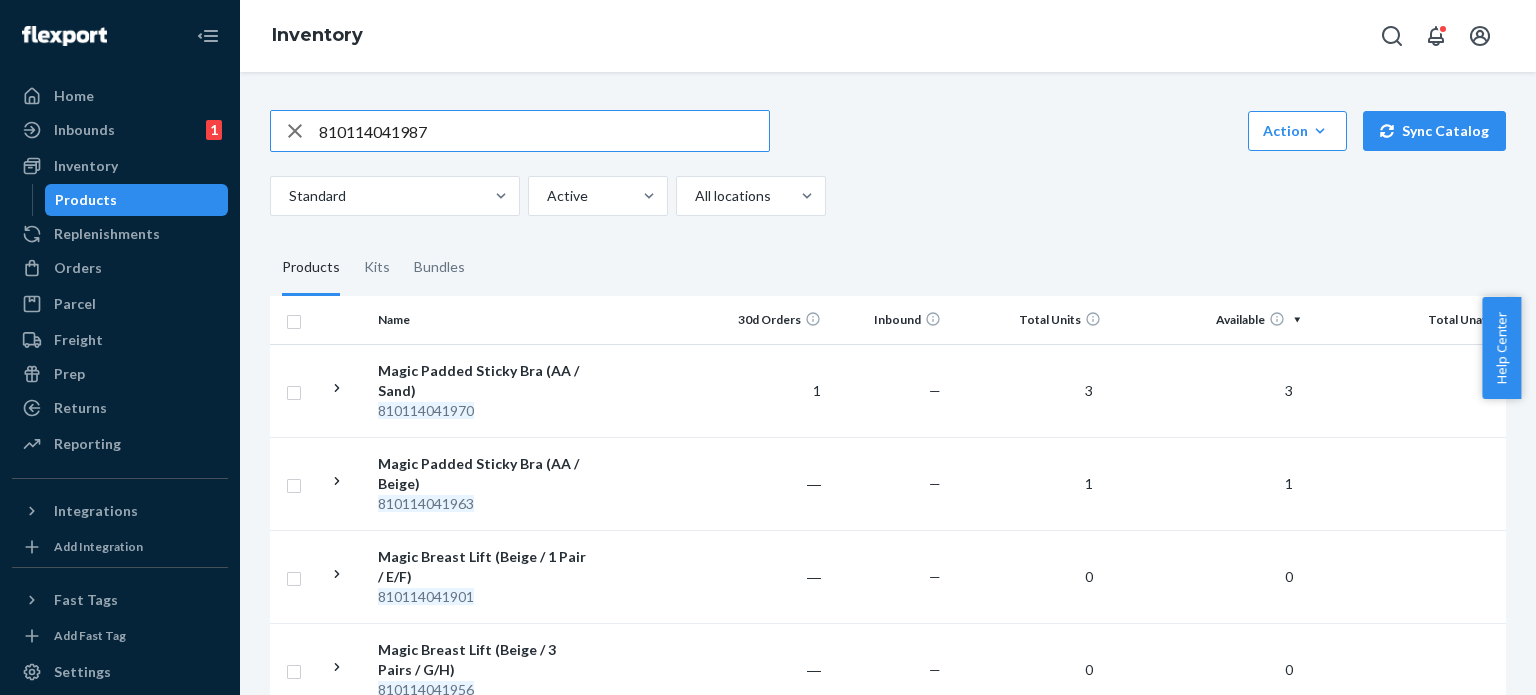 click on "810114041987" at bounding box center [544, 131] 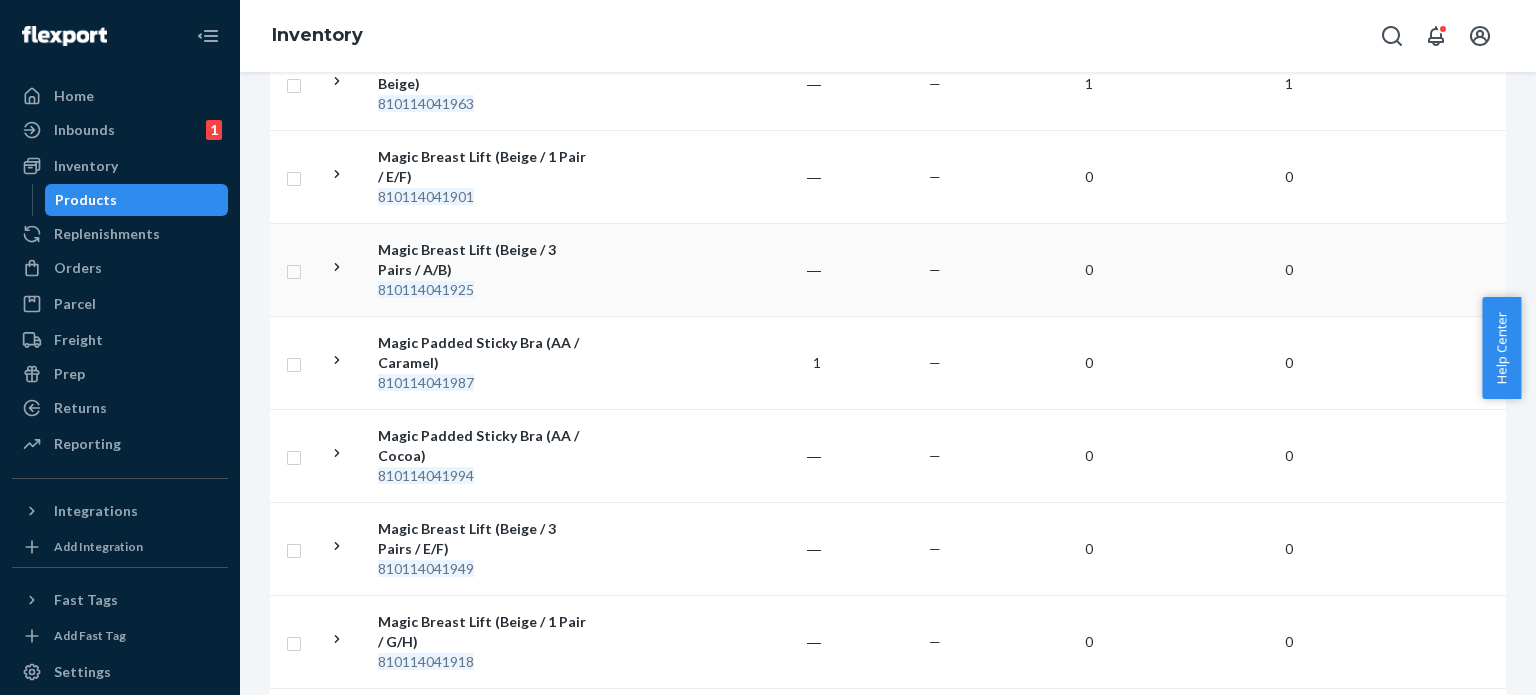 scroll, scrollTop: 0, scrollLeft: 0, axis: both 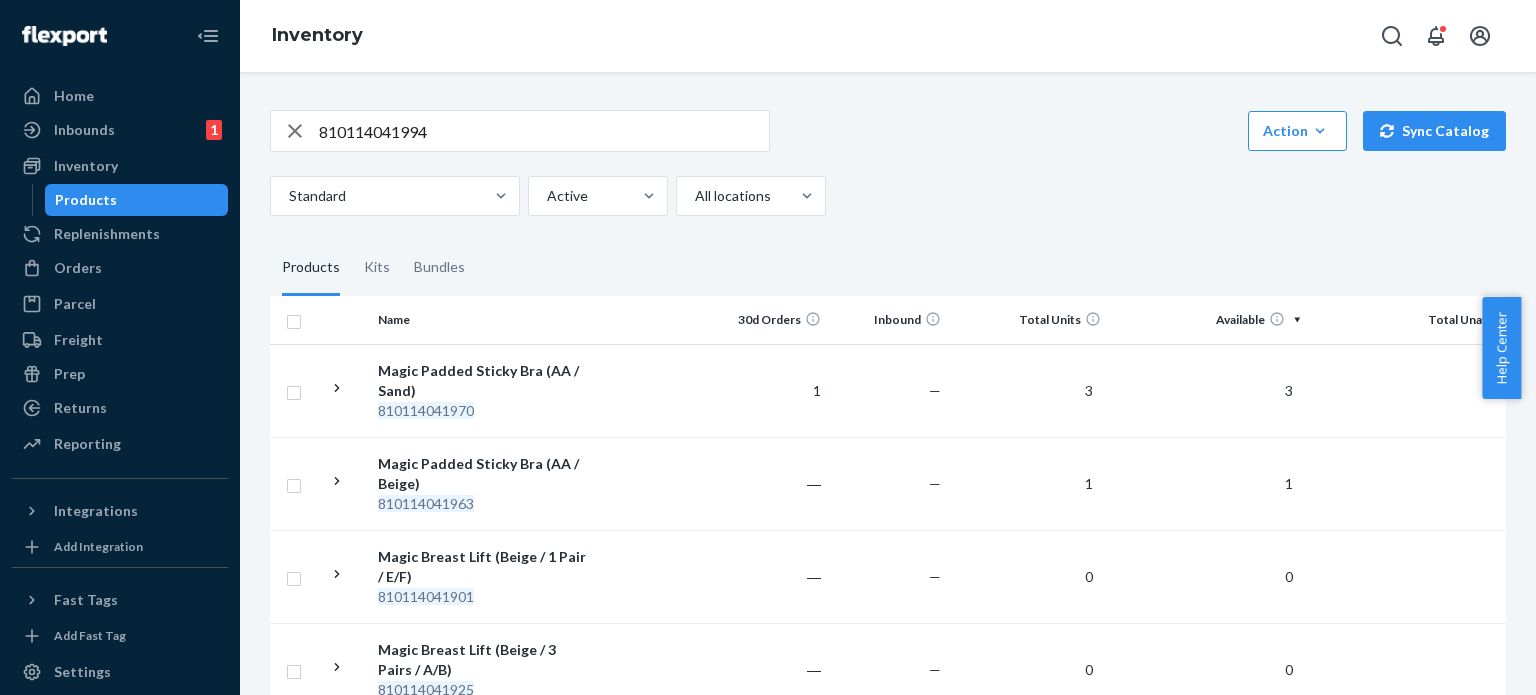 click on "810114041994" at bounding box center [544, 131] 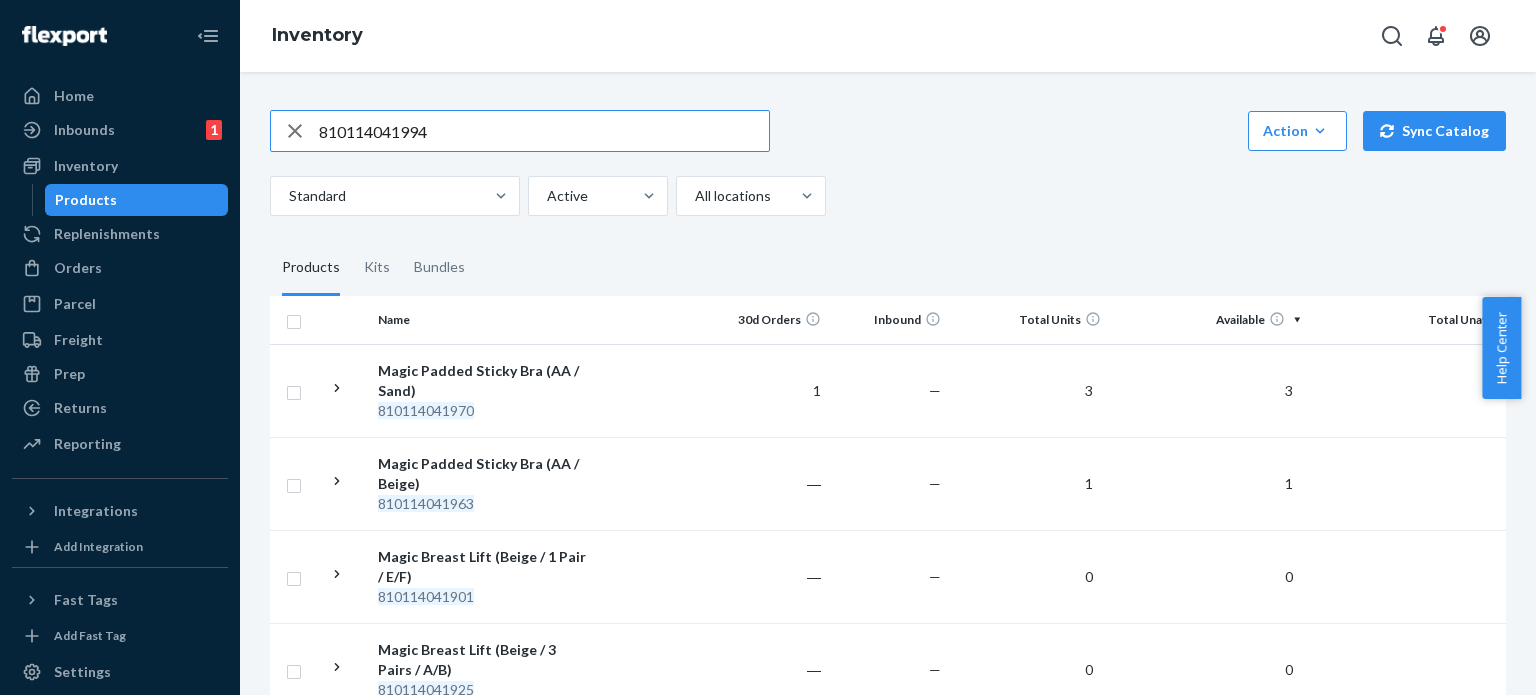 click on "810114041994" at bounding box center (544, 131) 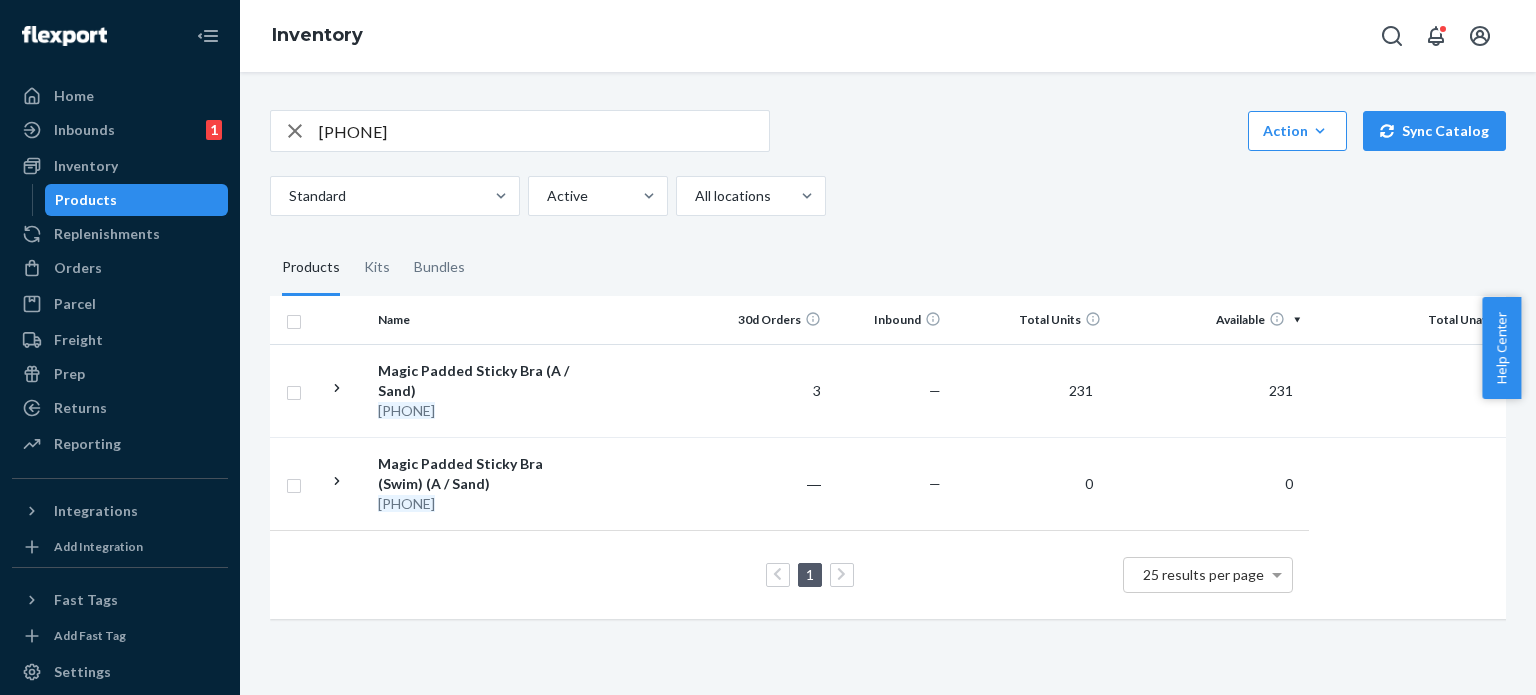 click on "[PHONE]" at bounding box center (544, 131) 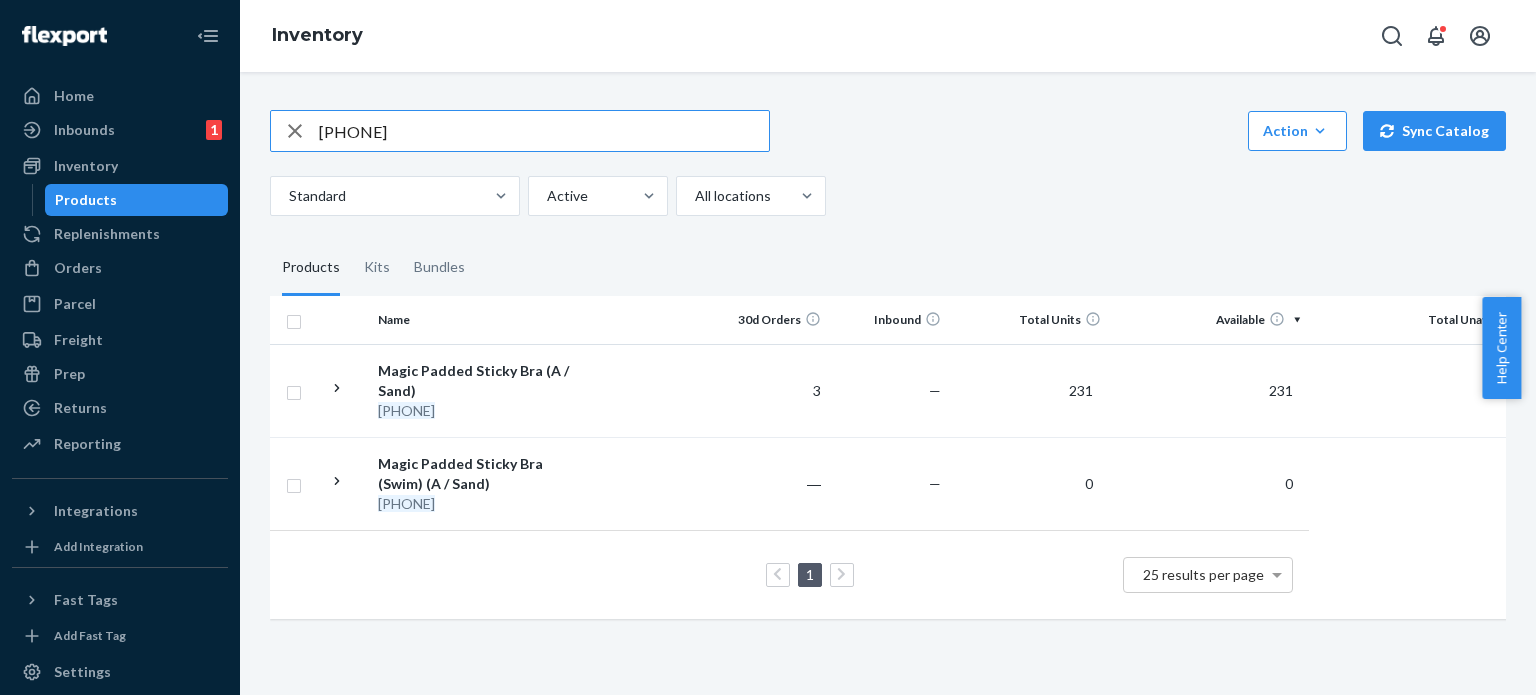 click on "[PHONE]" at bounding box center (544, 131) 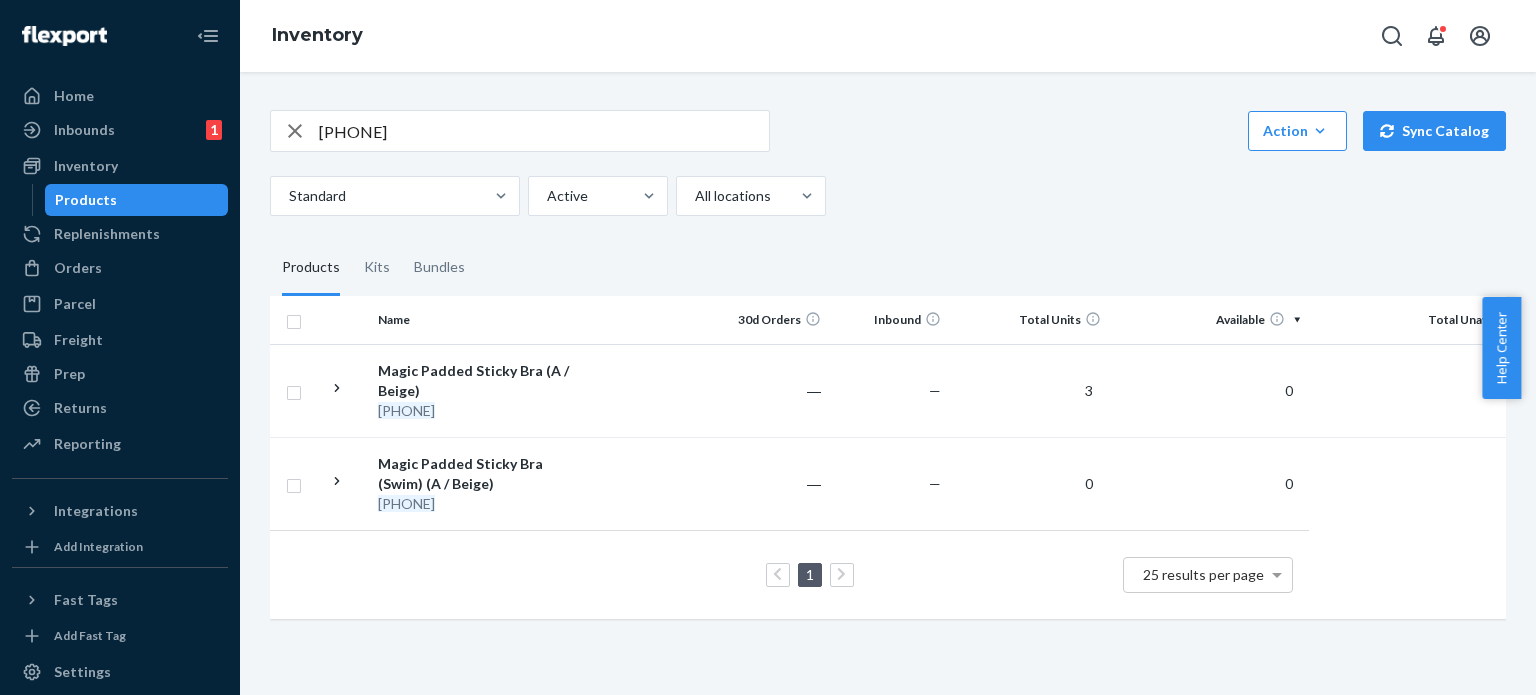 click on "[PHONE]" at bounding box center (544, 131) 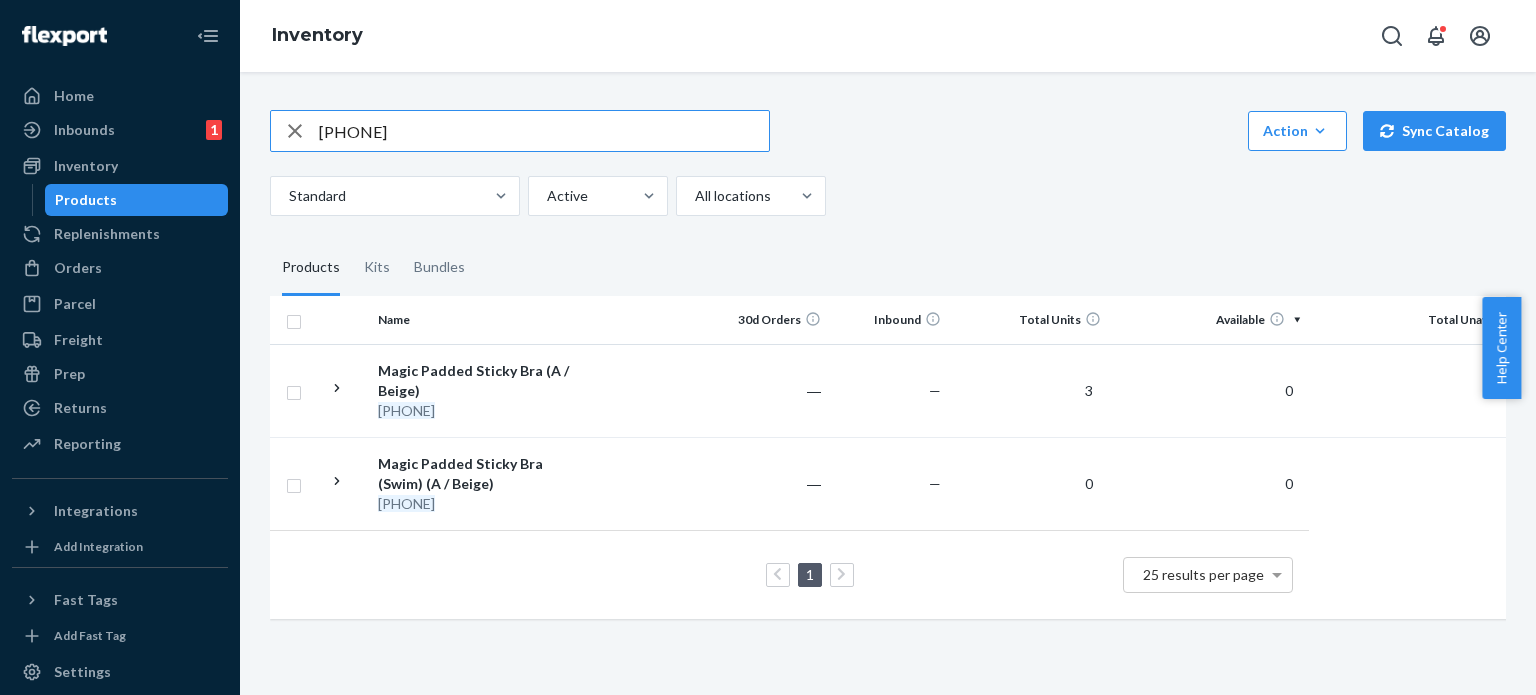 click on "[PHONE]" at bounding box center [544, 131] 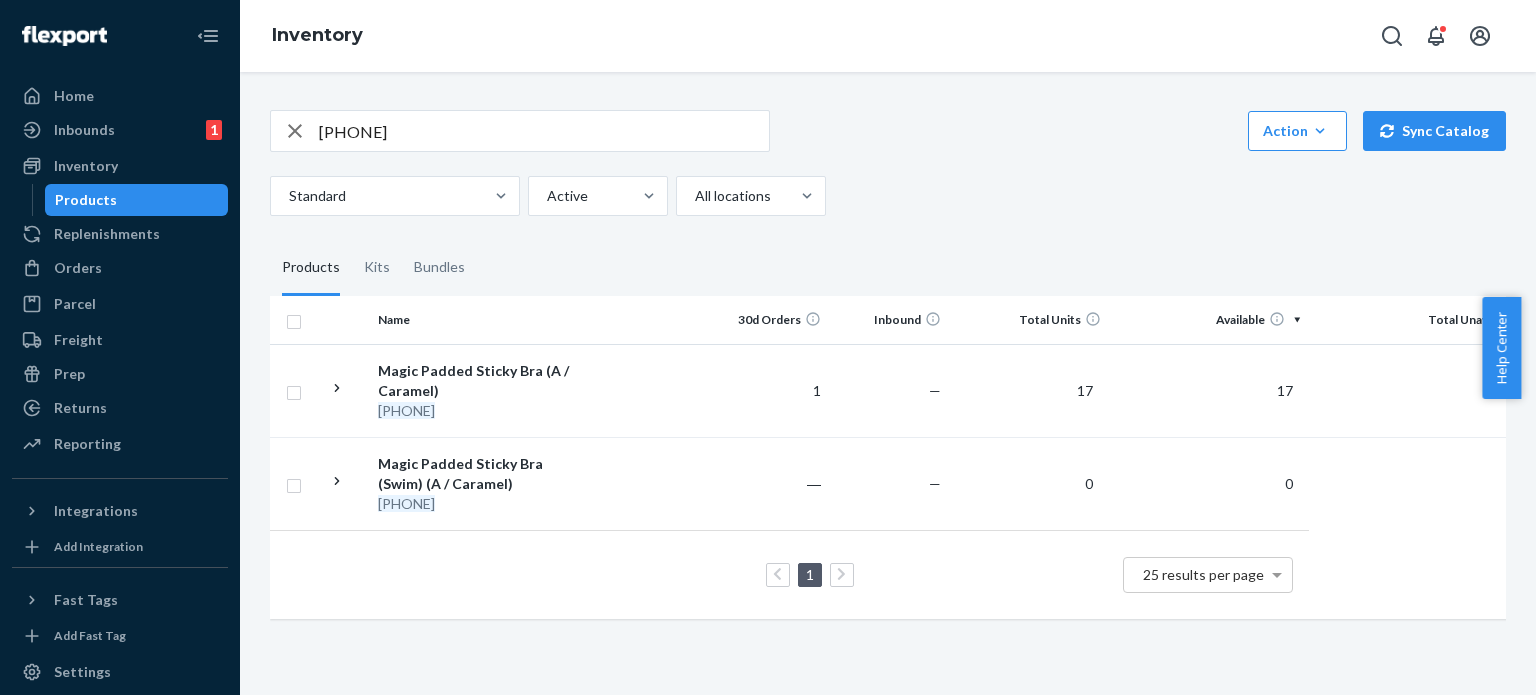 click on "[PHONE]" at bounding box center [544, 131] 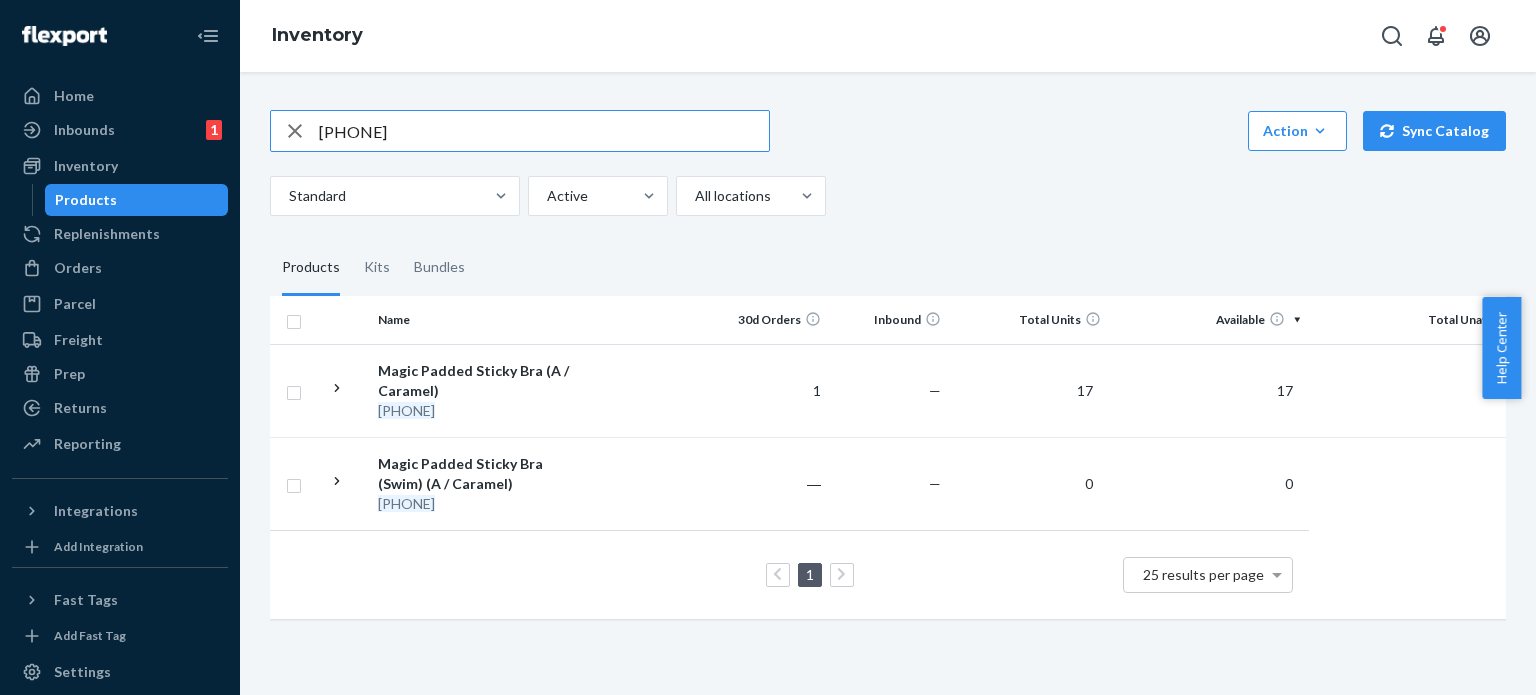 click on "[PHONE]" at bounding box center [544, 131] 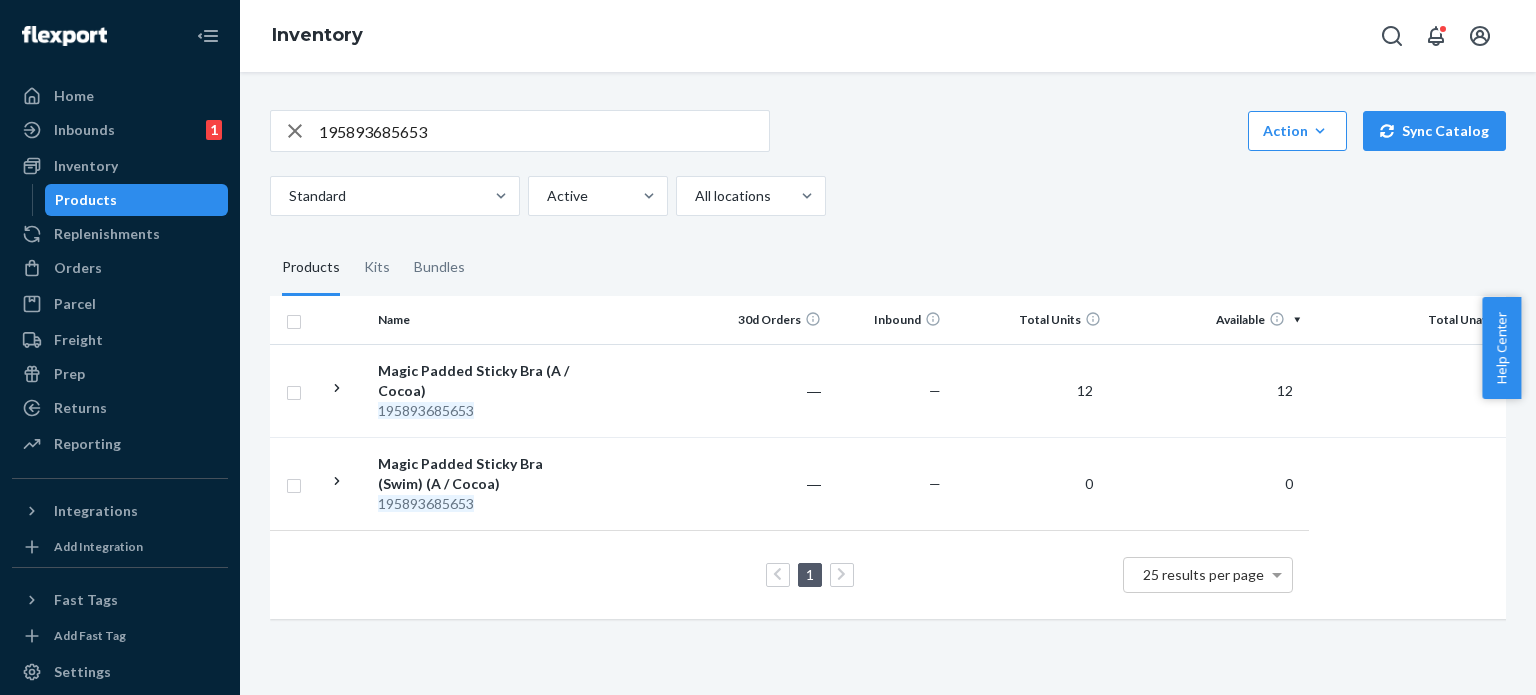 click on "195893685653" at bounding box center [544, 131] 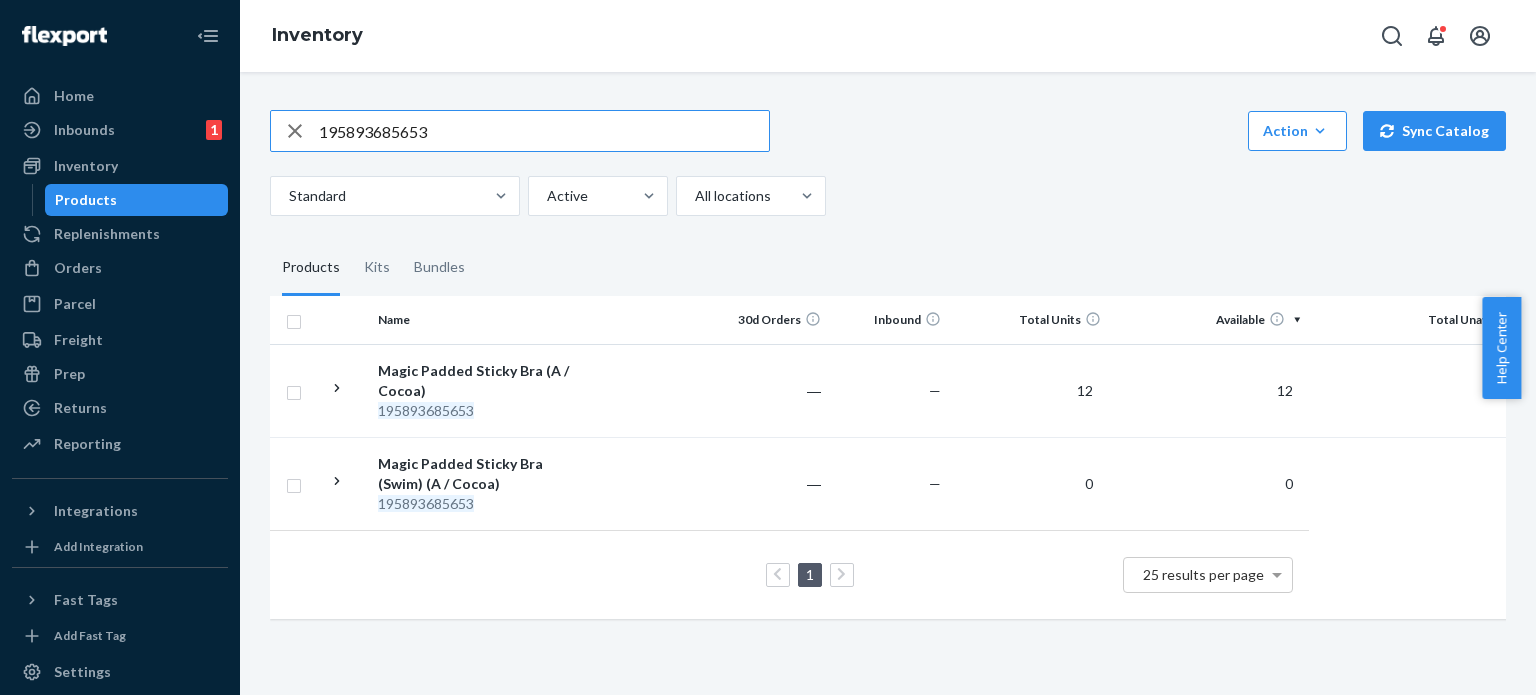 click on "195893685653" at bounding box center (544, 131) 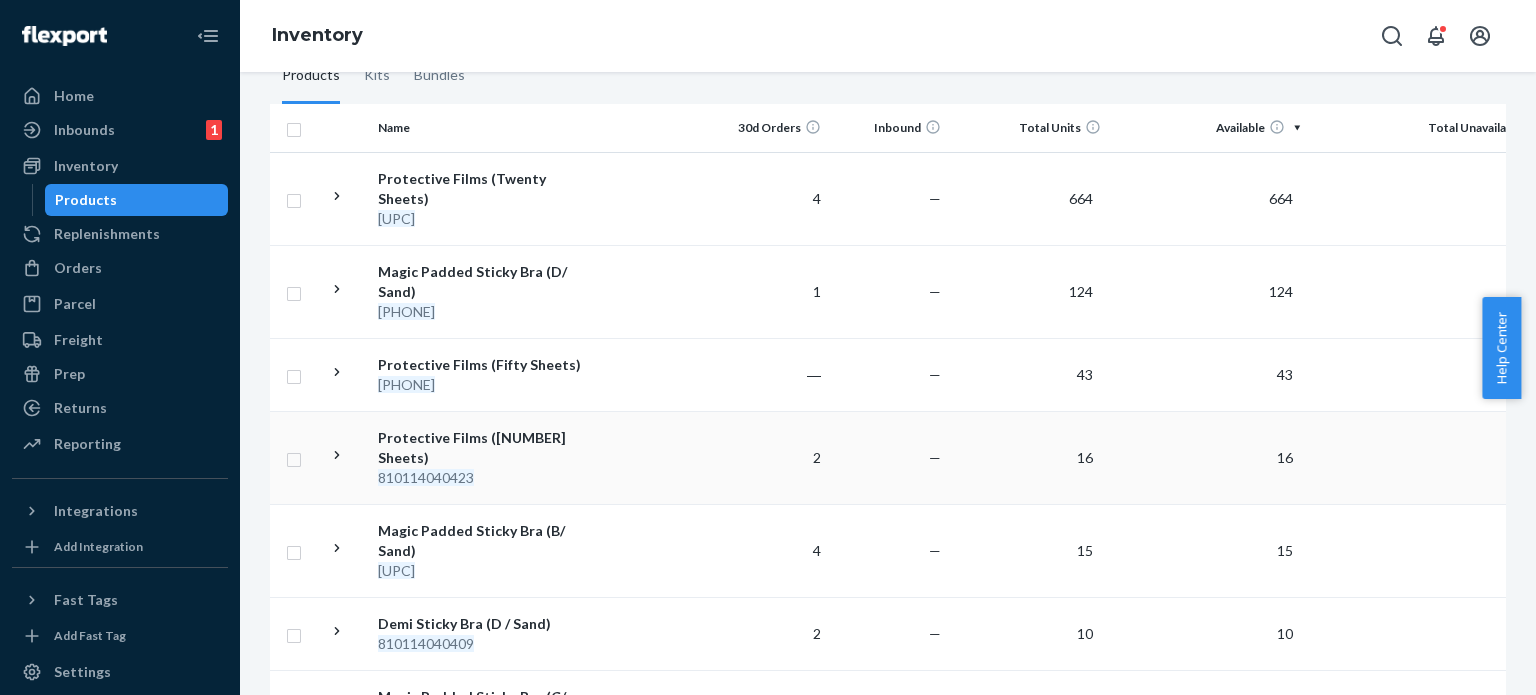 scroll, scrollTop: 0, scrollLeft: 0, axis: both 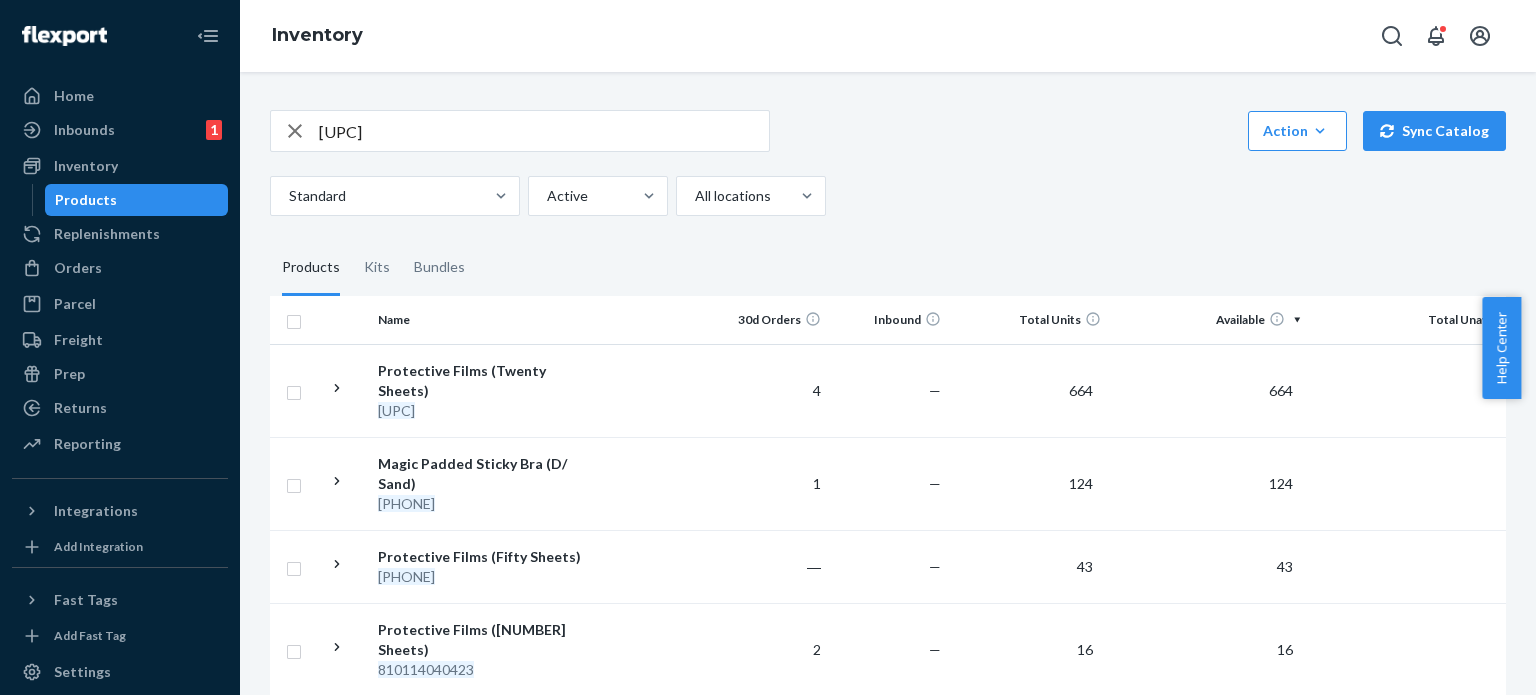 click on "[UPC]" at bounding box center (544, 131) 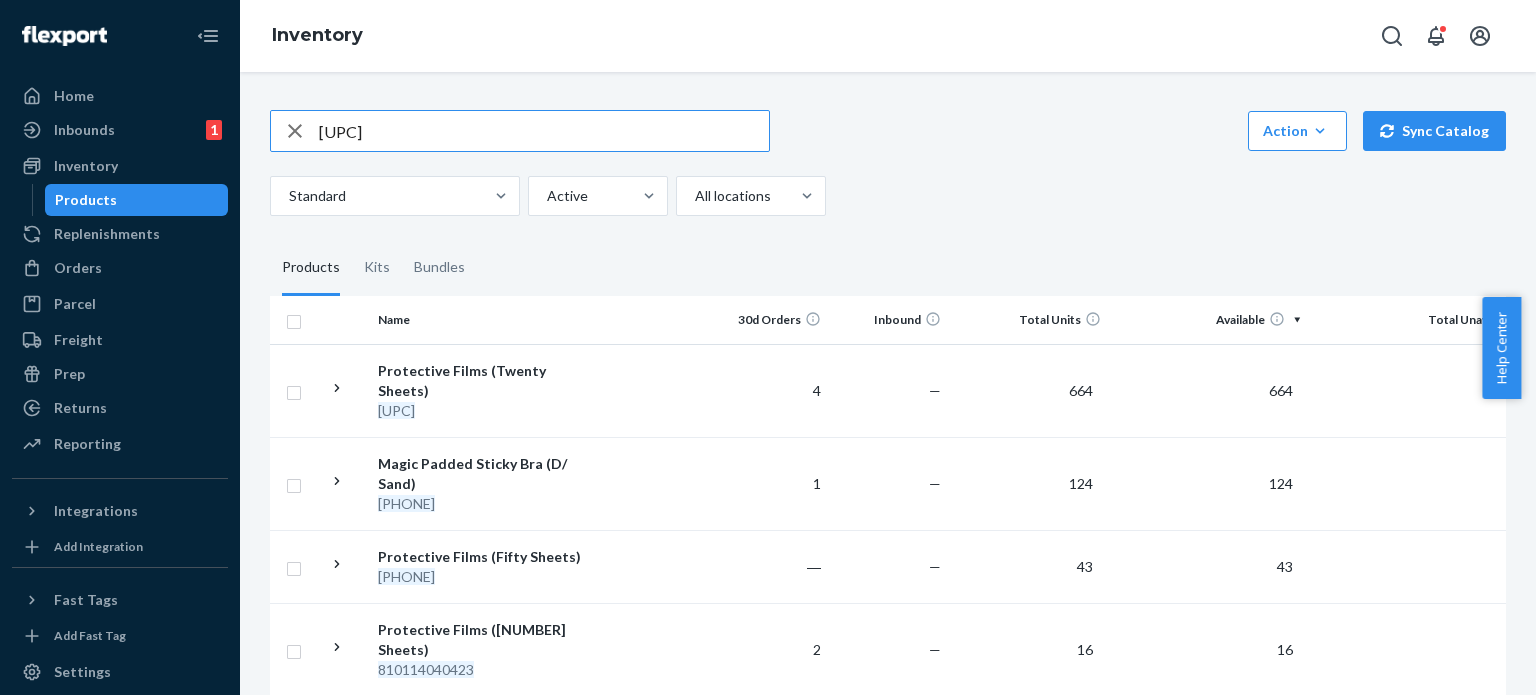 click on "[UPC]" at bounding box center (544, 131) 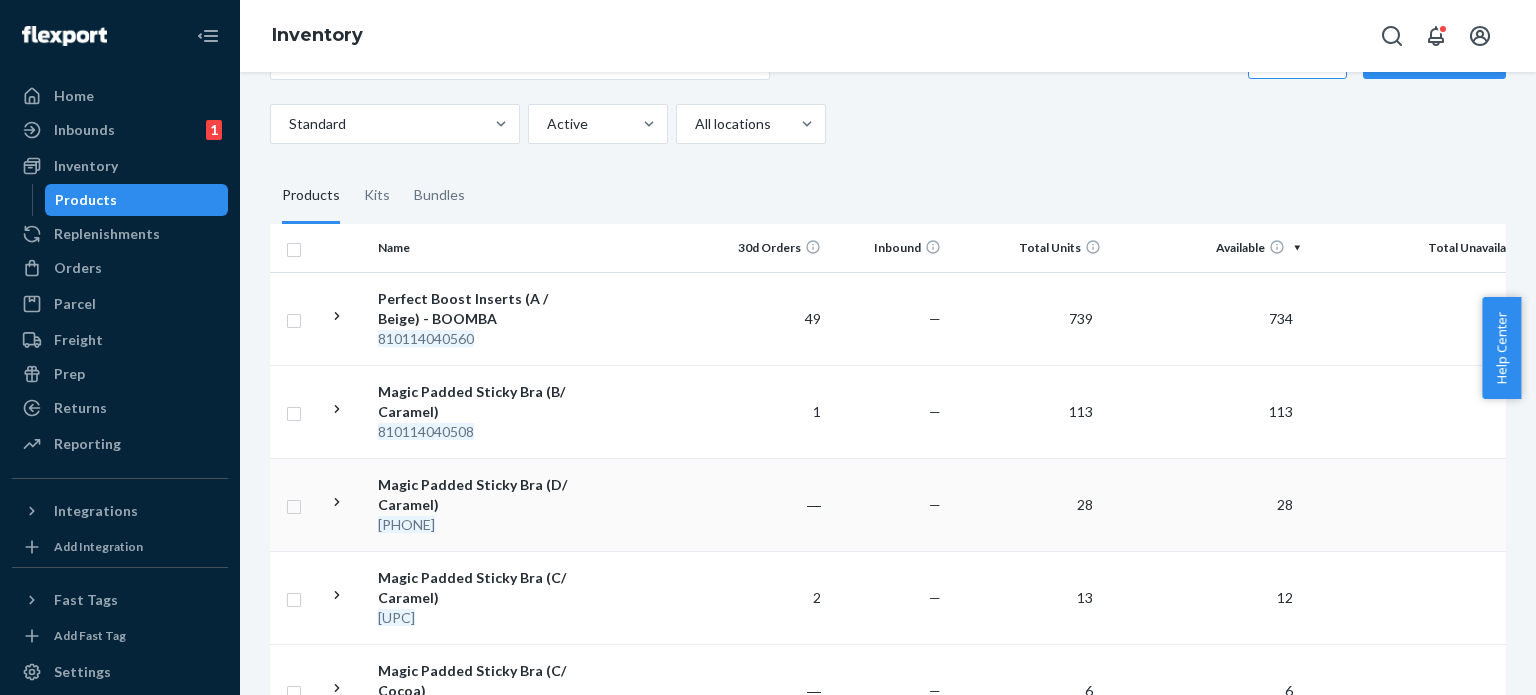 scroll, scrollTop: 0, scrollLeft: 0, axis: both 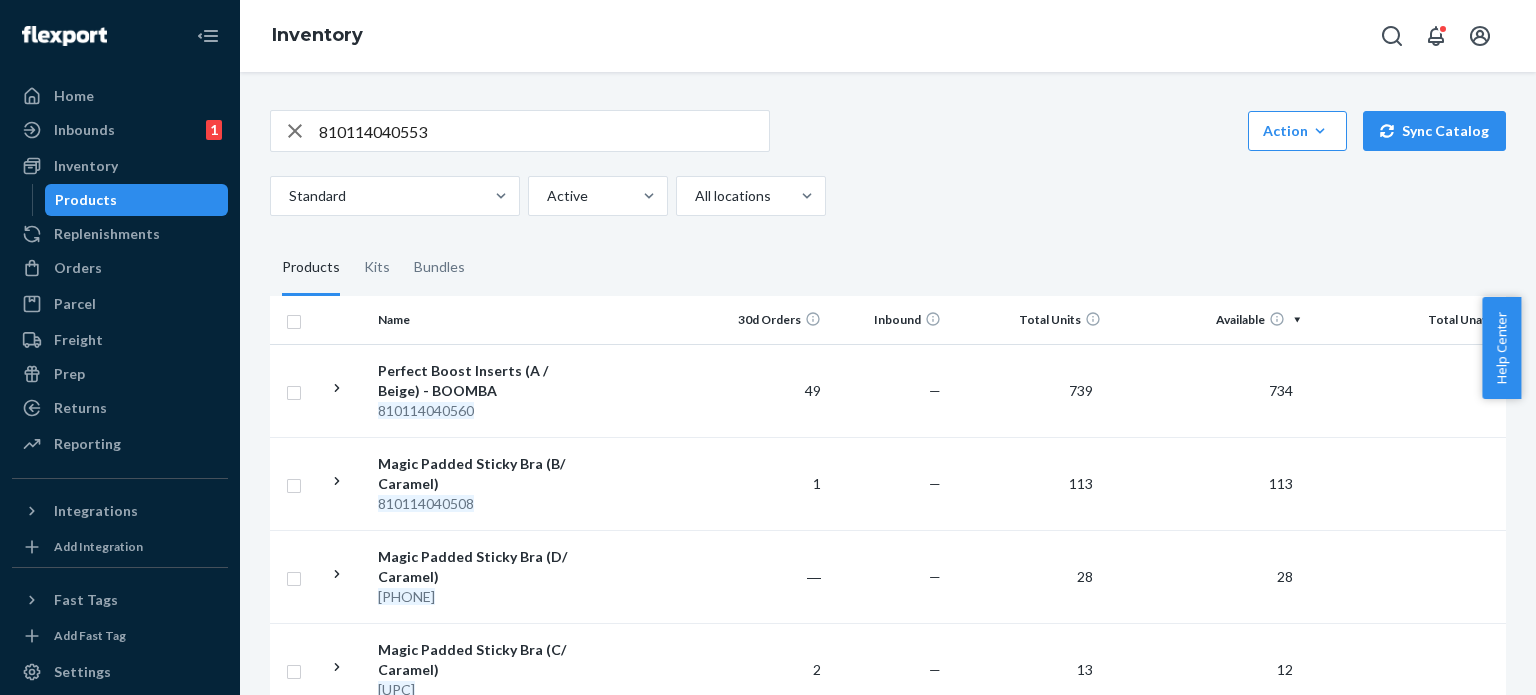 click on "810114040553" at bounding box center (544, 131) 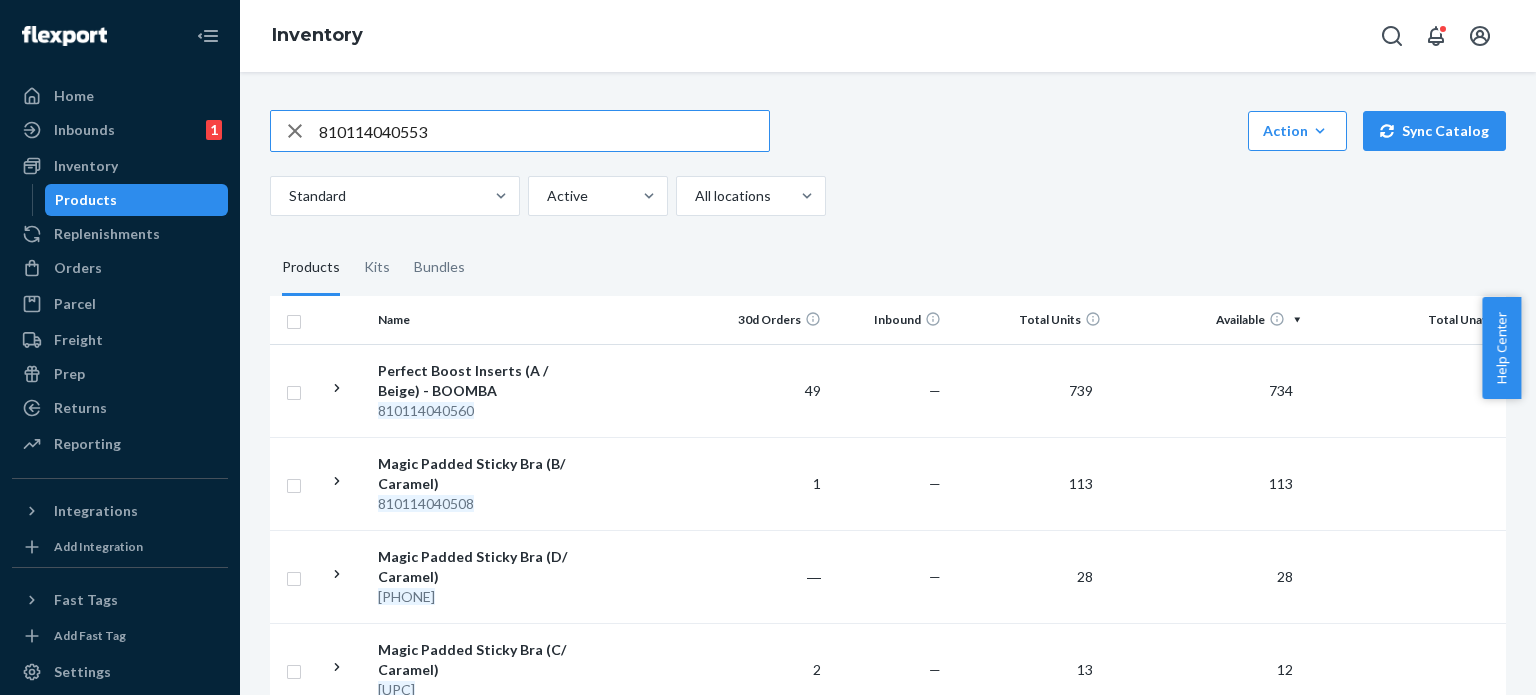 click on "810114040553" at bounding box center (544, 131) 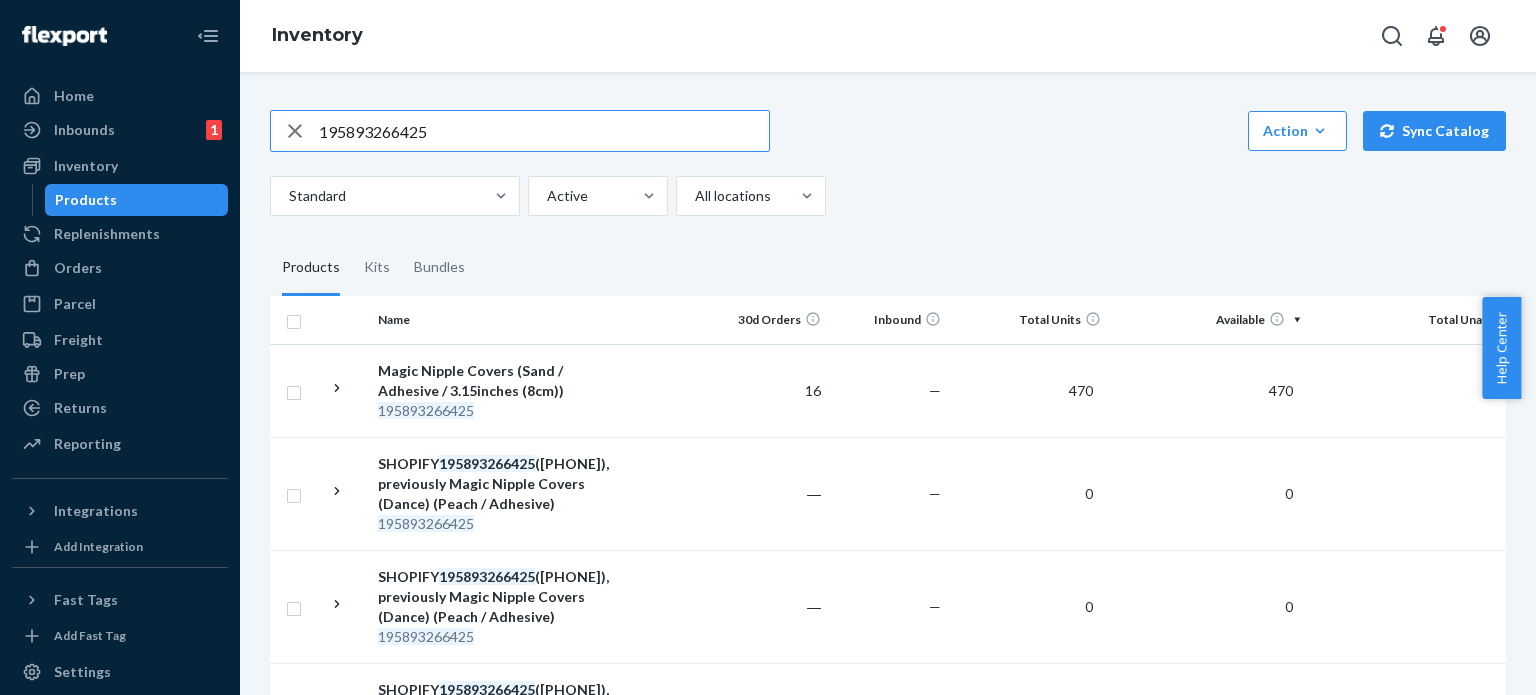click on "195893266425" at bounding box center [544, 131] 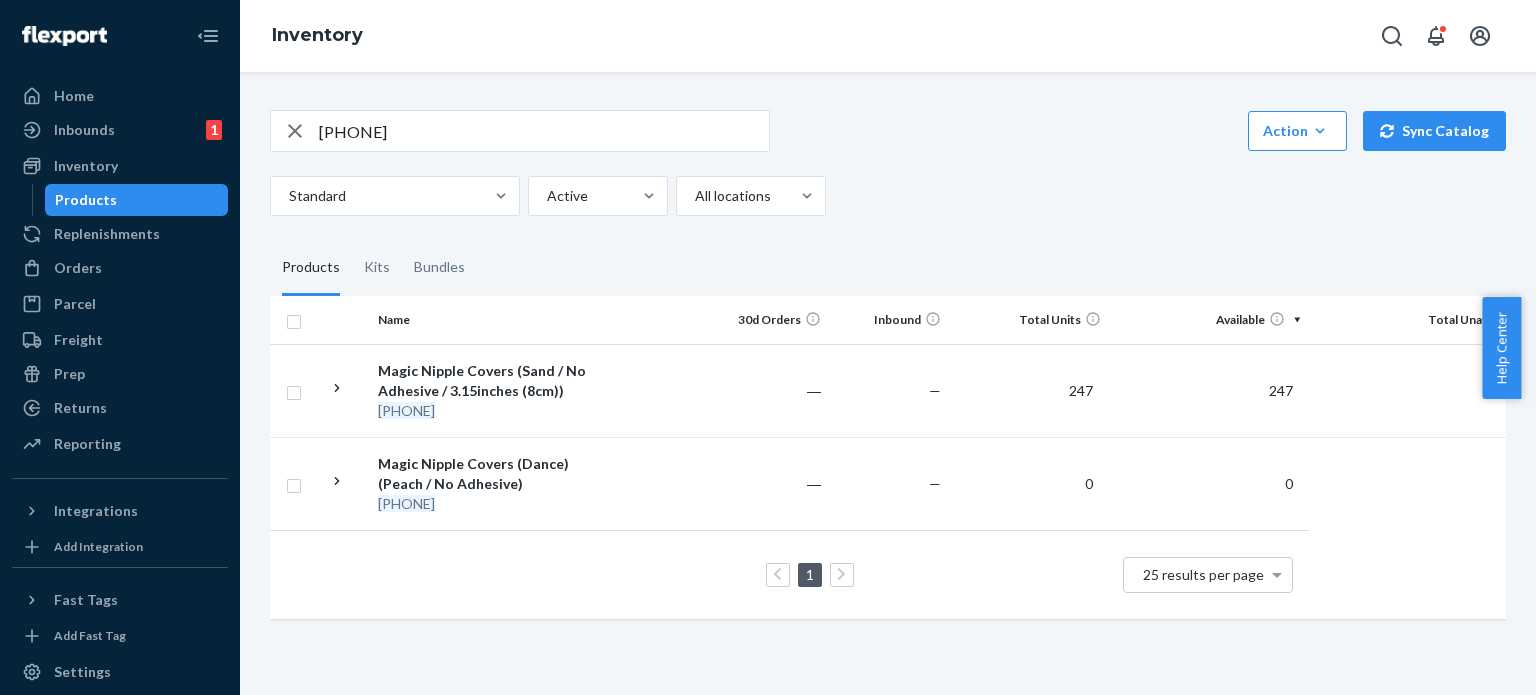 click on "[PHONE]" at bounding box center [544, 131] 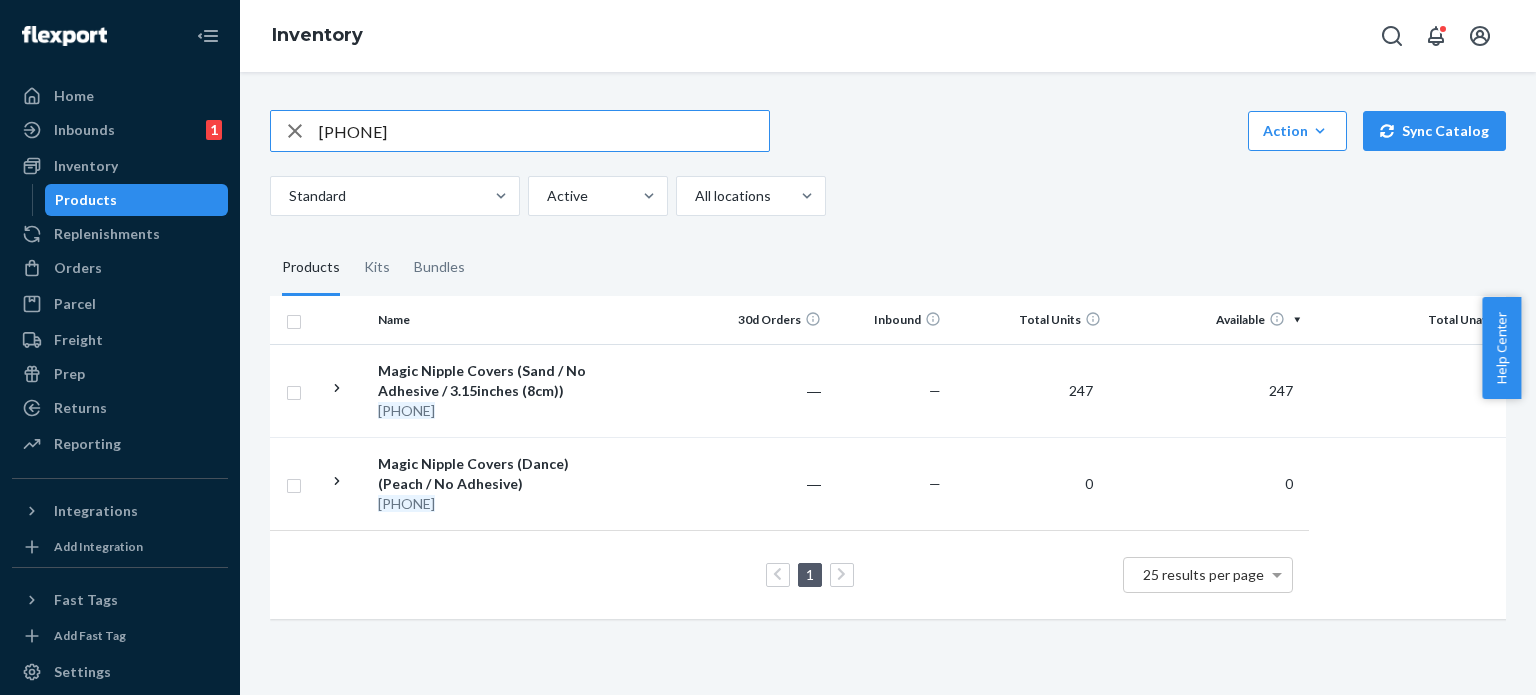 click on "[PHONE]" at bounding box center (544, 131) 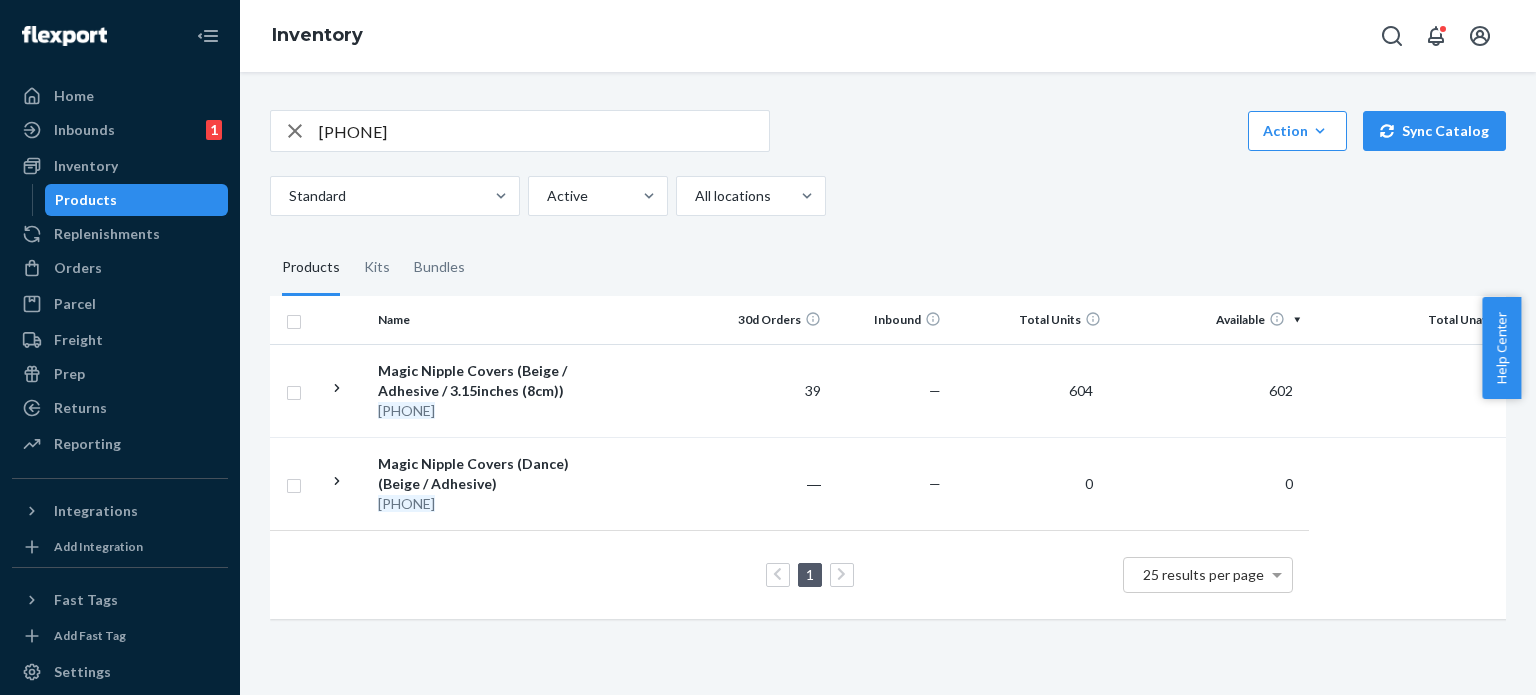 click on "[PHONE]" at bounding box center [544, 131] 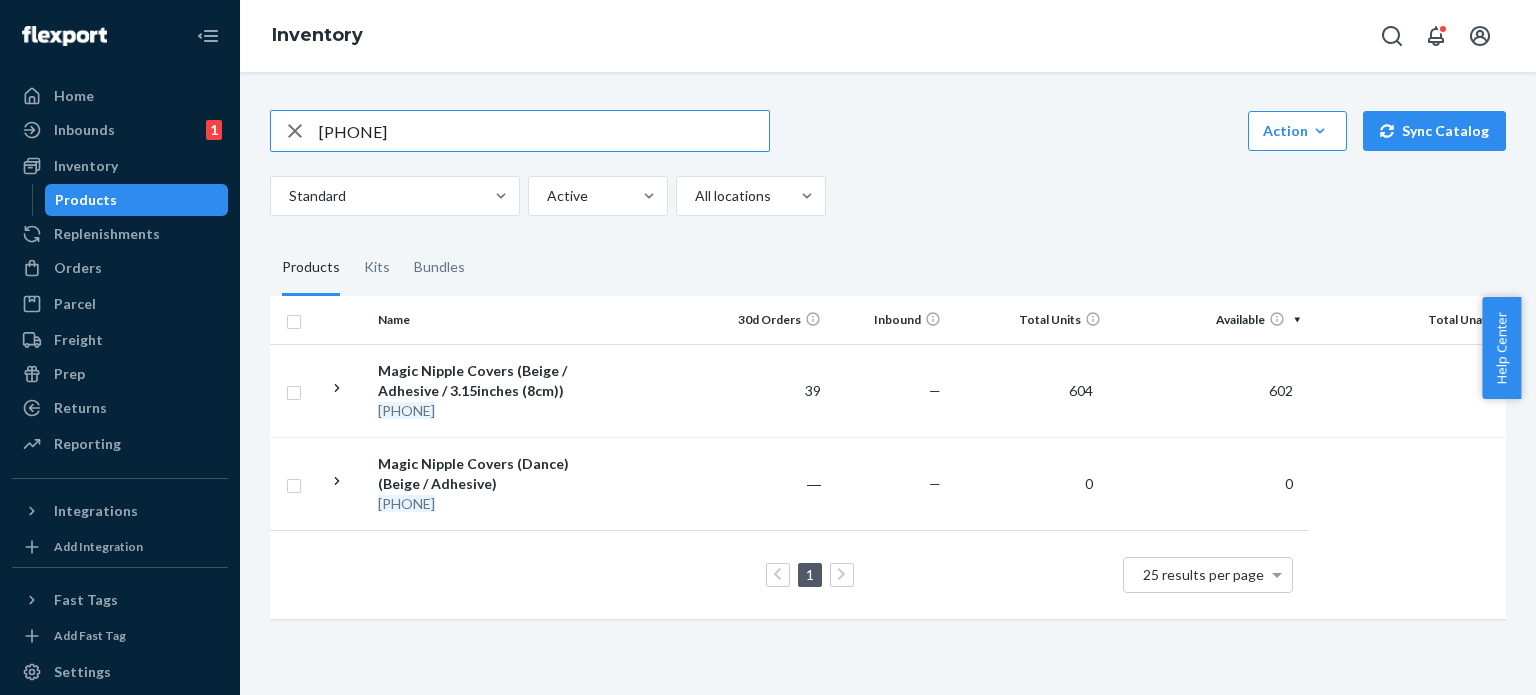 click on "[PHONE]" at bounding box center (544, 131) 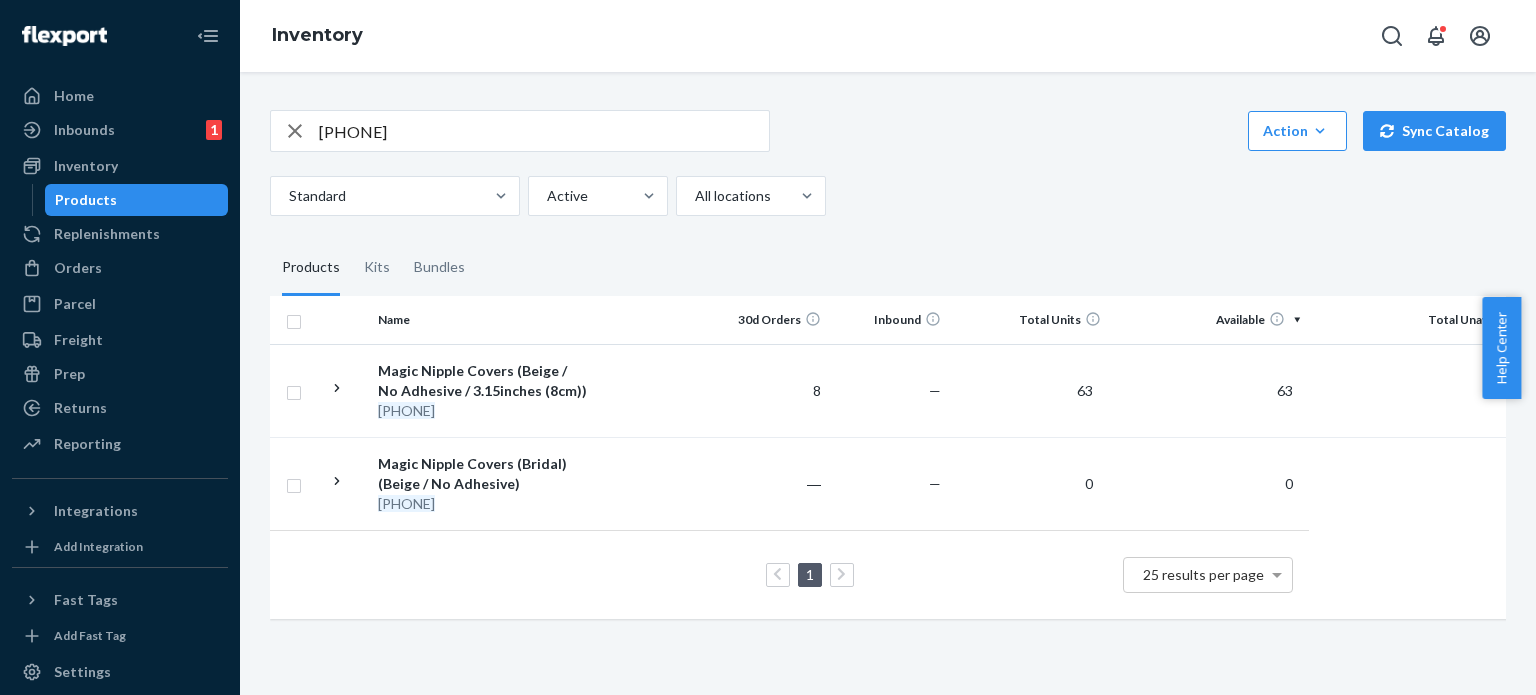 click on "[PHONE]" at bounding box center [544, 131] 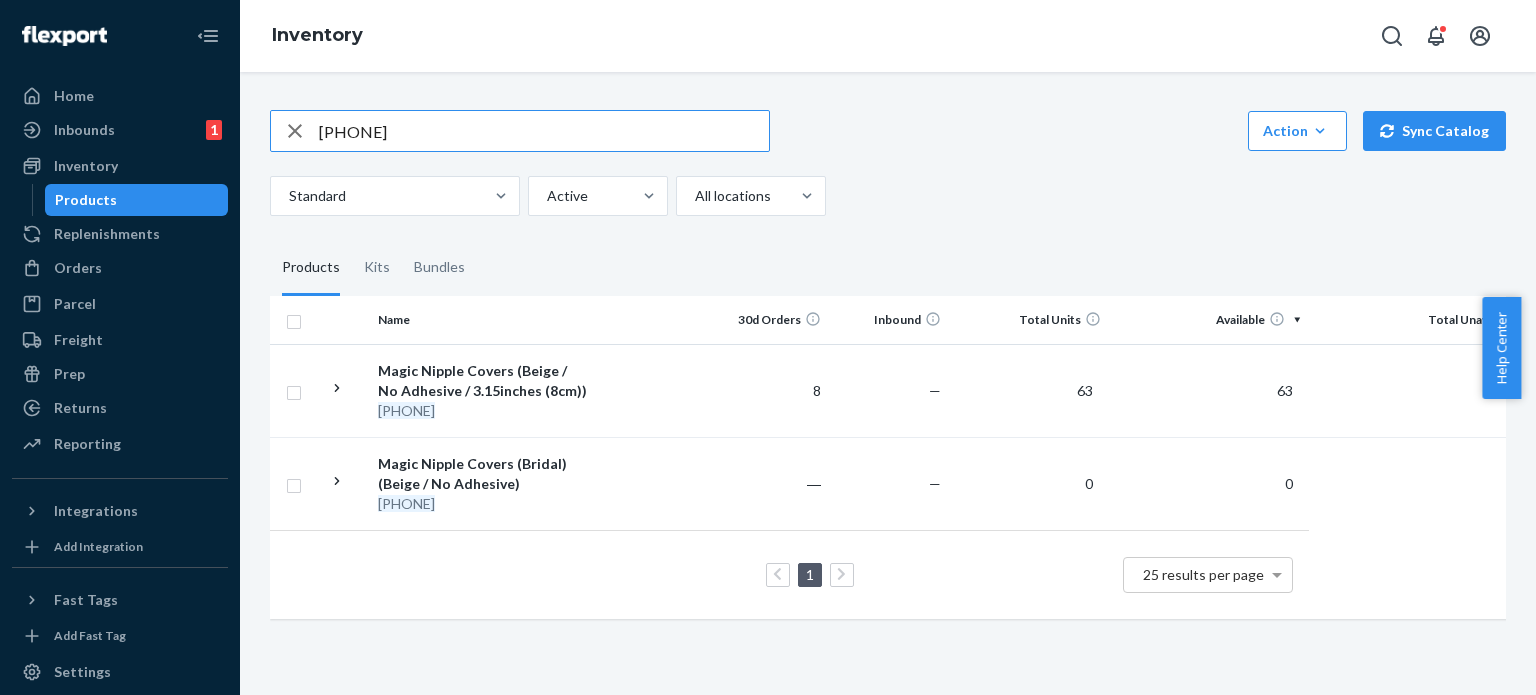 click on "[PHONE]" at bounding box center (544, 131) 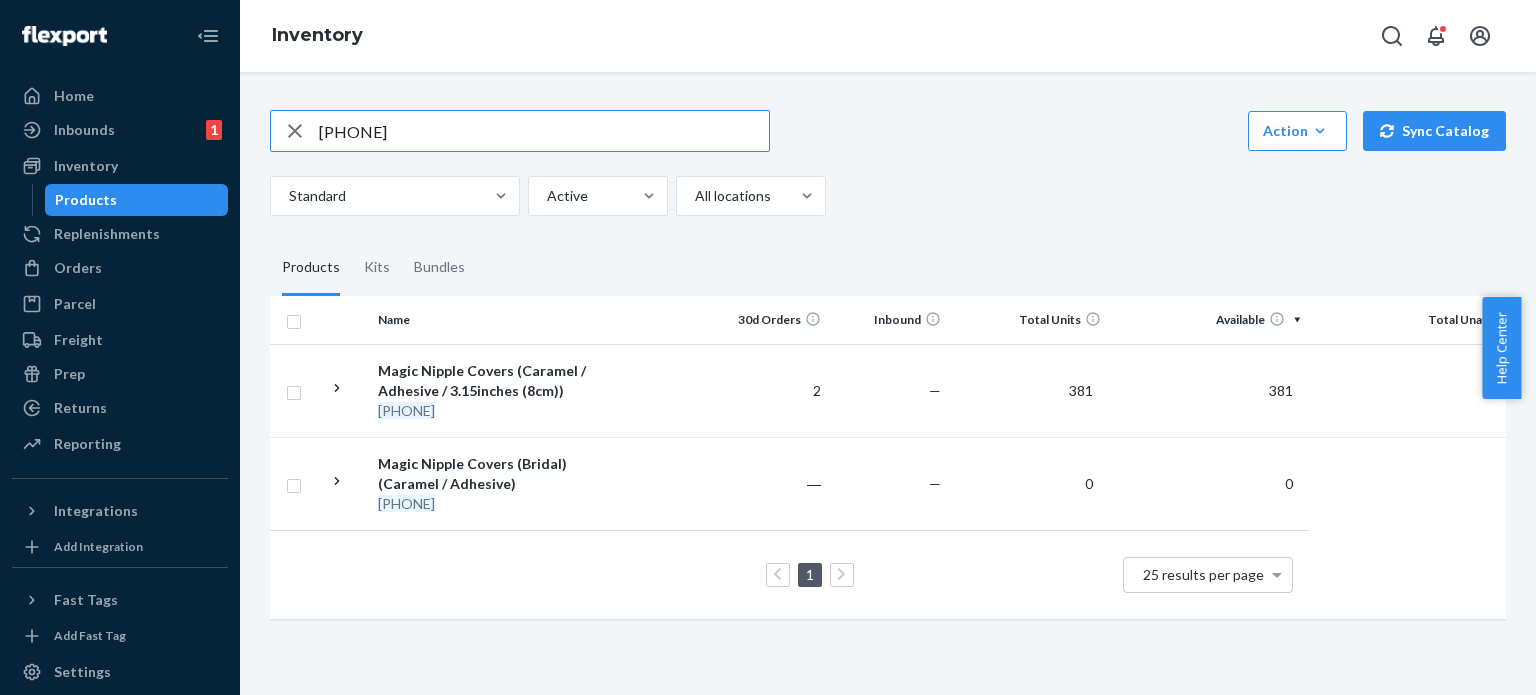 click on "[PHONE]" at bounding box center (544, 131) 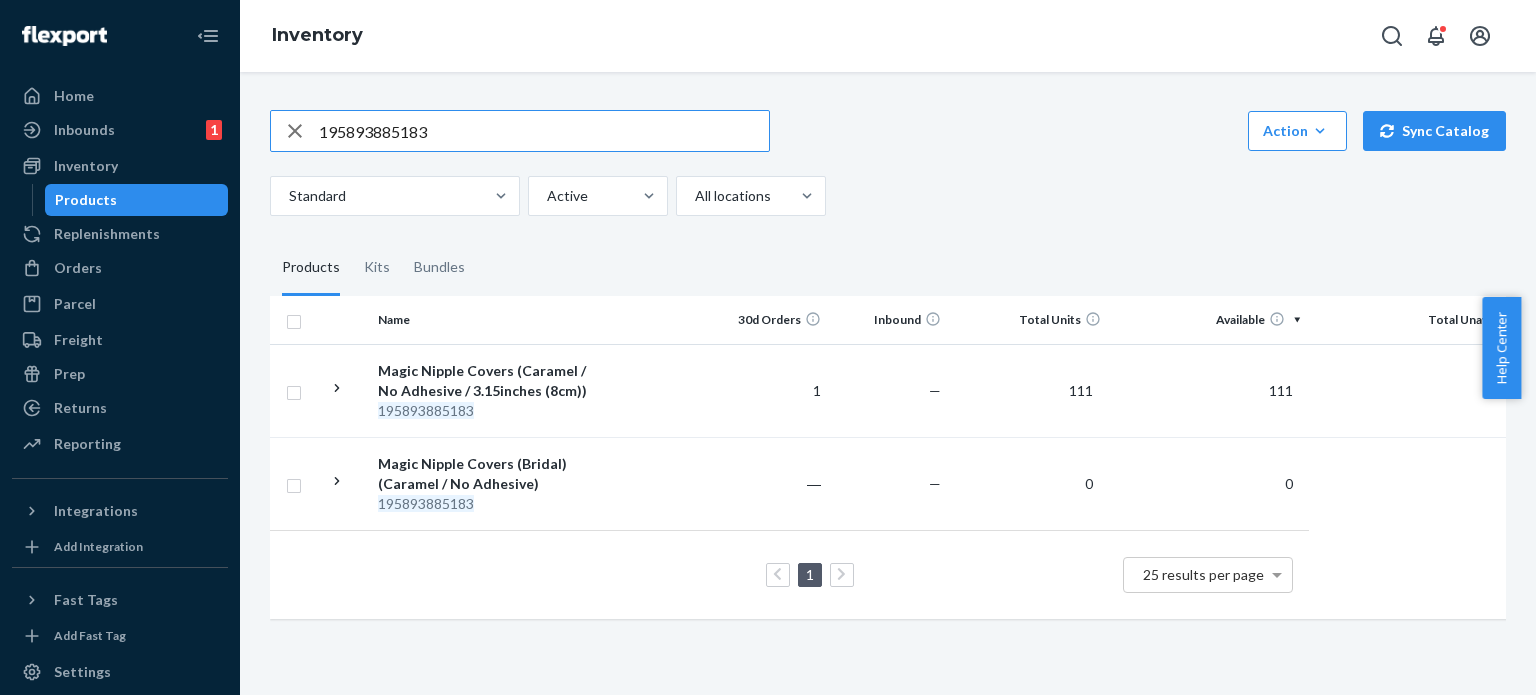 click on "195893885183" at bounding box center [544, 131] 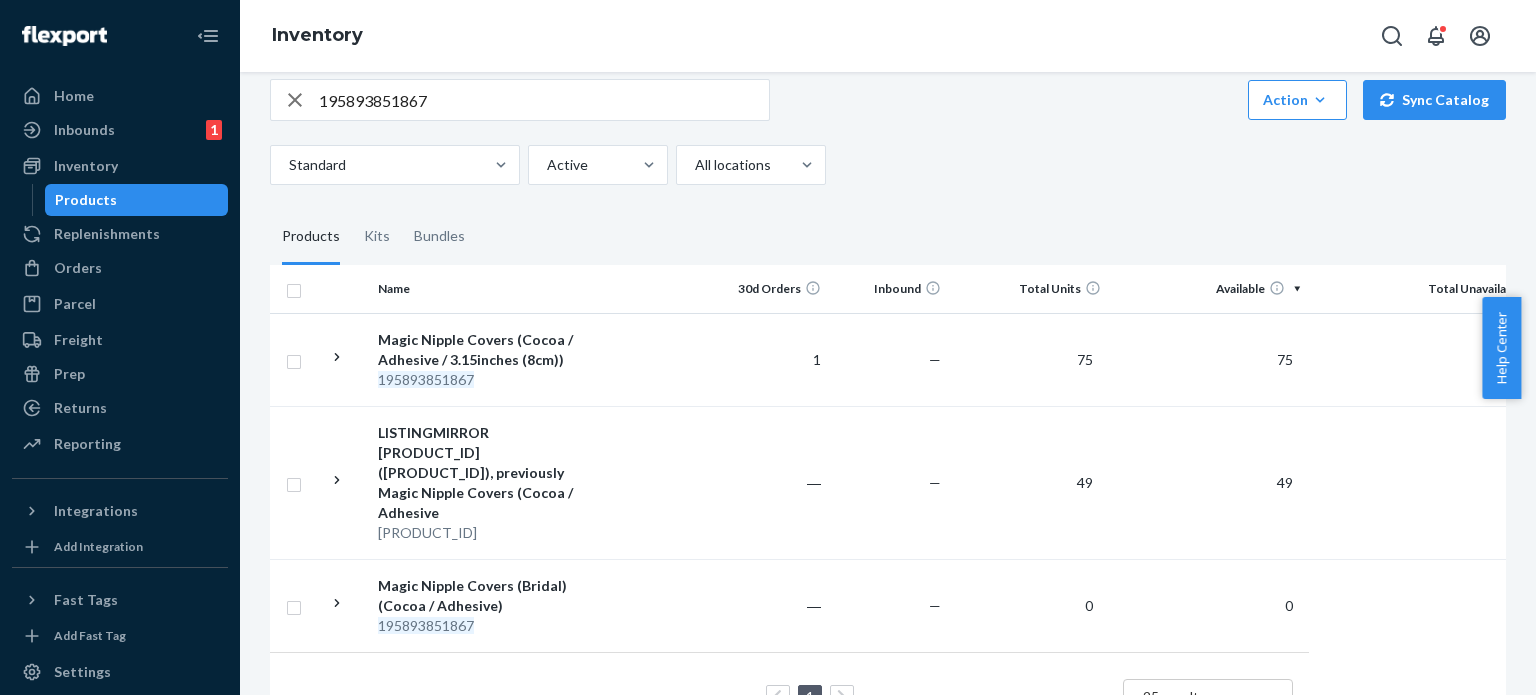 scroll, scrollTop: 0, scrollLeft: 0, axis: both 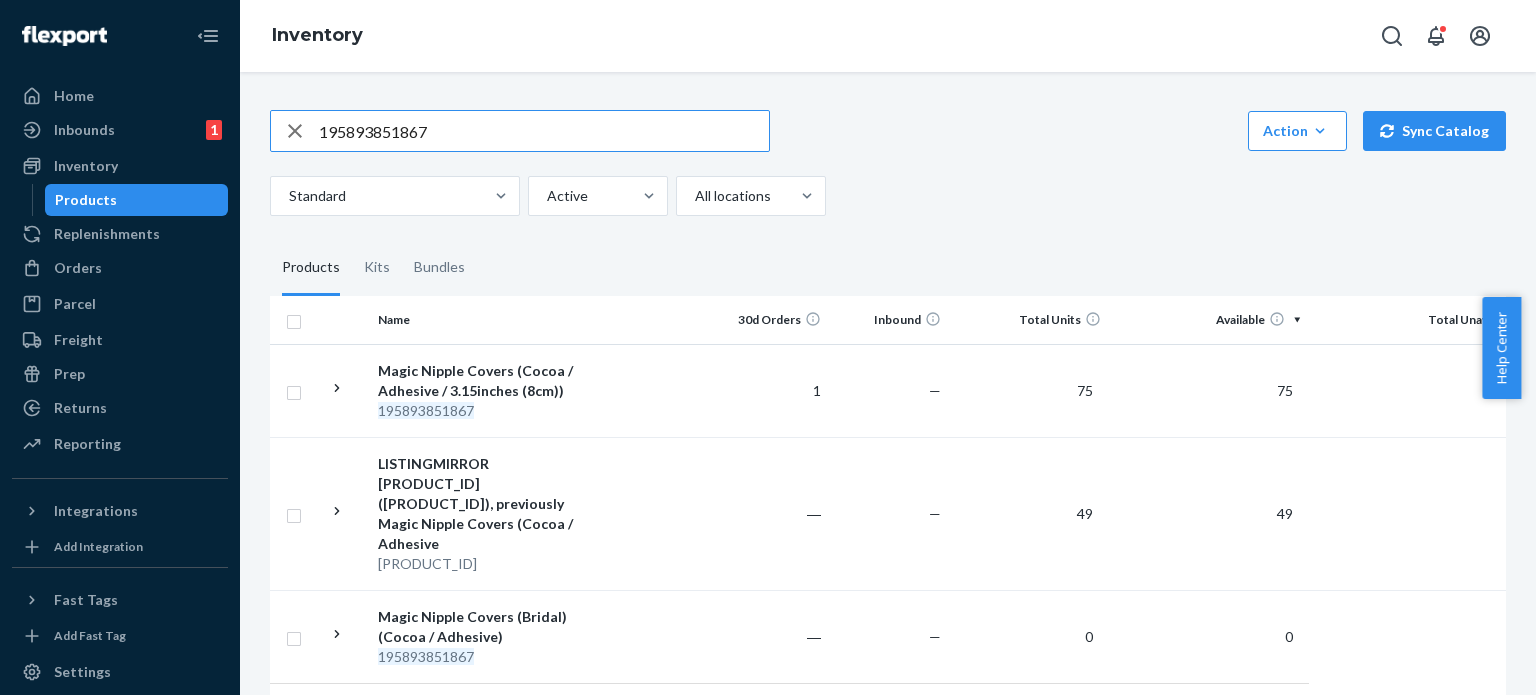 click on "195893851867" at bounding box center [544, 131] 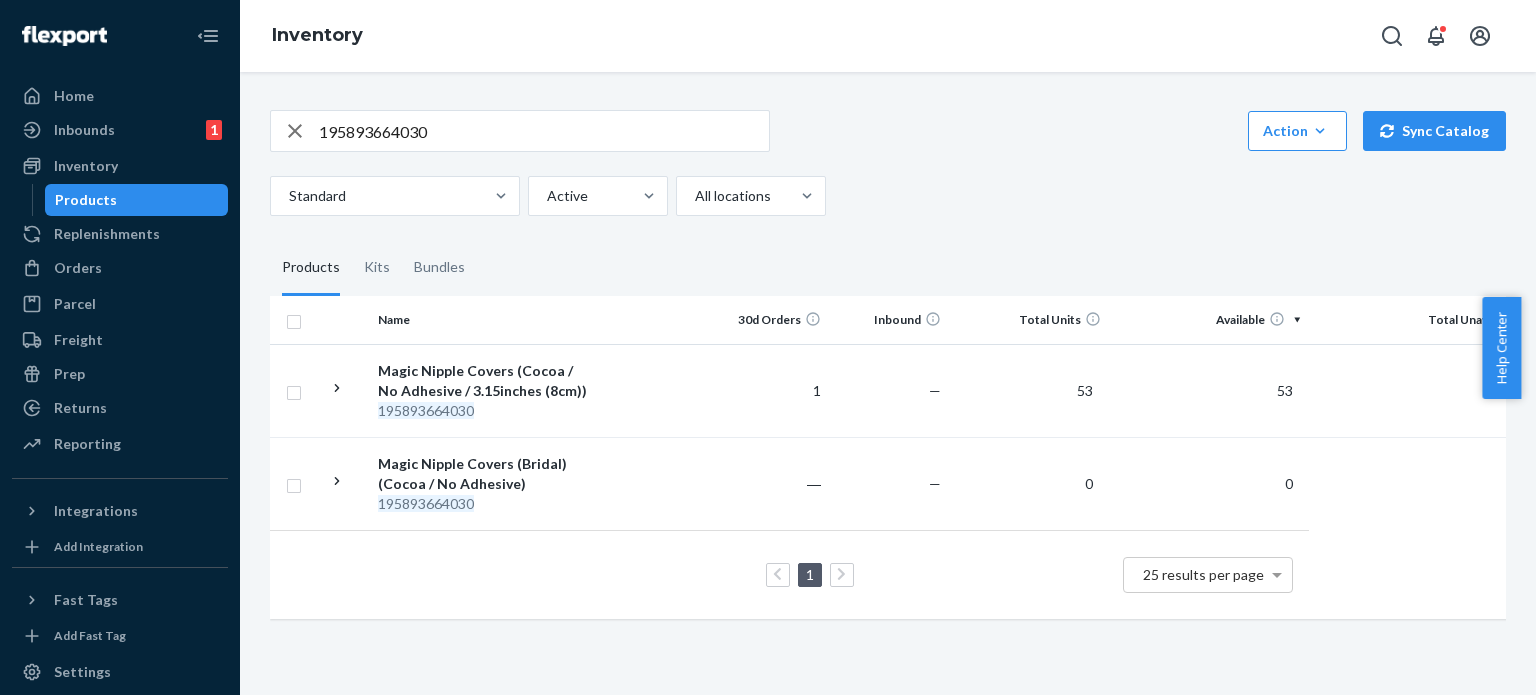 click on "195893664030" at bounding box center [544, 131] 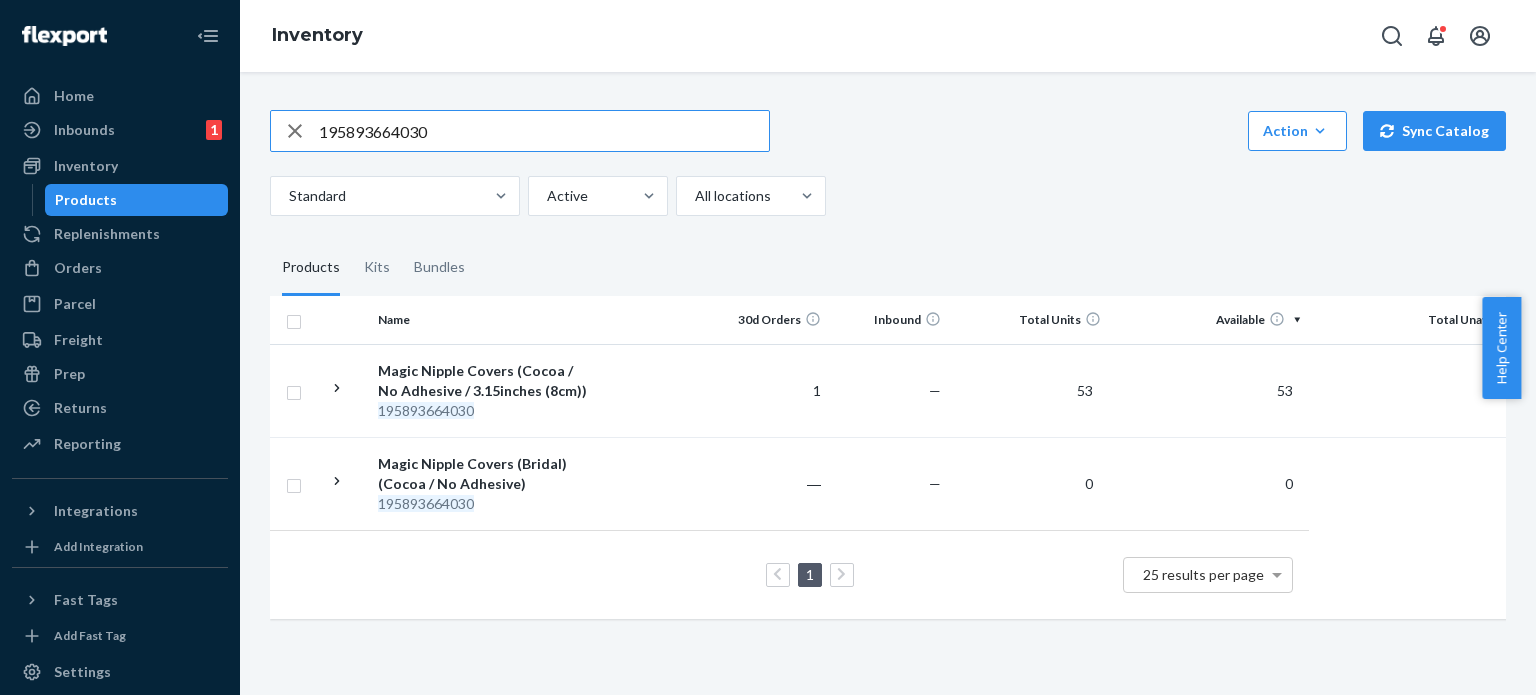 click on "195893664030" at bounding box center (544, 131) 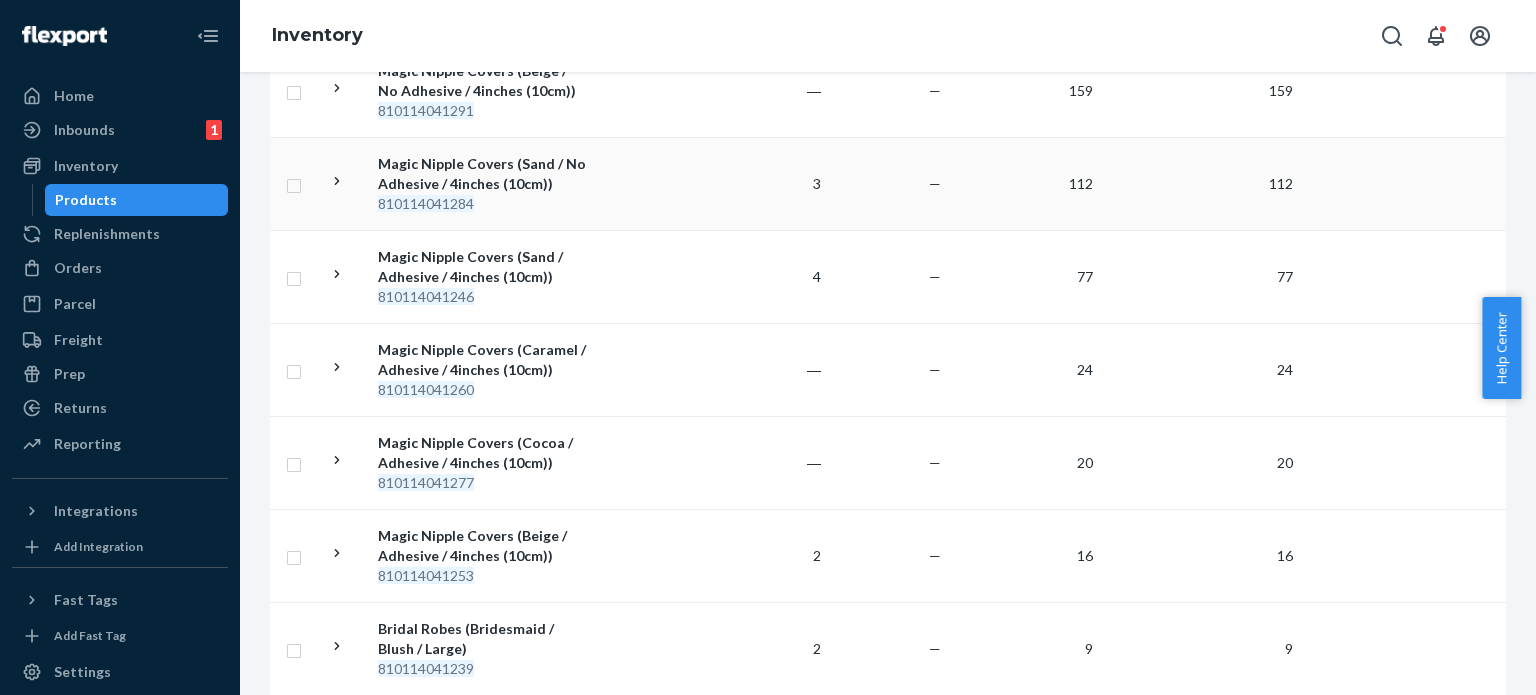 scroll, scrollTop: 0, scrollLeft: 0, axis: both 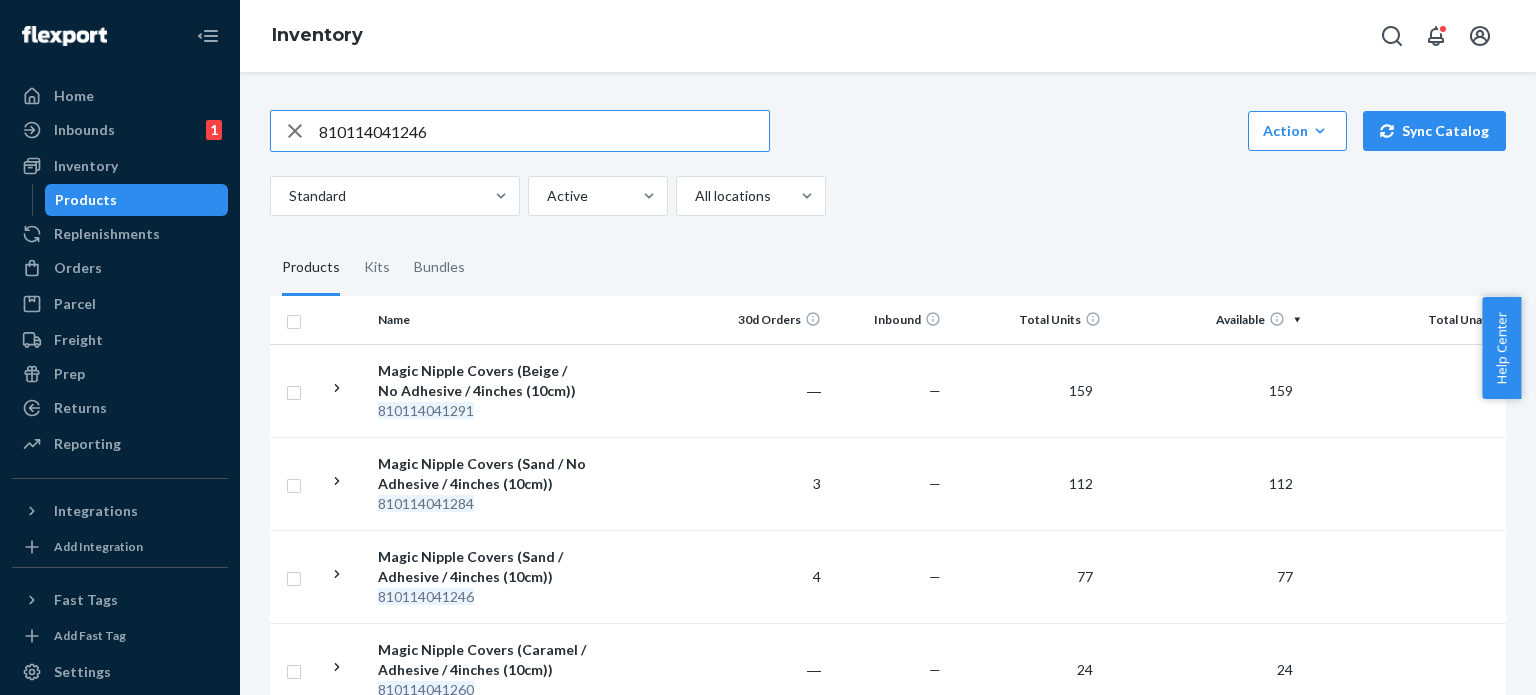 click on "810114041246" at bounding box center (544, 131) 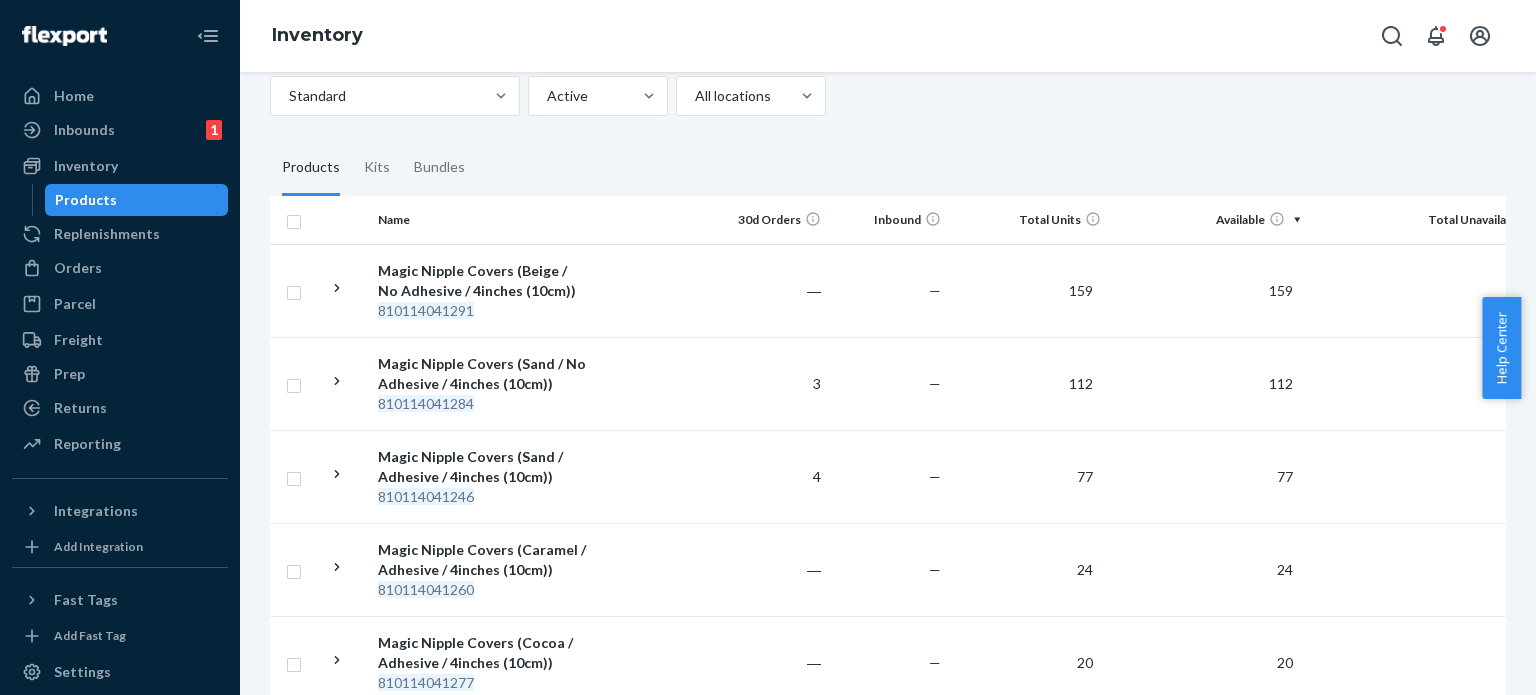 scroll, scrollTop: 0, scrollLeft: 0, axis: both 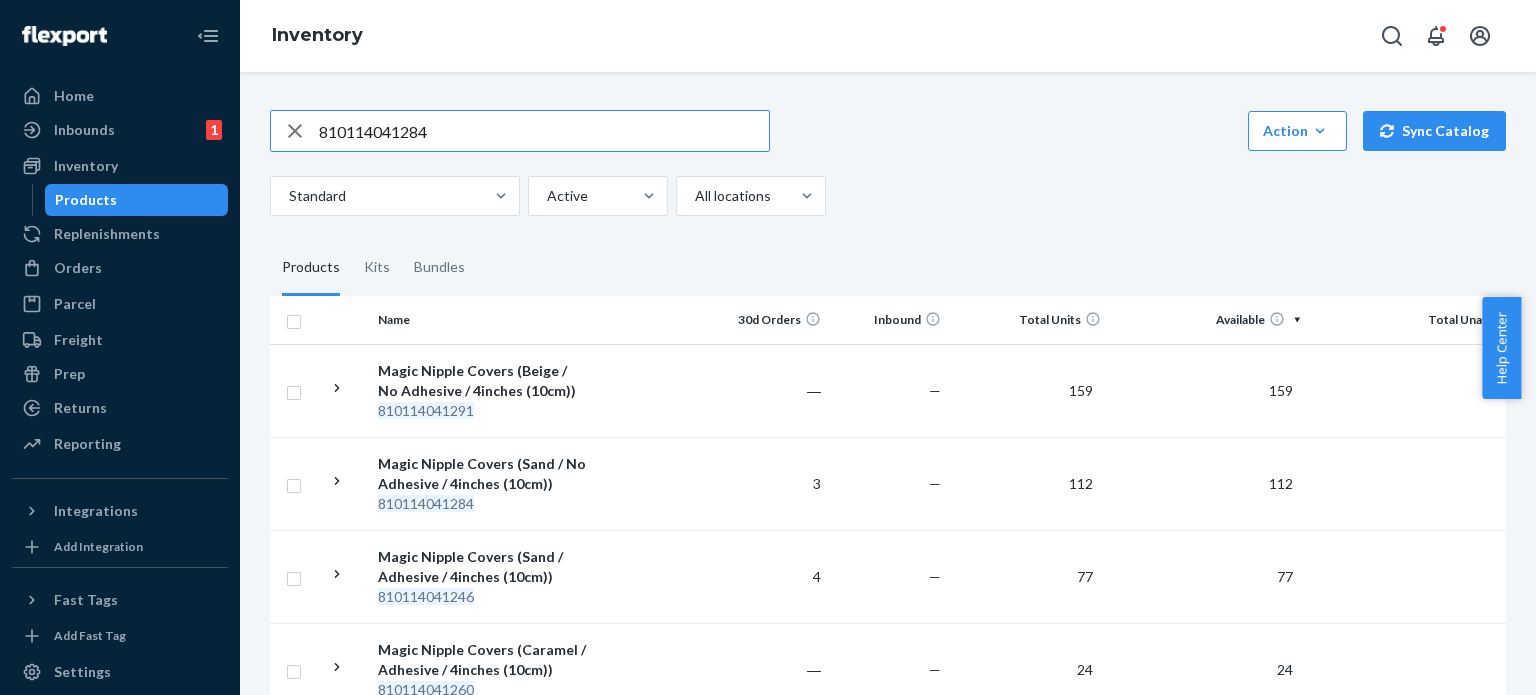 click on "810114041284" at bounding box center [544, 131] 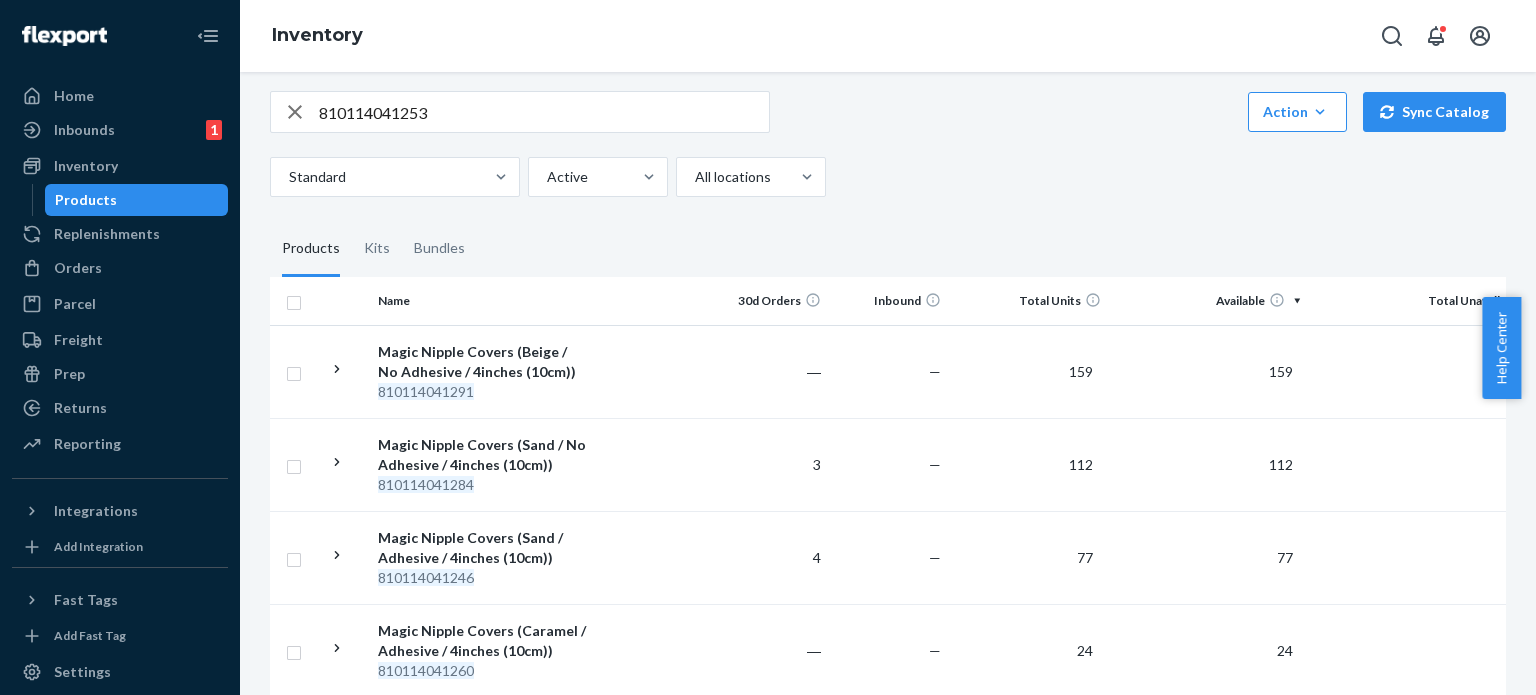 scroll, scrollTop: 0, scrollLeft: 0, axis: both 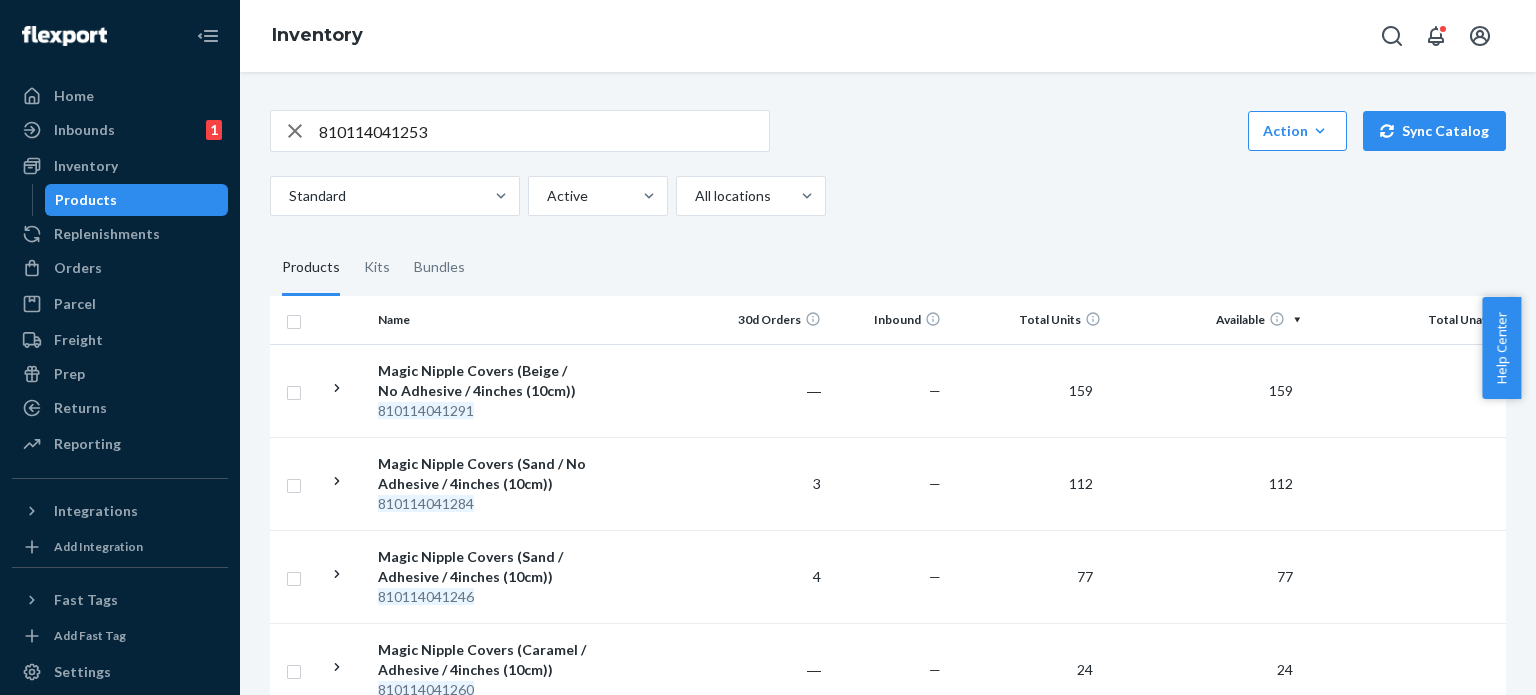 click on "810114041253" at bounding box center (544, 131) 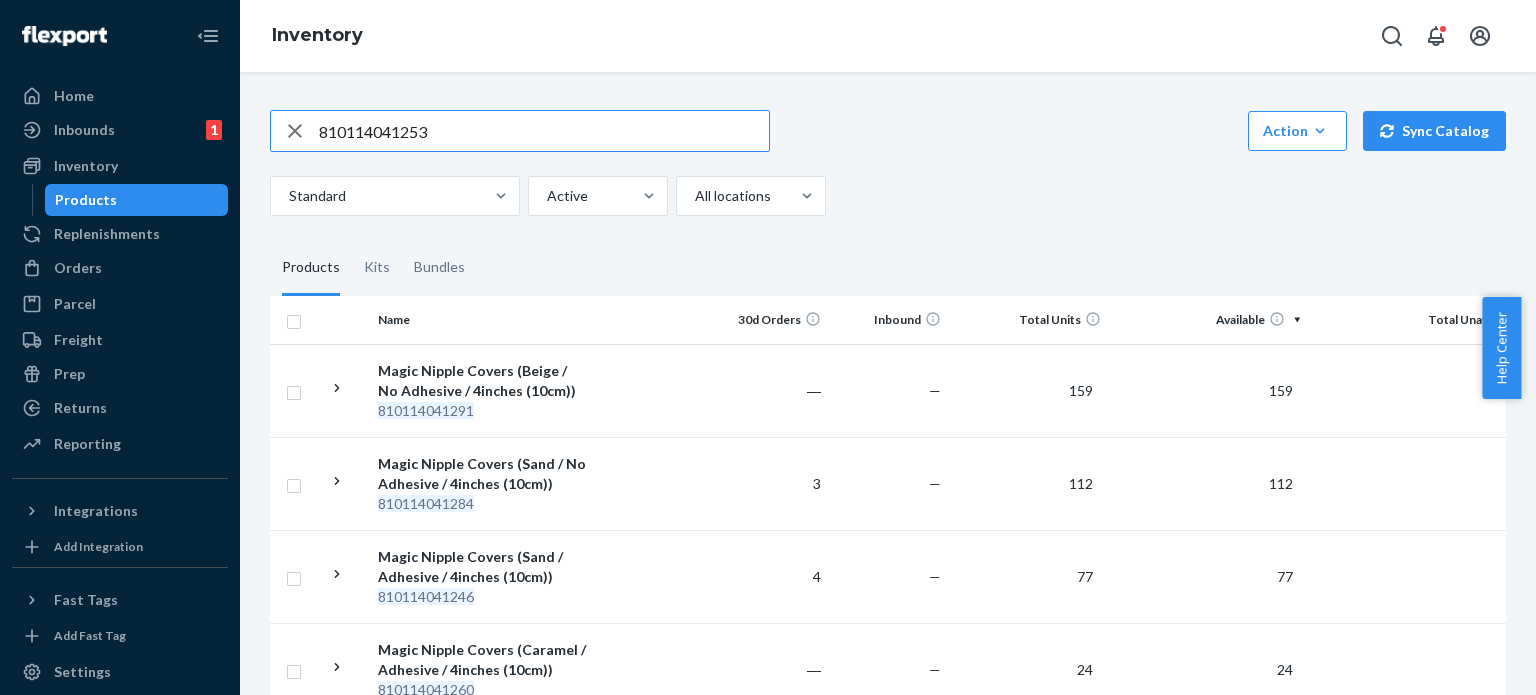 click on "810114041253" at bounding box center [544, 131] 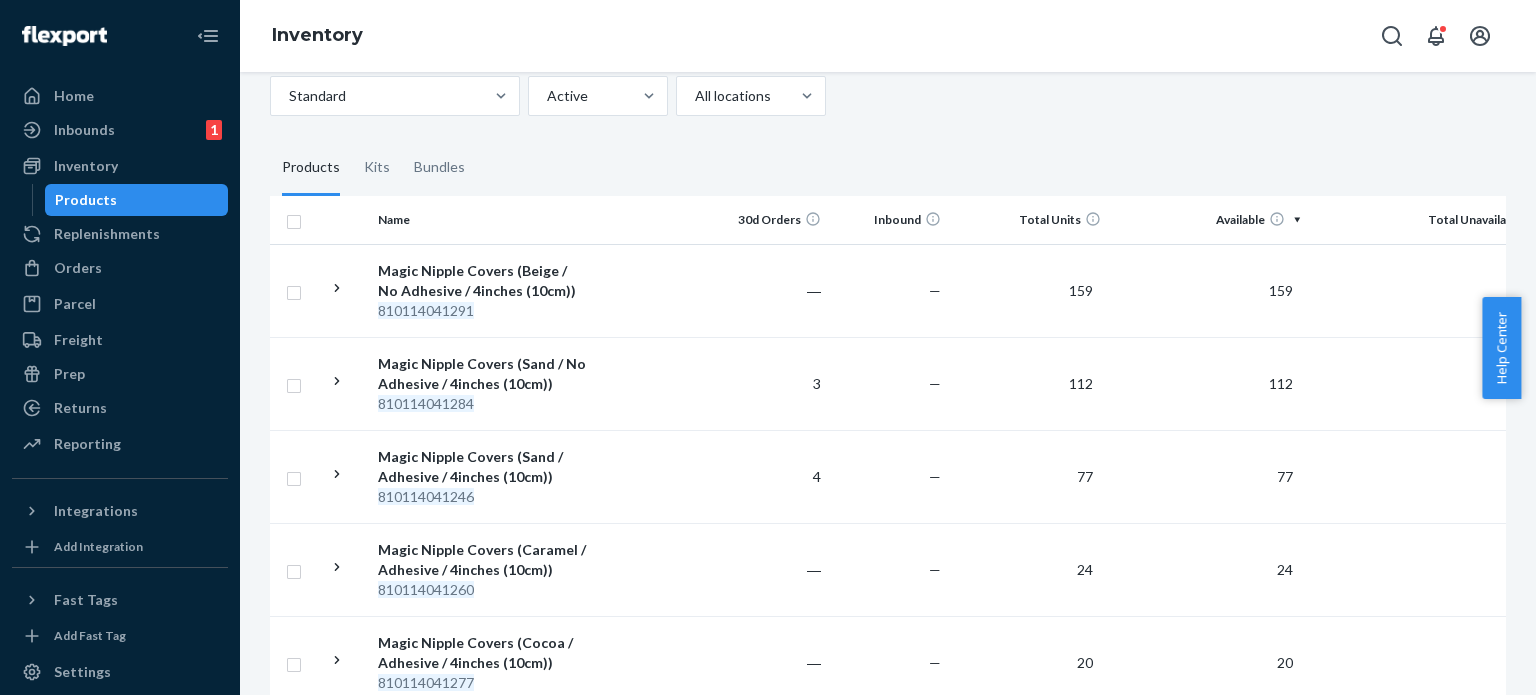 scroll, scrollTop: 0, scrollLeft: 0, axis: both 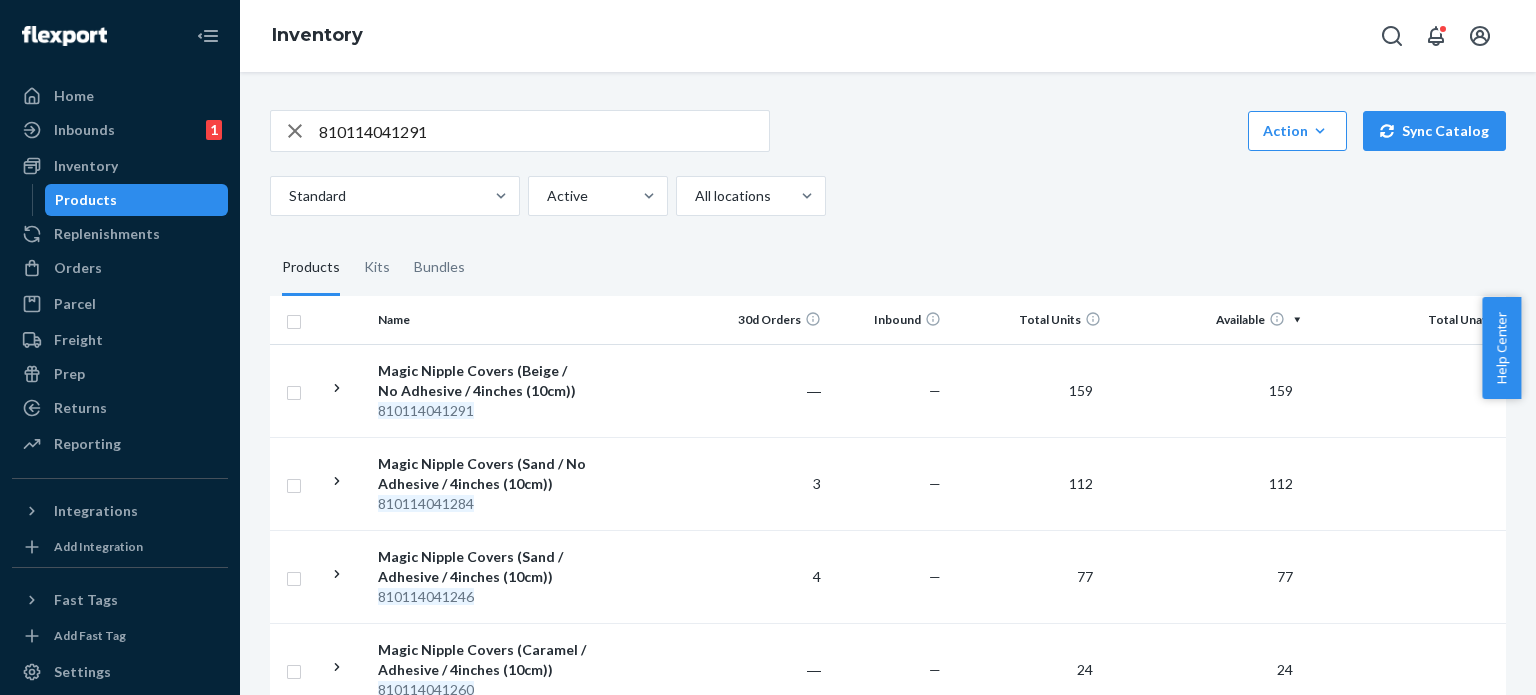 click on "810114041291" at bounding box center [544, 131] 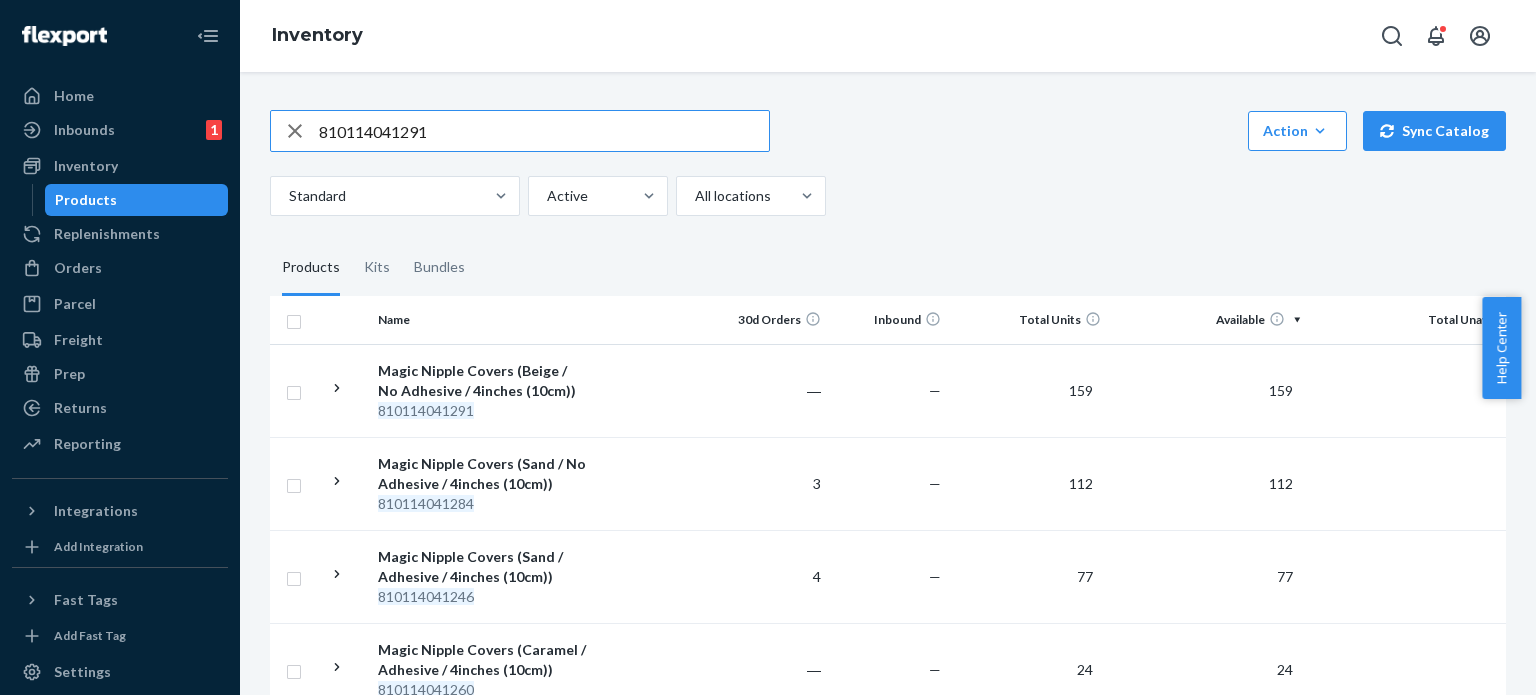 click on "810114041291" at bounding box center [544, 131] 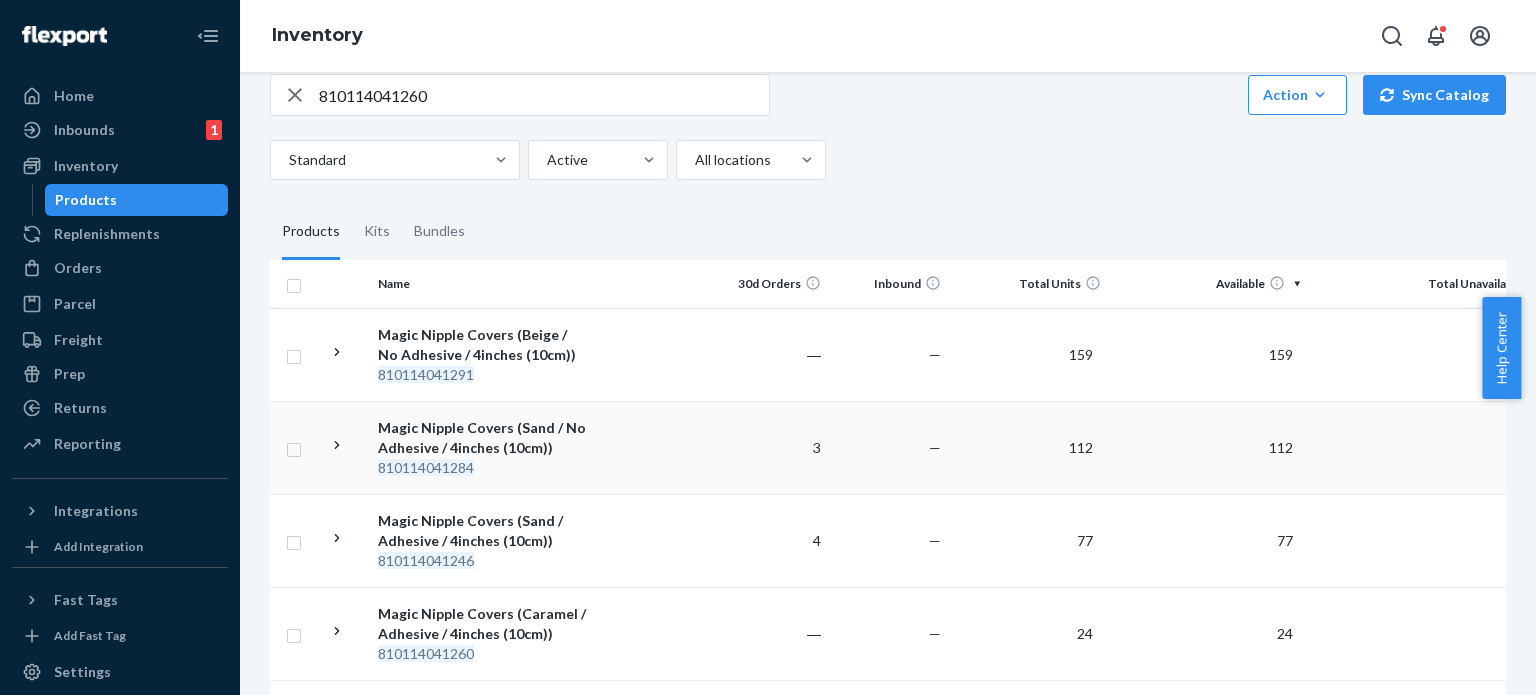 scroll, scrollTop: 0, scrollLeft: 0, axis: both 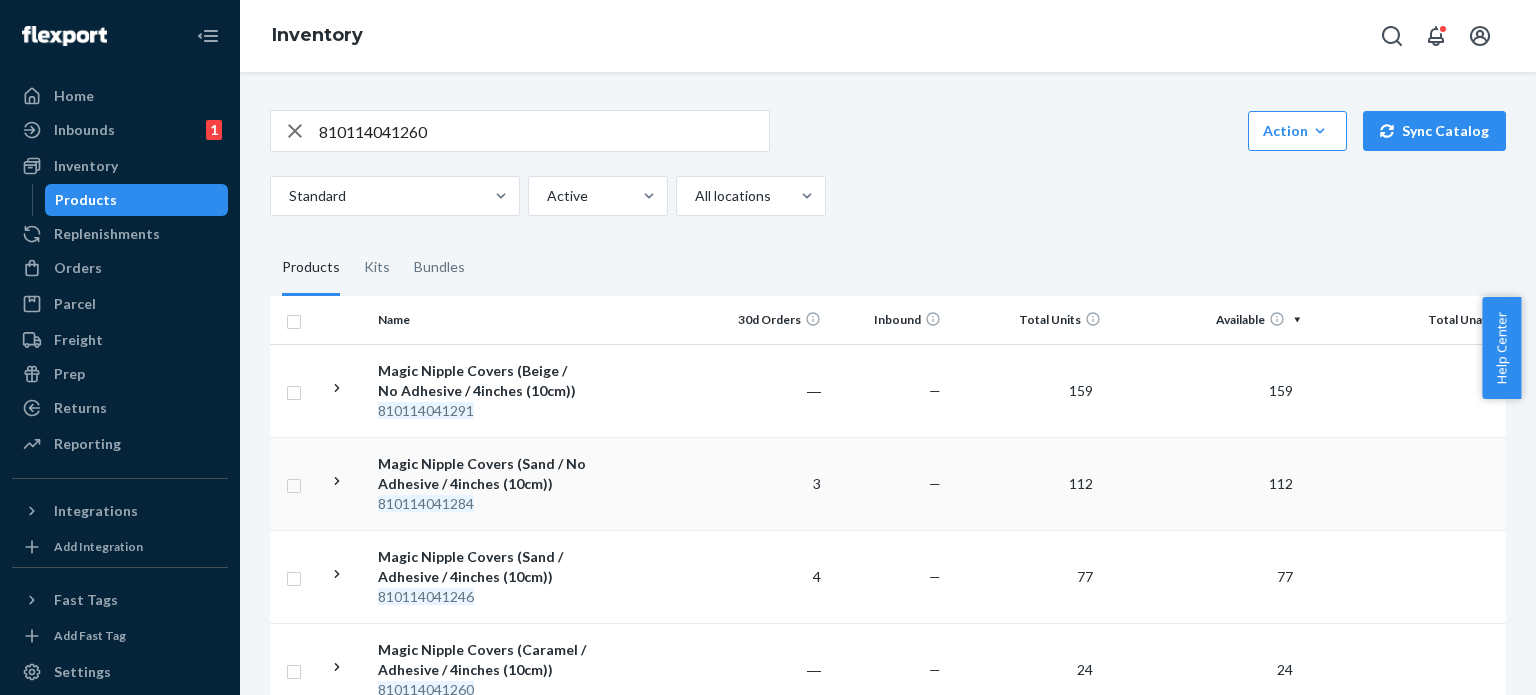 click on "810114041260" at bounding box center [544, 131] 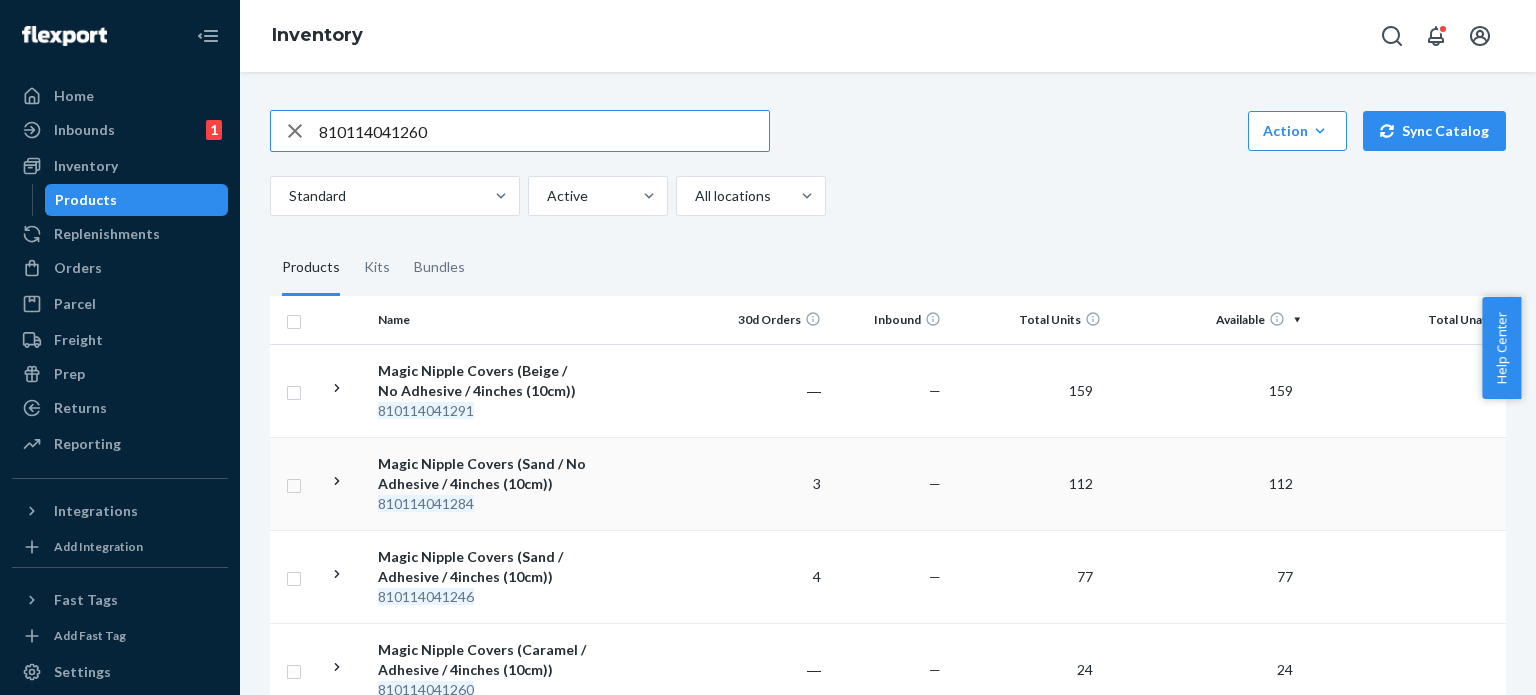 click on "810114041260" at bounding box center [544, 131] 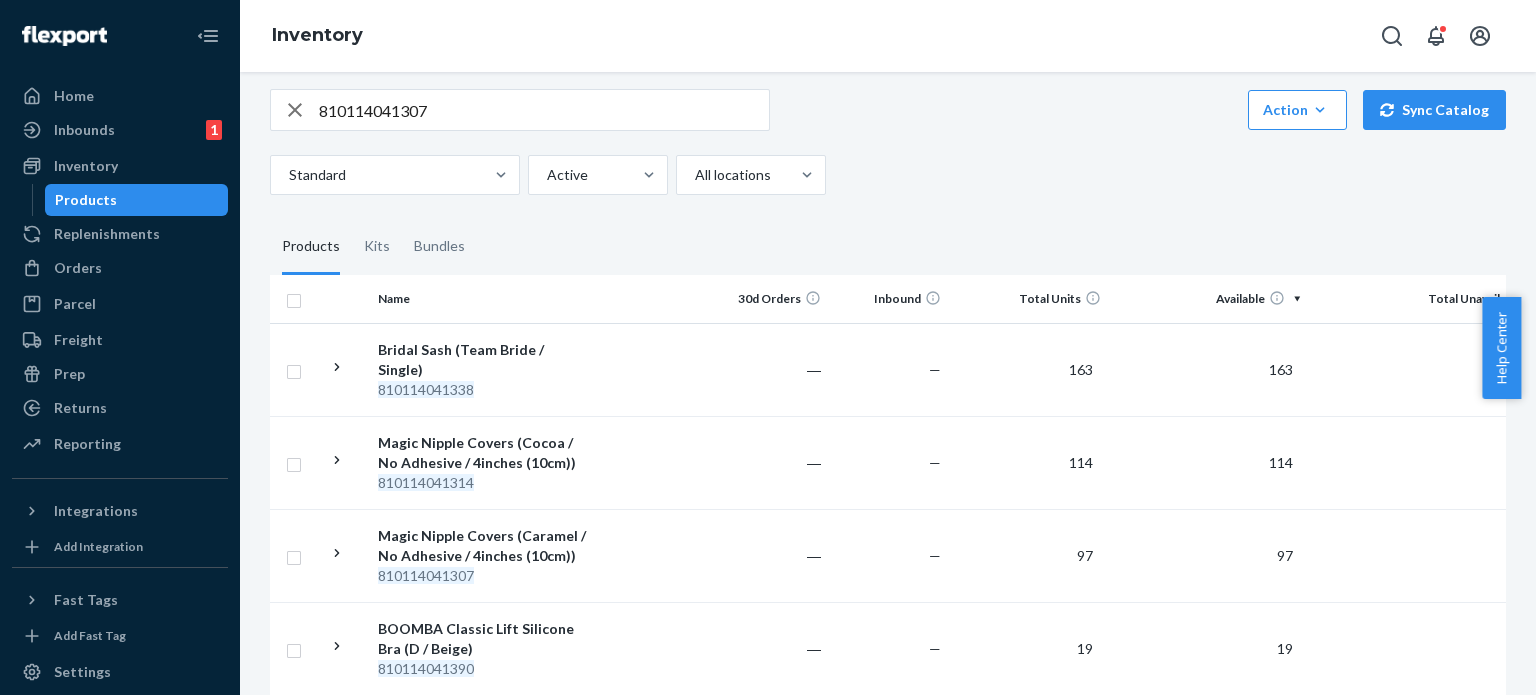 scroll, scrollTop: 0, scrollLeft: 0, axis: both 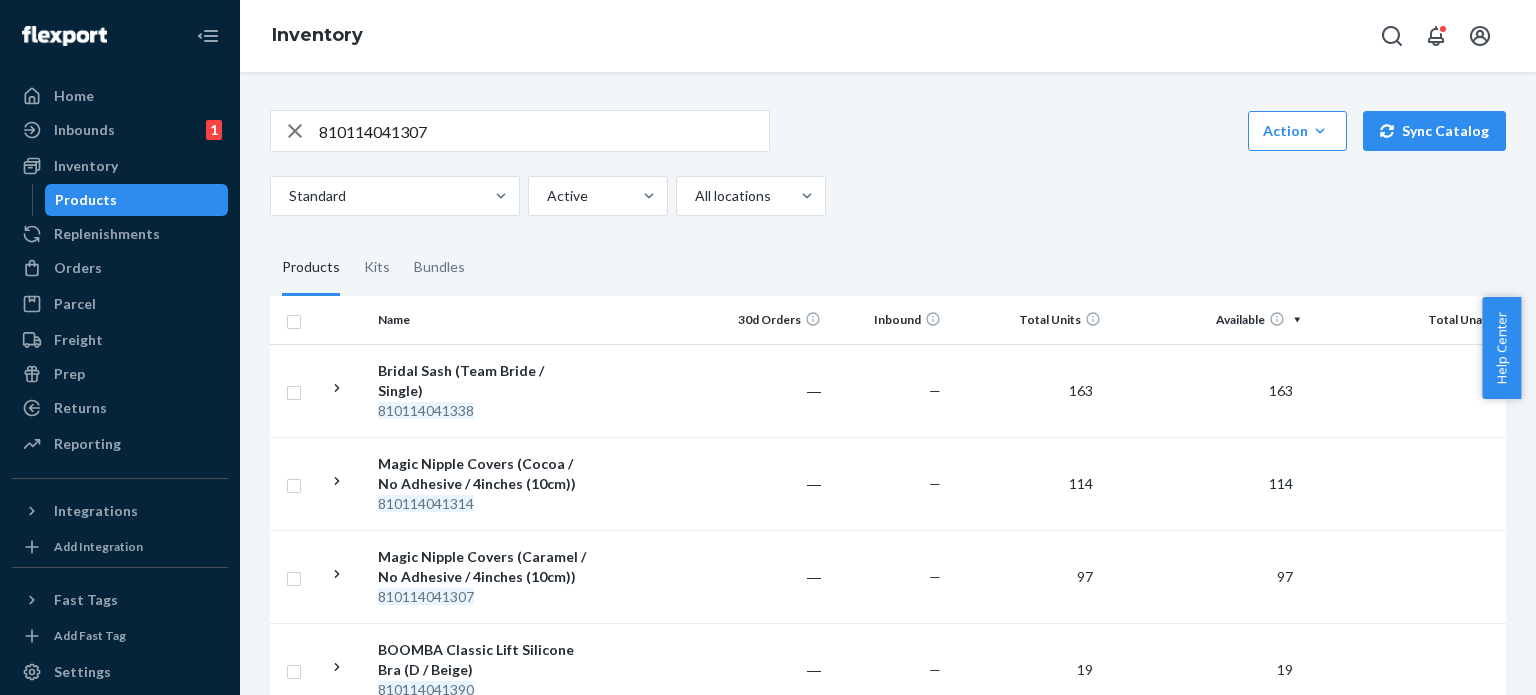 click on "810114041307" at bounding box center [544, 131] 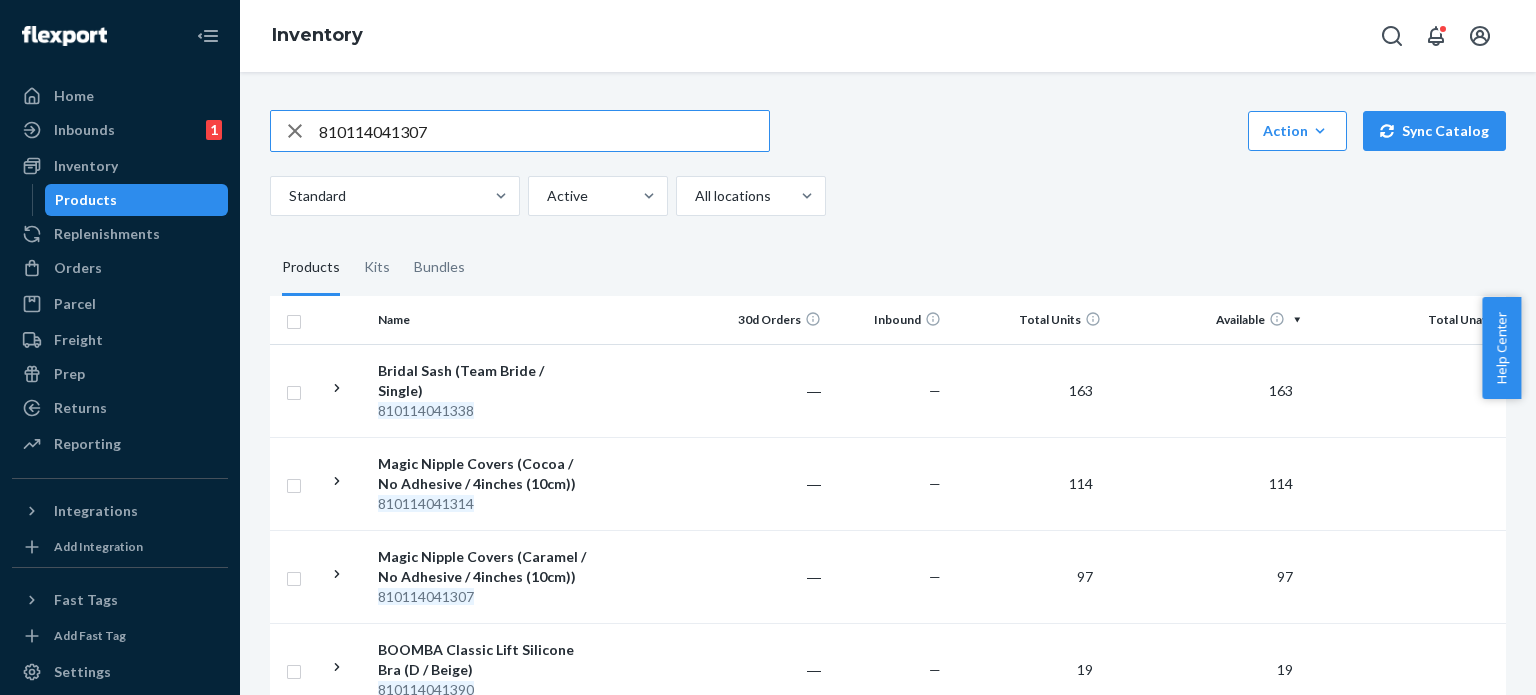 click on "810114041307" at bounding box center (544, 131) 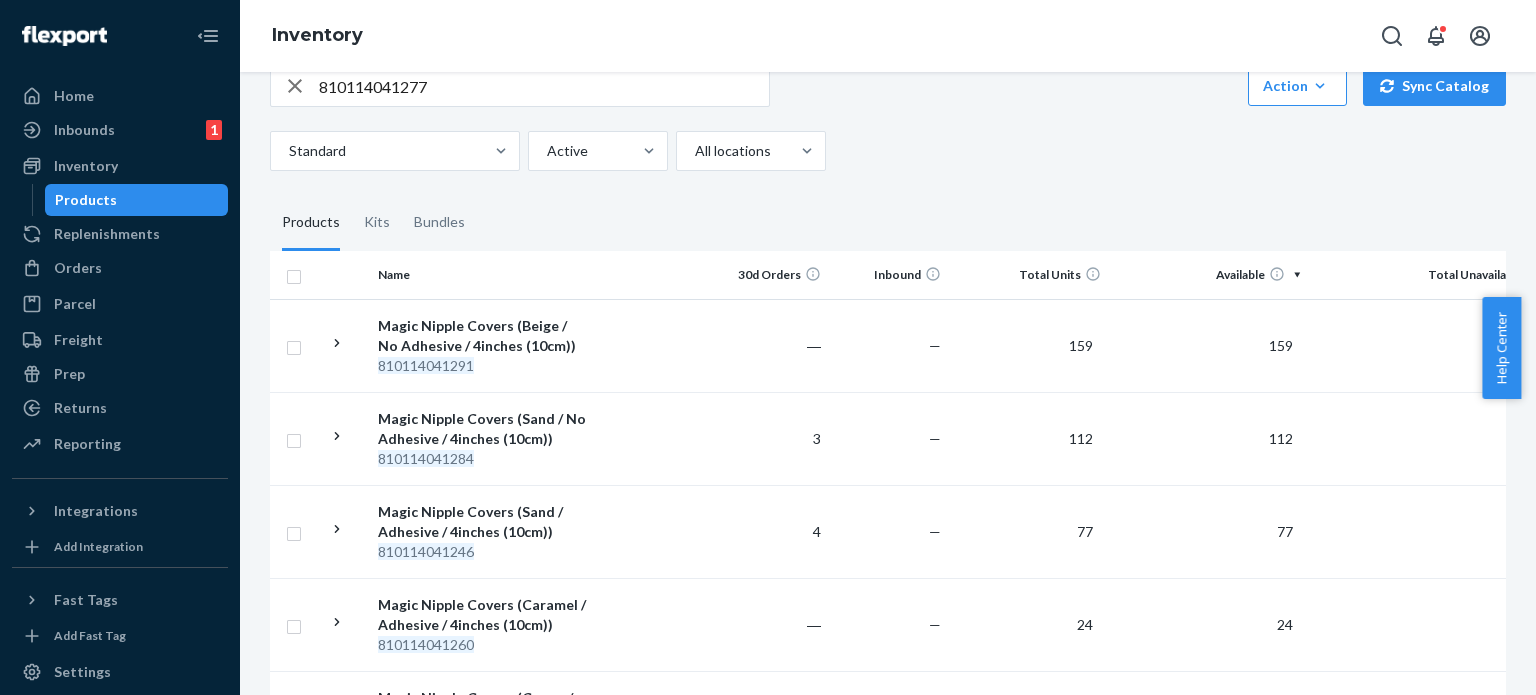scroll, scrollTop: 0, scrollLeft: 0, axis: both 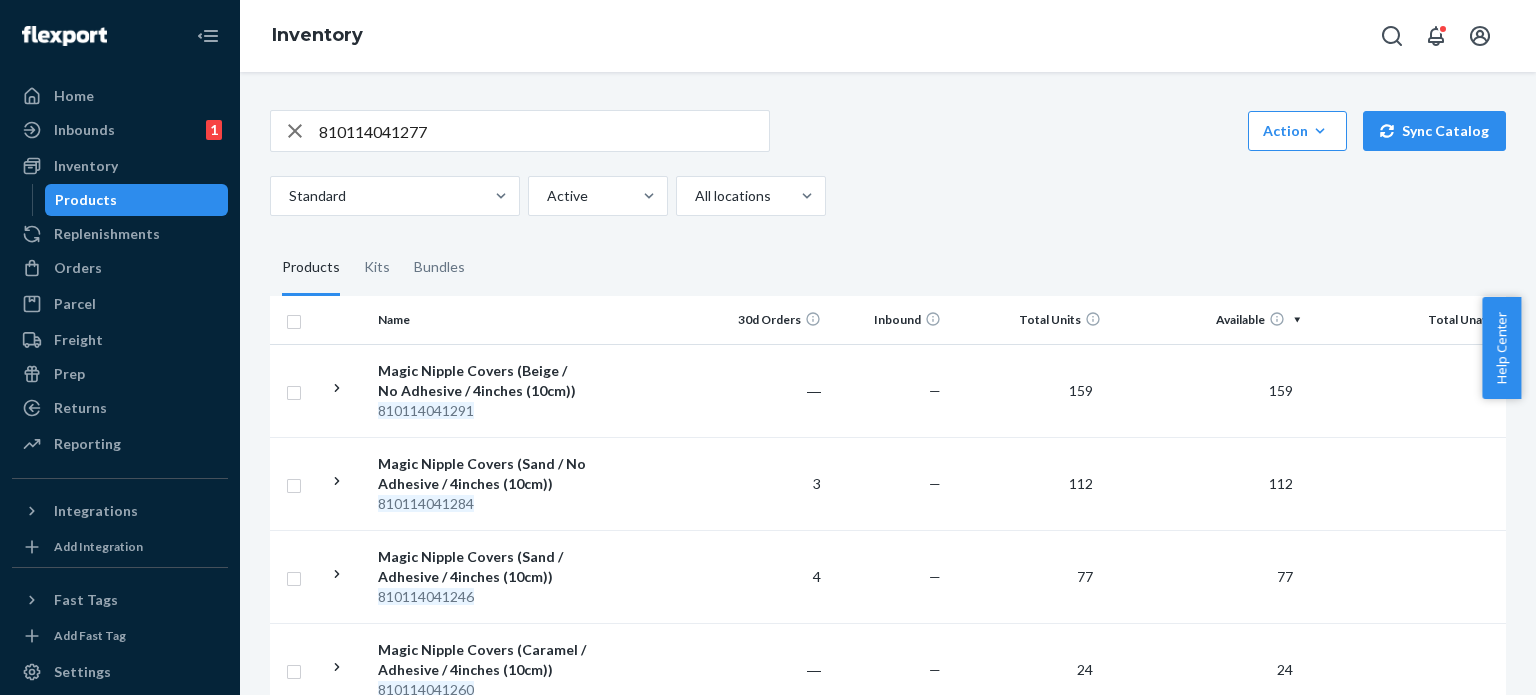 click on "810114041277" at bounding box center (544, 131) 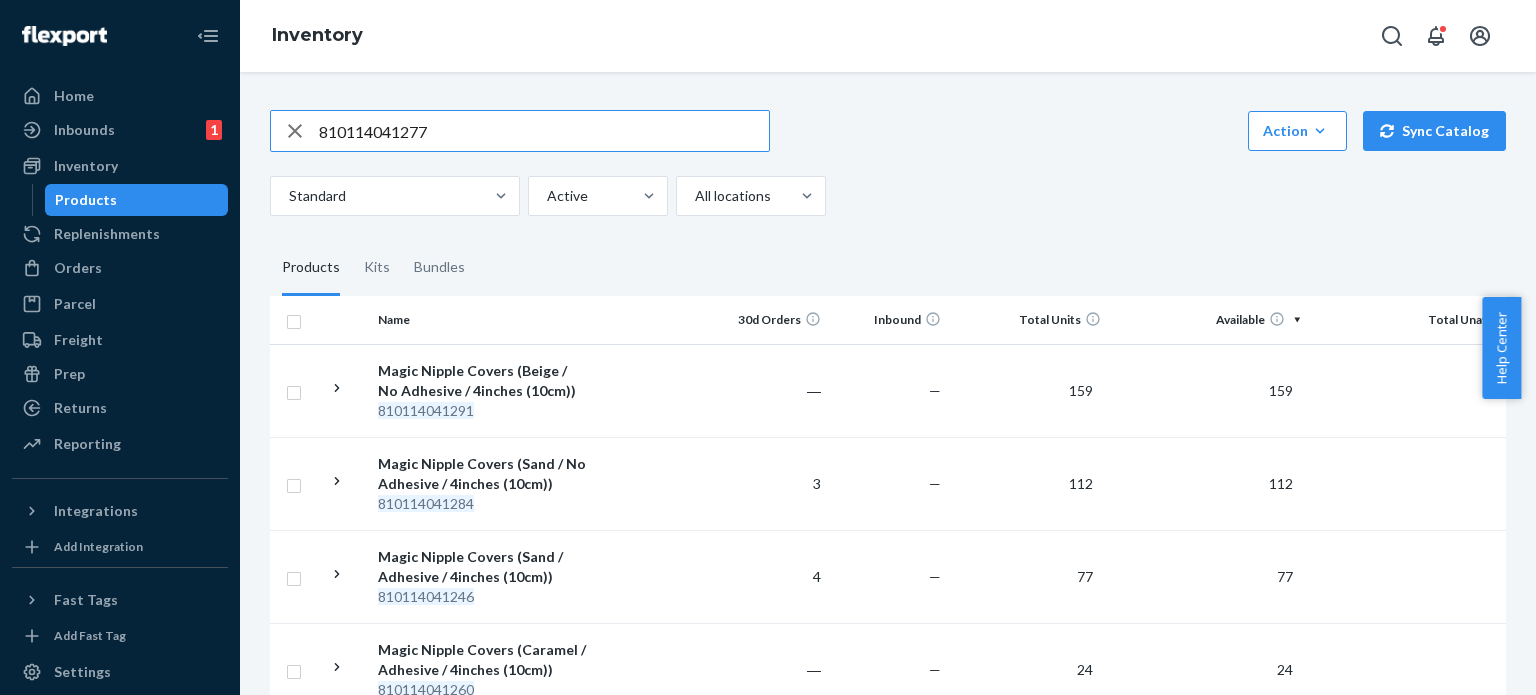 click on "810114041277" at bounding box center [544, 131] 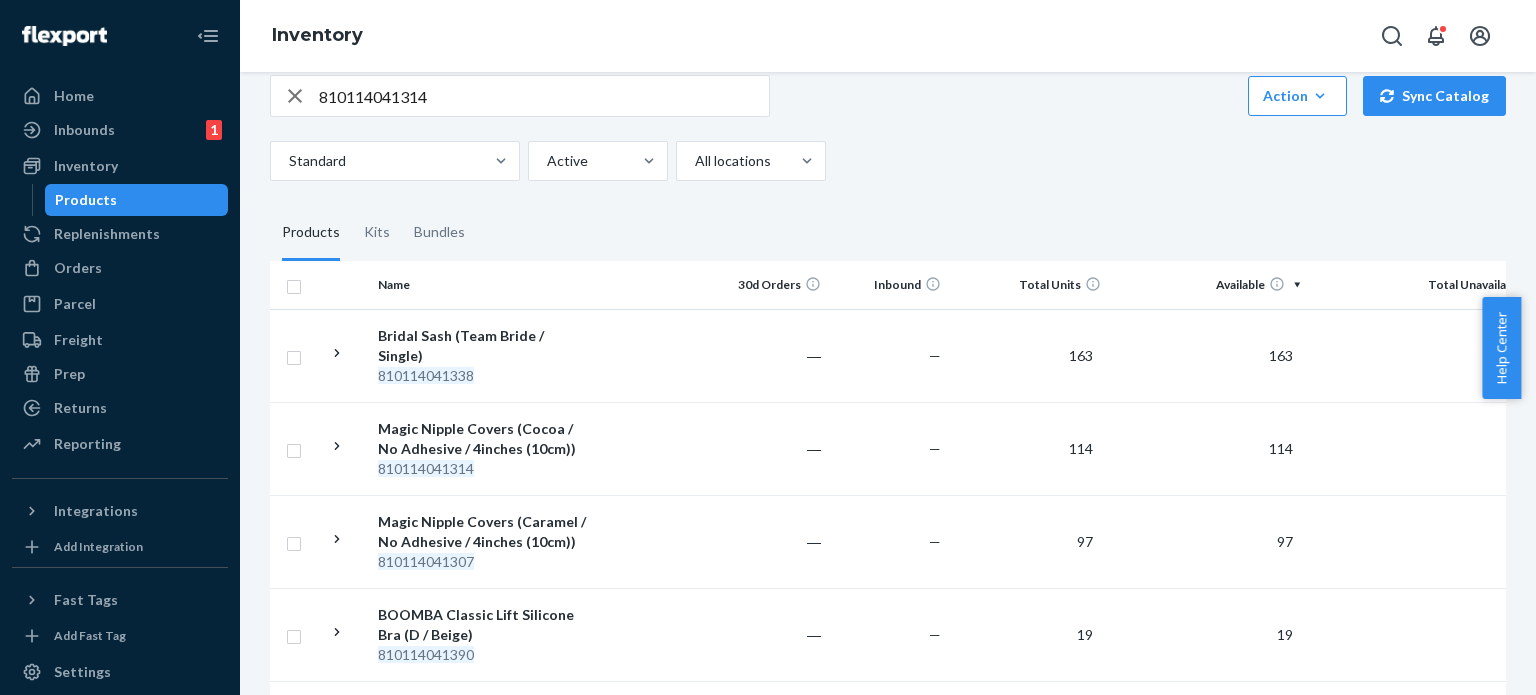 scroll, scrollTop: 0, scrollLeft: 0, axis: both 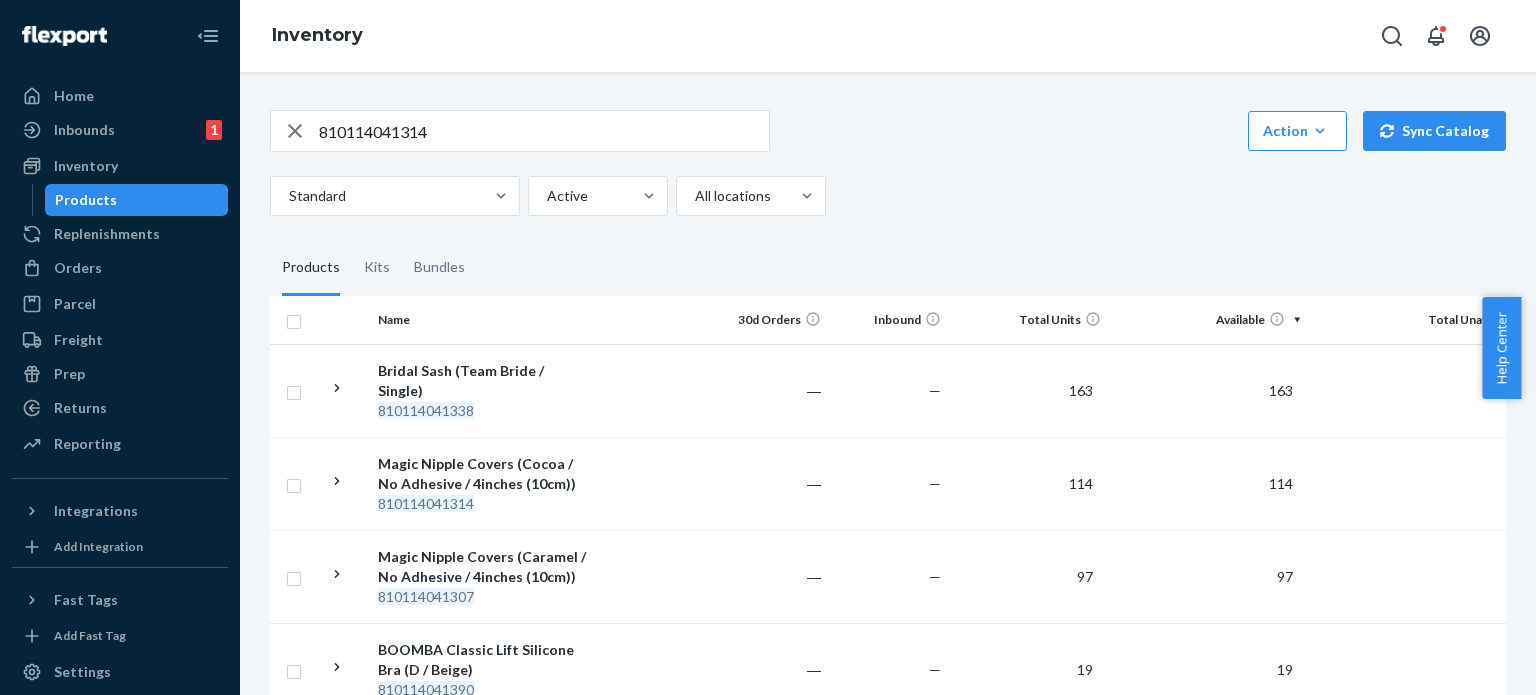 click on "810114041314" at bounding box center (544, 131) 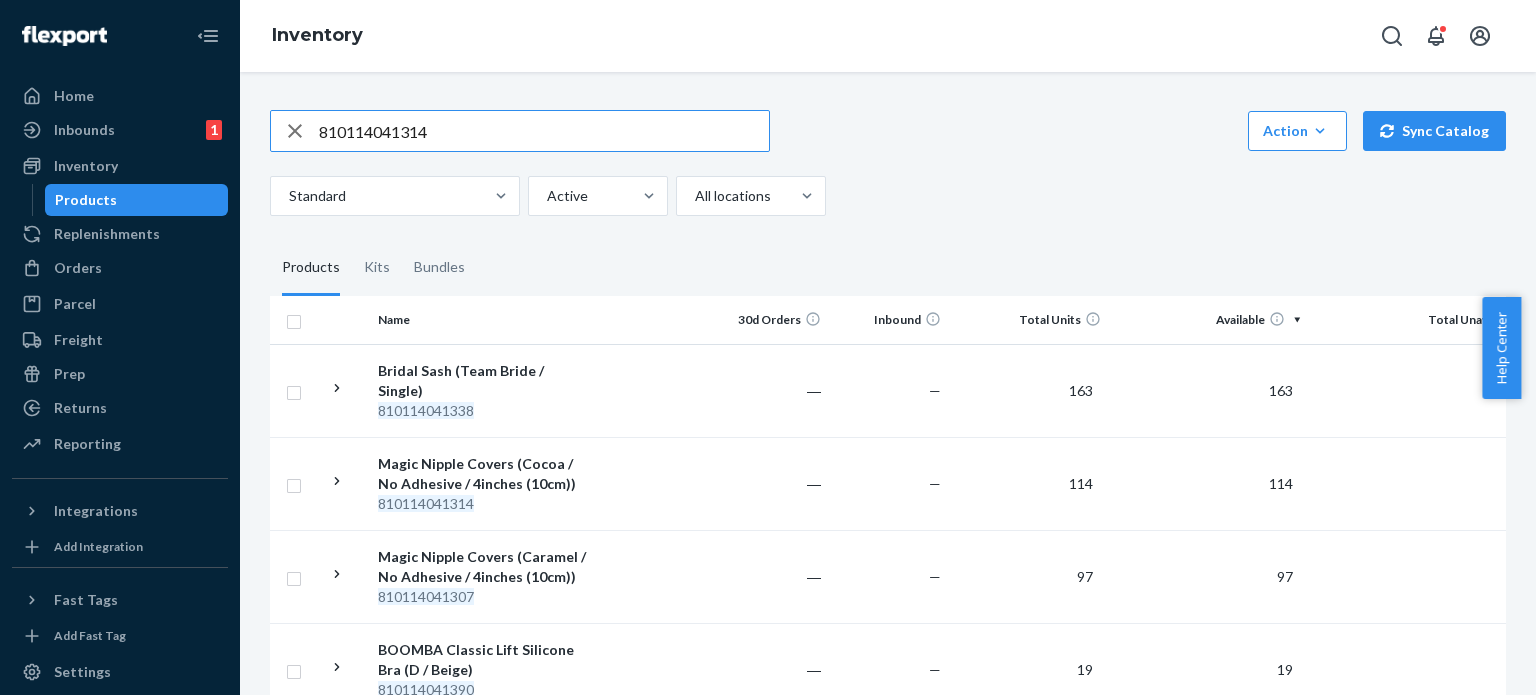 click on "810114041314" at bounding box center (544, 131) 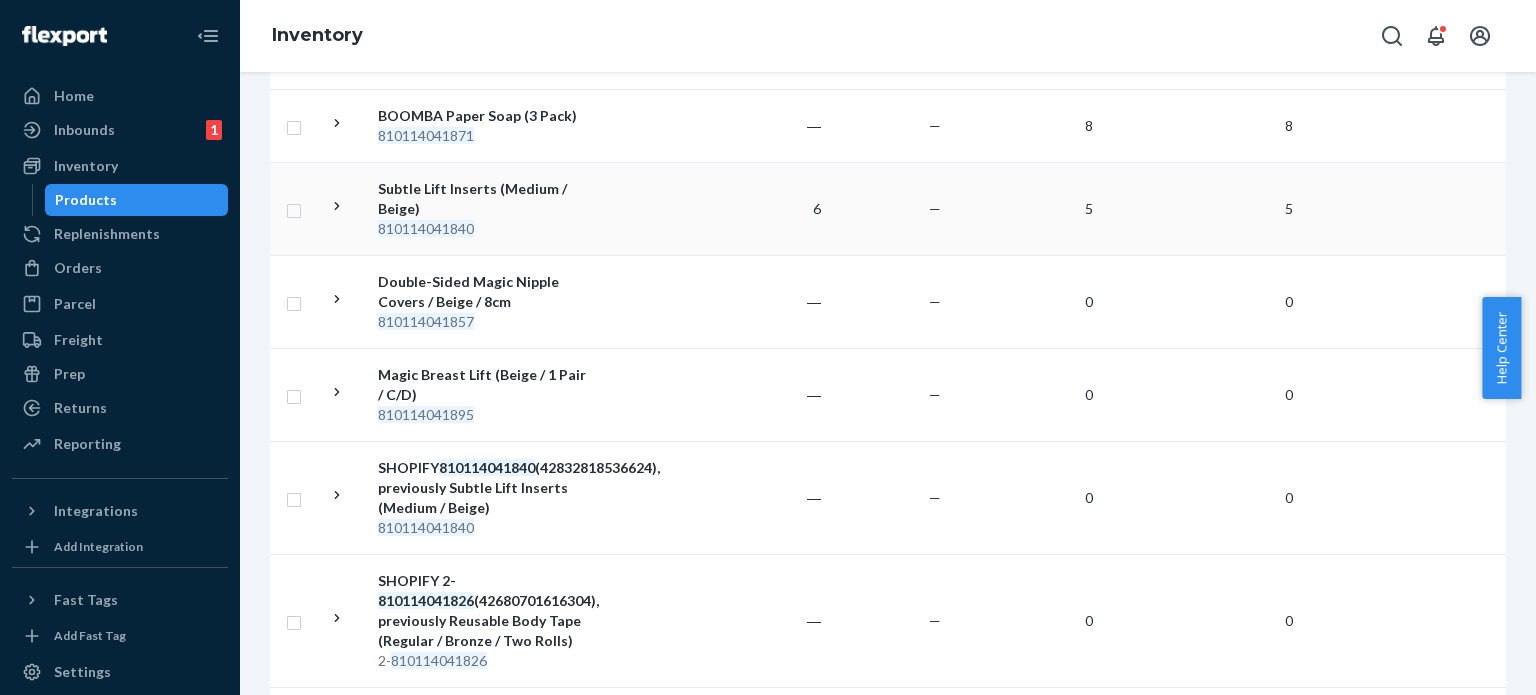 scroll, scrollTop: 0, scrollLeft: 0, axis: both 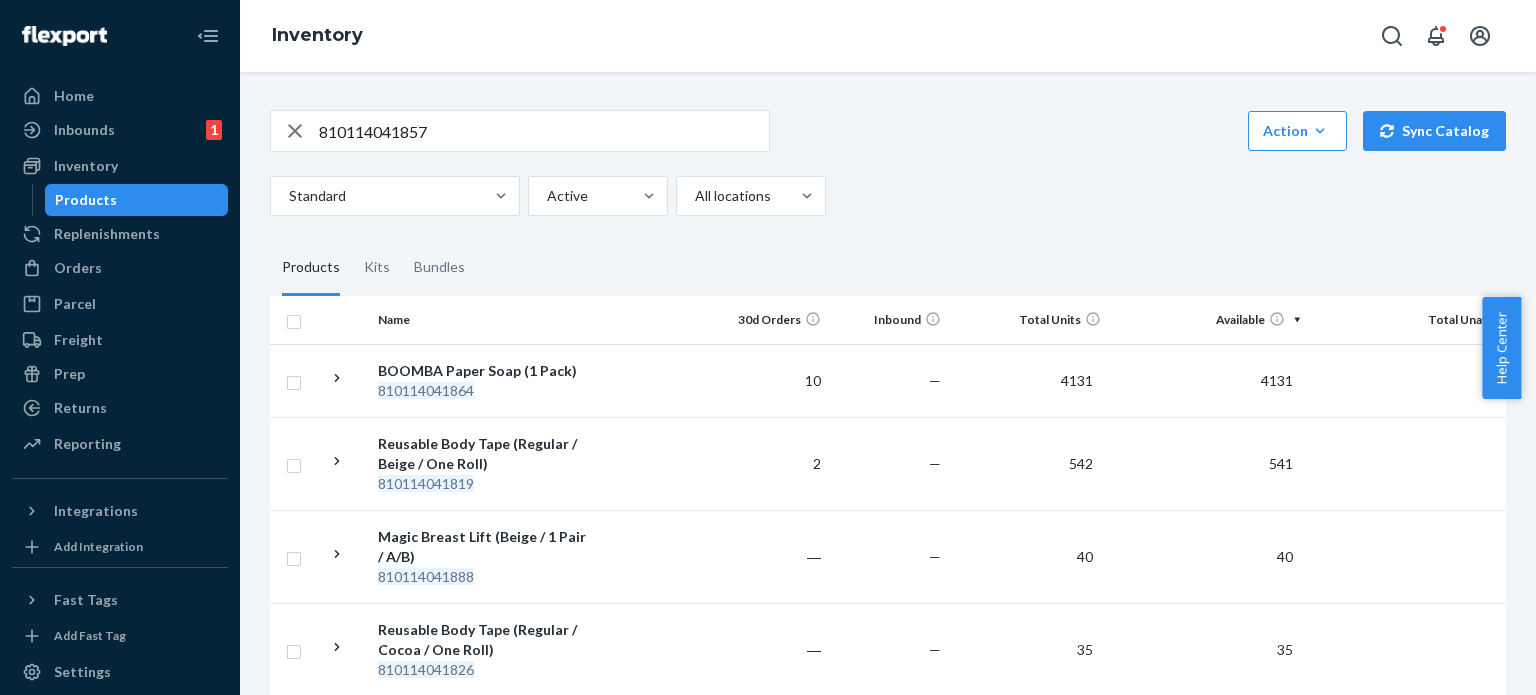 click on "810114041857" at bounding box center (544, 131) 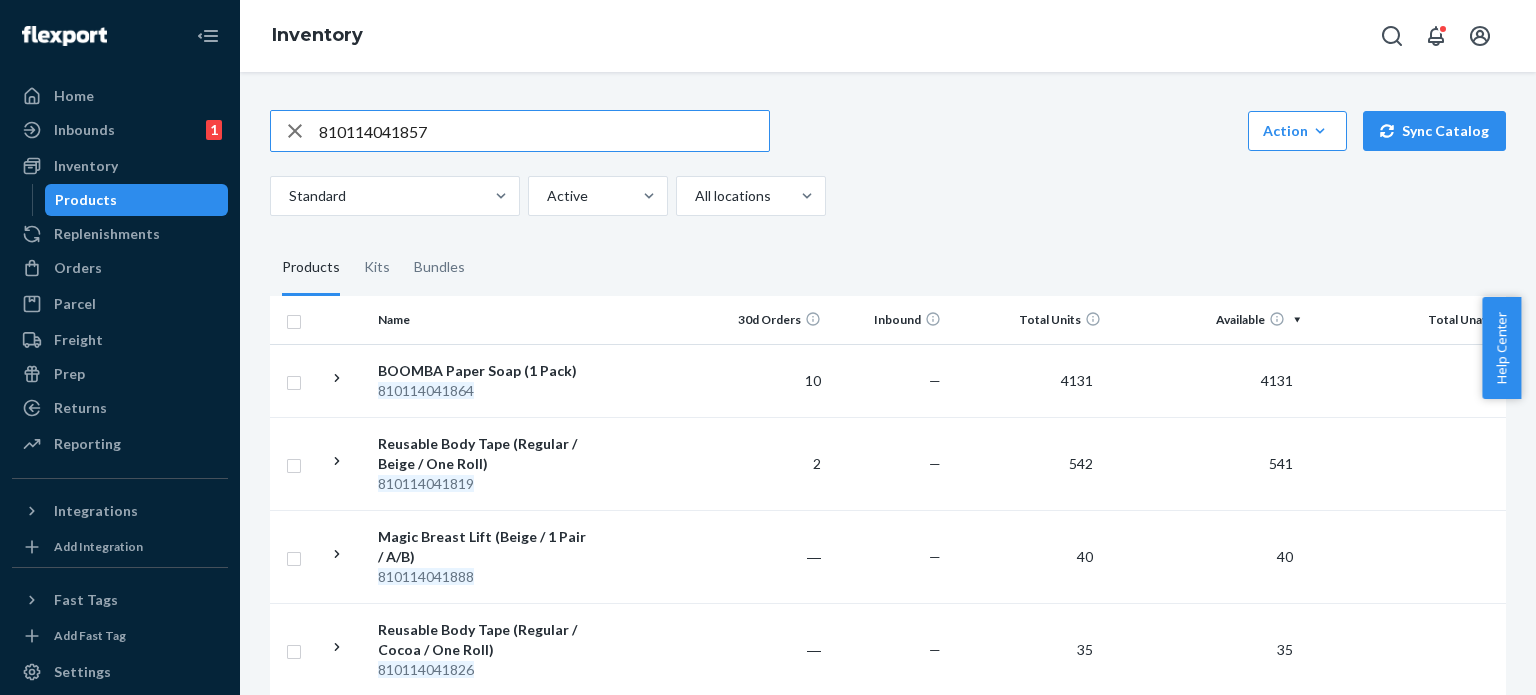 click on "810114041857" at bounding box center (544, 131) 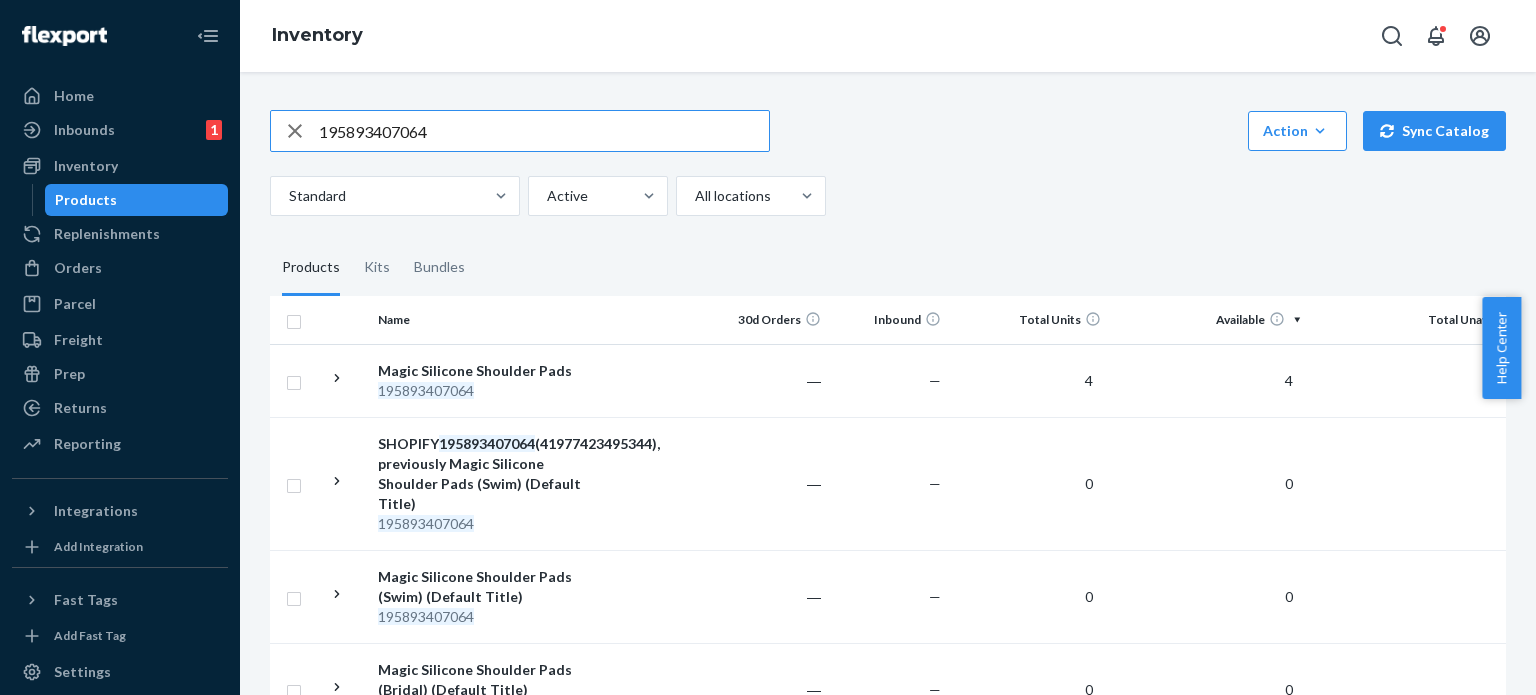 click on "195893407064" at bounding box center [544, 131] 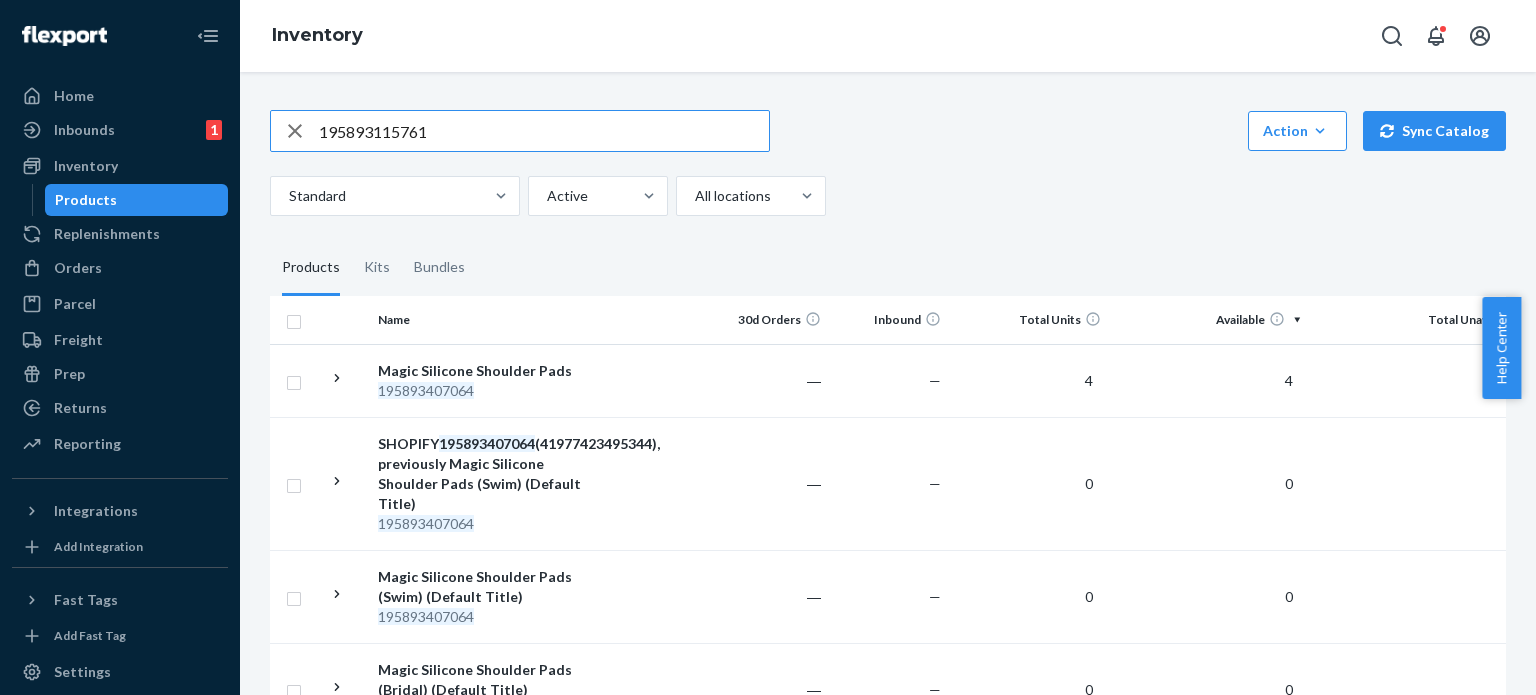 type on "195893115761" 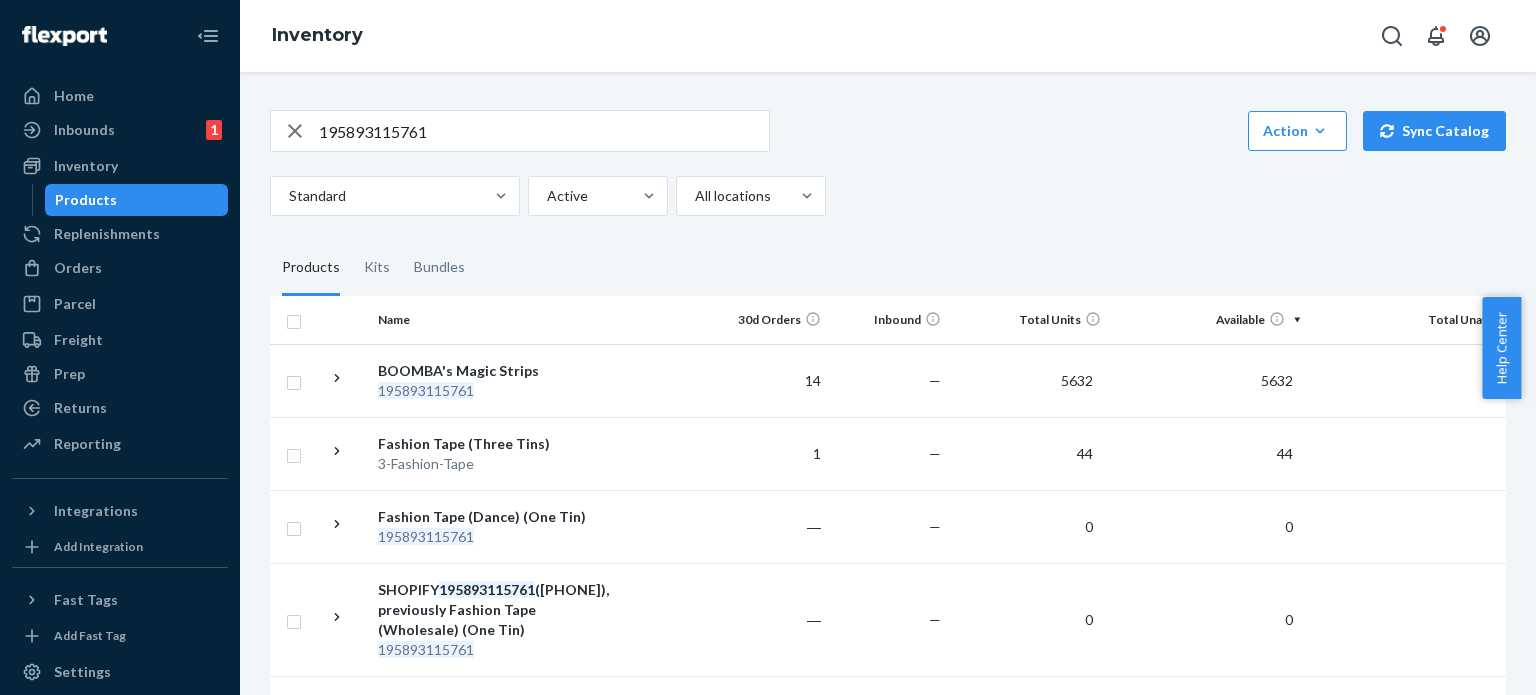 scroll, scrollTop: 0, scrollLeft: 0, axis: both 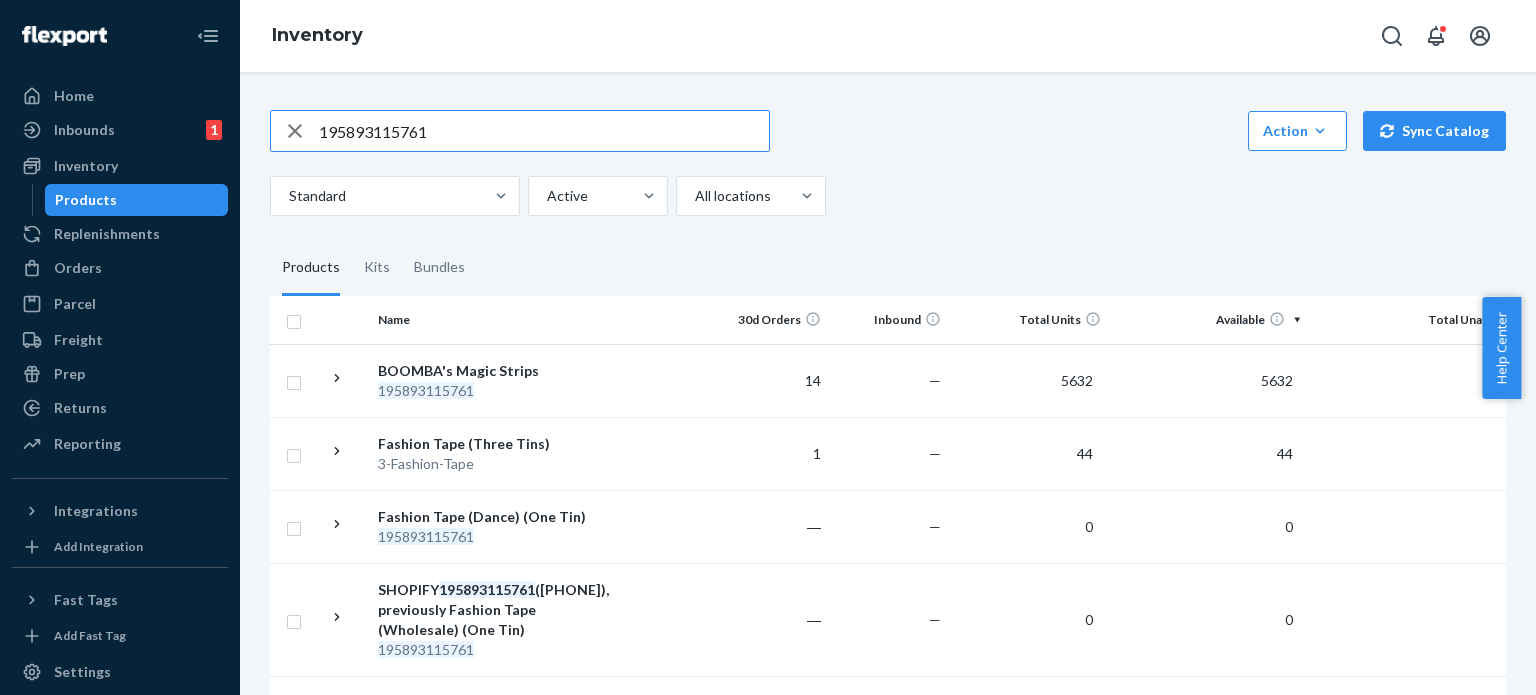 click on "195893115761" at bounding box center (544, 131) 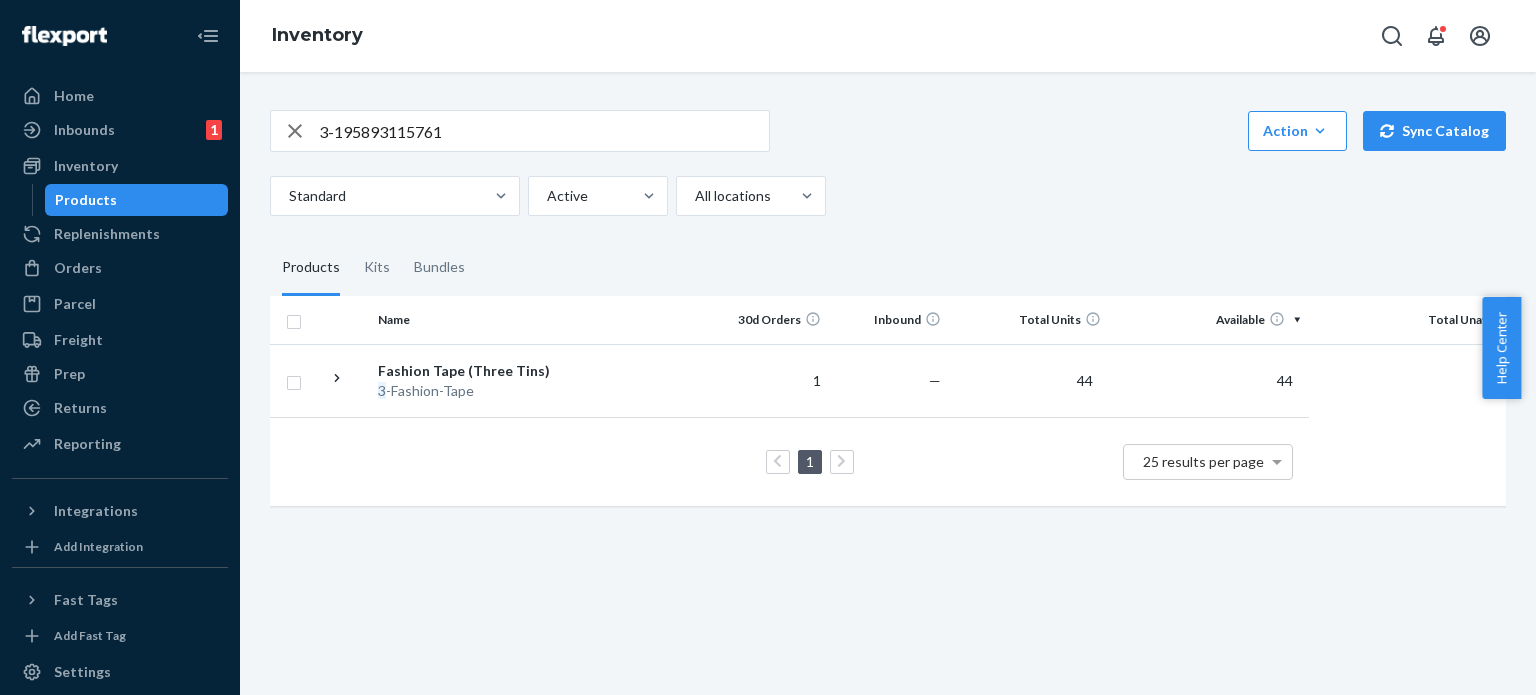 click on "3-195893115761" at bounding box center (544, 131) 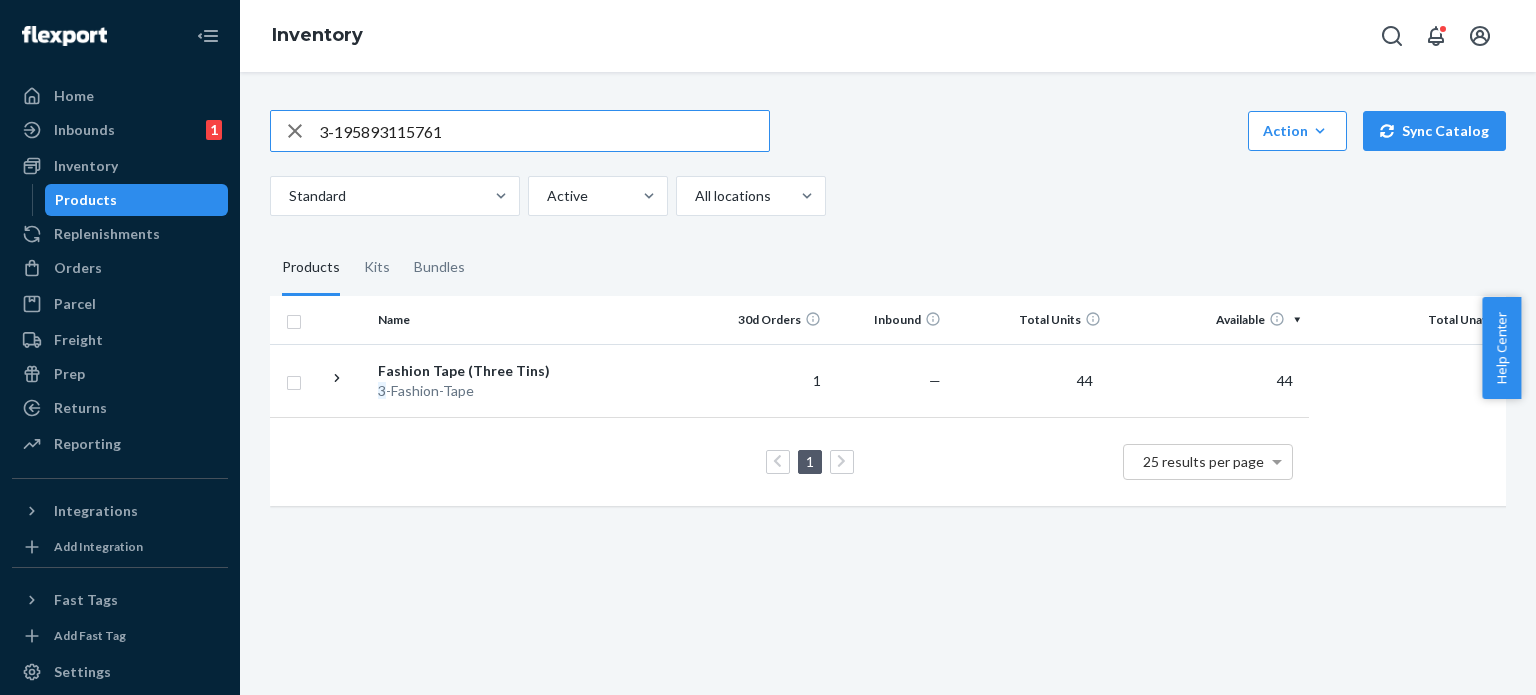 click on "3-195893115761" at bounding box center [544, 131] 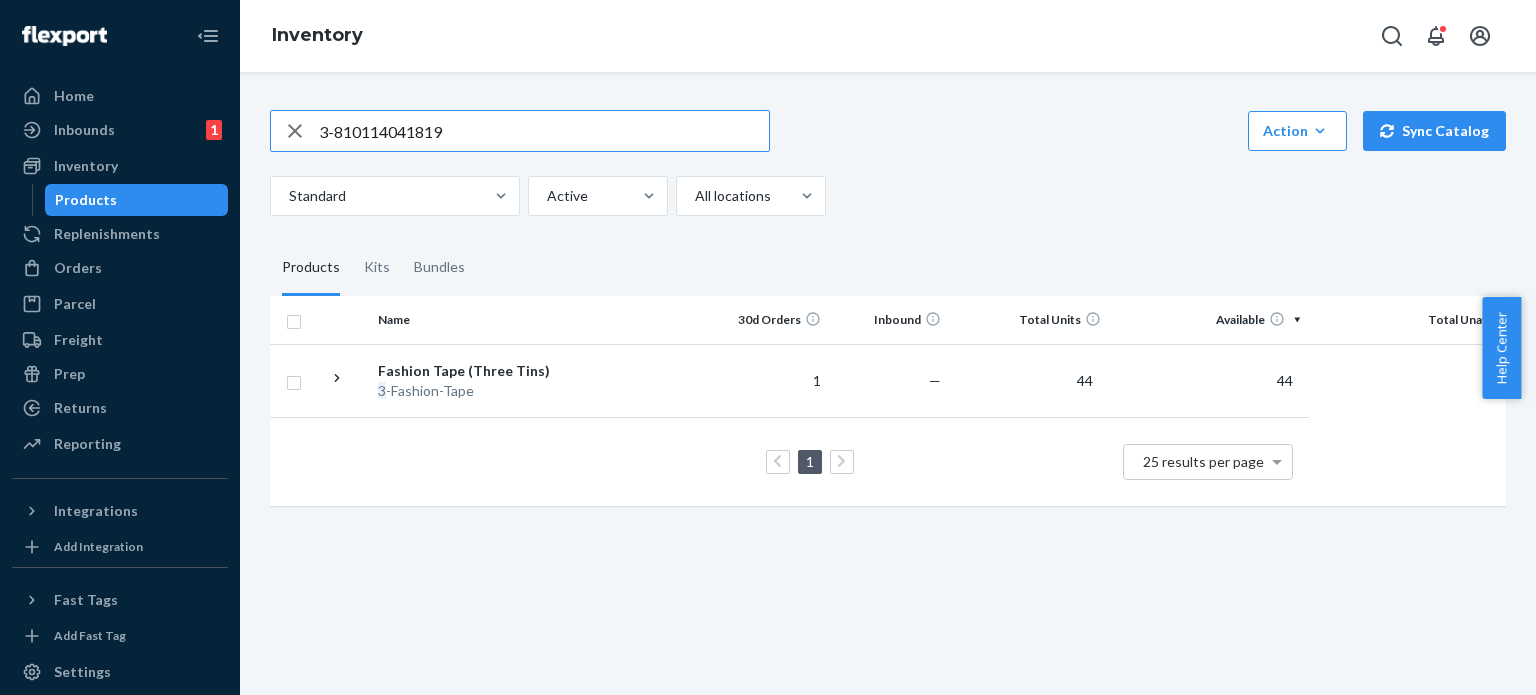 click on "3-810114041819" at bounding box center [544, 131] 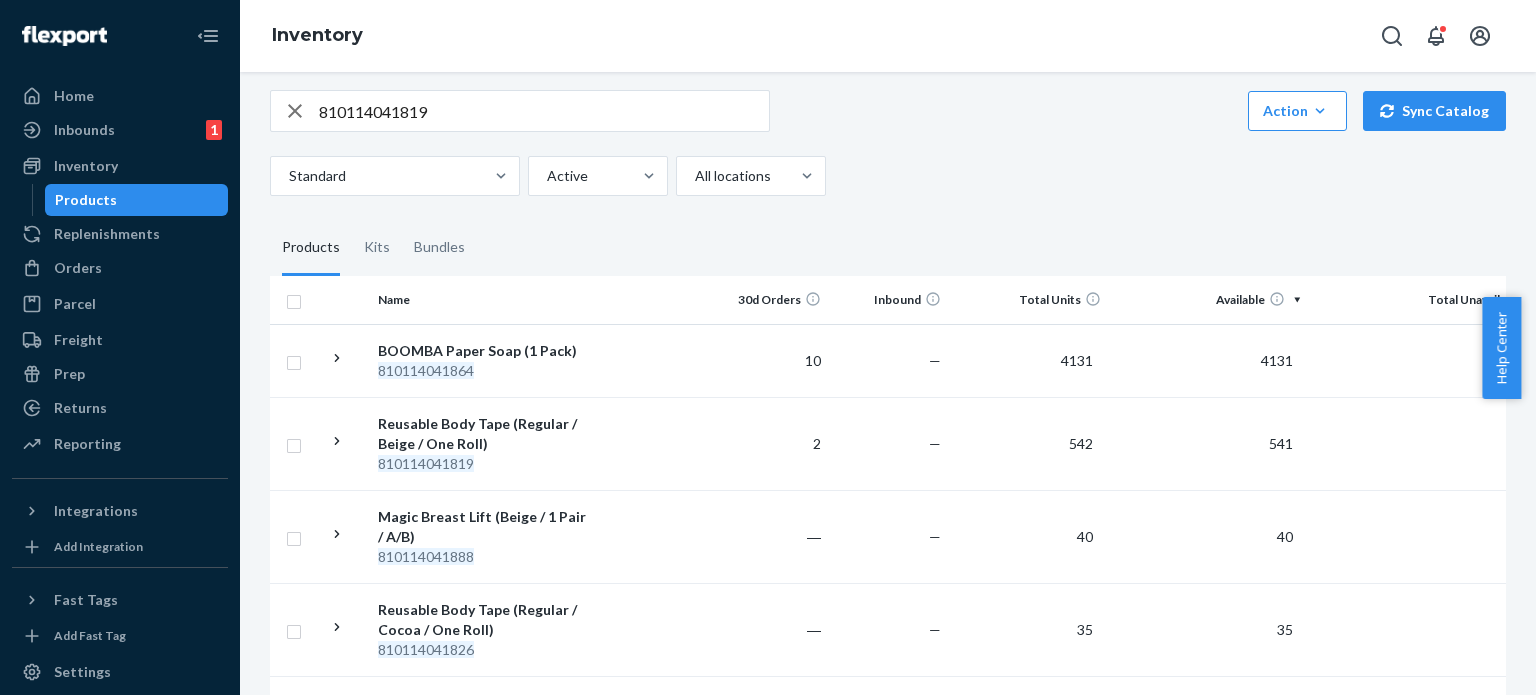 scroll, scrollTop: 0, scrollLeft: 0, axis: both 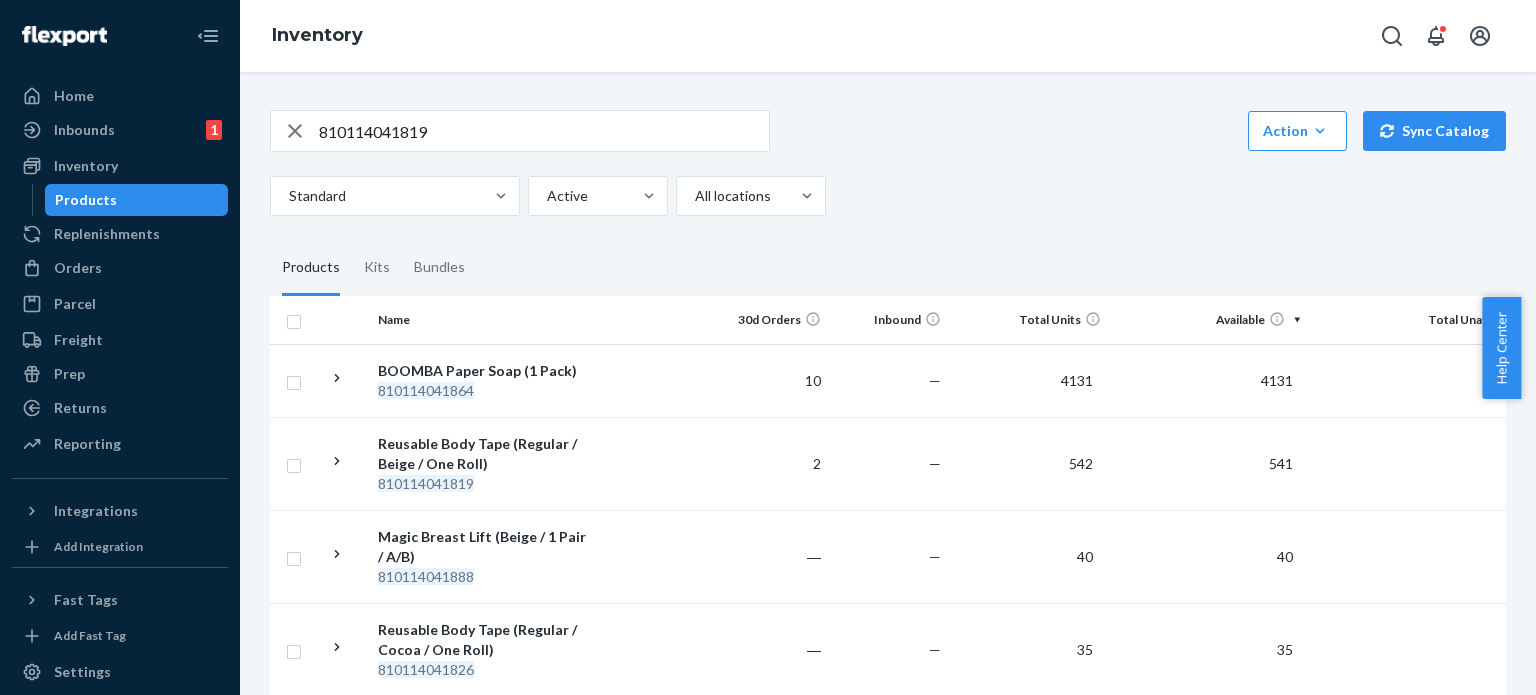 click on "810114041819" at bounding box center [544, 131] 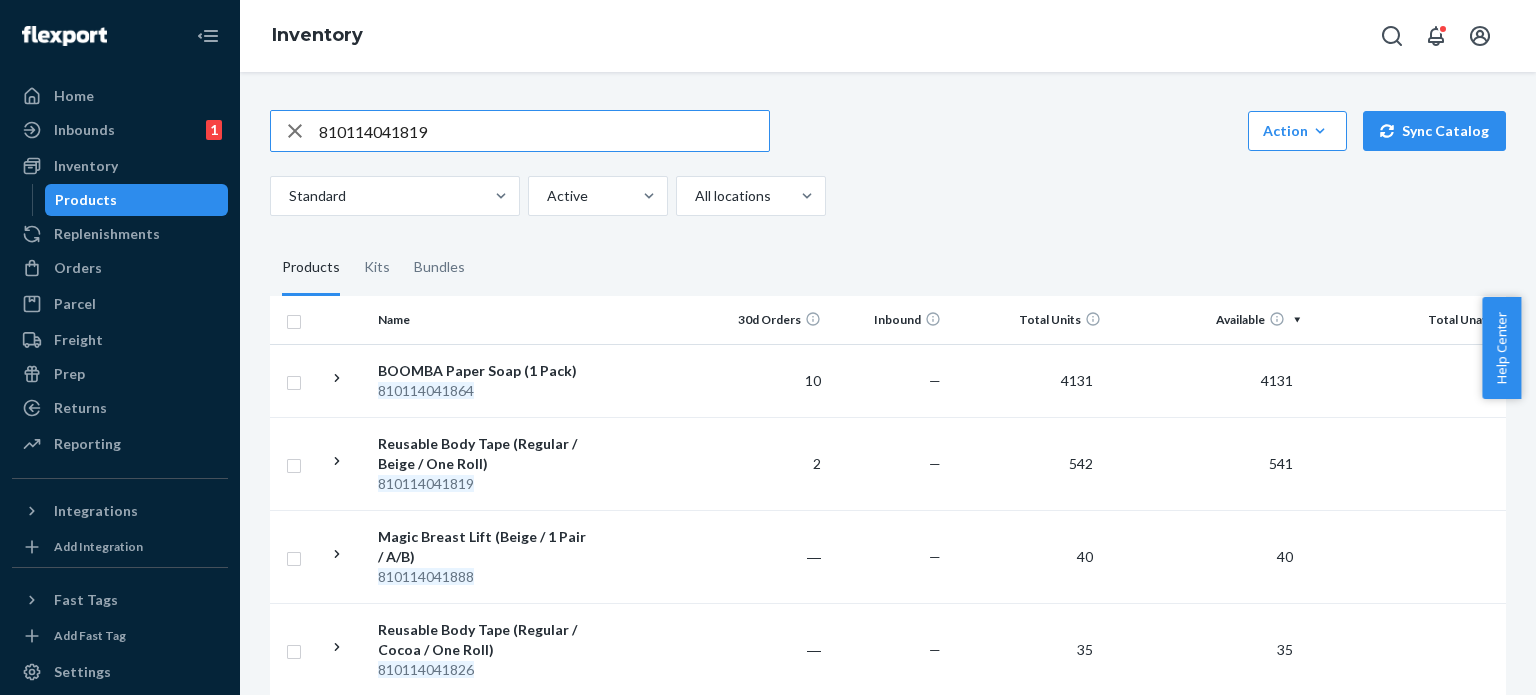 click on "810114041819" at bounding box center [544, 131] 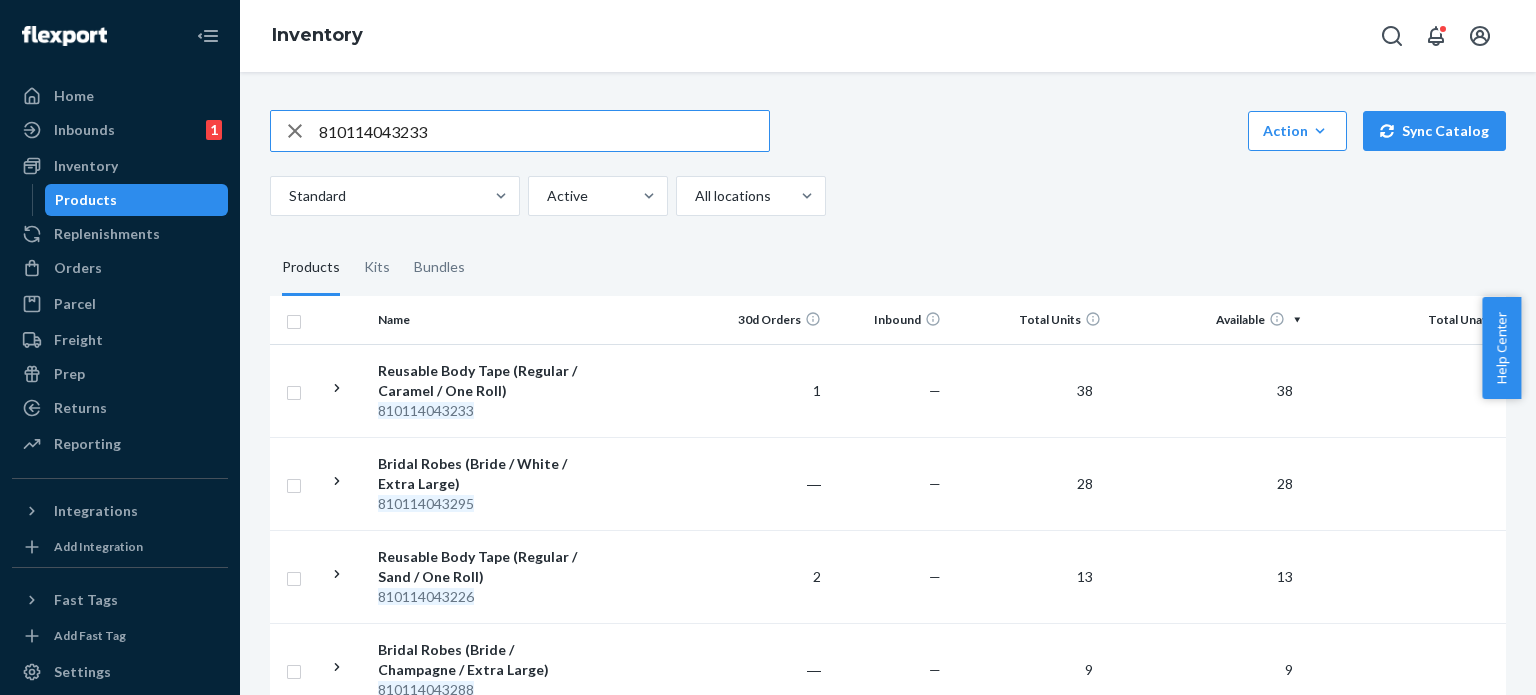 click on "810114043233" at bounding box center (544, 131) 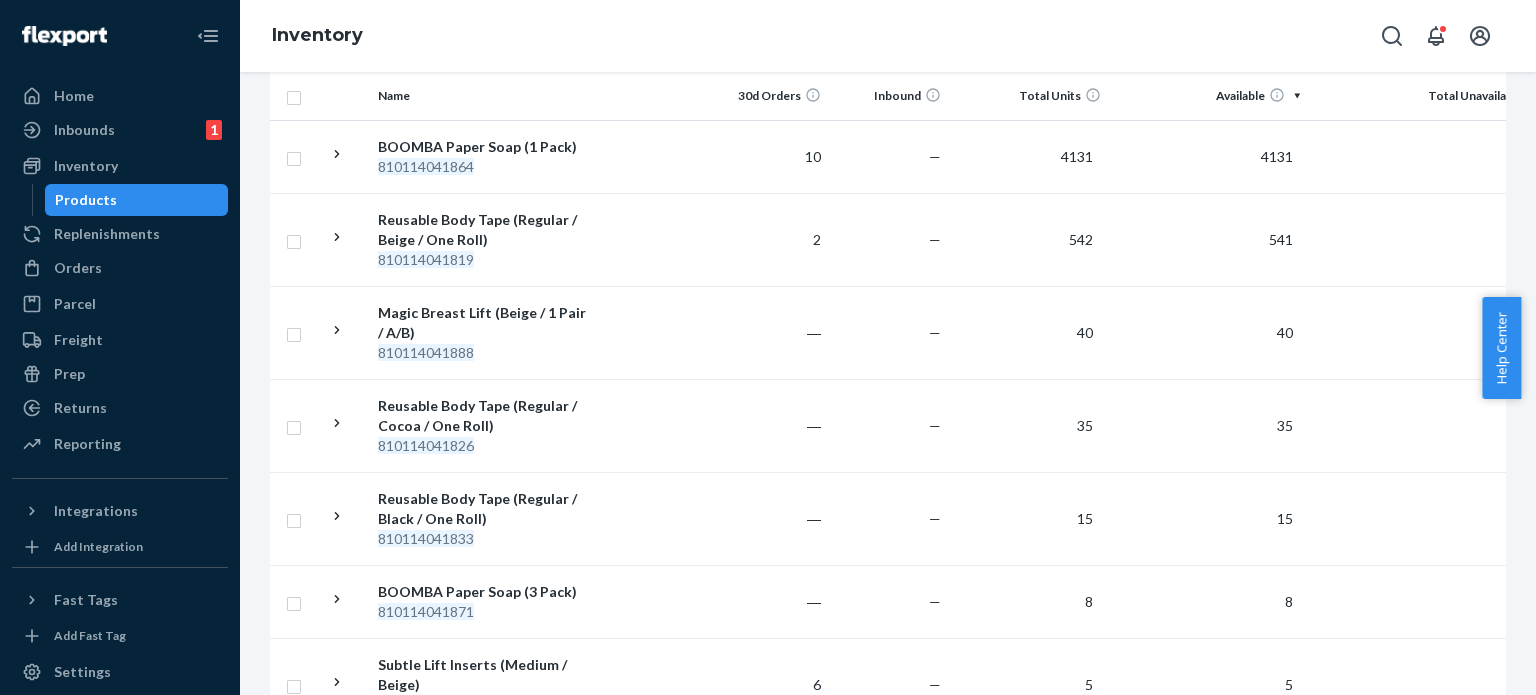 scroll, scrollTop: 0, scrollLeft: 0, axis: both 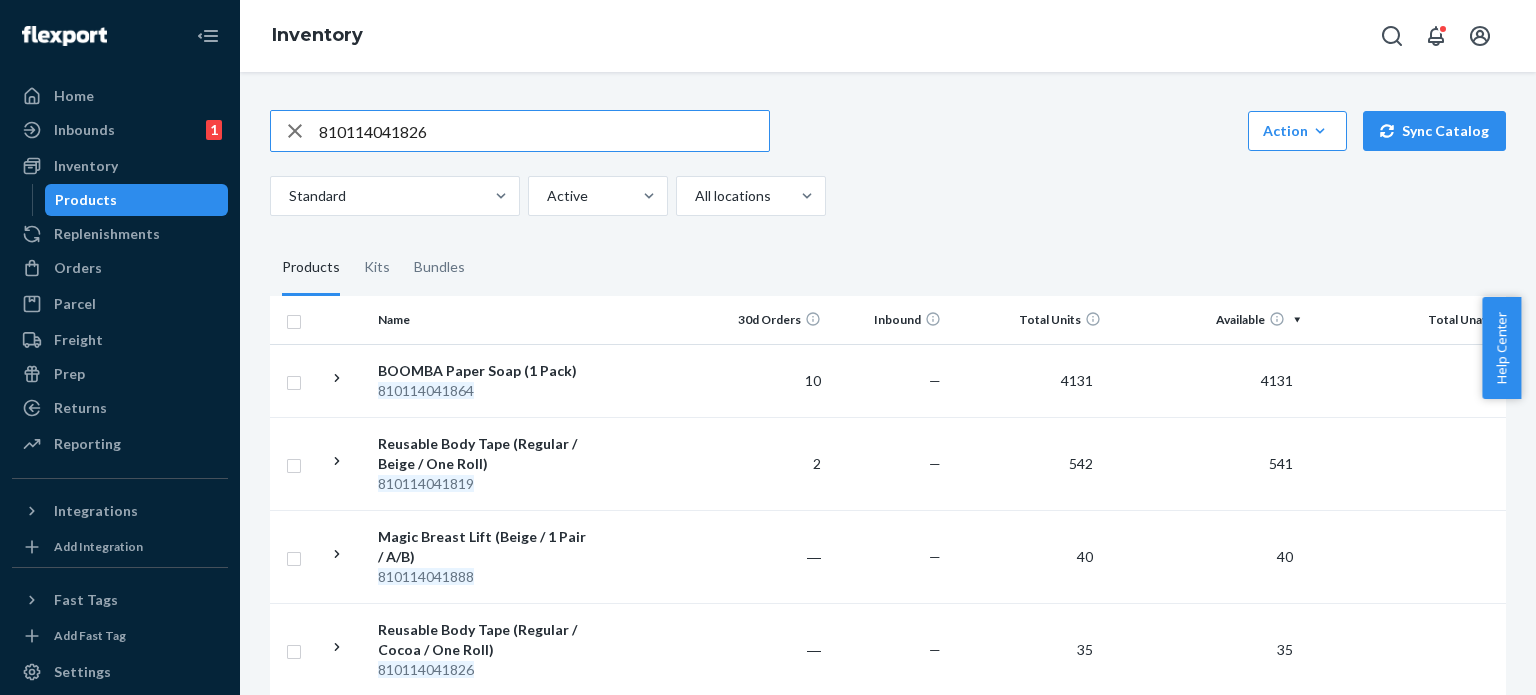 click on "810114041826" at bounding box center (544, 131) 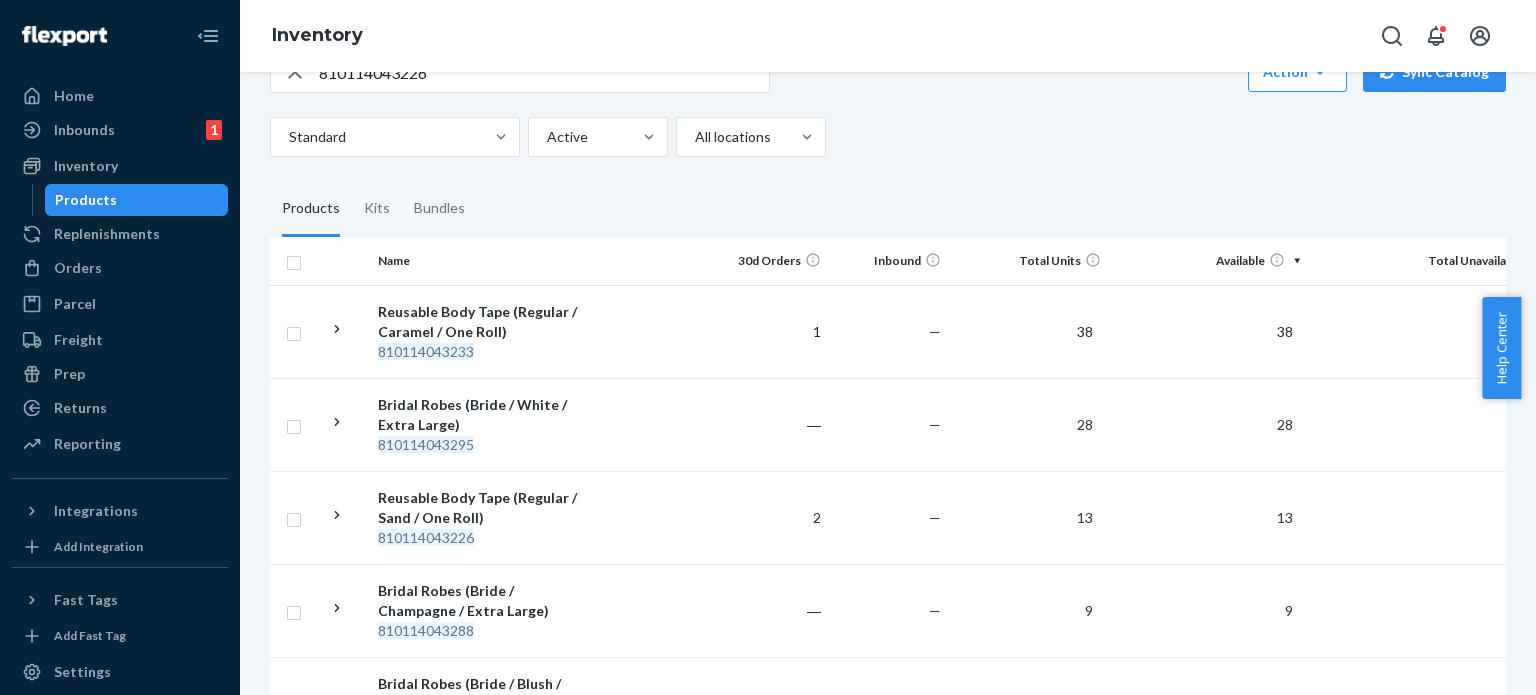 scroll, scrollTop: 0, scrollLeft: 0, axis: both 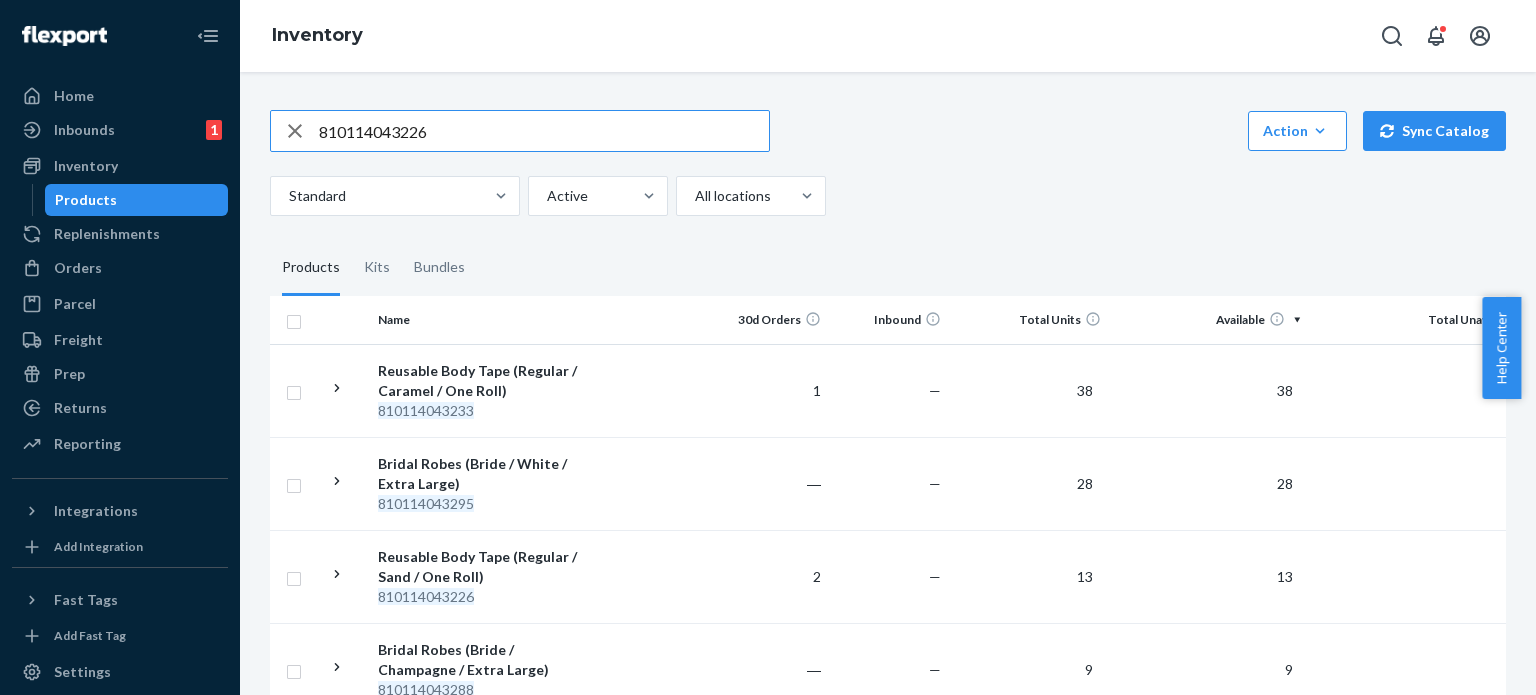 click on "810114043226" at bounding box center (544, 131) 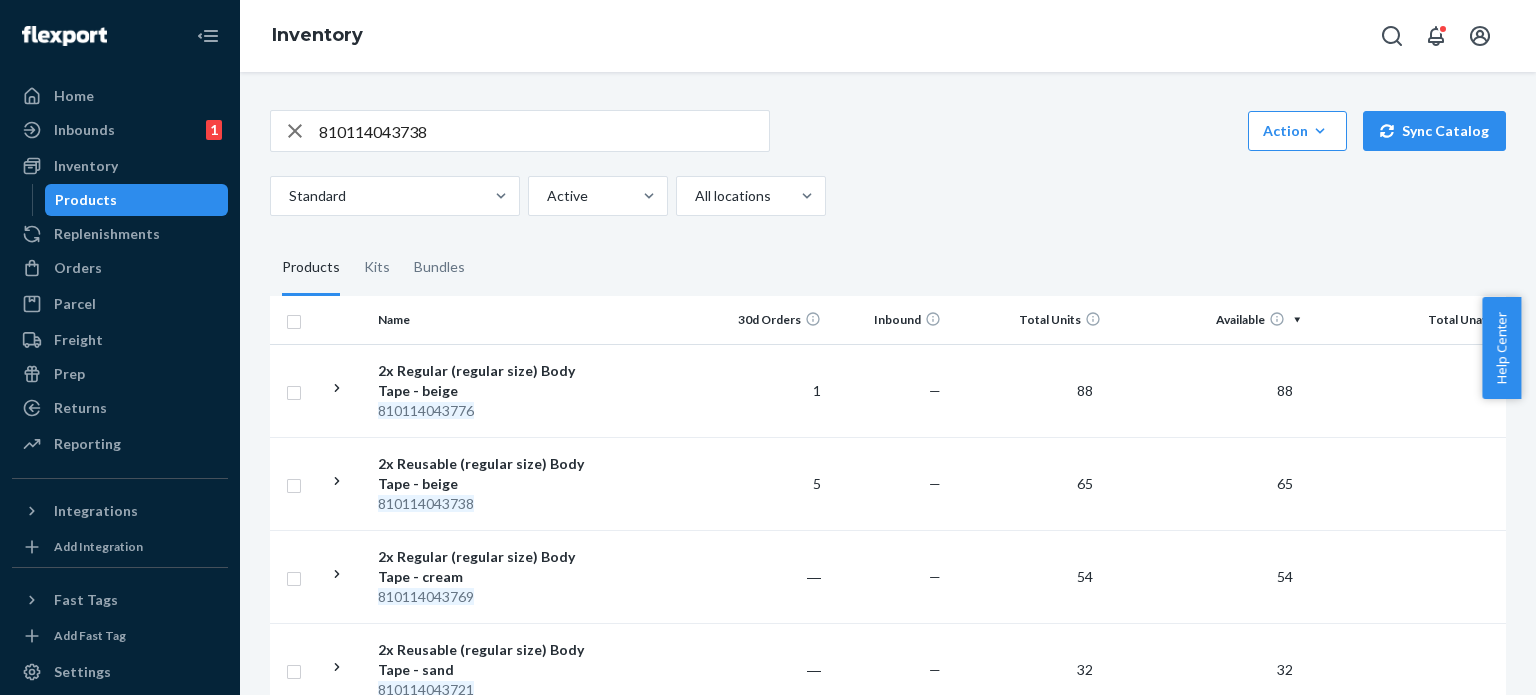 click on "810114043738" at bounding box center (544, 131) 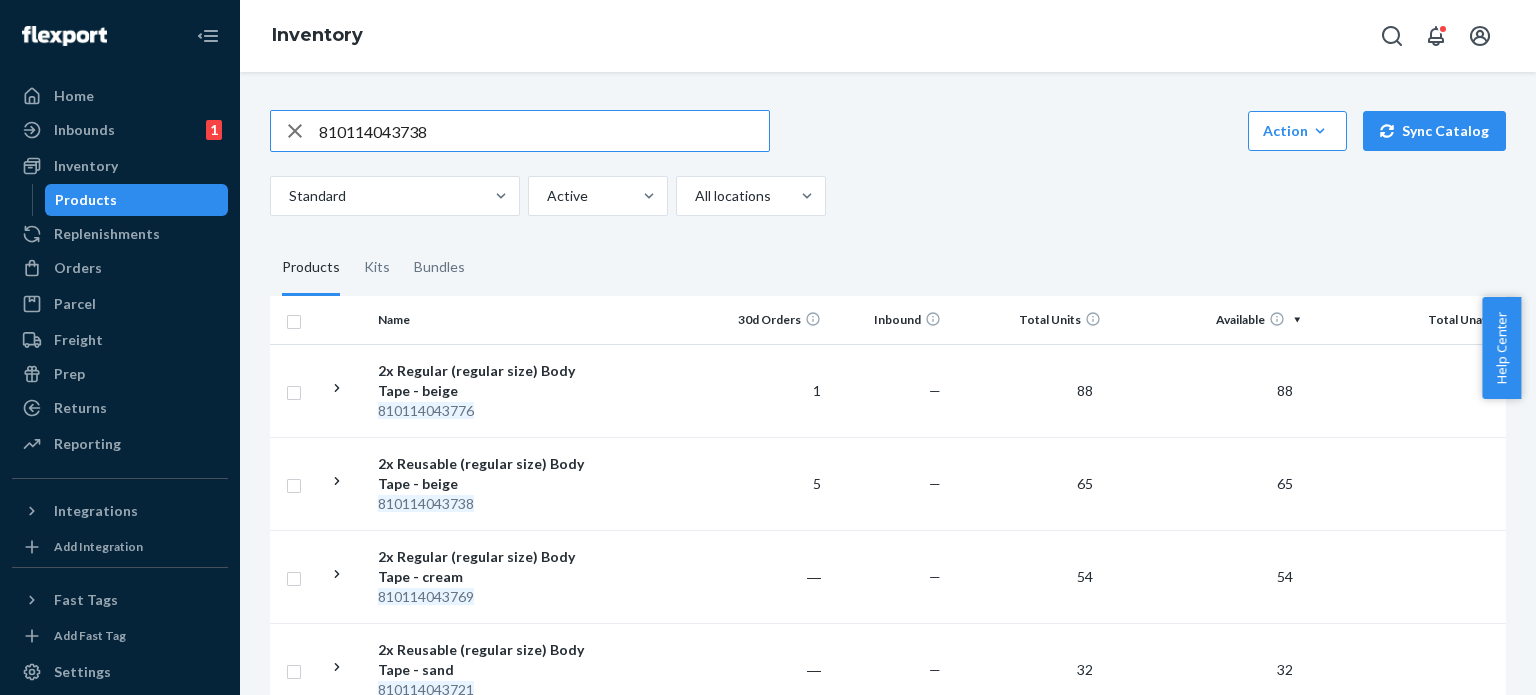 click on "810114043738" at bounding box center (544, 131) 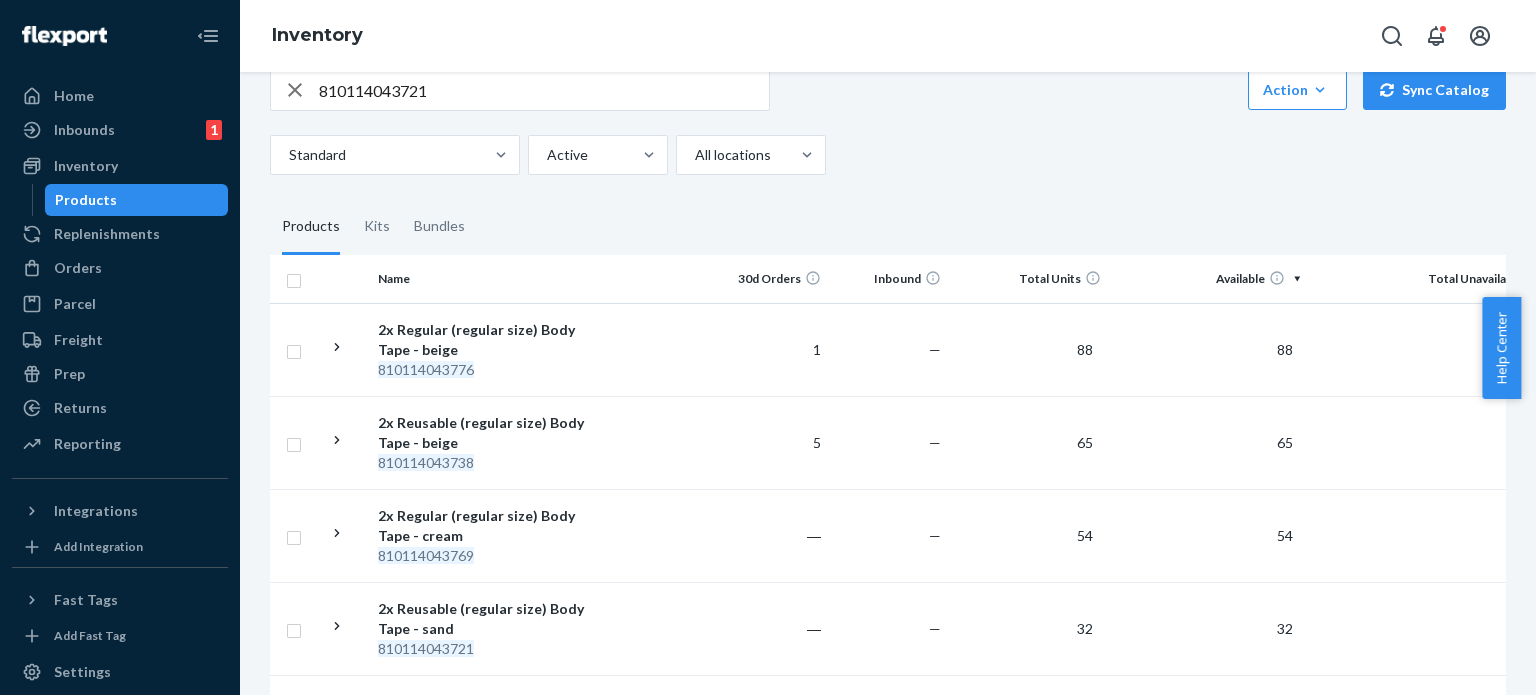 scroll, scrollTop: 0, scrollLeft: 0, axis: both 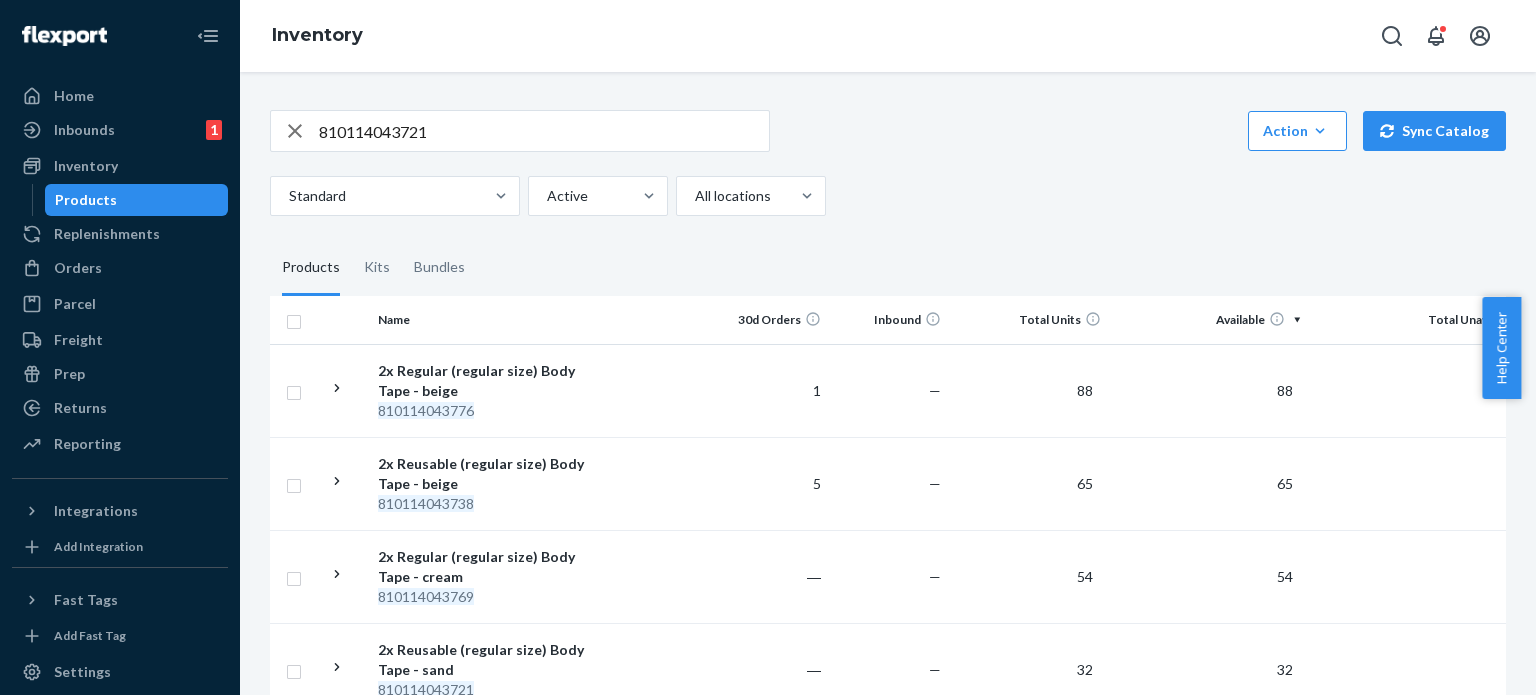 click on "810114043721" at bounding box center [544, 131] 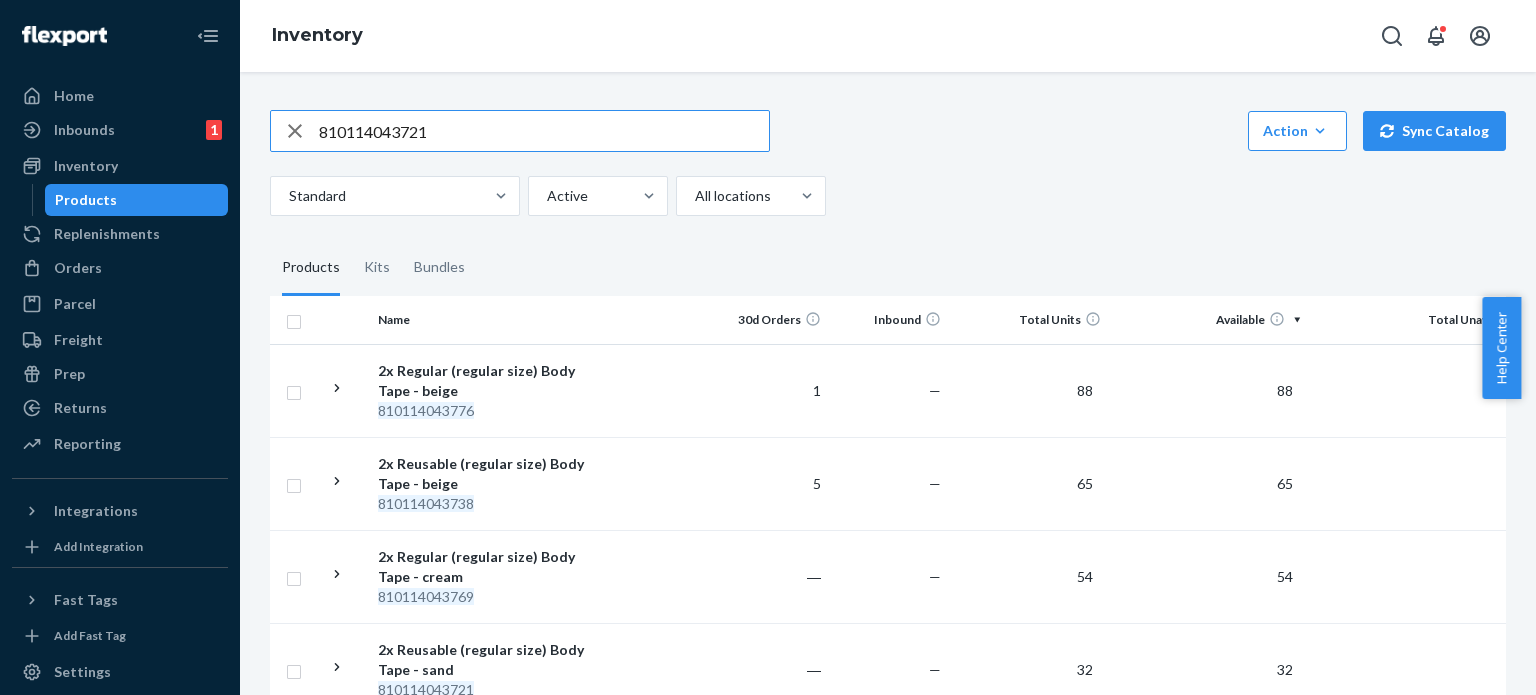 click on "810114043721" at bounding box center (544, 131) 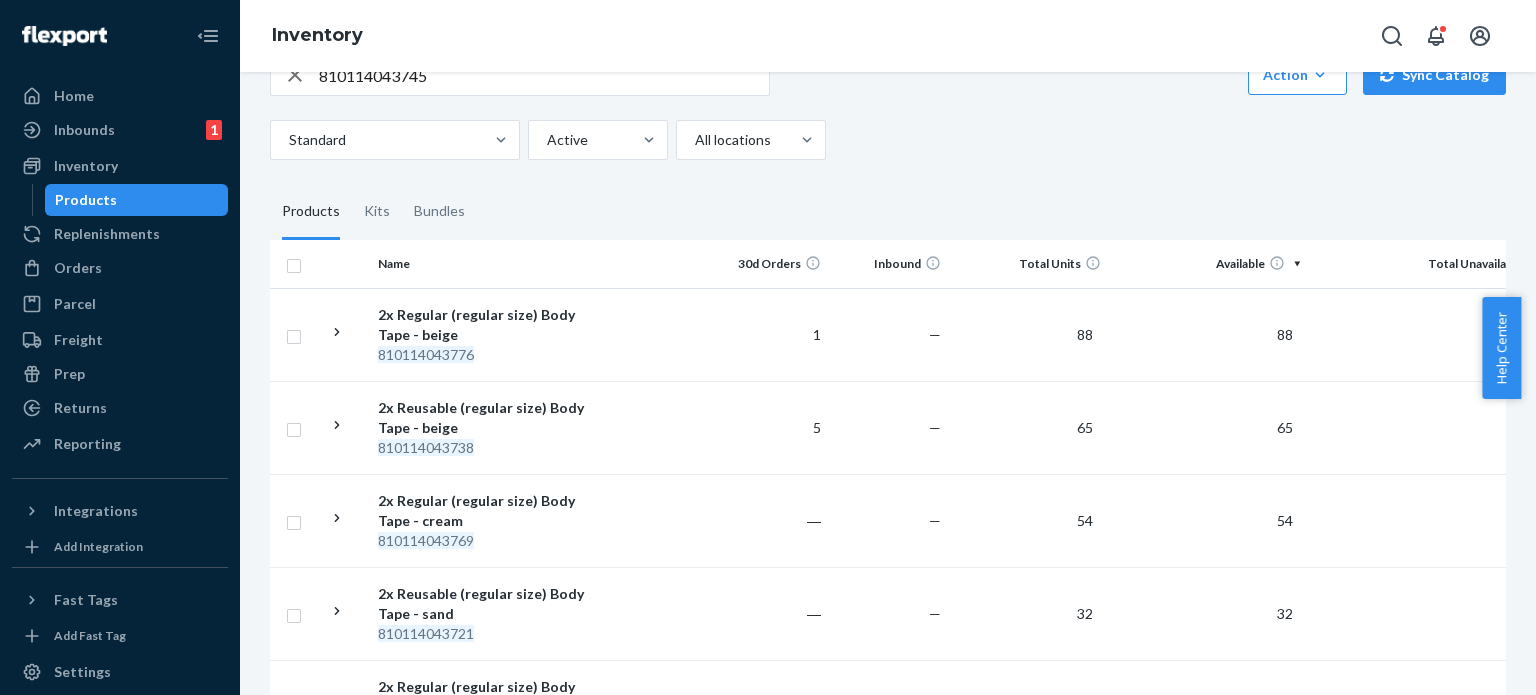 scroll, scrollTop: 14, scrollLeft: 0, axis: vertical 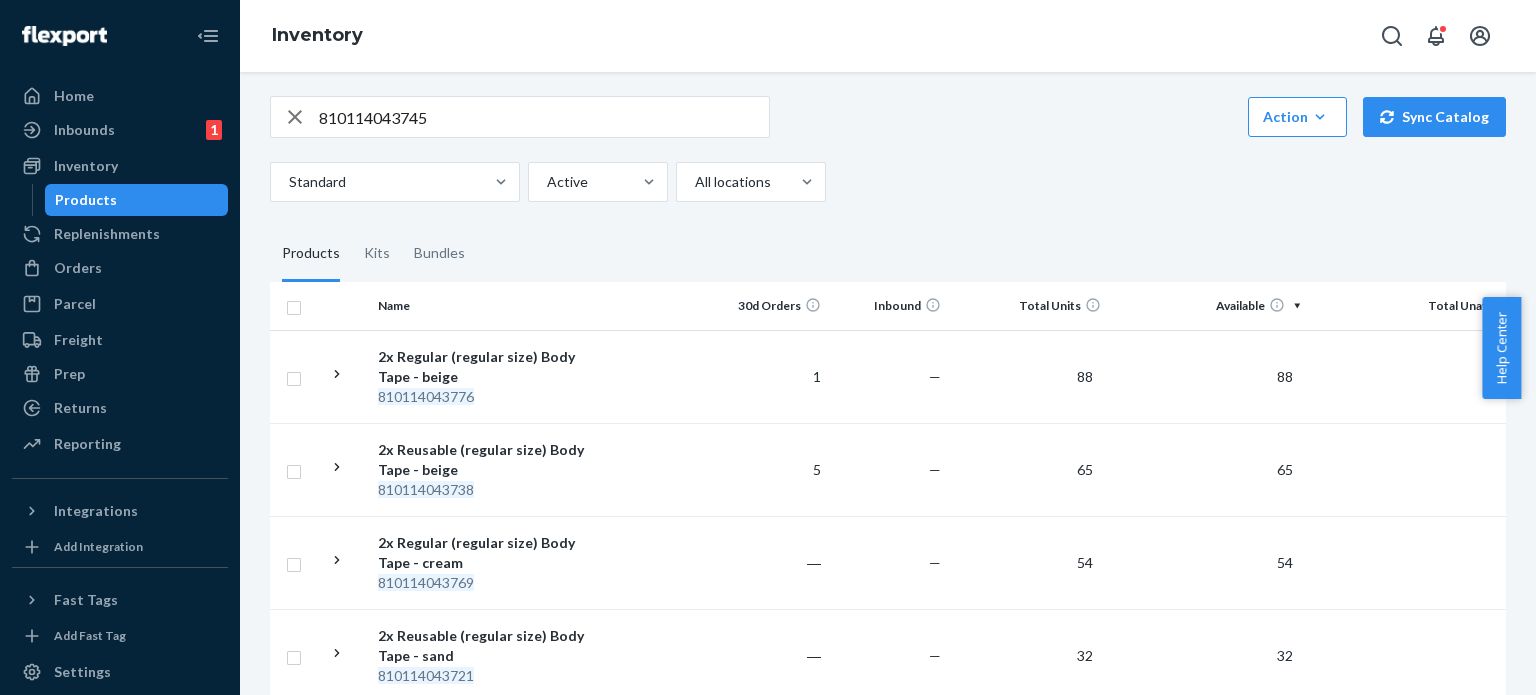 click on "810114043745" at bounding box center [544, 117] 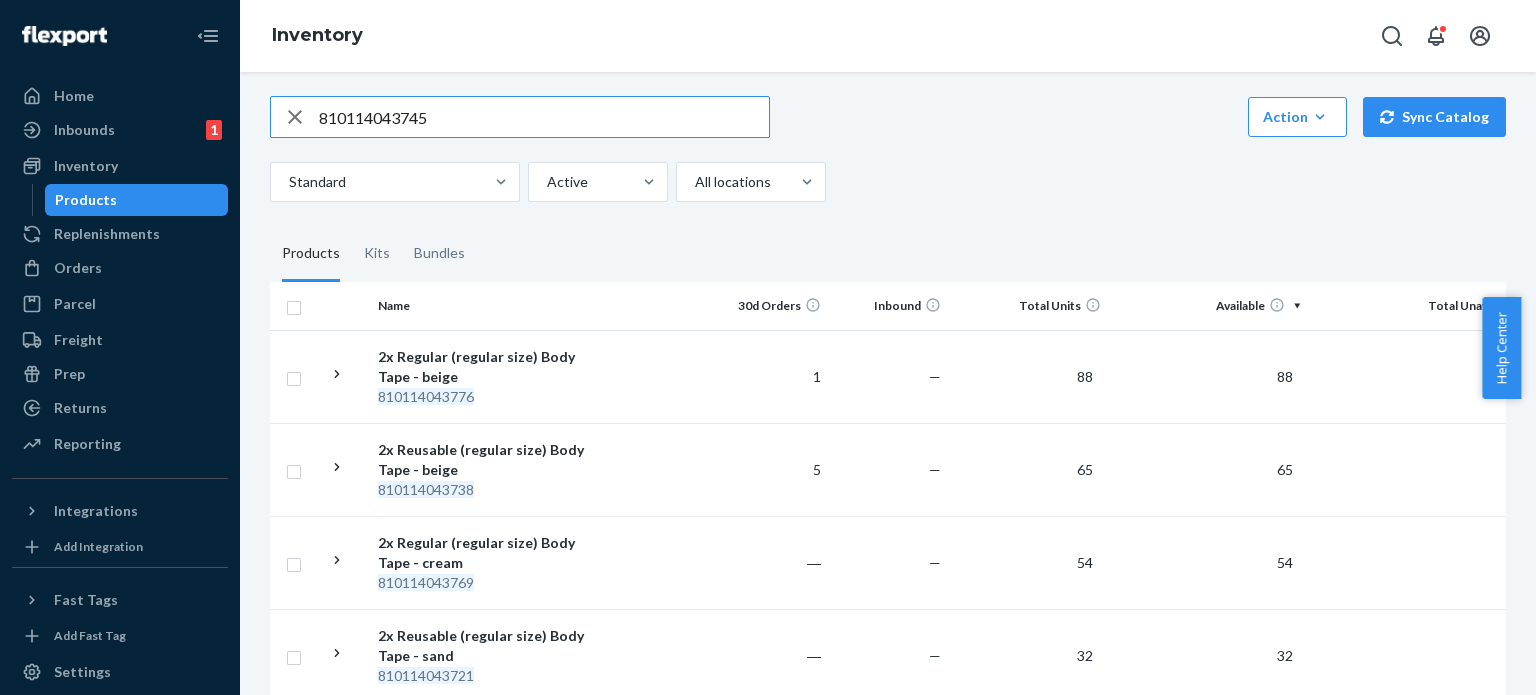 click on "810114043745" at bounding box center [544, 117] 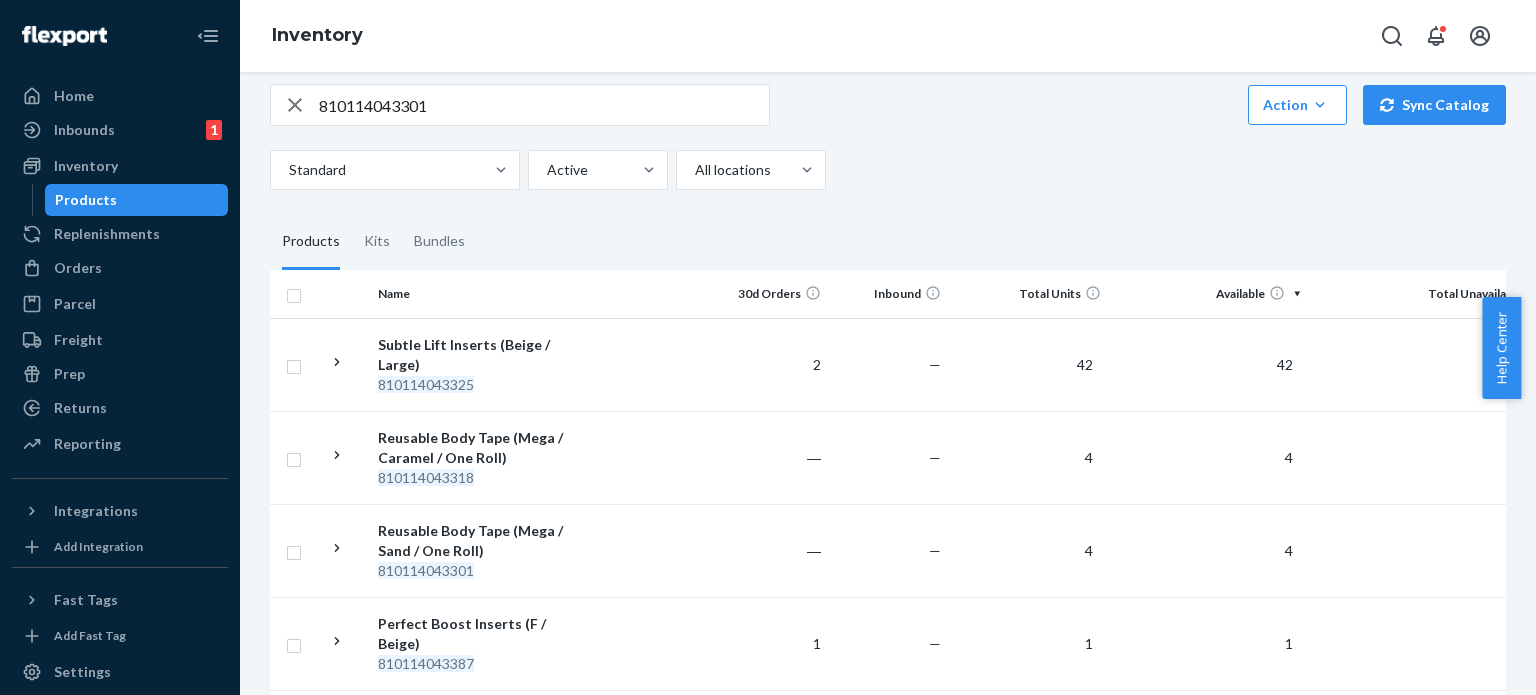 scroll, scrollTop: 0, scrollLeft: 0, axis: both 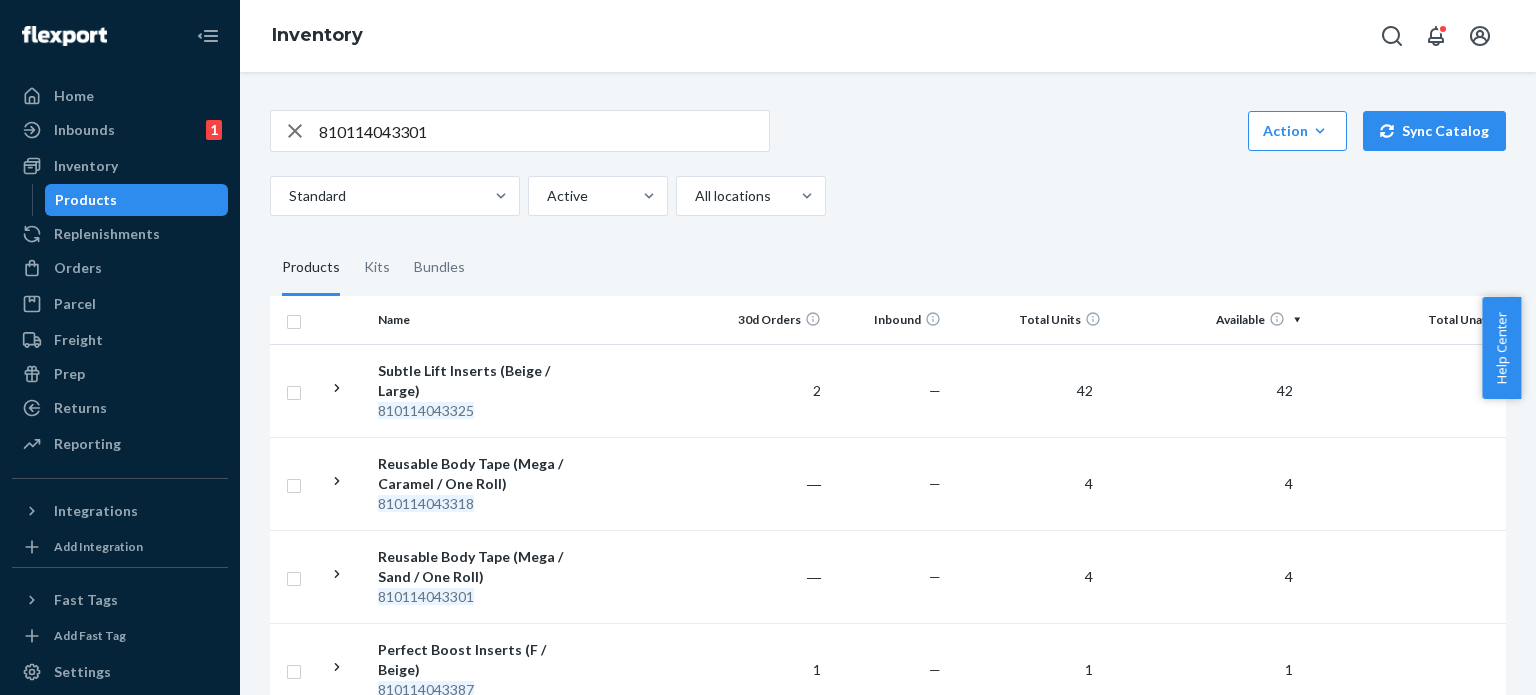 click on "810114043301" at bounding box center [544, 131] 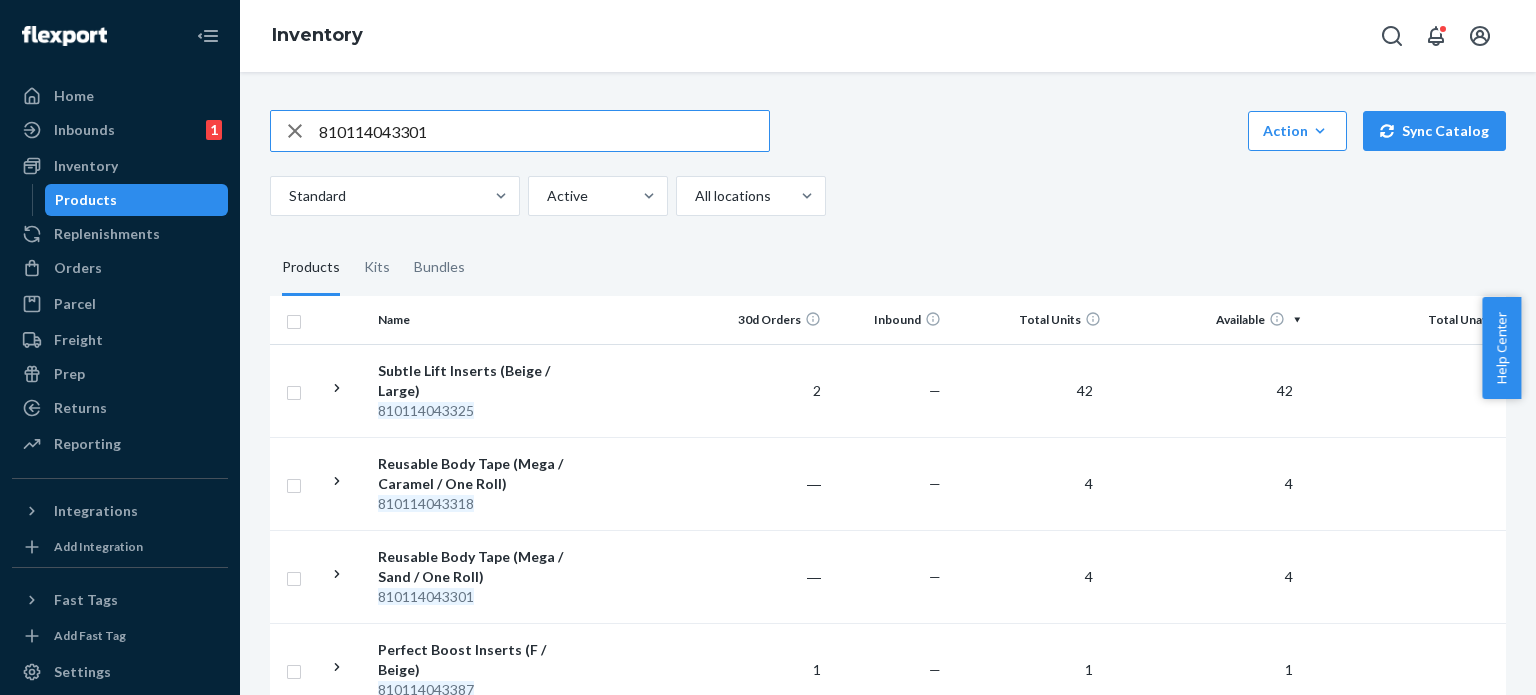 click on "810114043301" at bounding box center [544, 131] 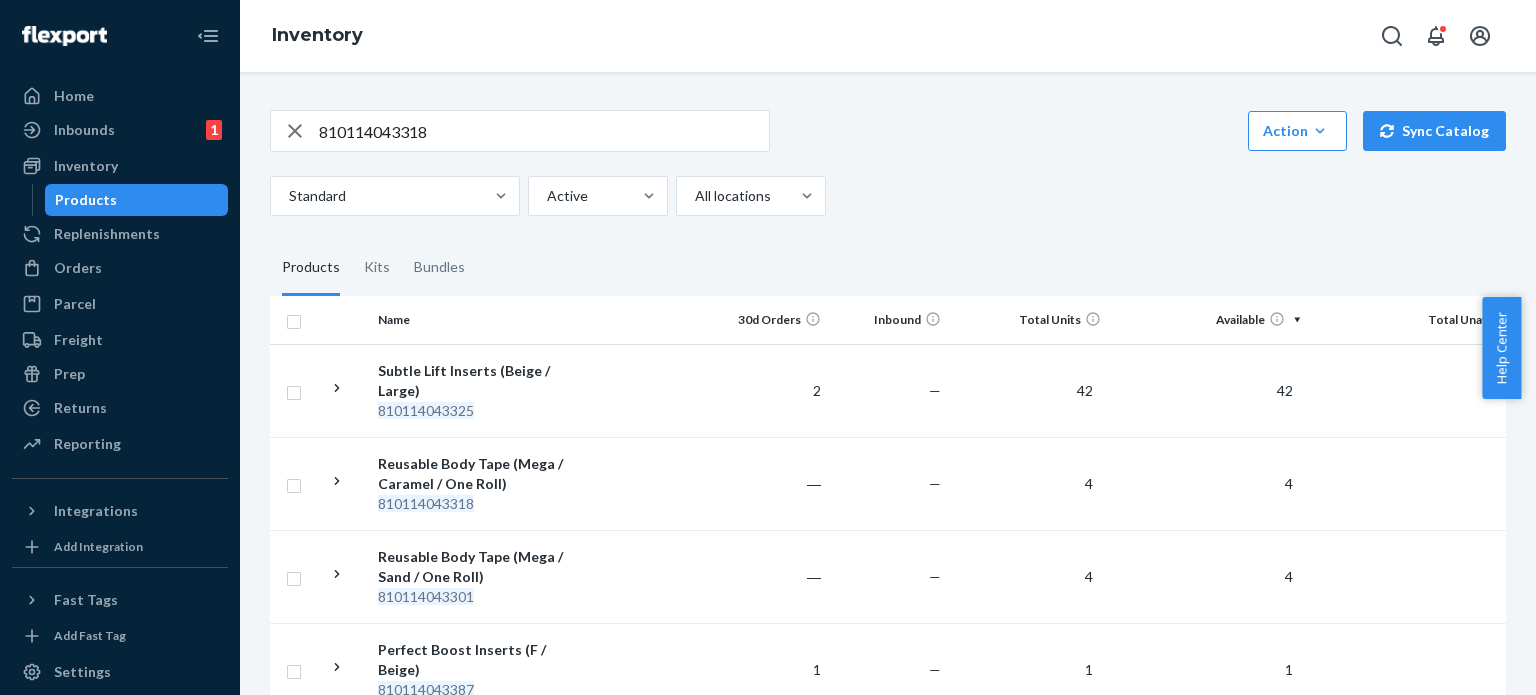 click on "810114043318" at bounding box center [544, 131] 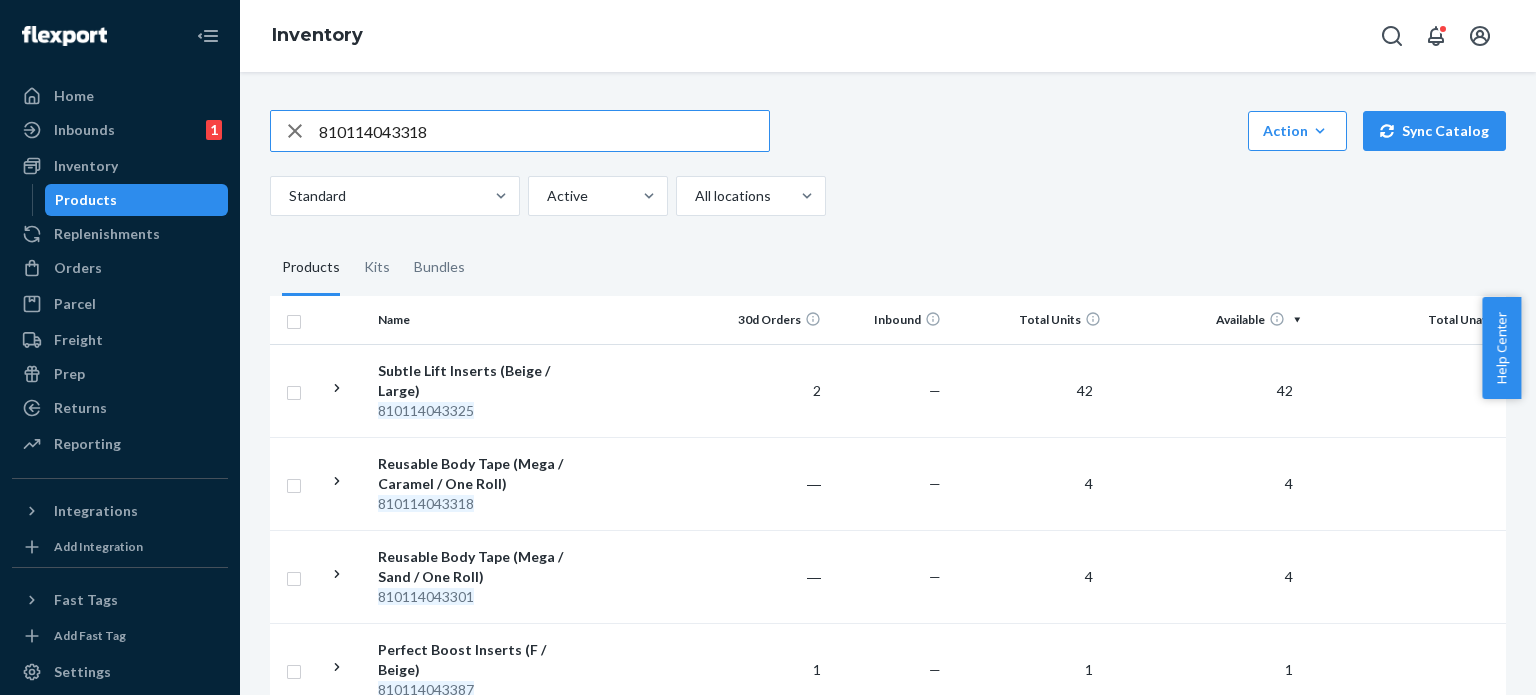 click on "810114043318" at bounding box center (544, 131) 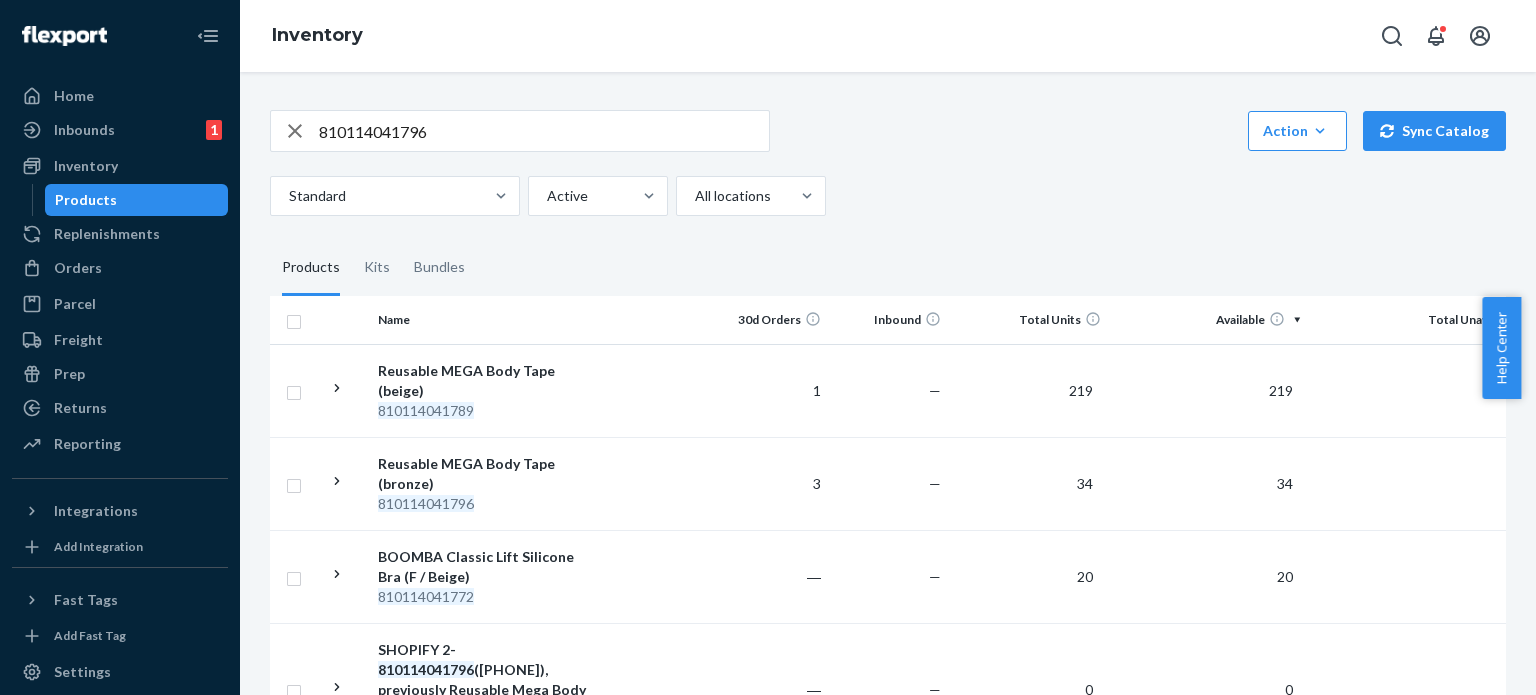 click on "810114041796" at bounding box center [544, 131] 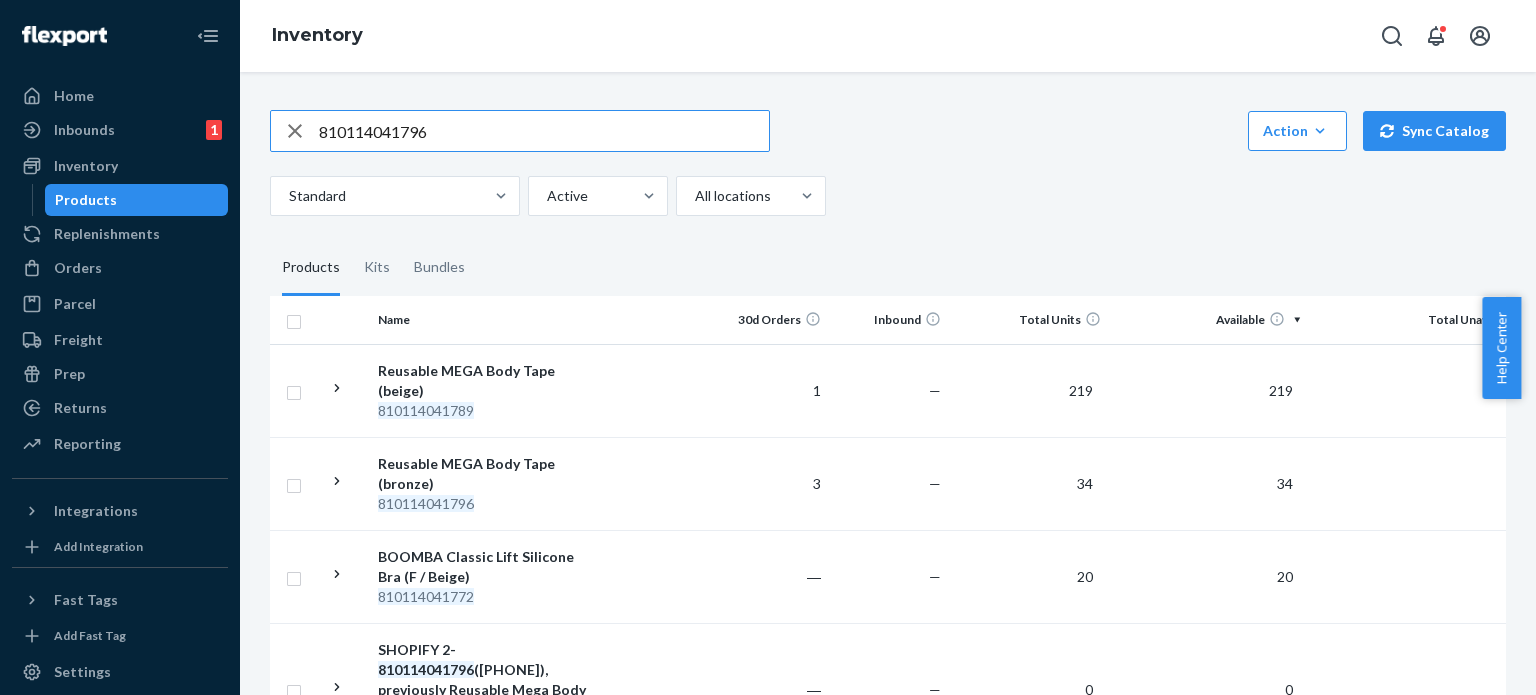 paste on "3561" 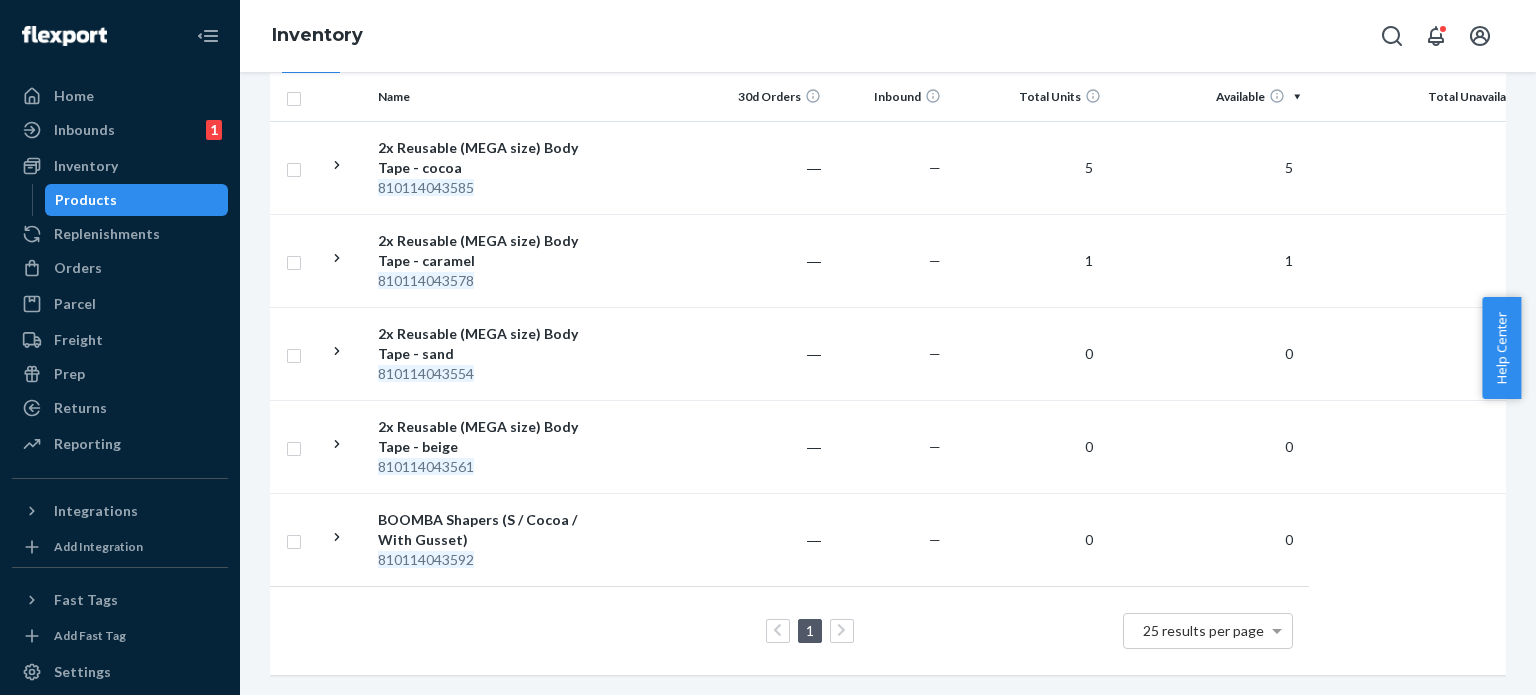 scroll, scrollTop: 0, scrollLeft: 0, axis: both 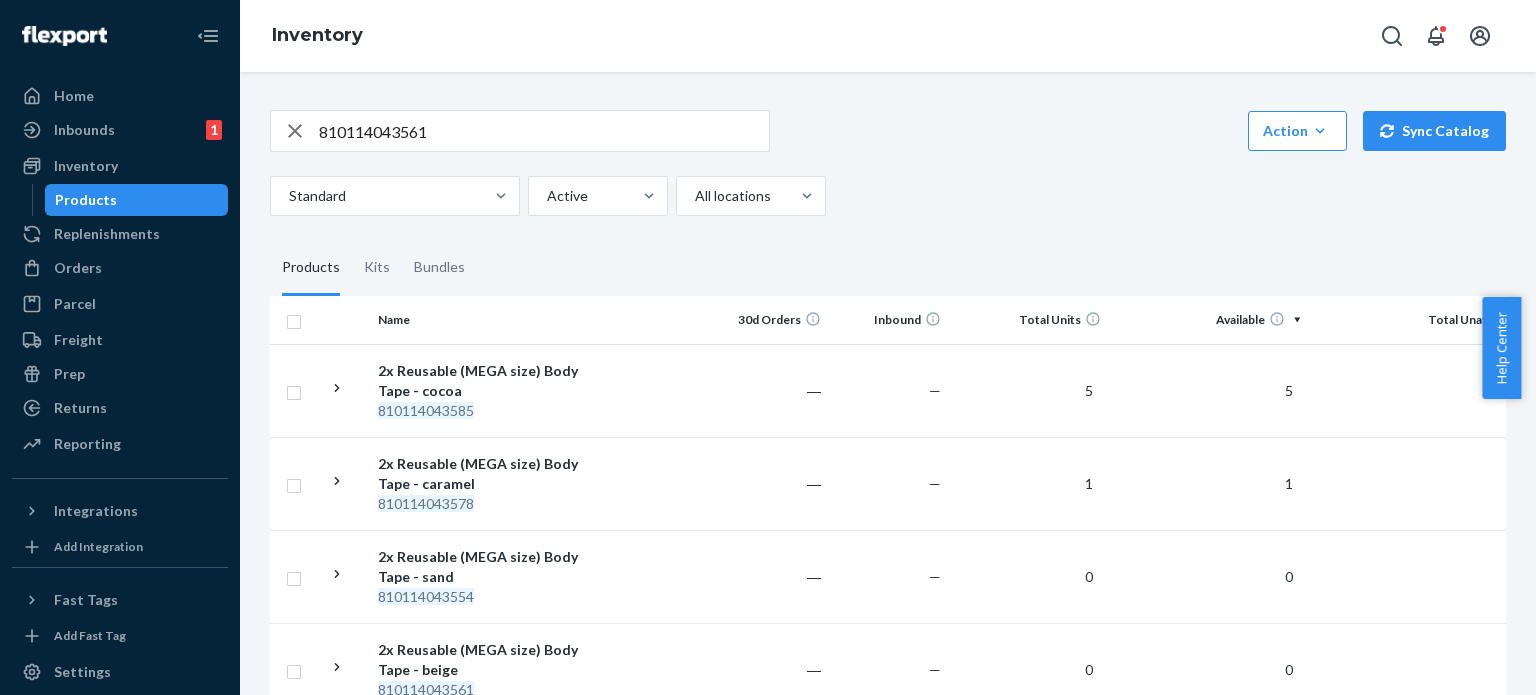click on "810114043561" at bounding box center (544, 131) 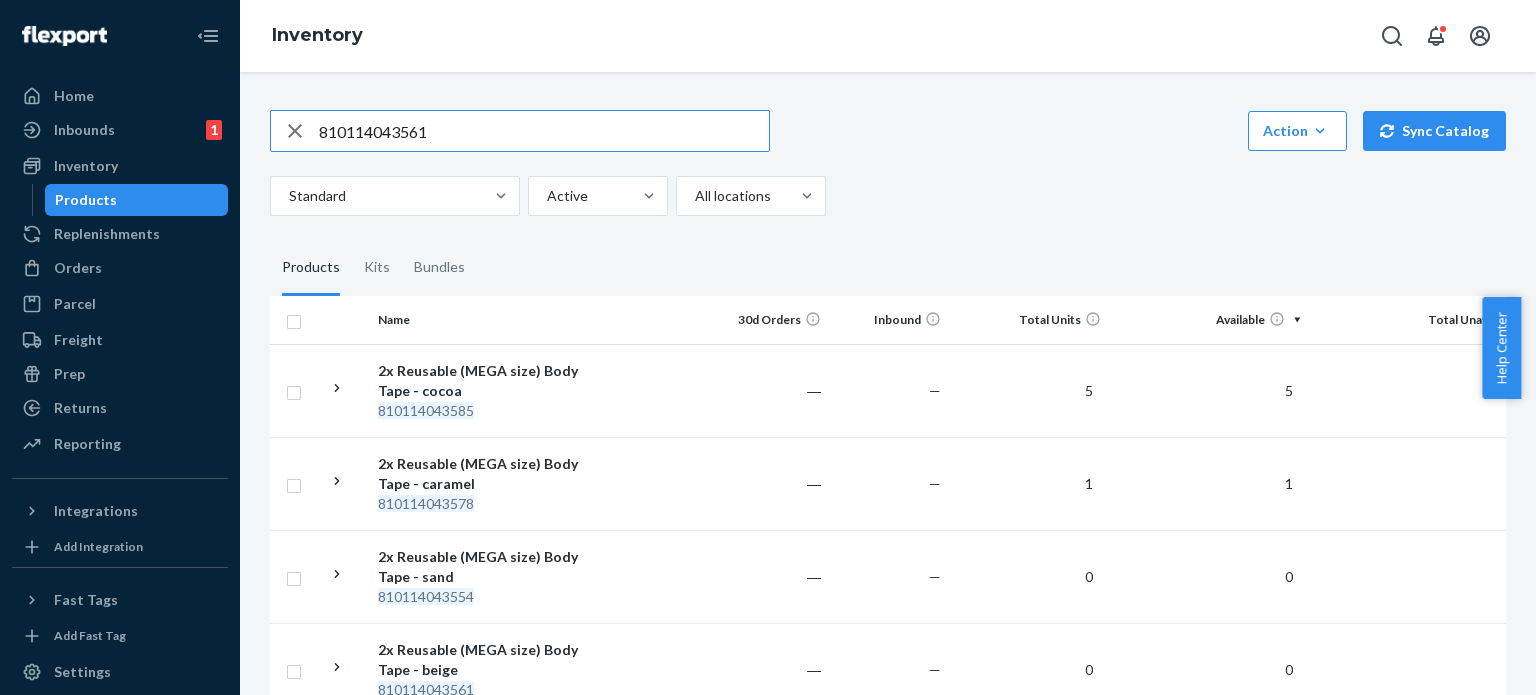 click on "810114043561" at bounding box center (544, 131) 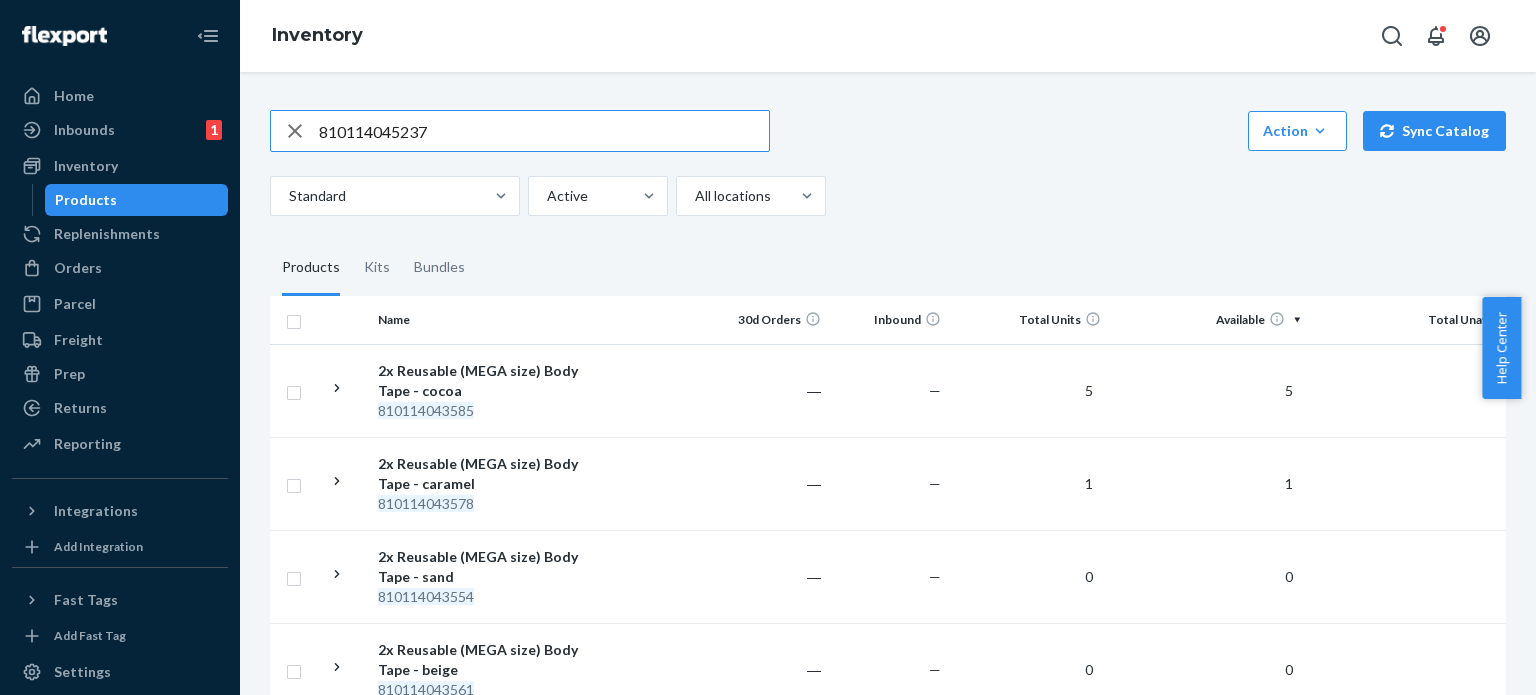 type on "810114045237" 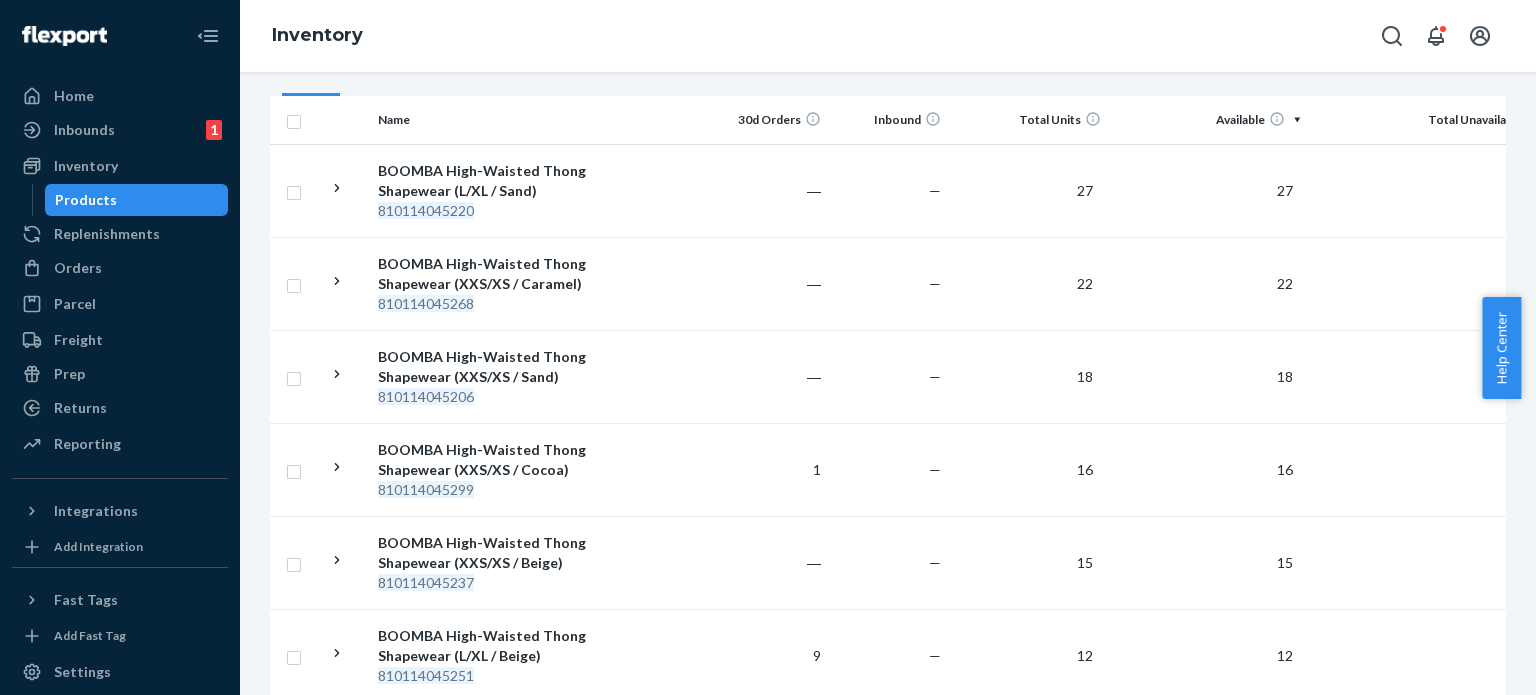 scroll, scrollTop: 400, scrollLeft: 0, axis: vertical 